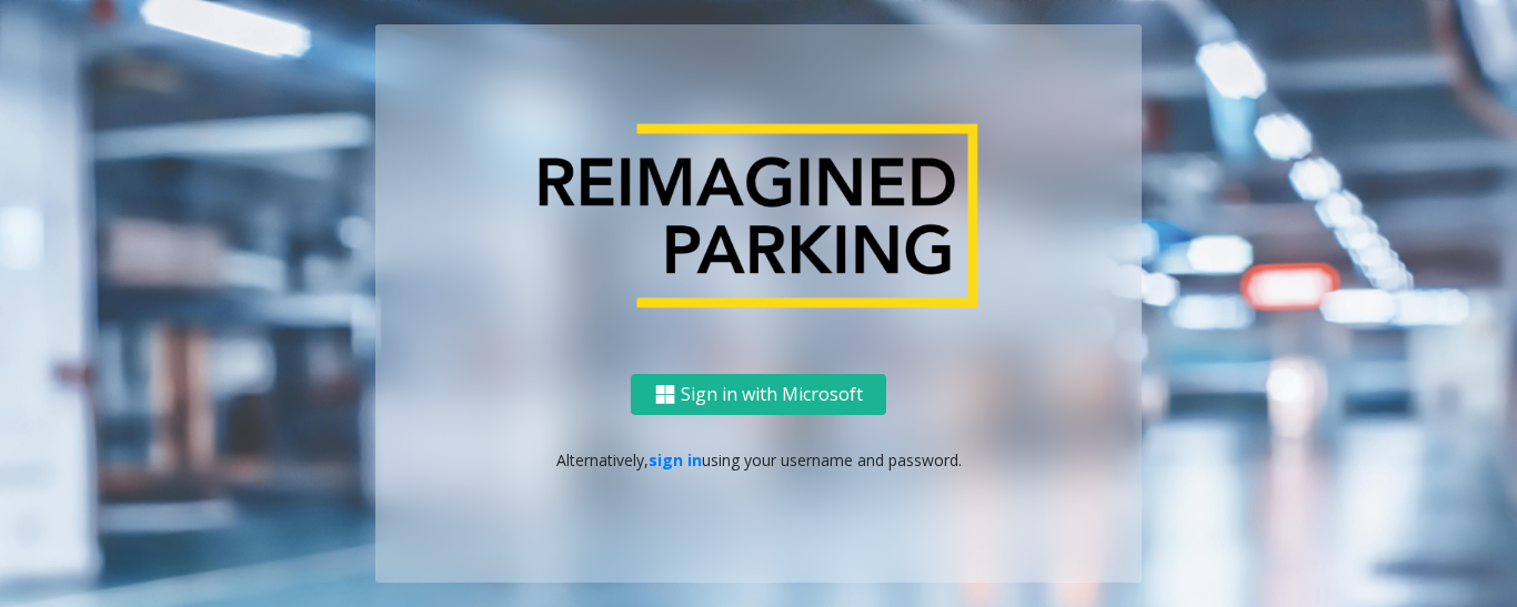 scroll, scrollTop: 0, scrollLeft: 0, axis: both 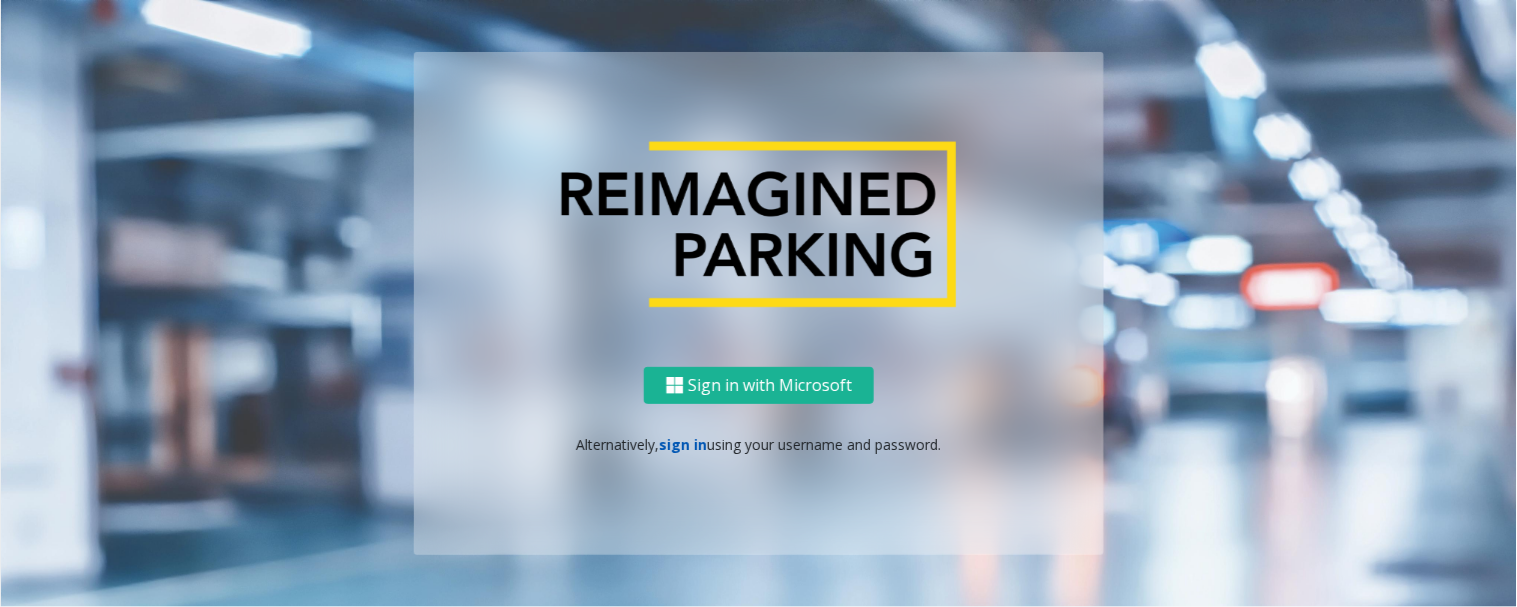 click on "sign in" 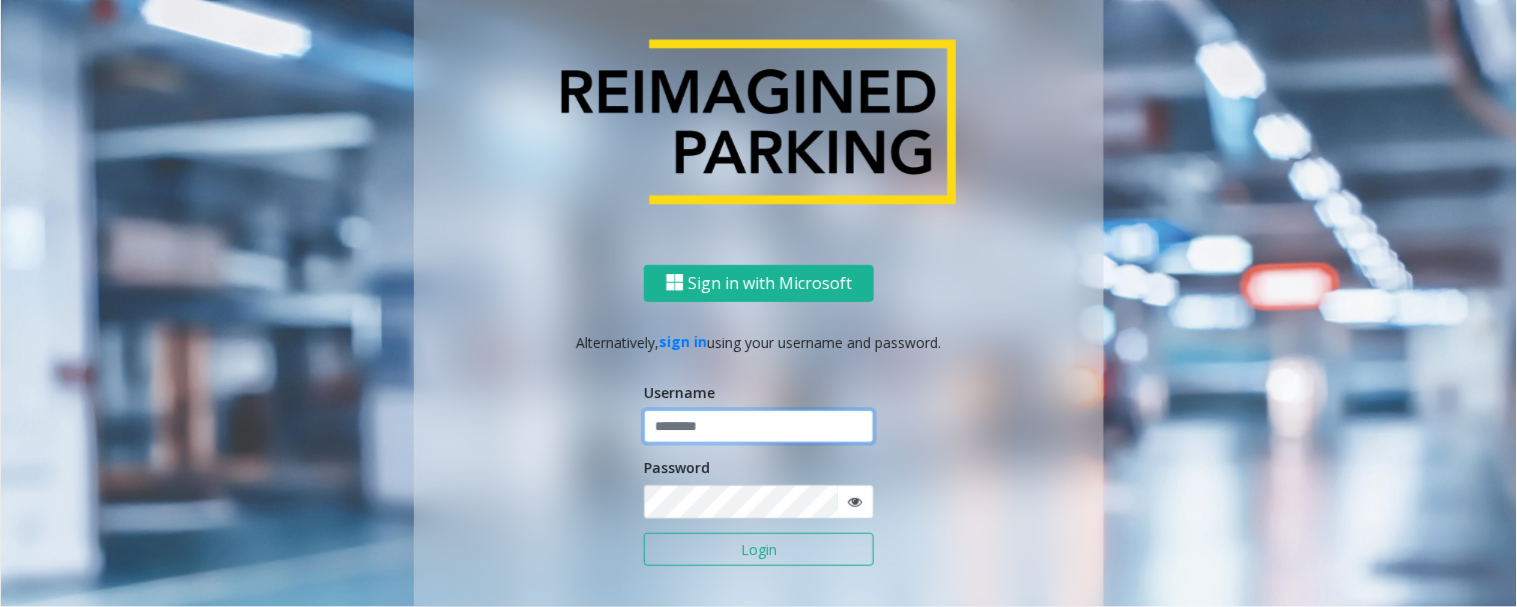 type on "*********" 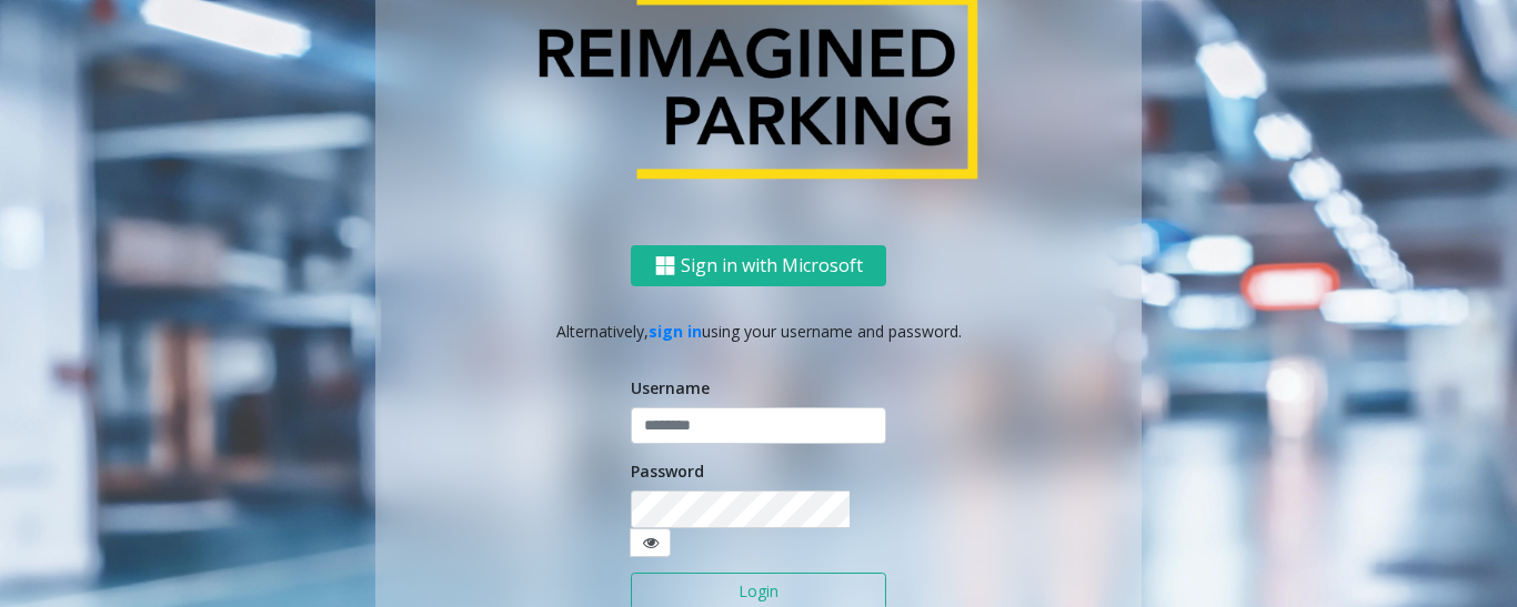 click on "Login" 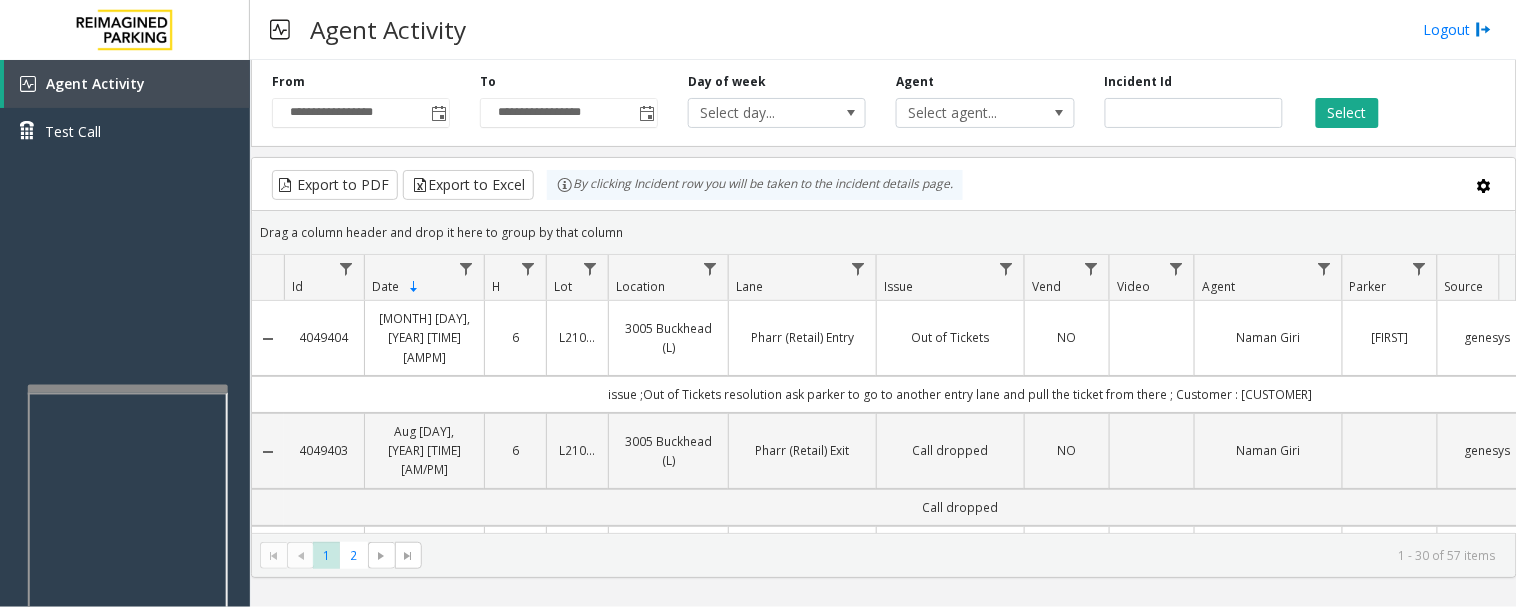 click at bounding box center [128, 619] 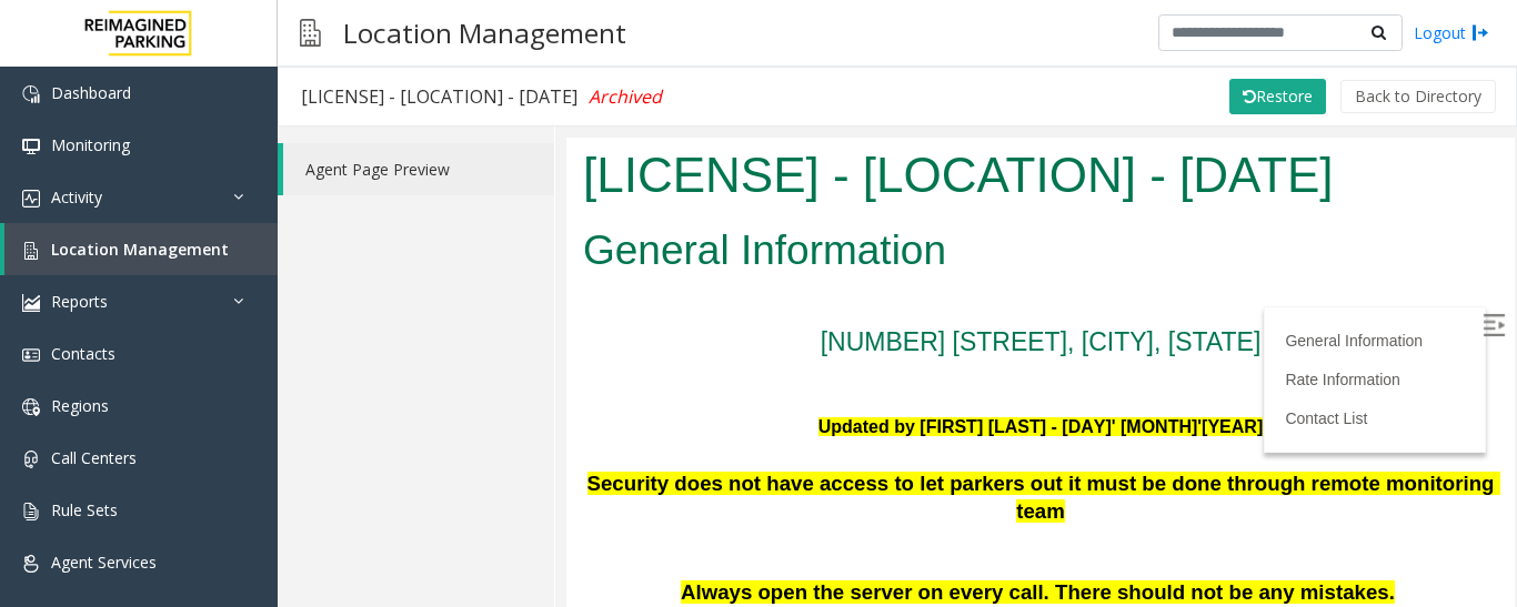click on "×" 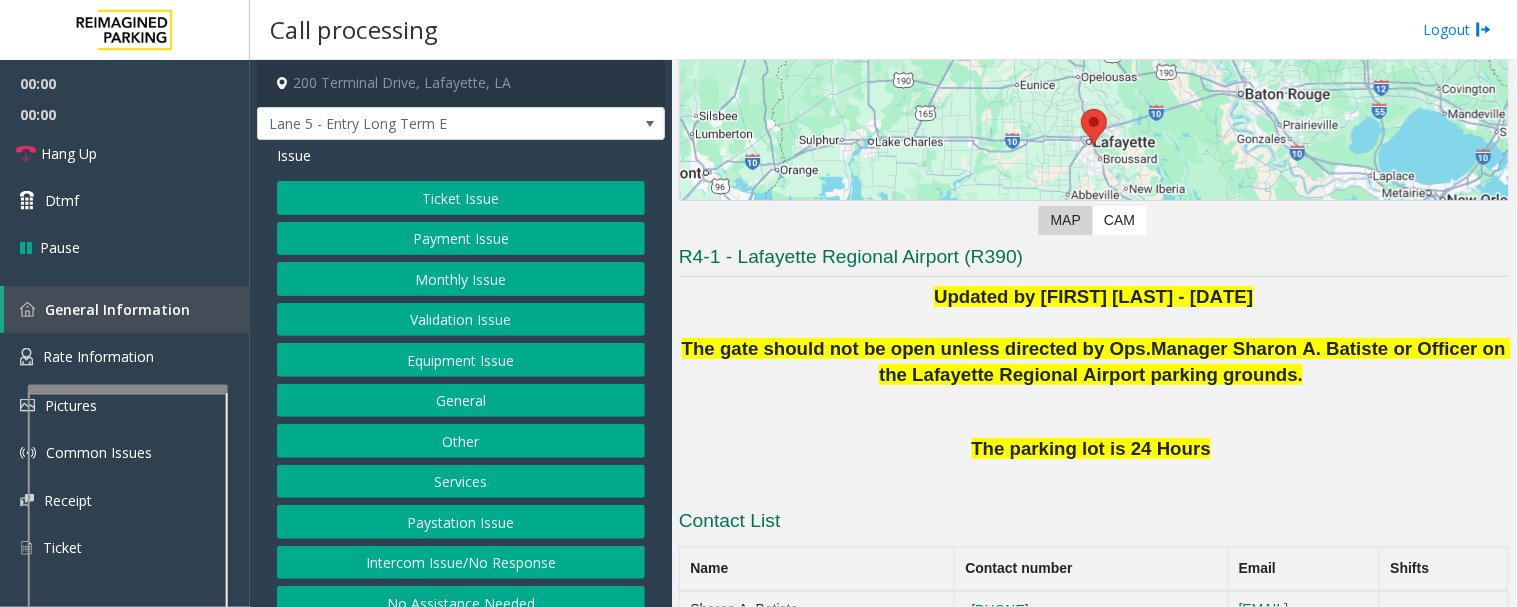 scroll, scrollTop: 395, scrollLeft: 0, axis: vertical 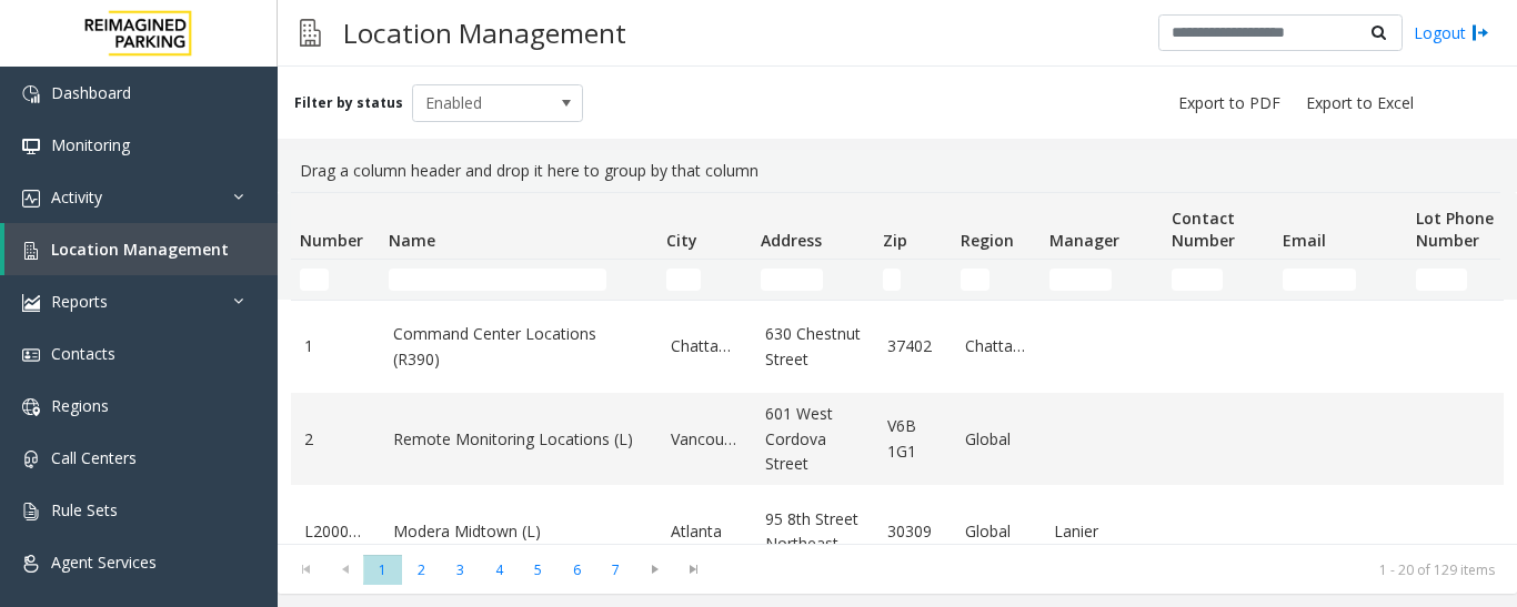 click on "Intercom Issue/No Response" 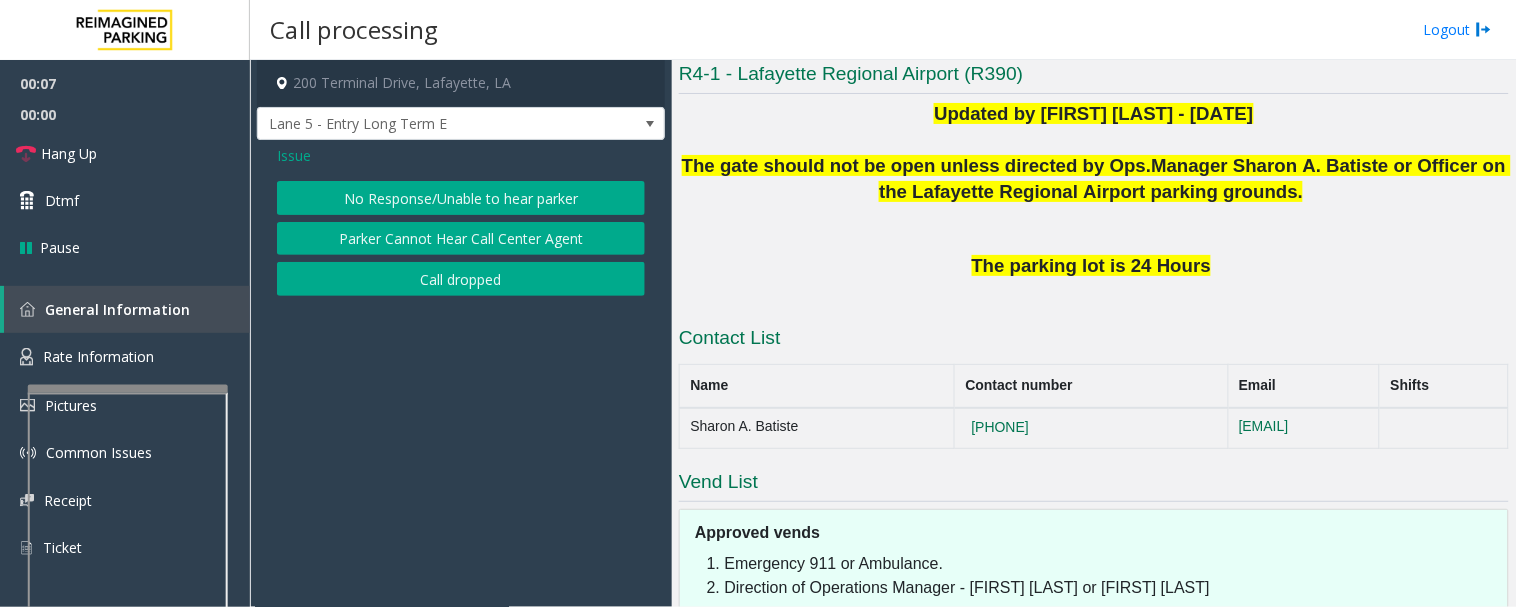 click on "No Response/Unable to hear parker" 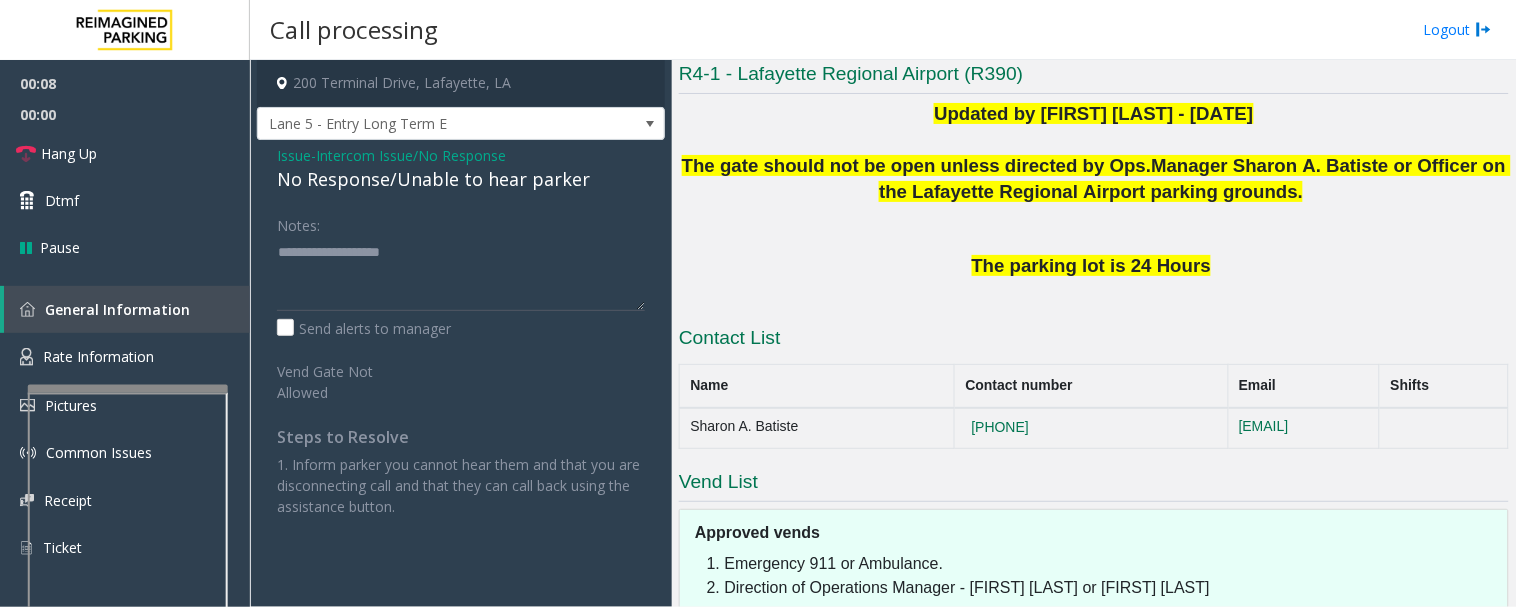 click on "No Response/Unable to hear parker" 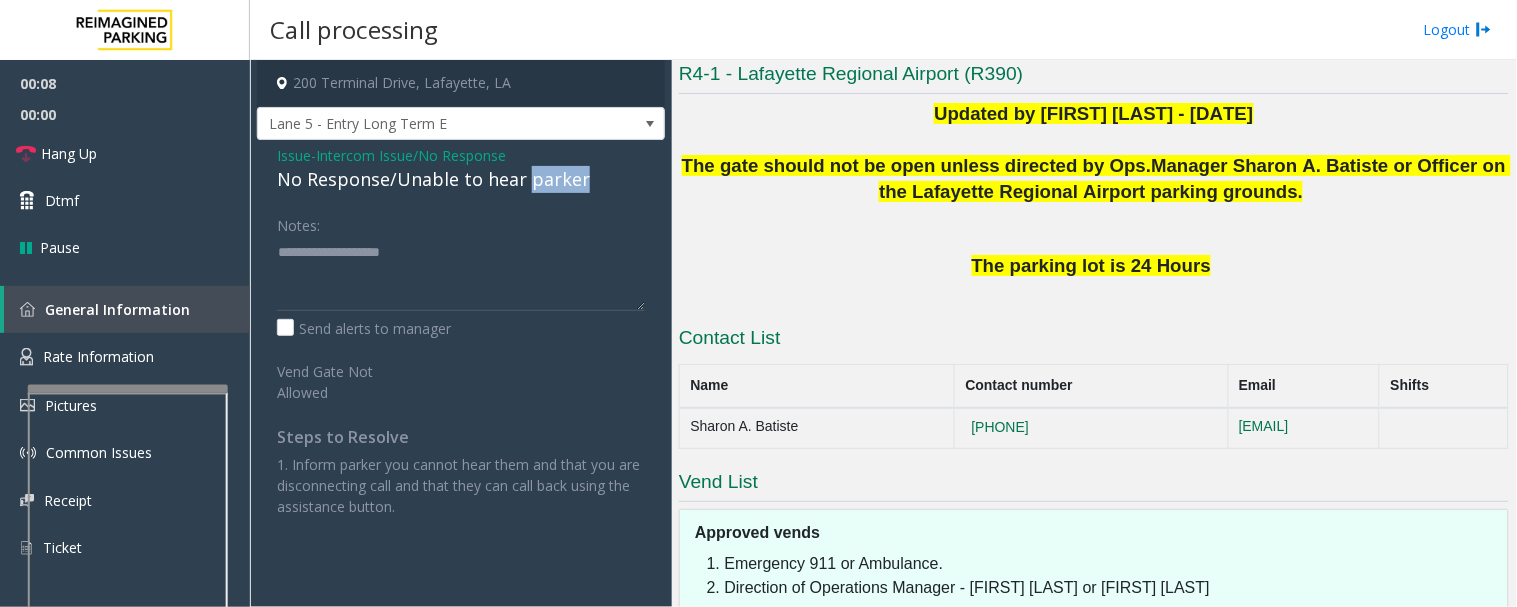 click on "No Response/Unable to hear parker" 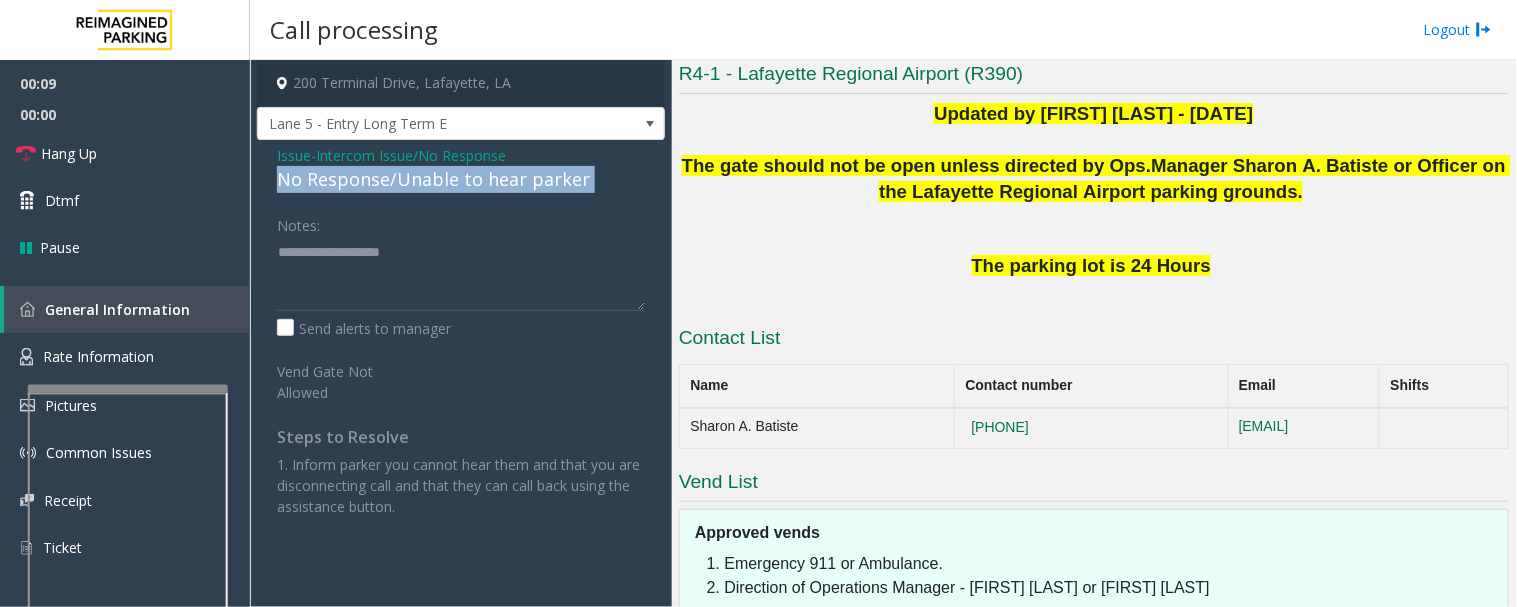 click on "No Response/Unable to hear parker" 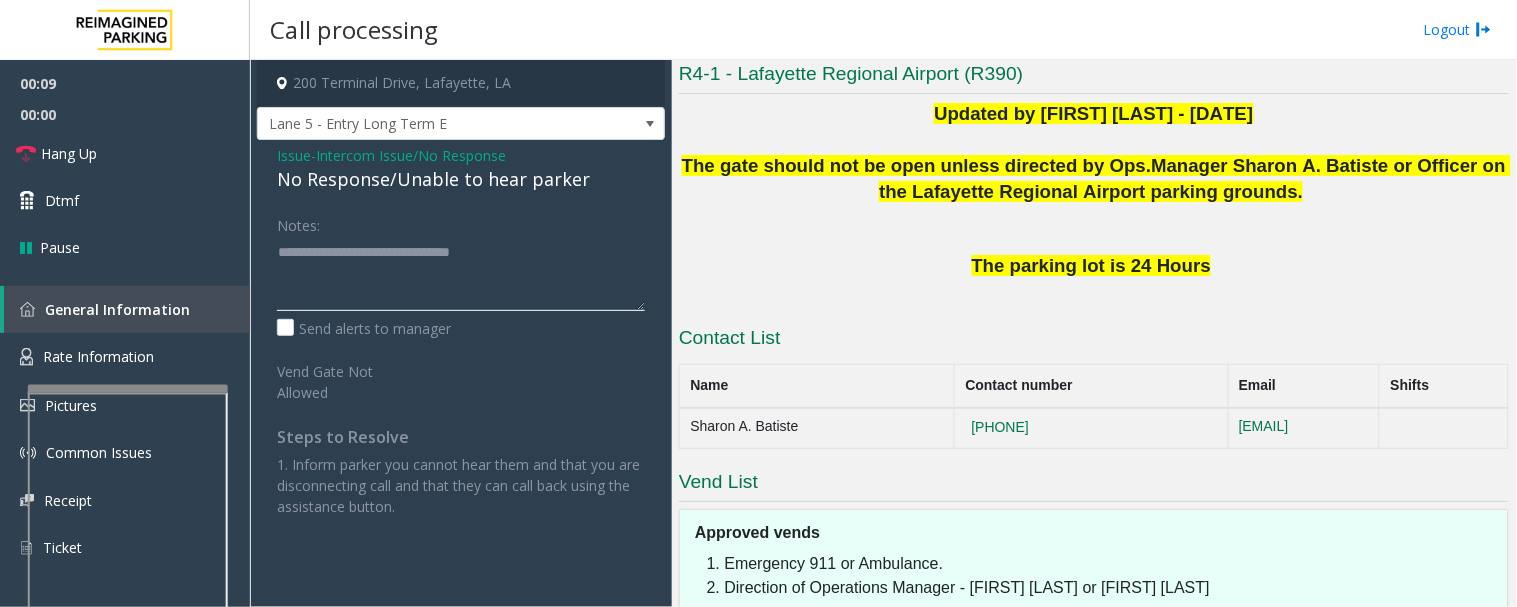 click 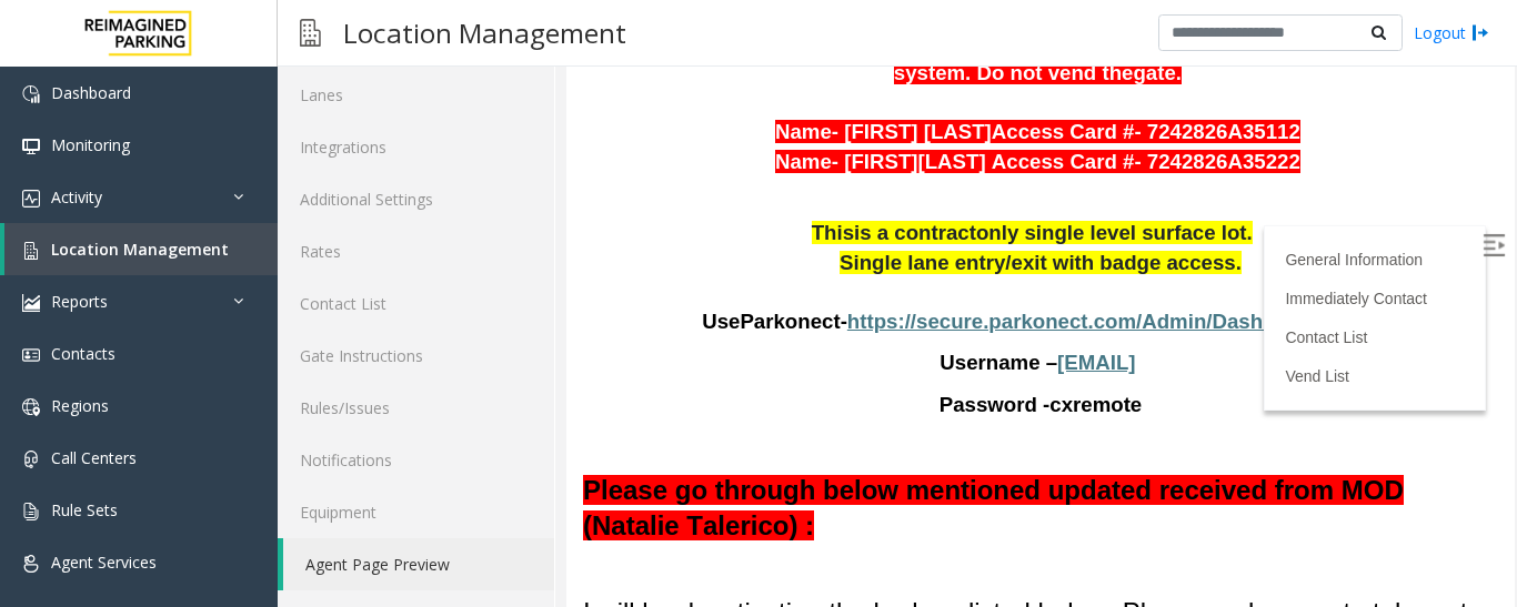 type on "**********" 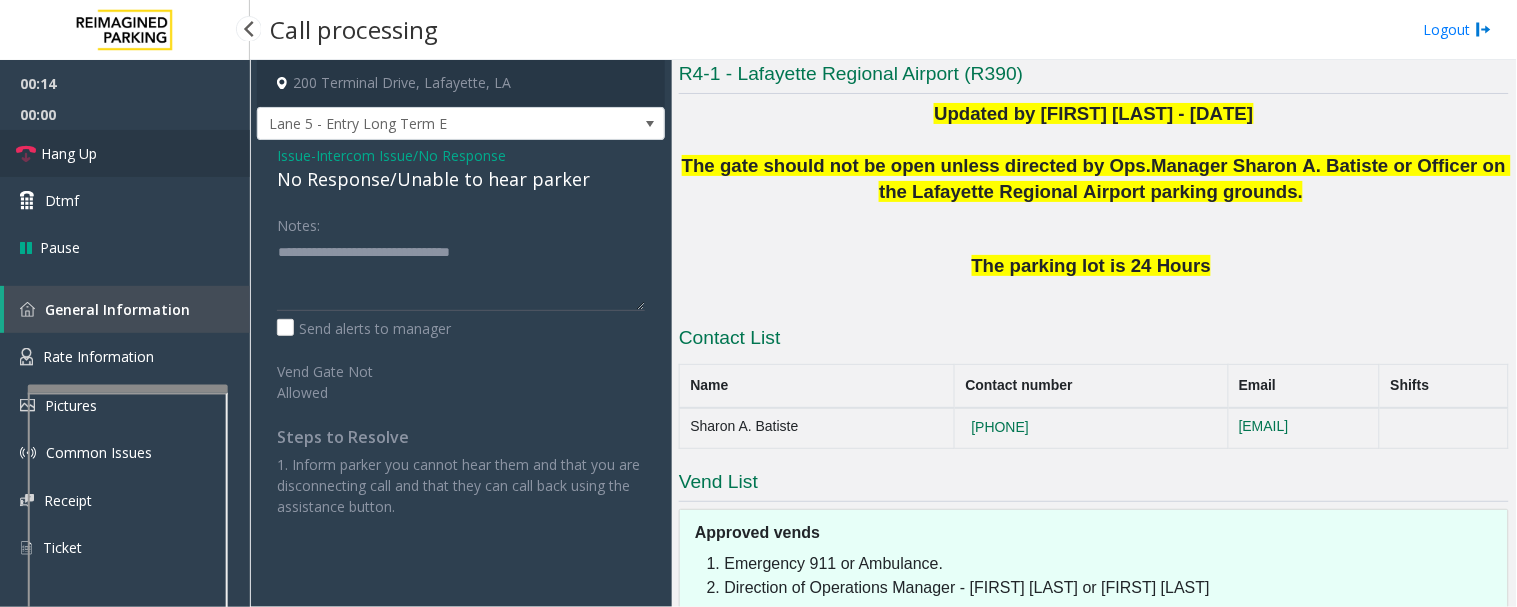 click on "Hang Up" at bounding box center (69, 153) 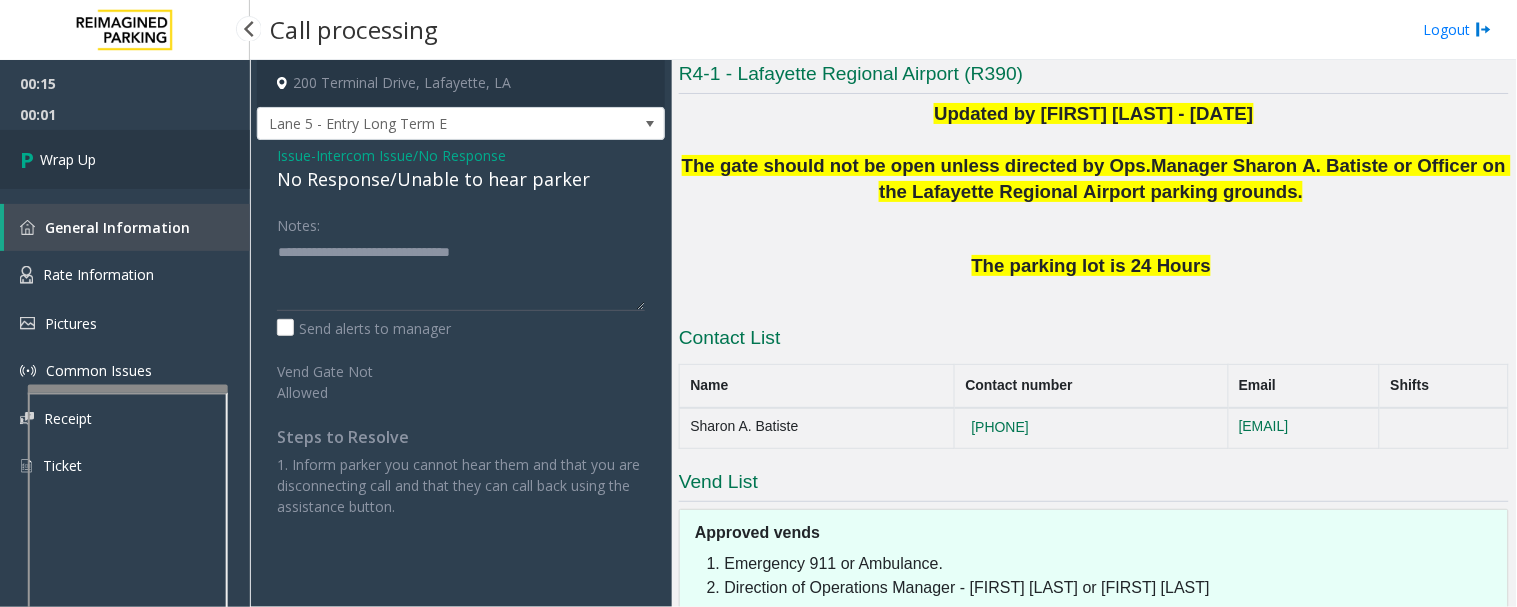click on "Wrap Up" at bounding box center [68, 159] 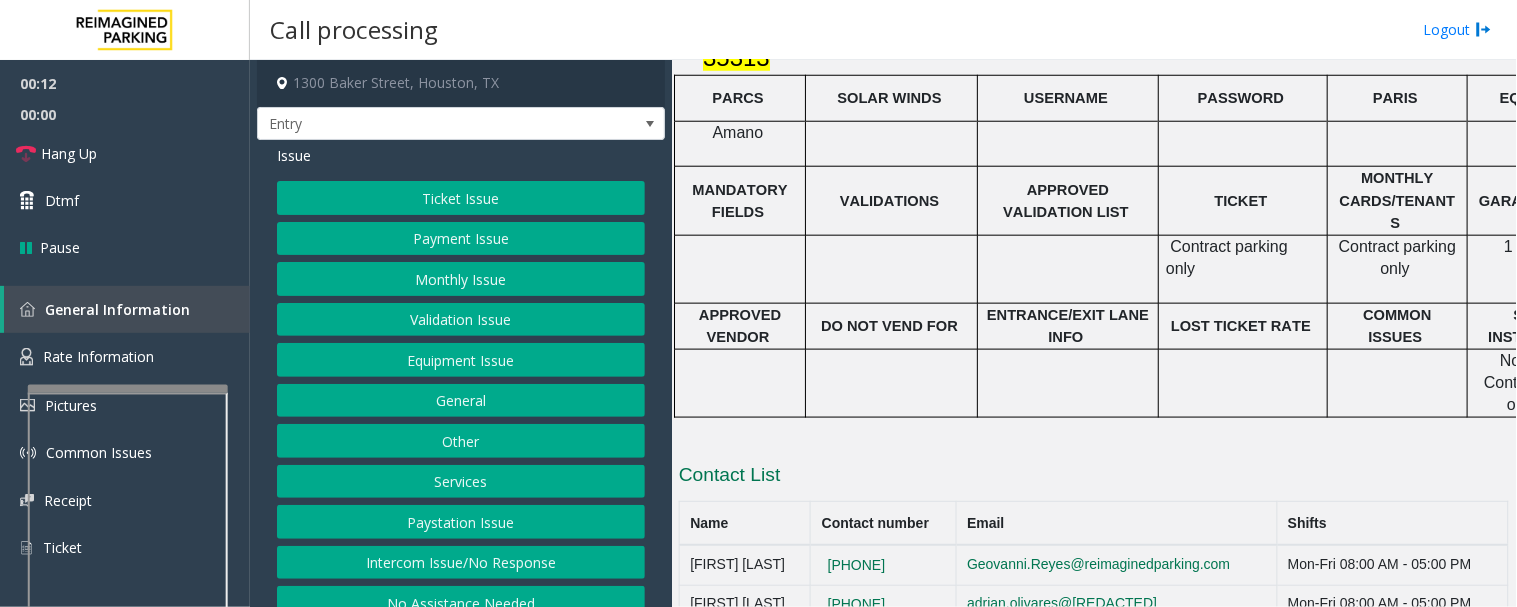 scroll, scrollTop: 2444, scrollLeft: 0, axis: vertical 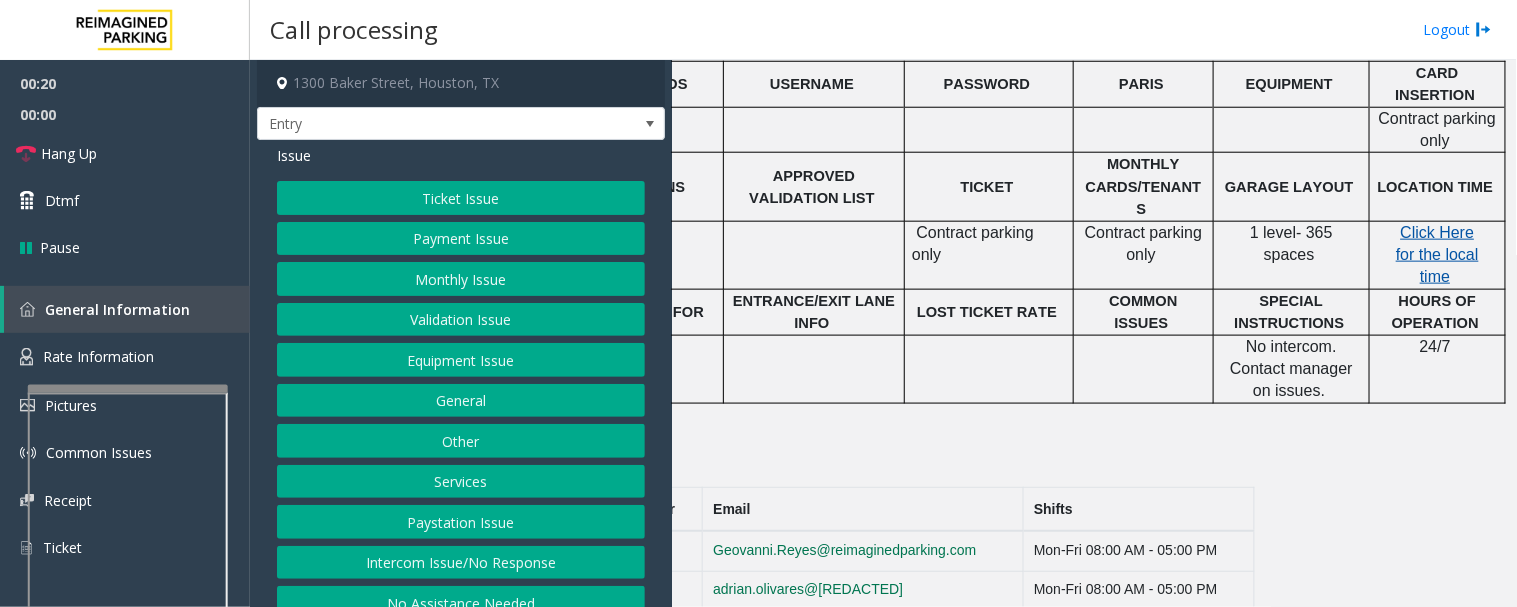 click on "Click Here for the local time" 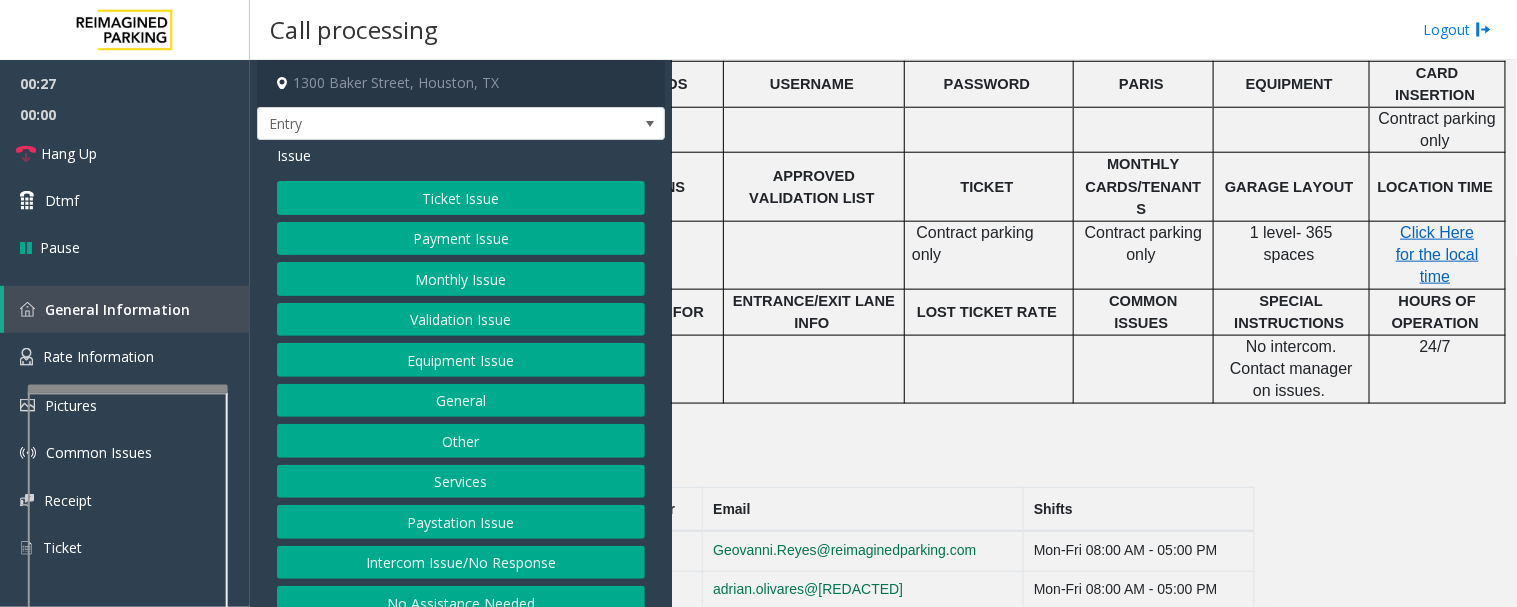 scroll, scrollTop: 2444, scrollLeft: 0, axis: vertical 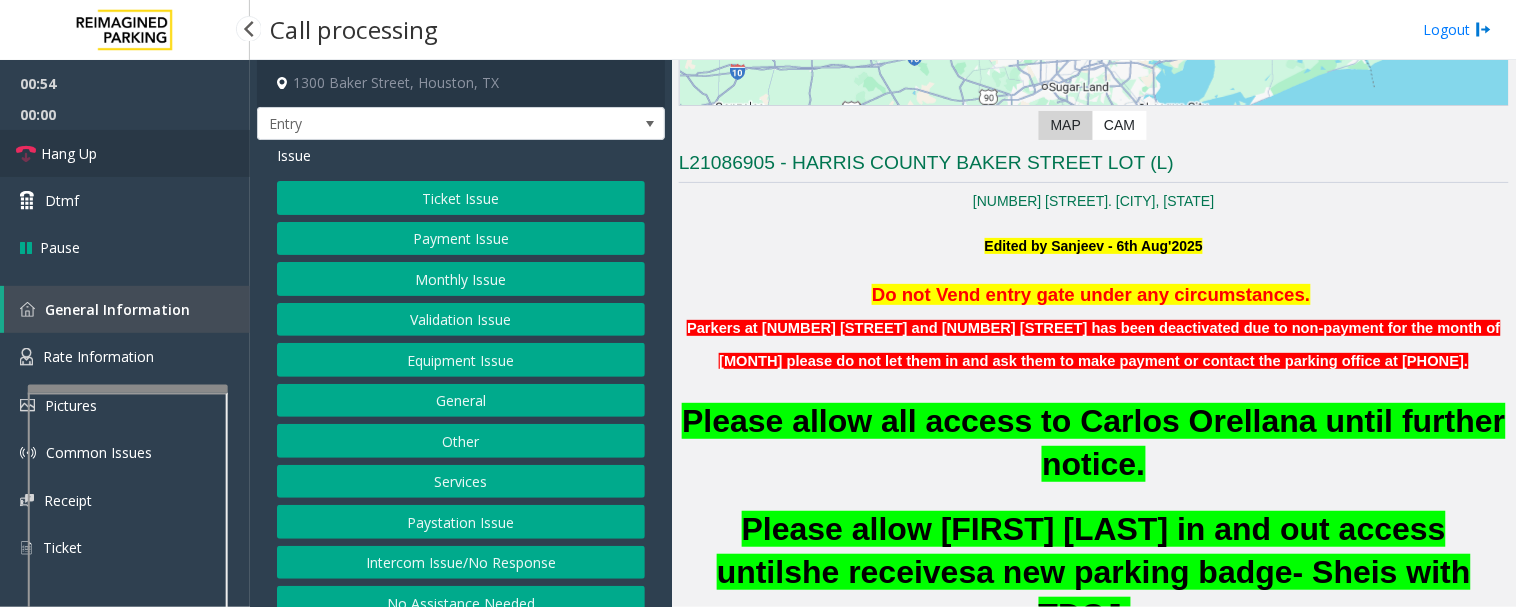 click on "Hang Up" at bounding box center (125, 153) 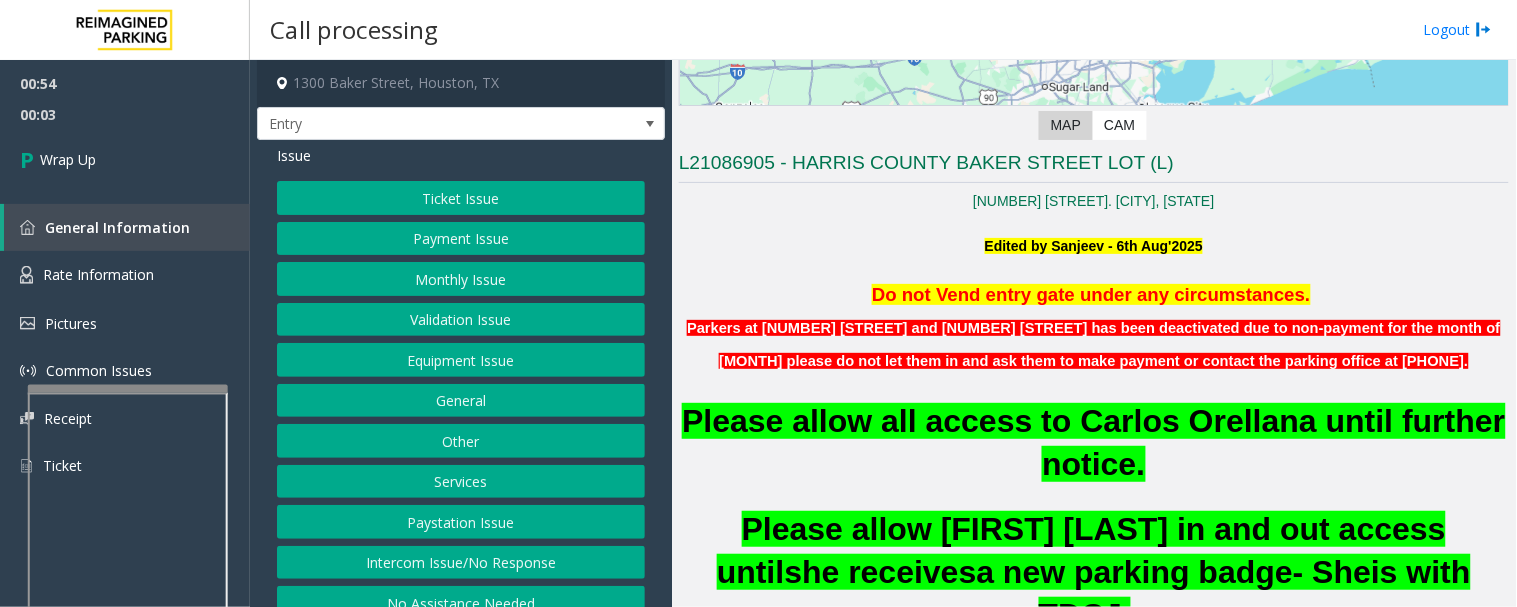 click on "Equipment Issue" 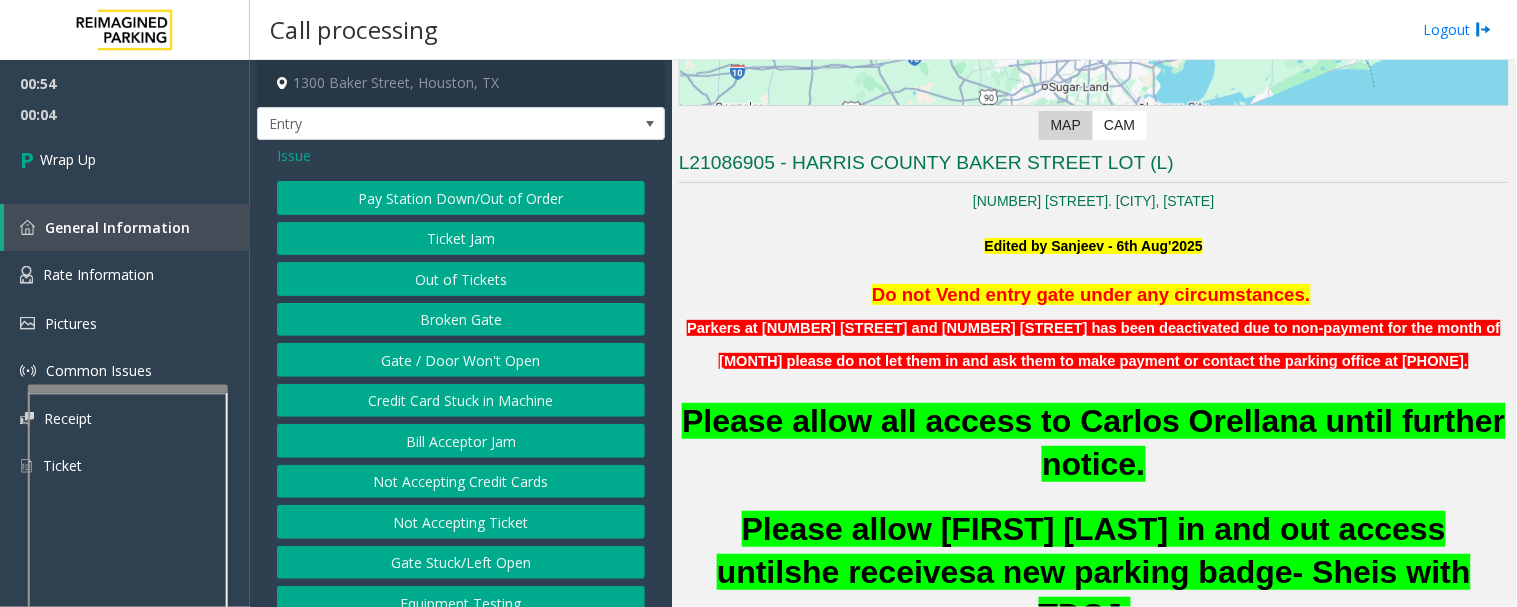 click on "Gate / Door Won't Open" 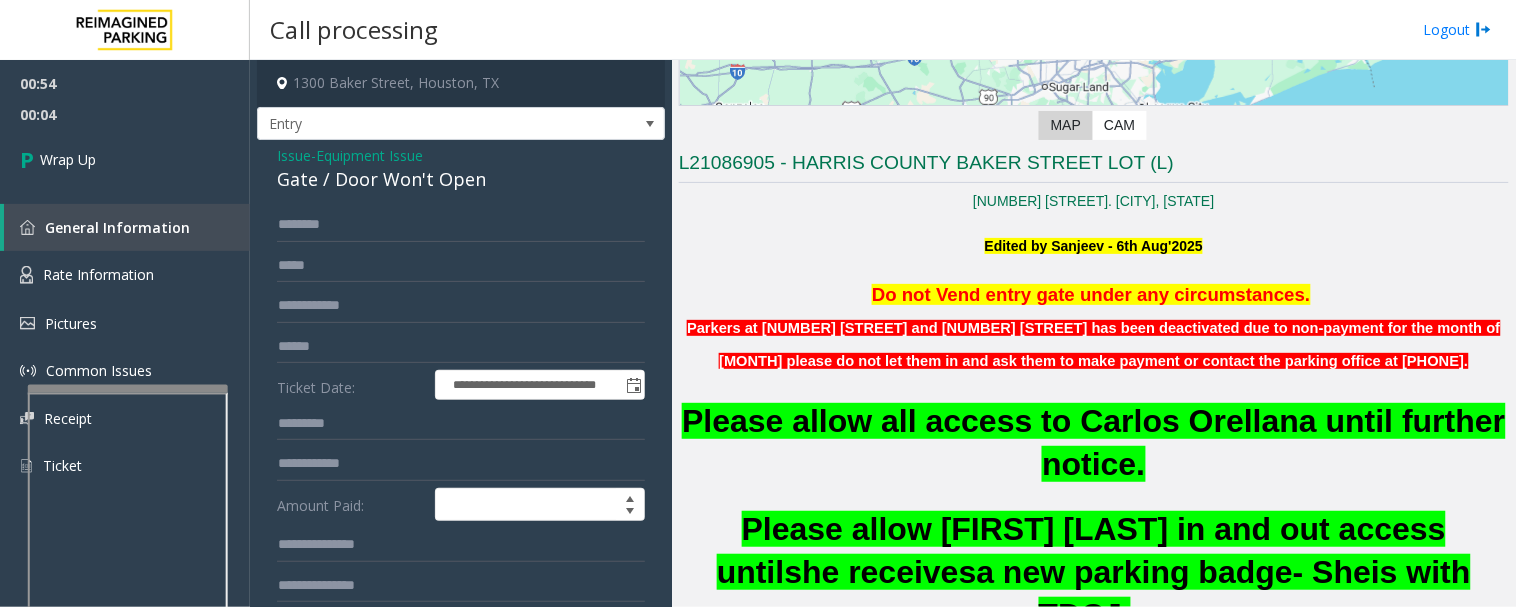 click on "Gate / Door Won't Open" 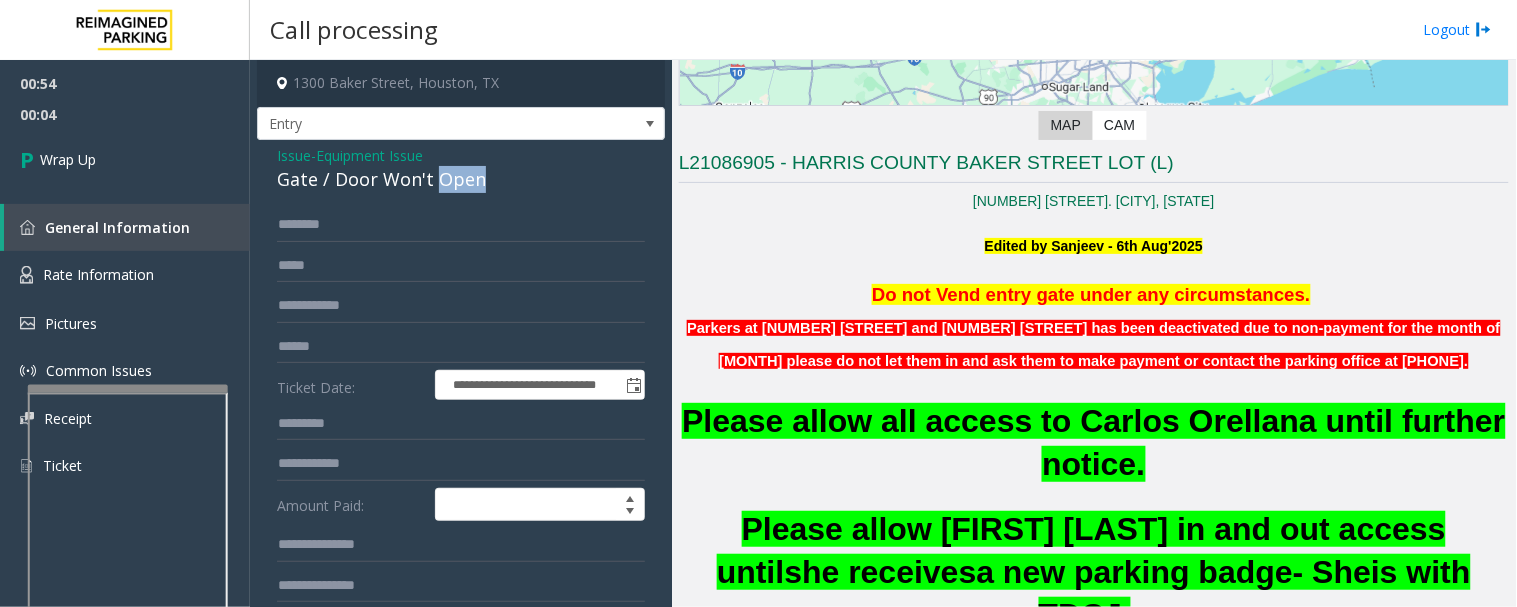 click on "Gate / Door Won't Open" 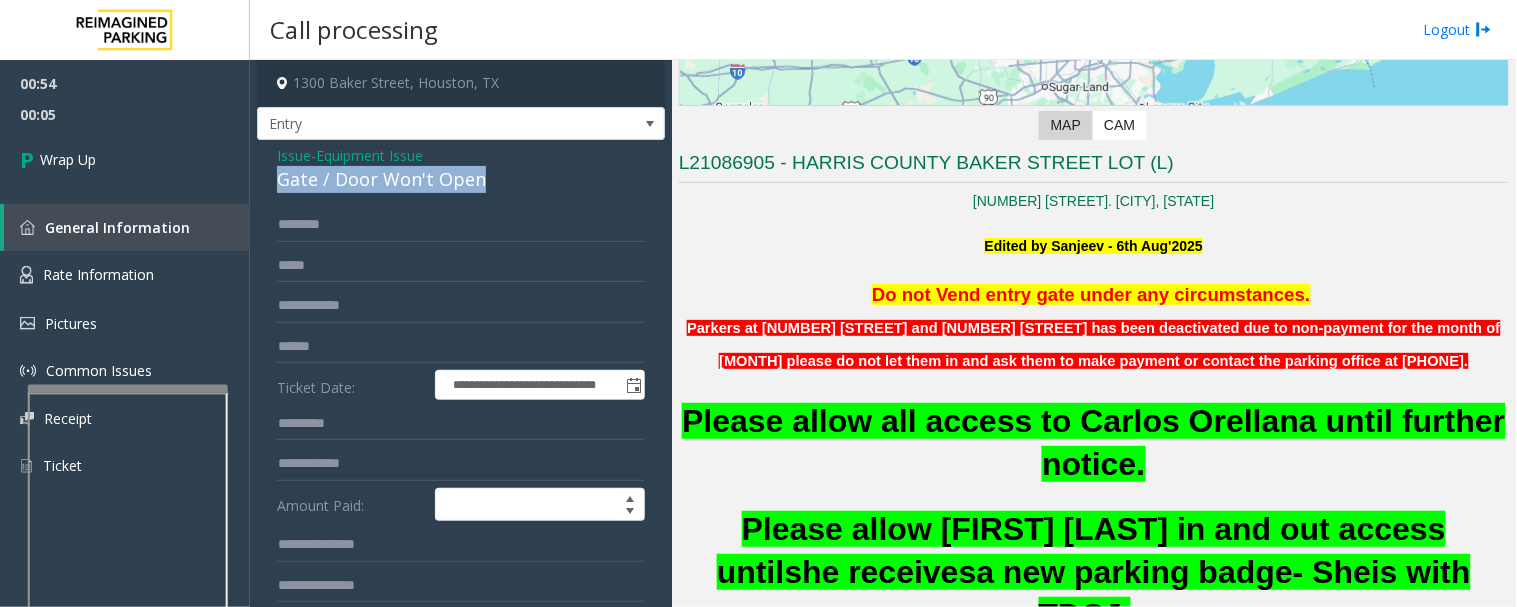 click on "Gate / Door Won't Open" 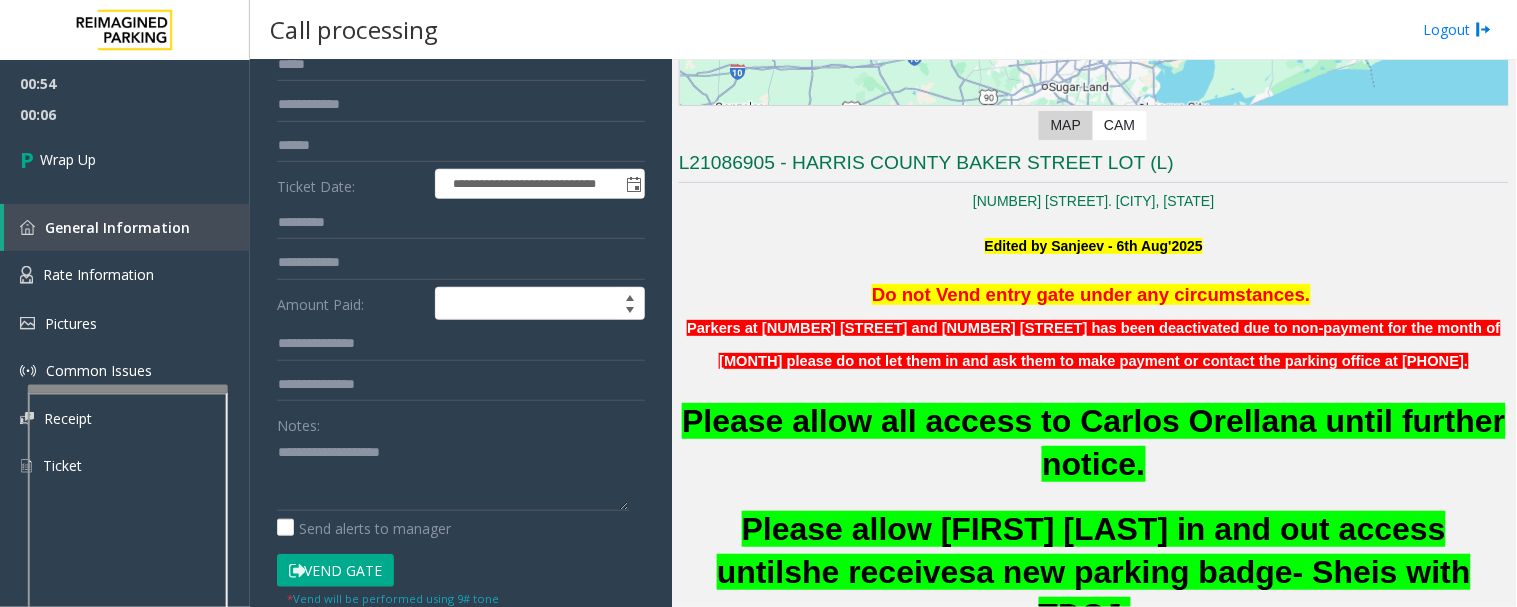 scroll, scrollTop: 444, scrollLeft: 0, axis: vertical 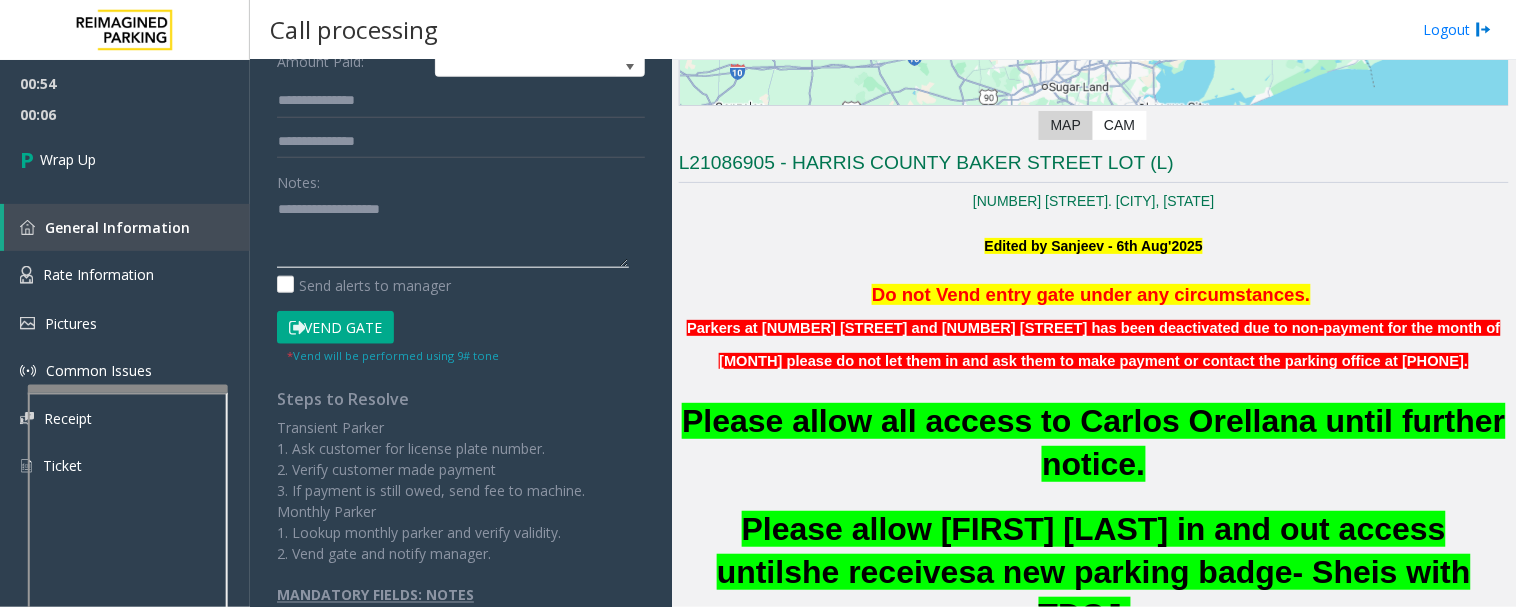 click 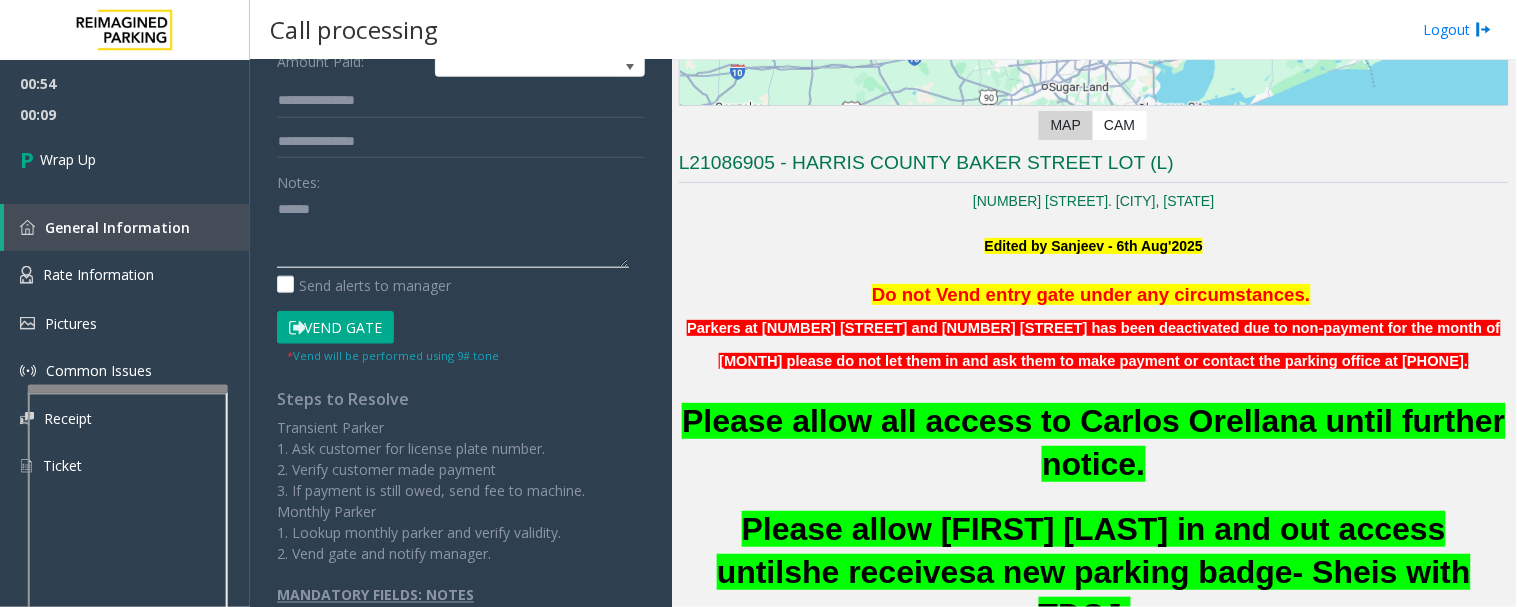paste on "**********" 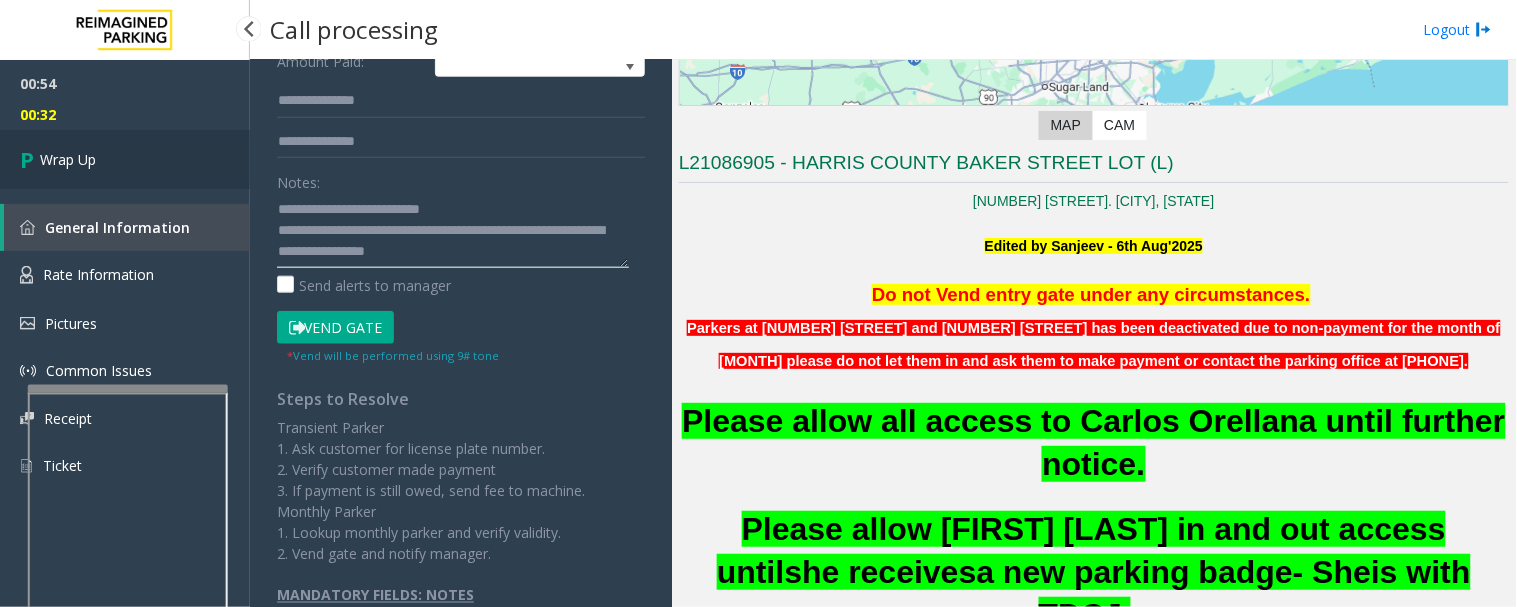 type on "**********" 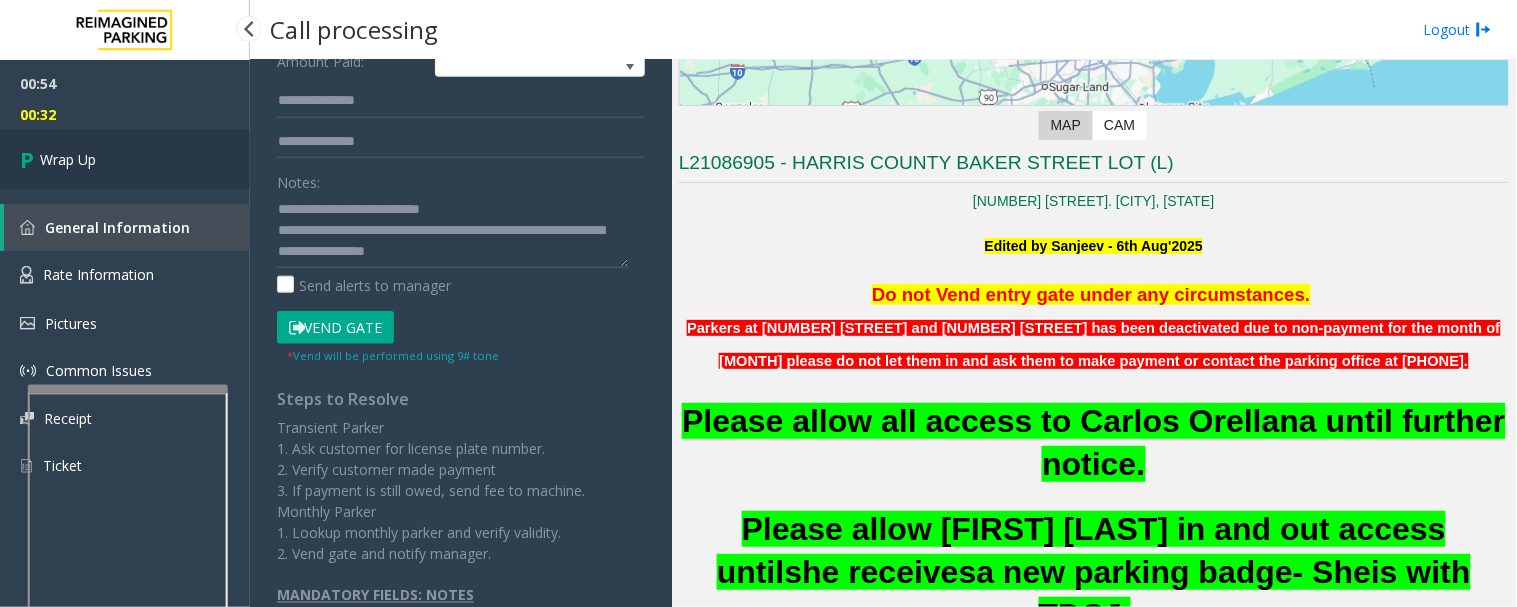 click on "Wrap Up" at bounding box center (125, 159) 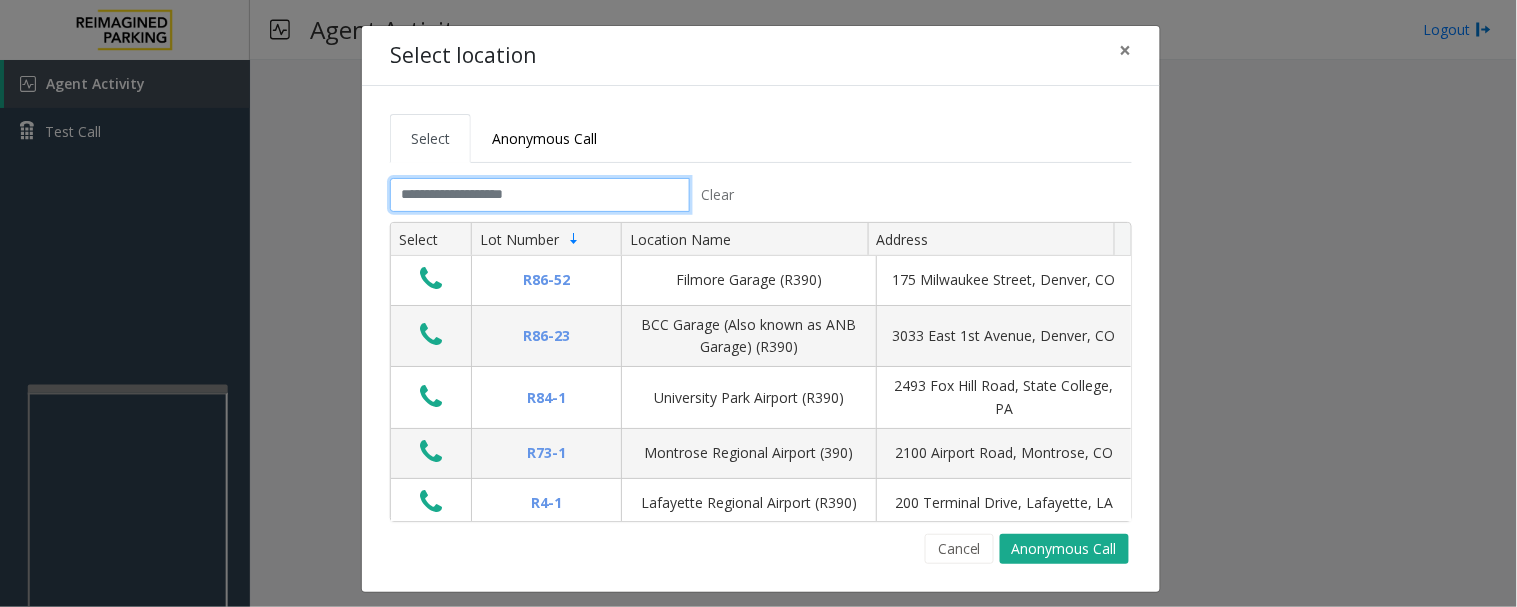 click 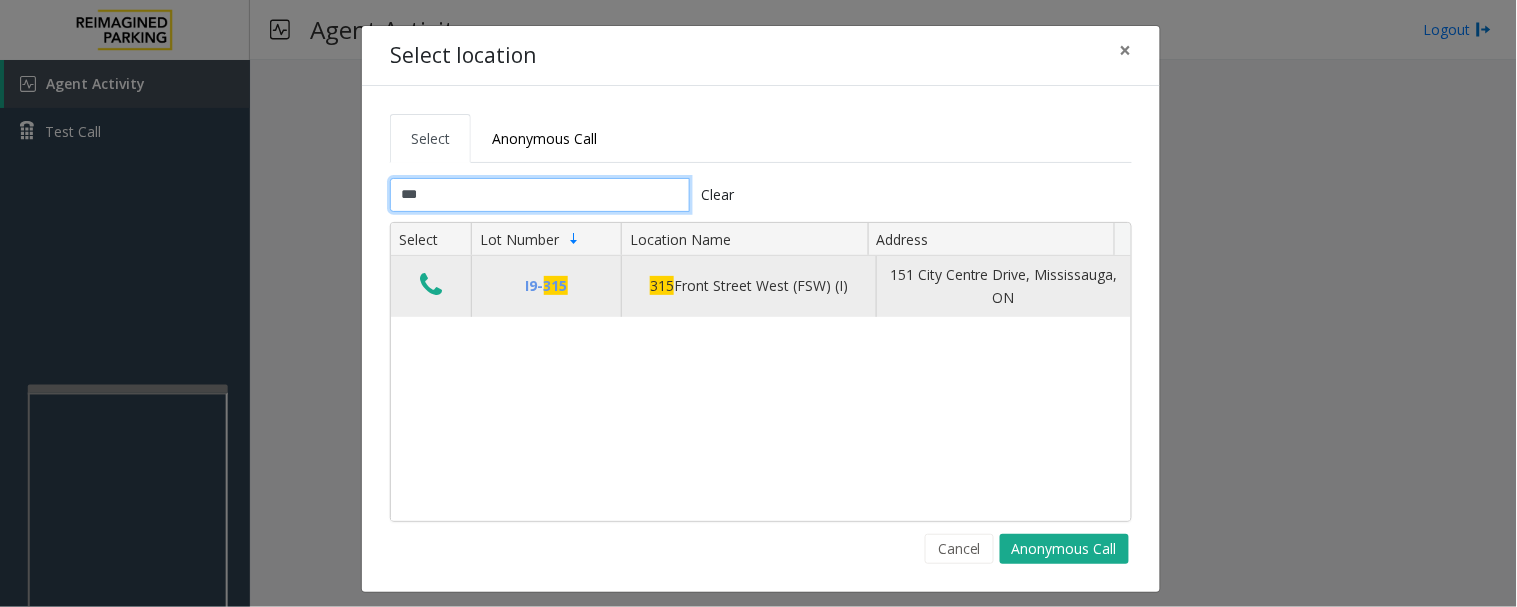 type on "***" 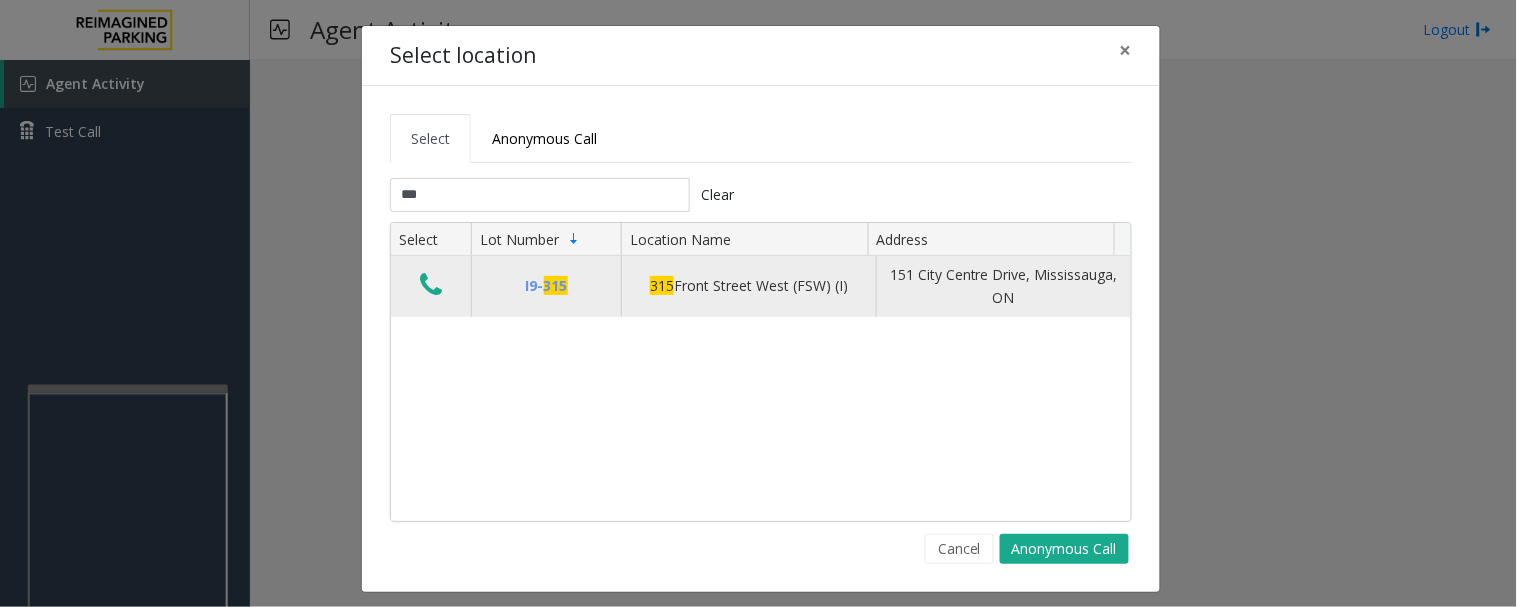 click 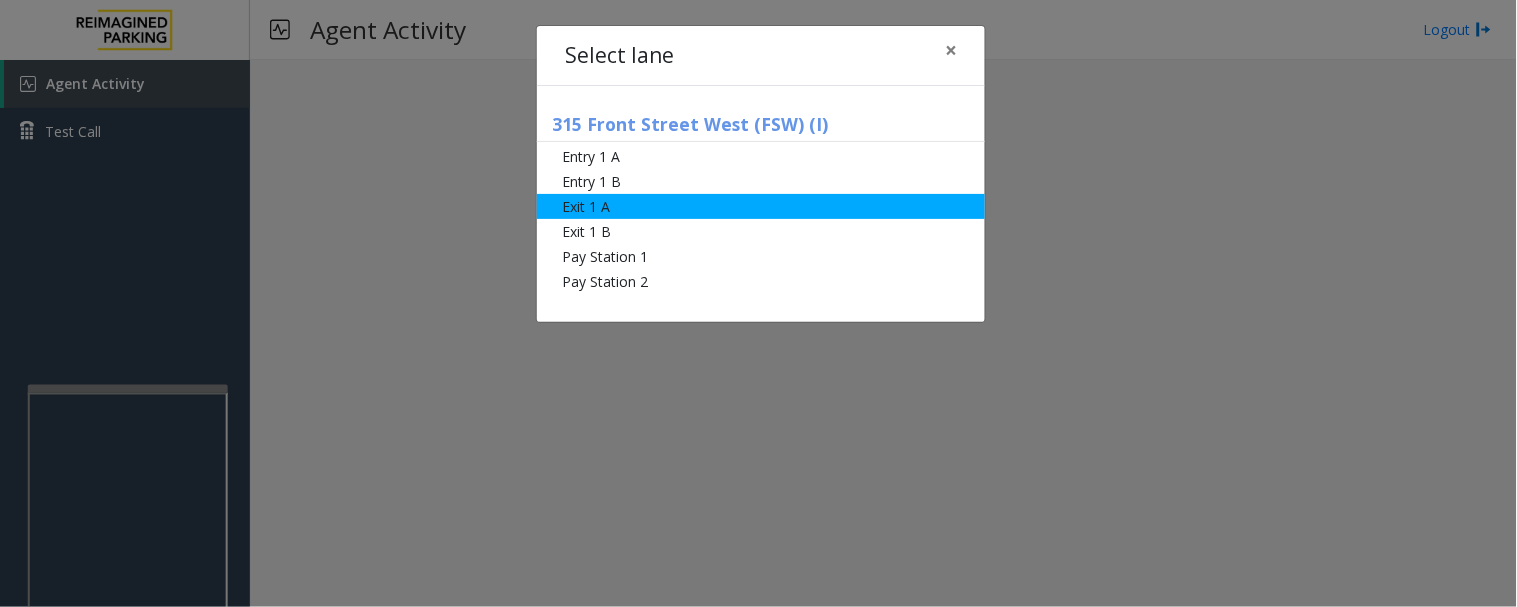 click on "Exit 1 A" 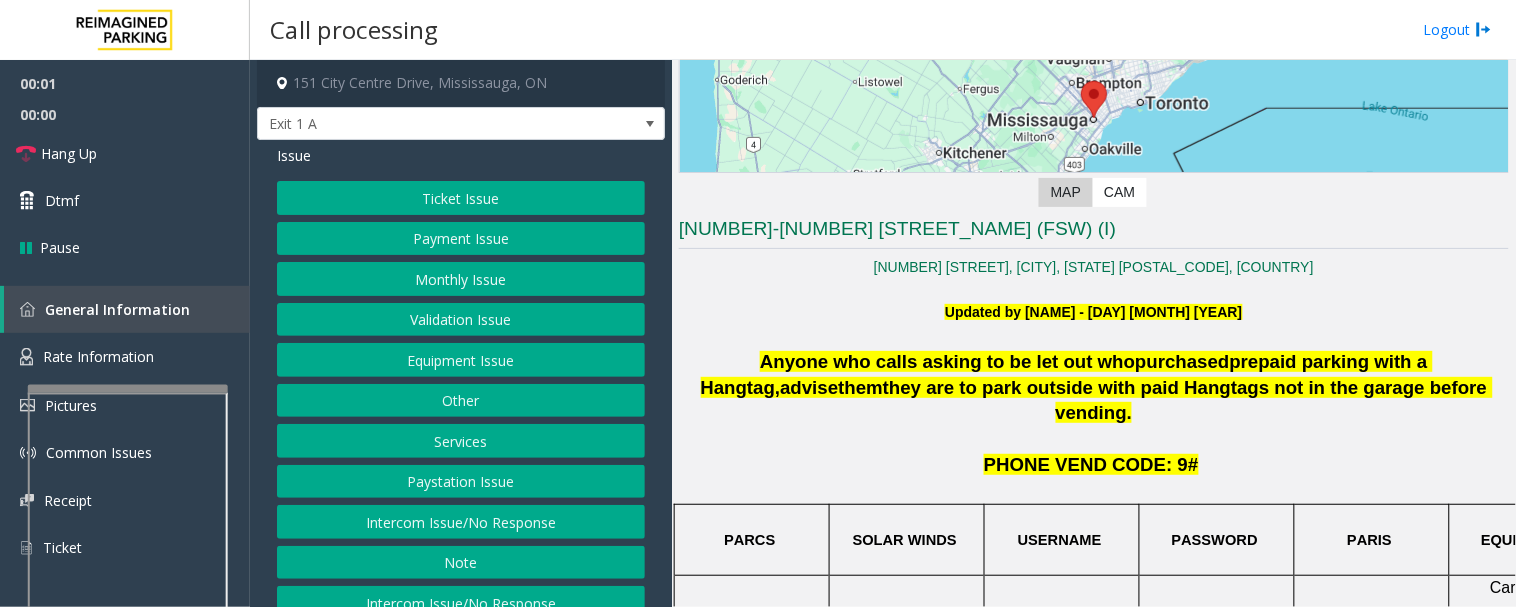 scroll, scrollTop: 444, scrollLeft: 0, axis: vertical 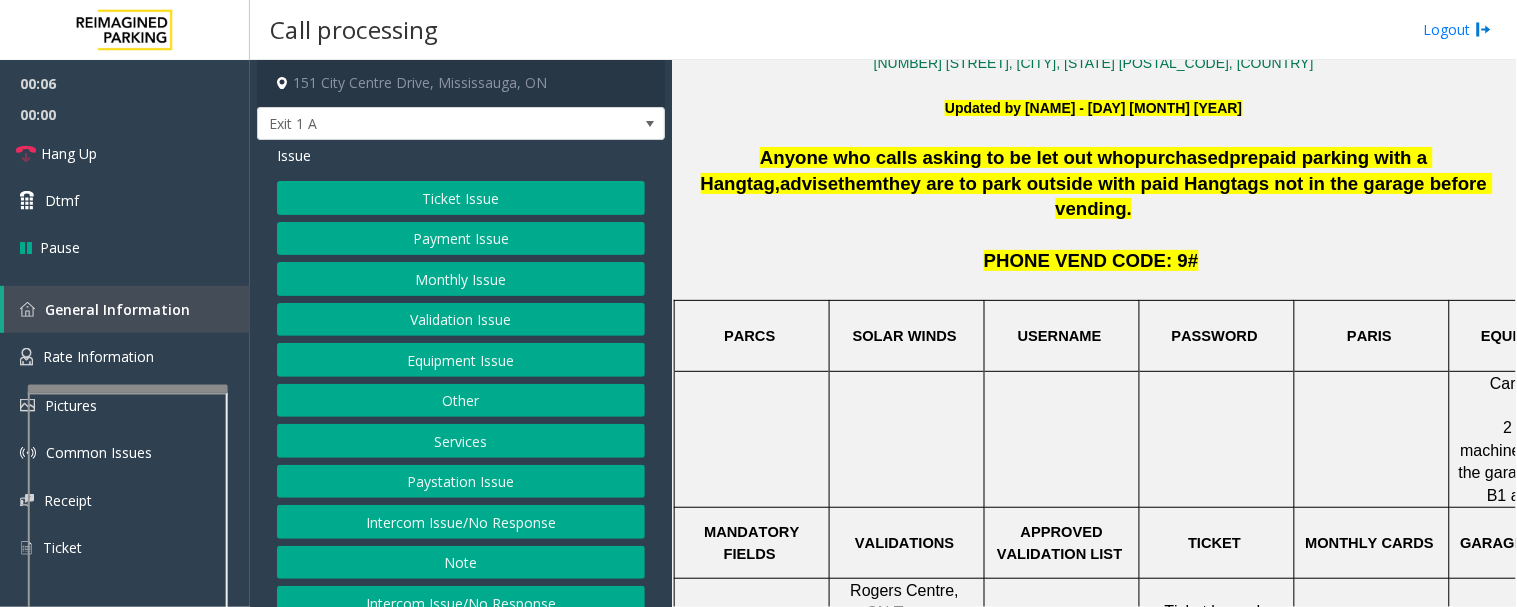 click on "Services" 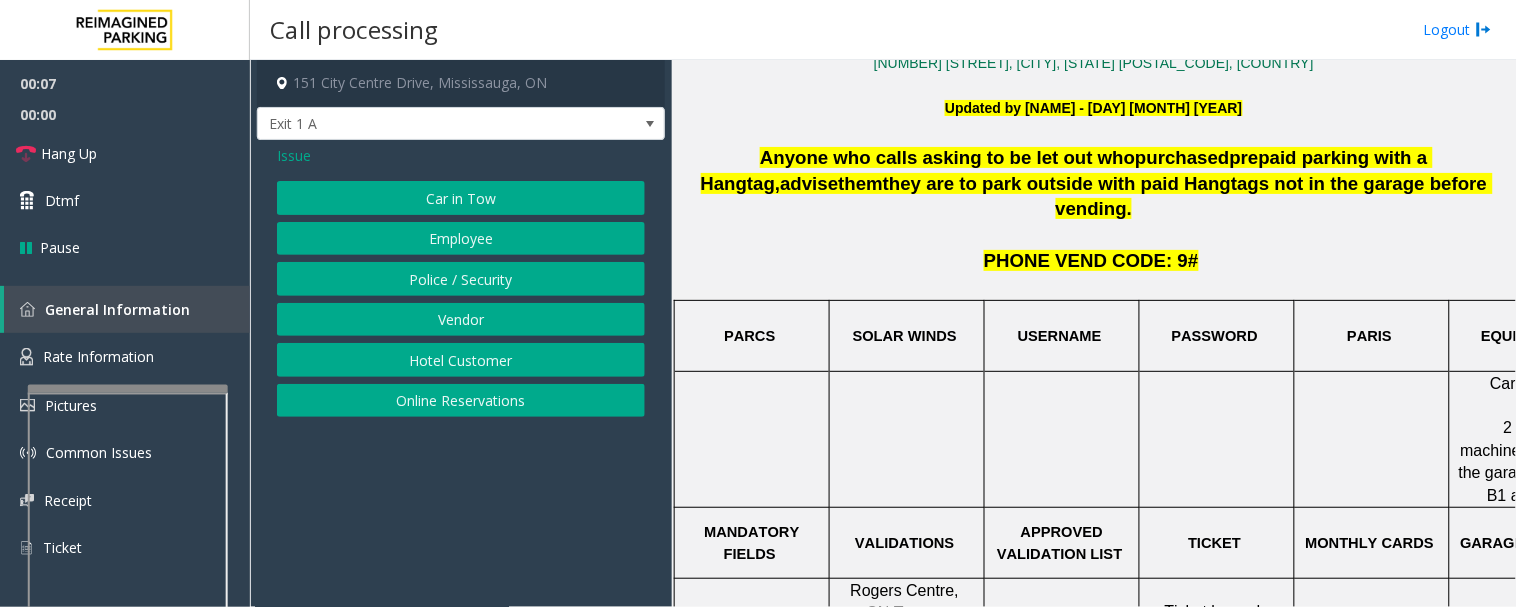 click on "Issue" 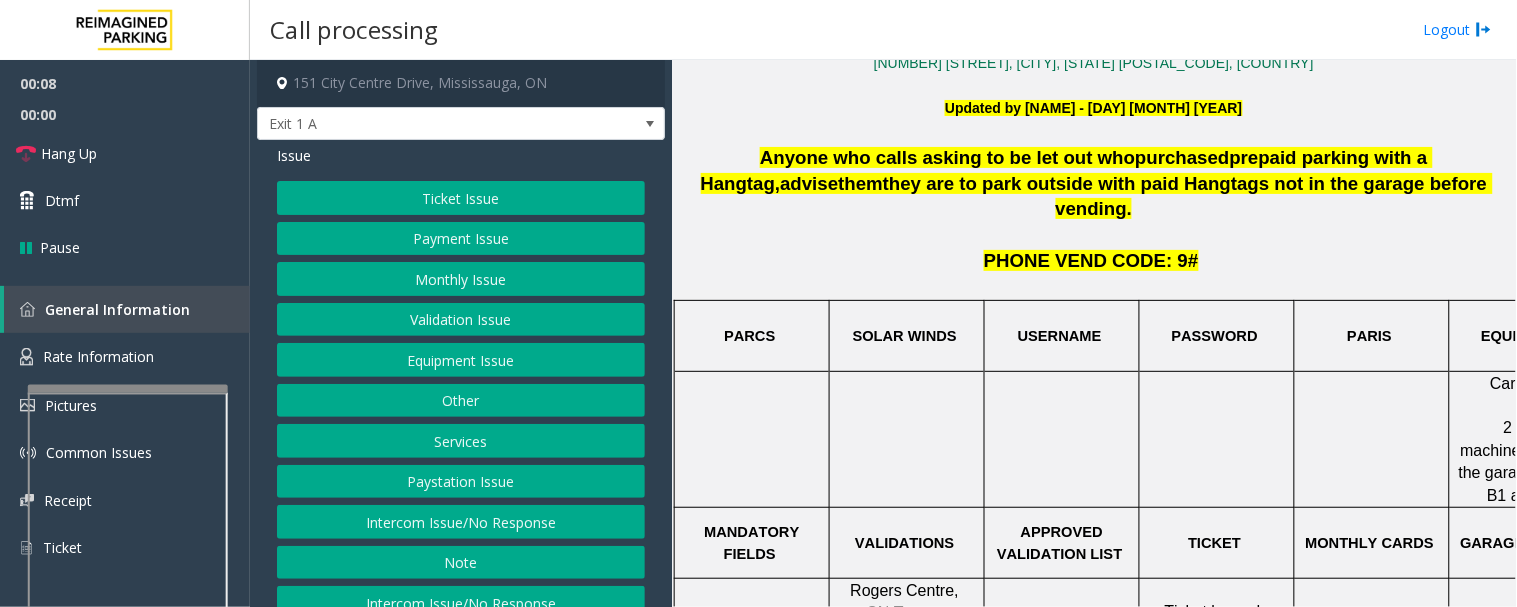 click on "Monthly Issue" 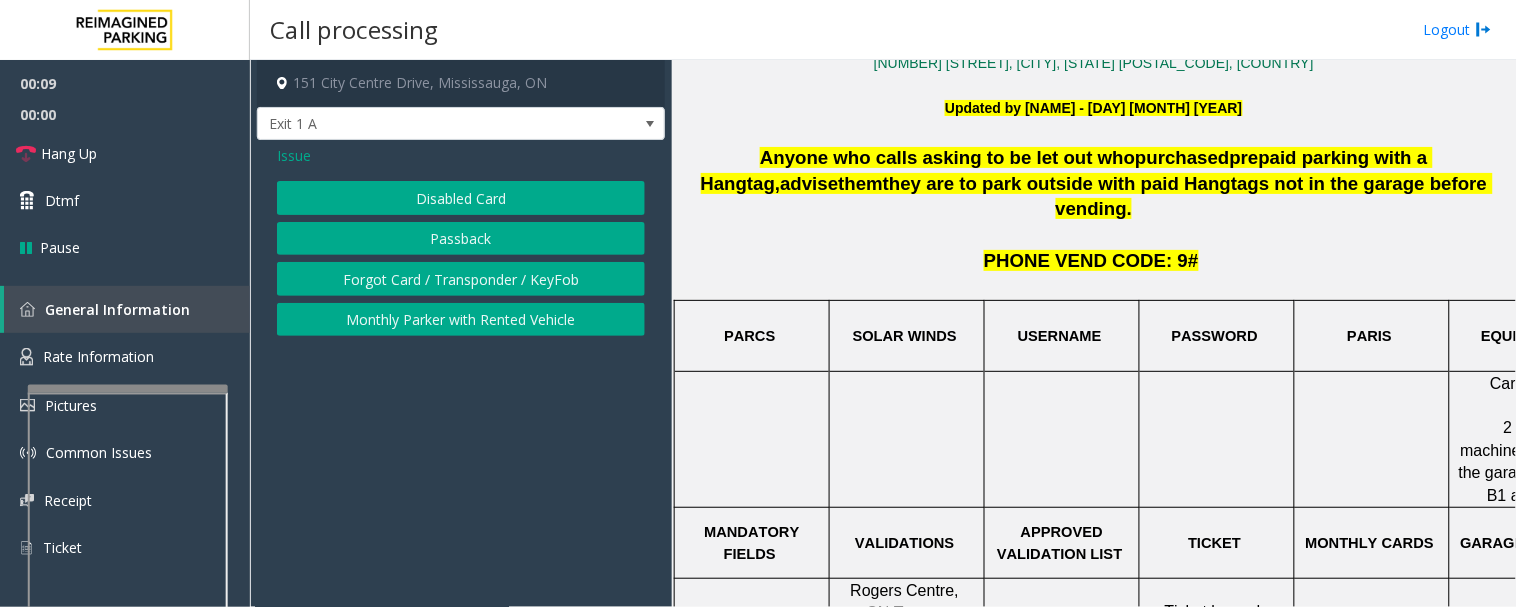 click on "Disabled Card" 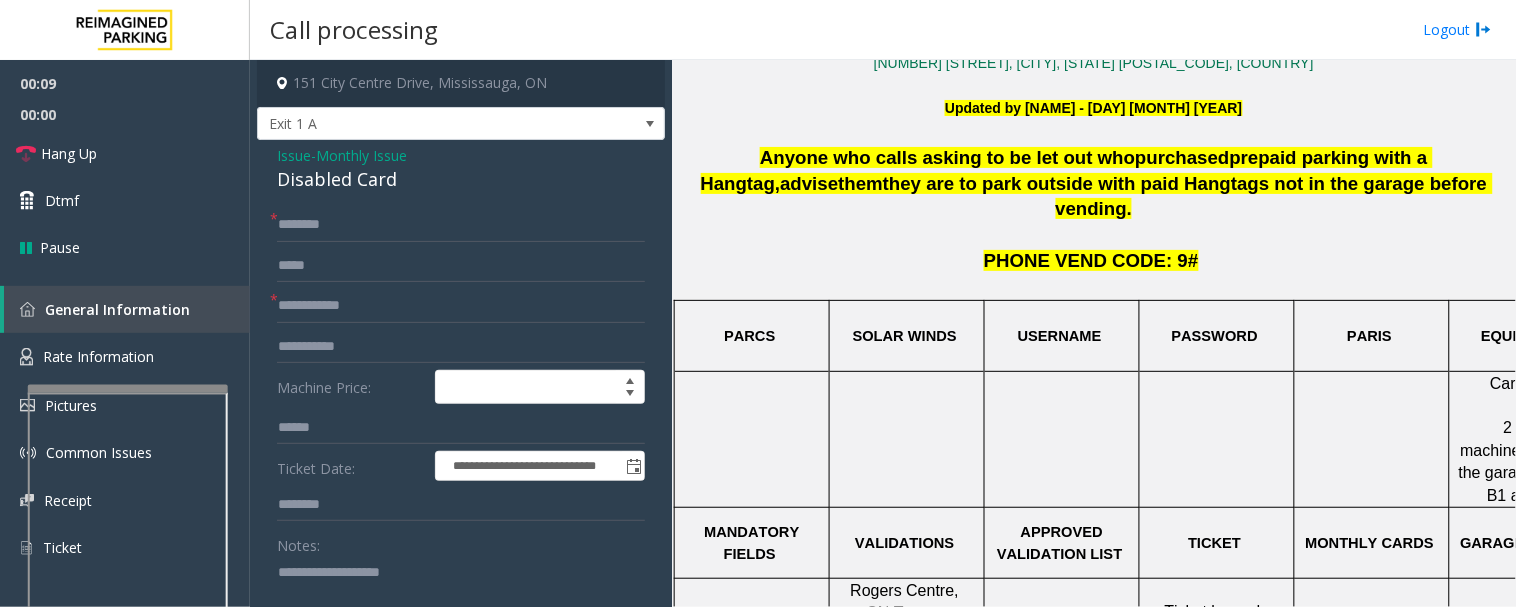 click on "Disabled Card" 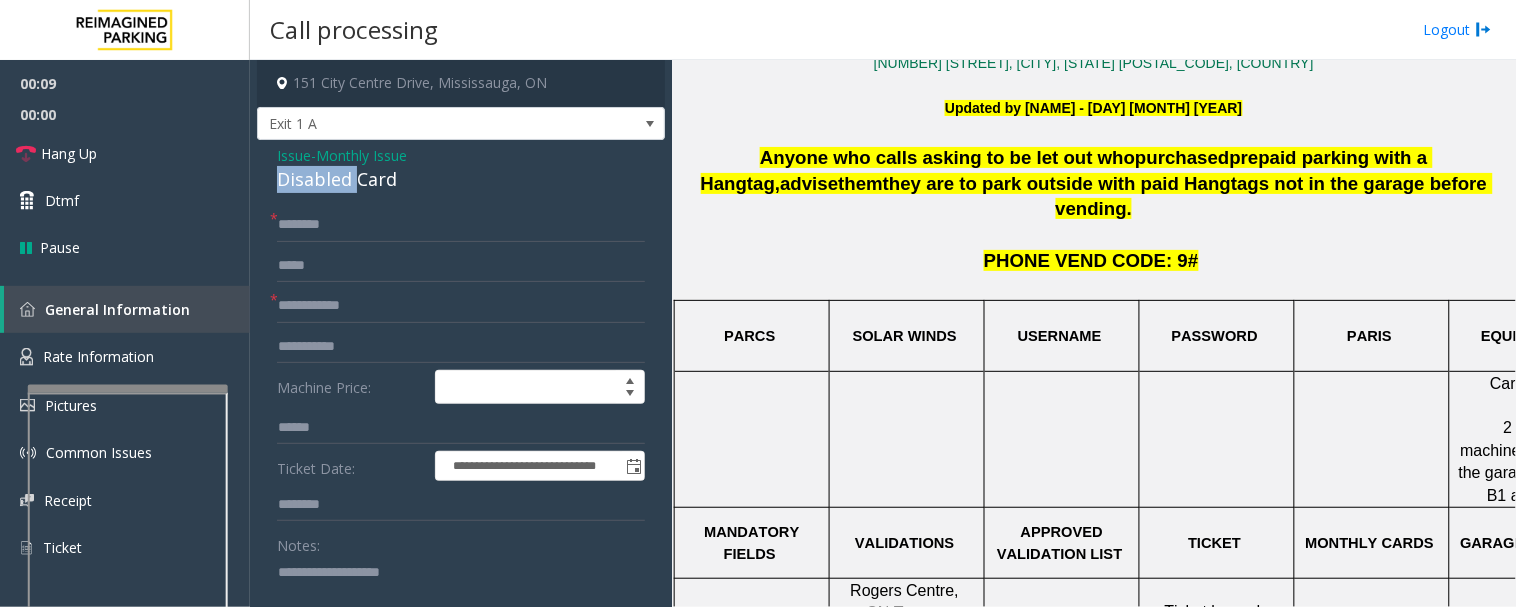 click on "Disabled Card" 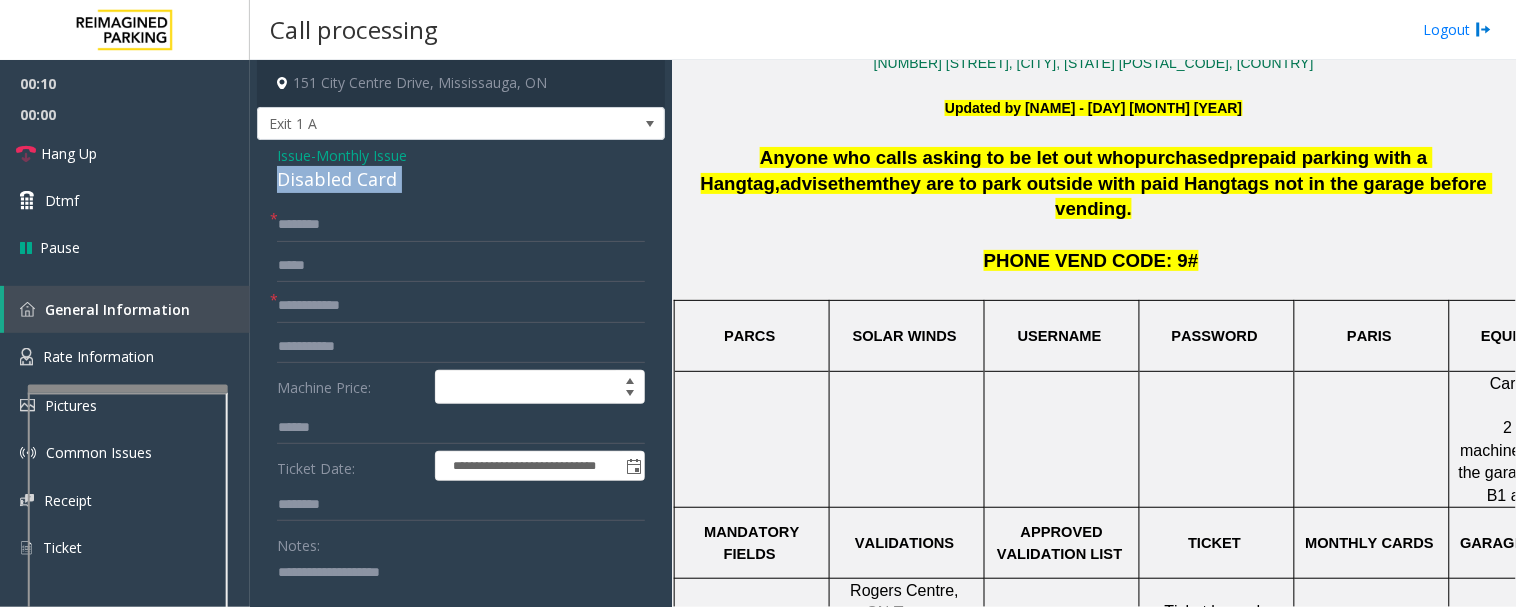click on "Disabled Card" 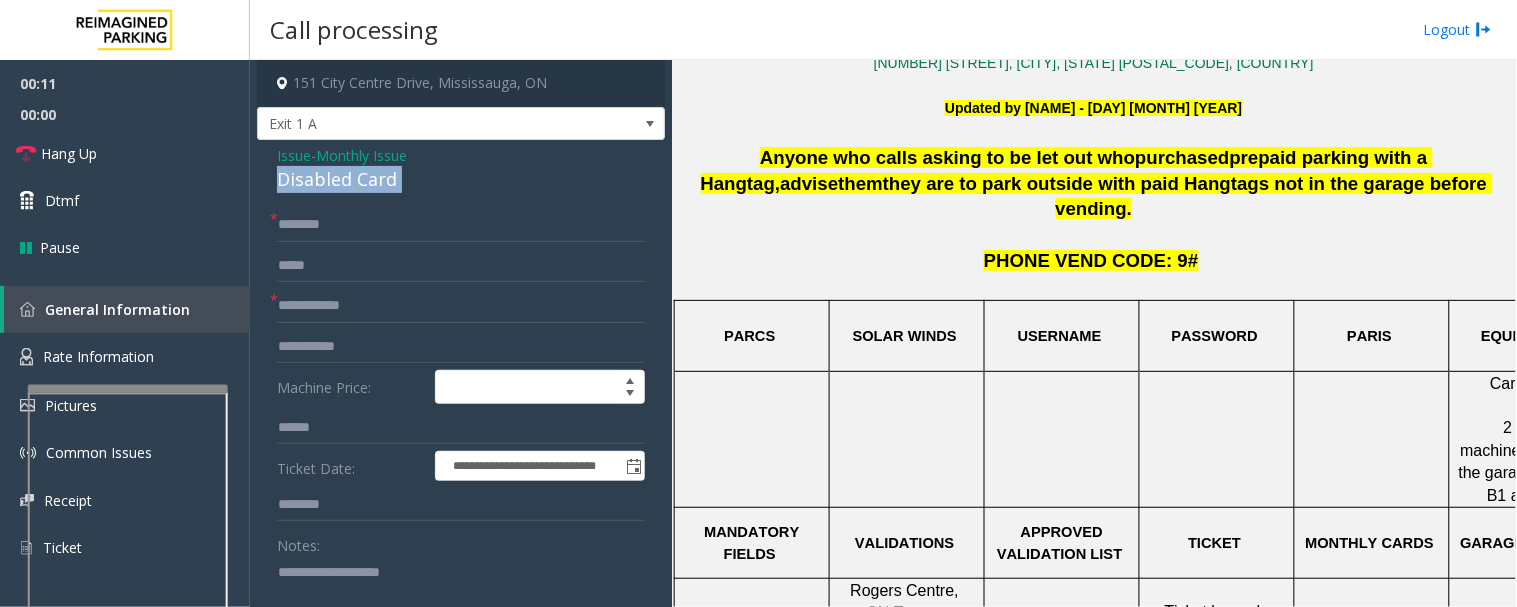 copy on "Disabled Card" 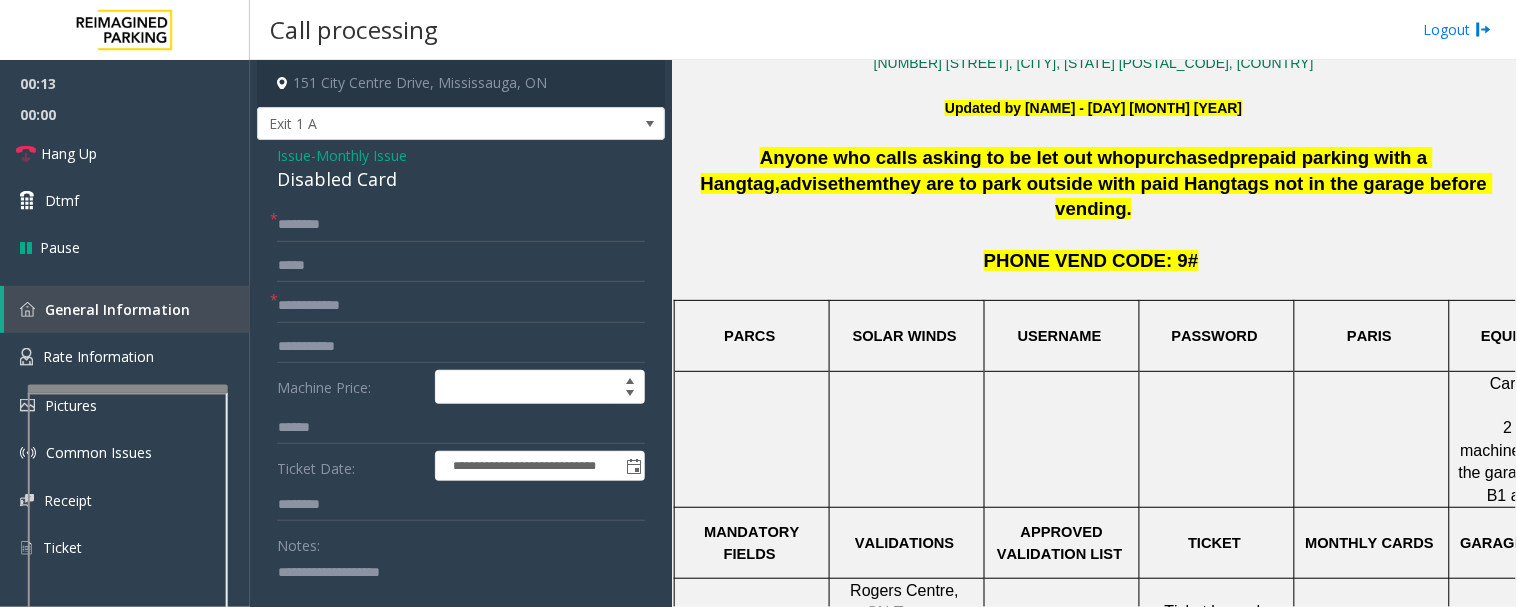 click 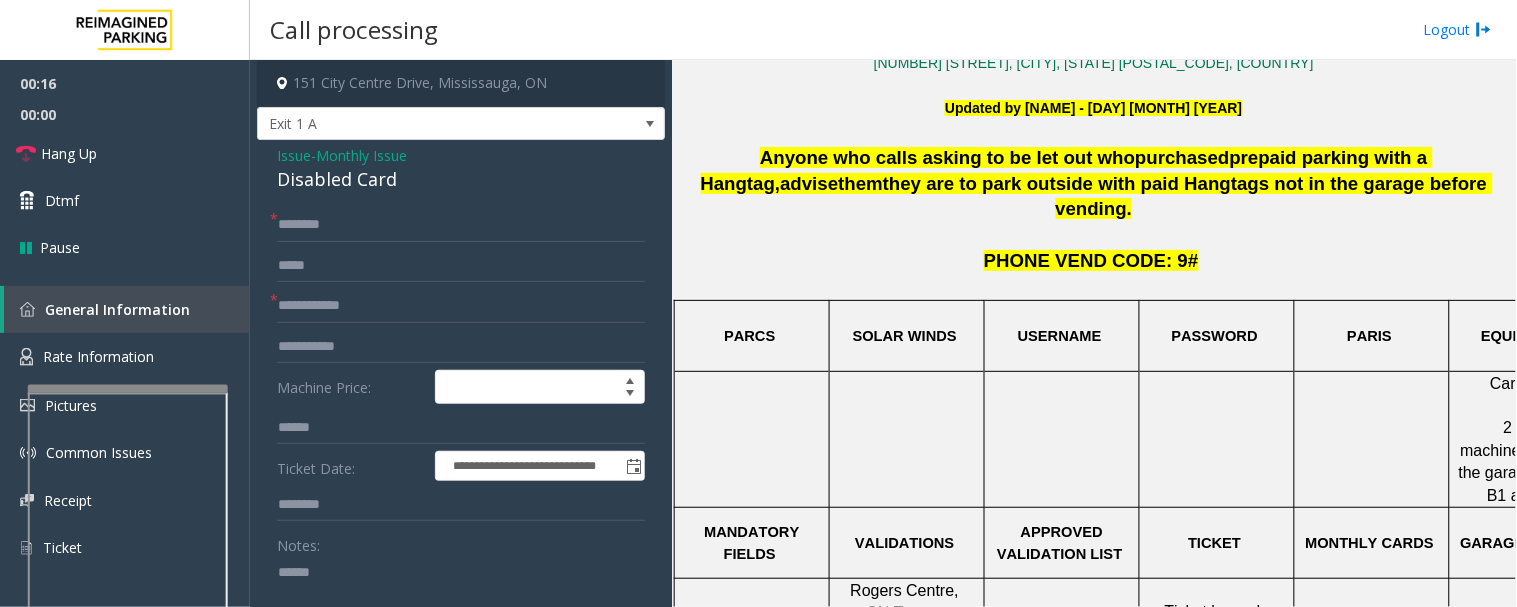paste on "**********" 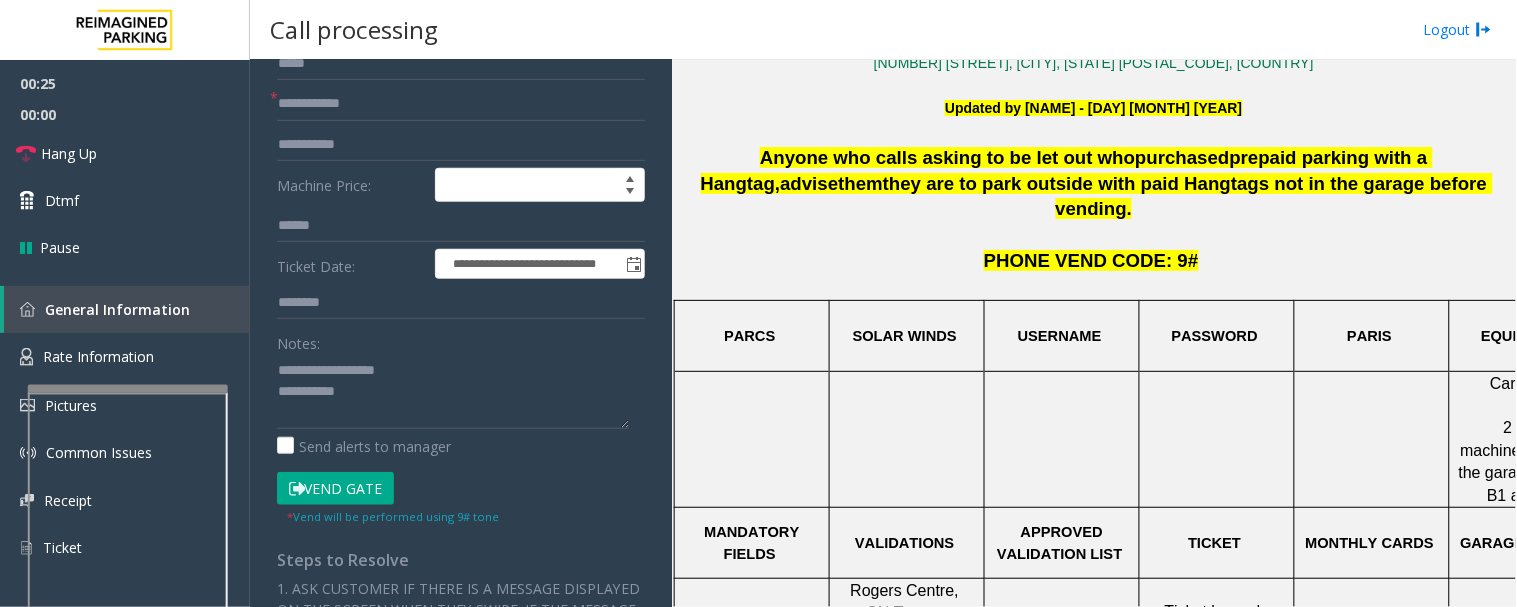 scroll, scrollTop: 273, scrollLeft: 0, axis: vertical 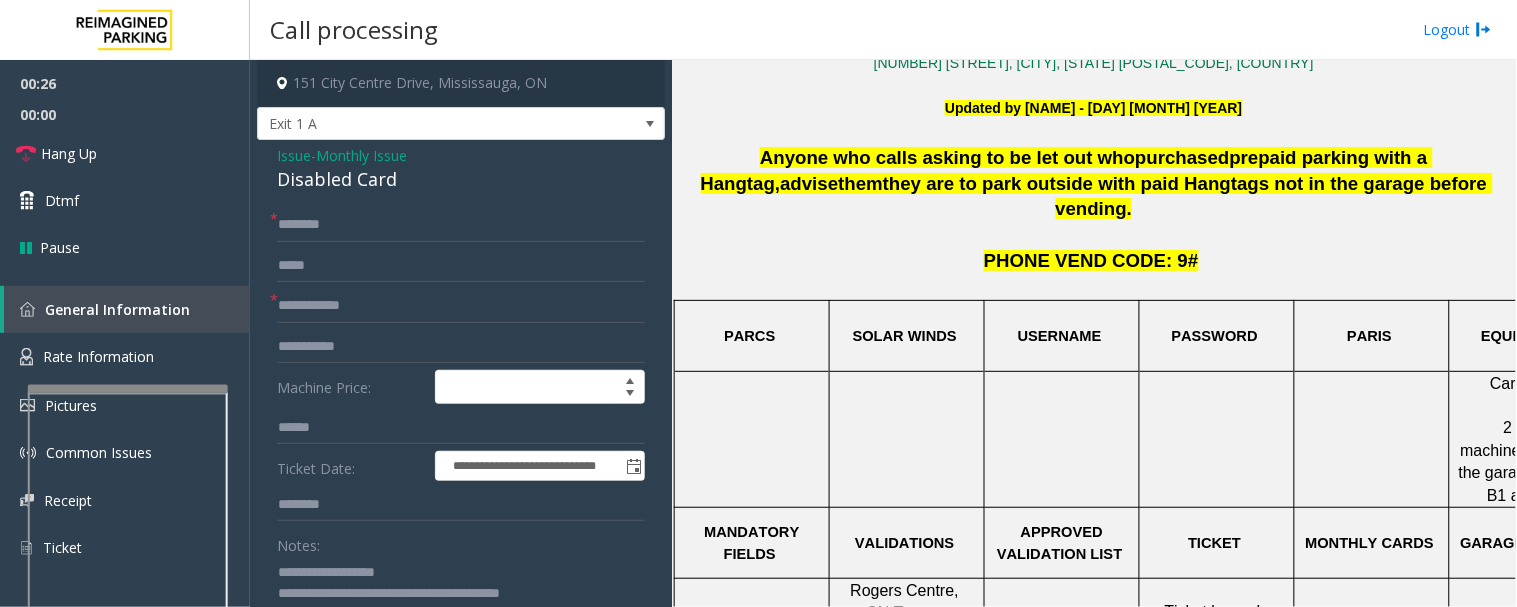 type on "**********" 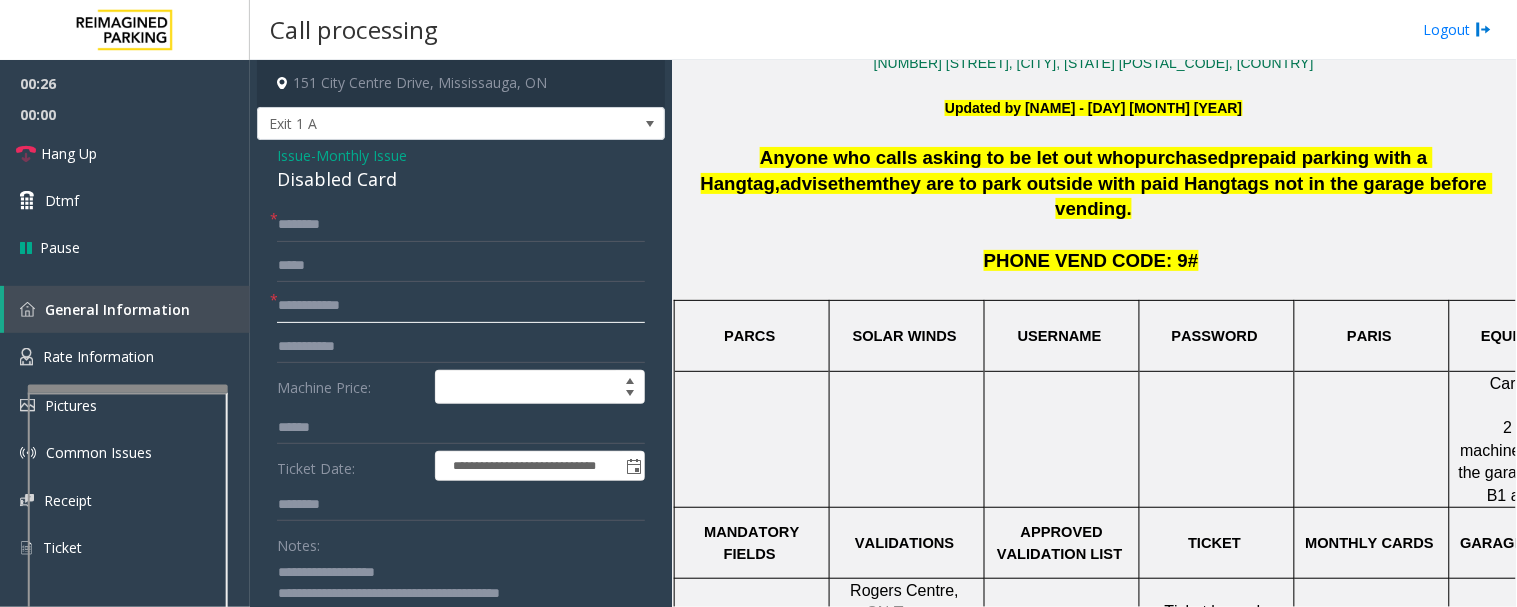 click 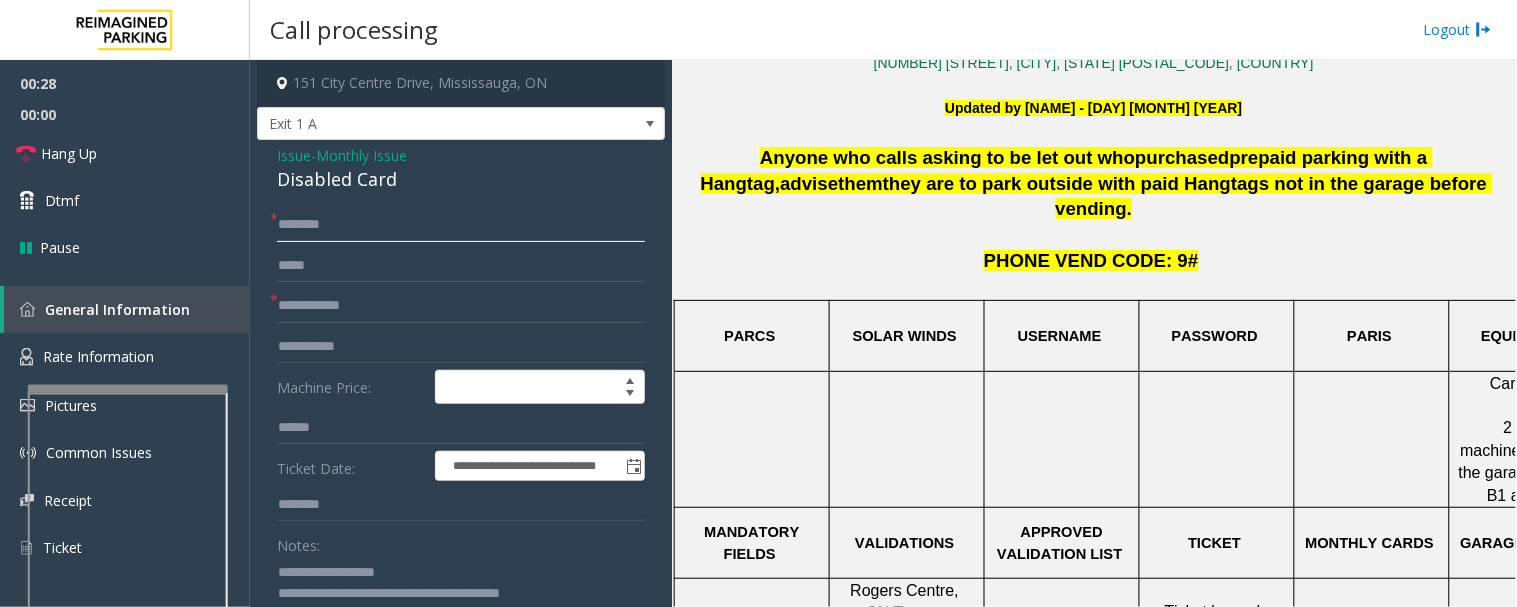 click 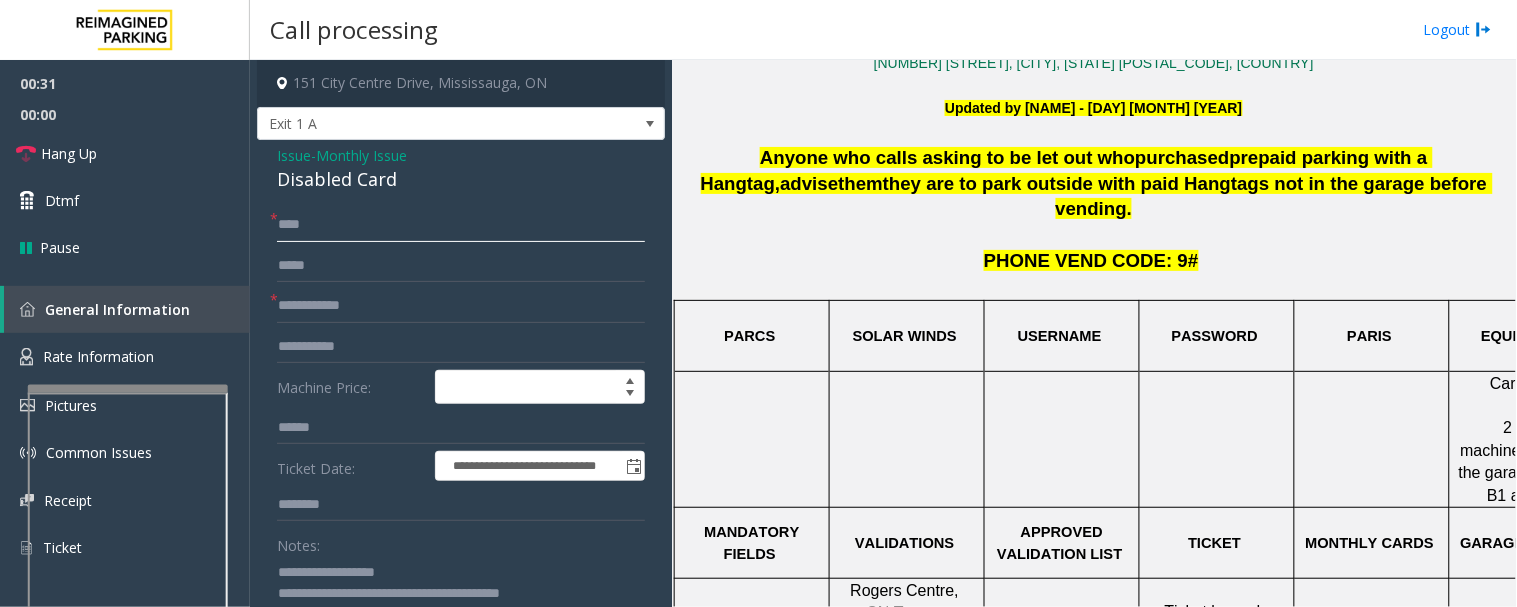 type on "****" 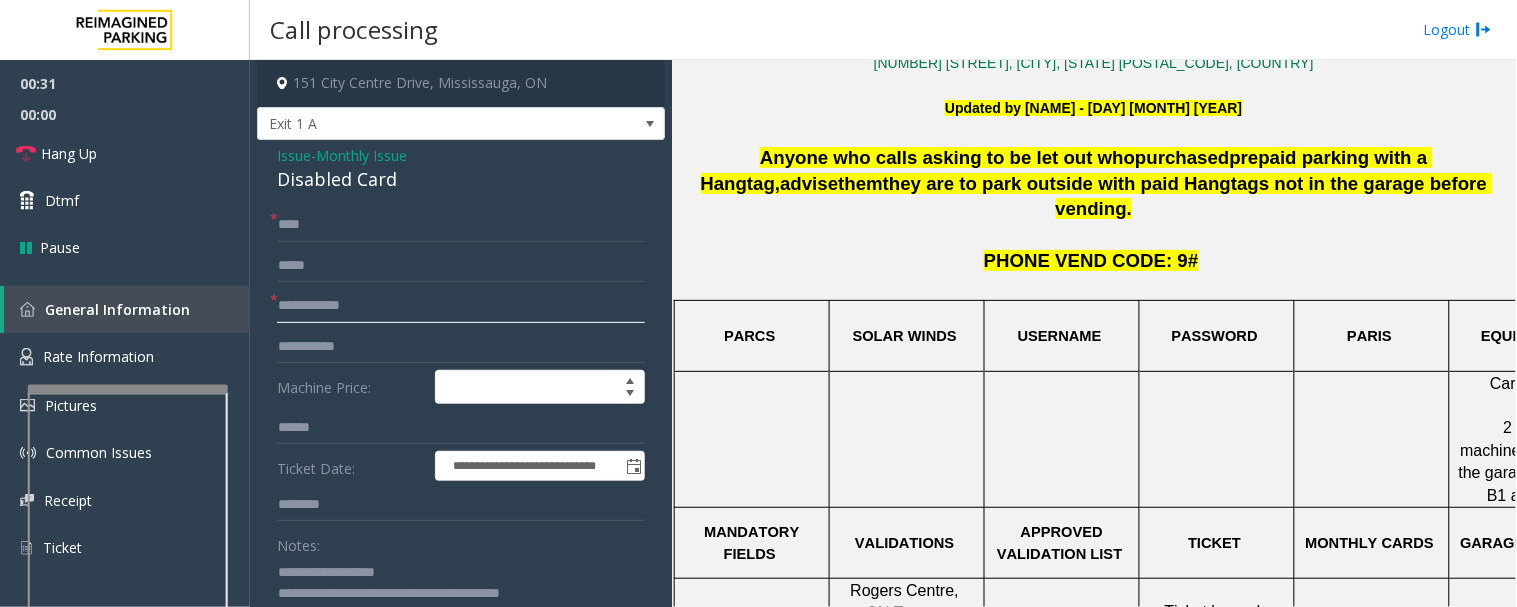 click 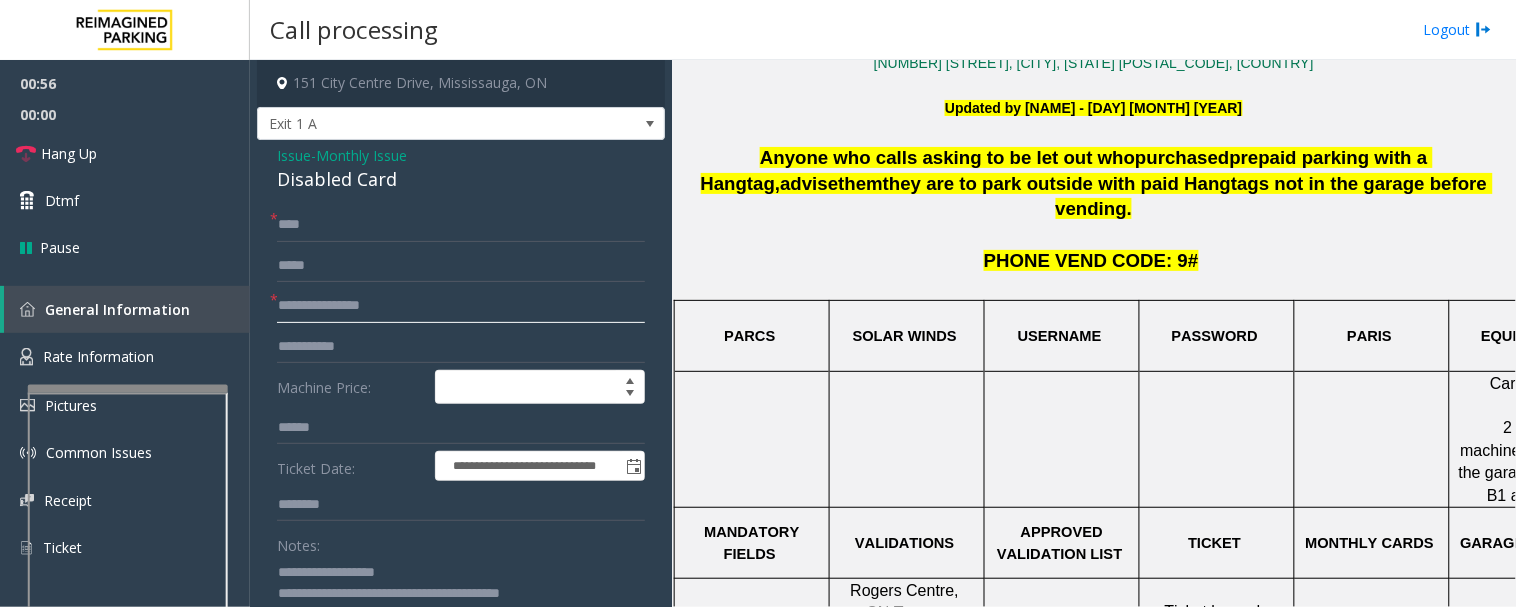 type on "**********" 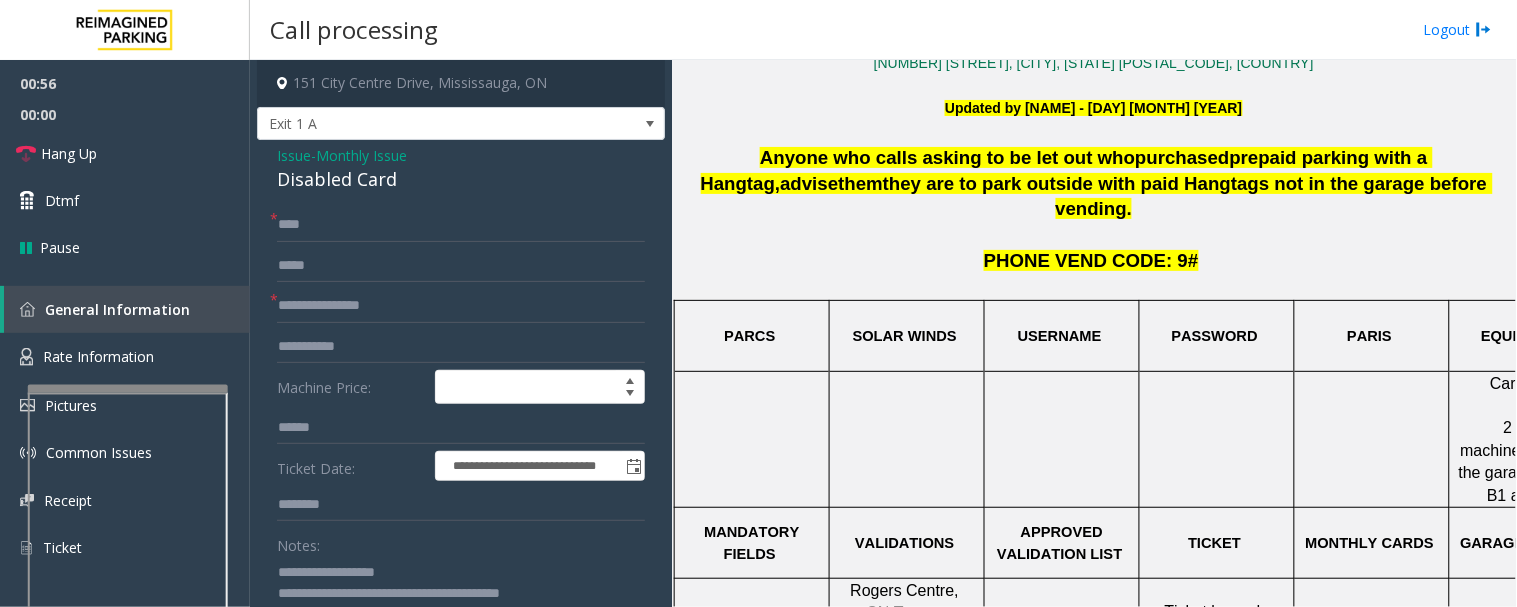 click 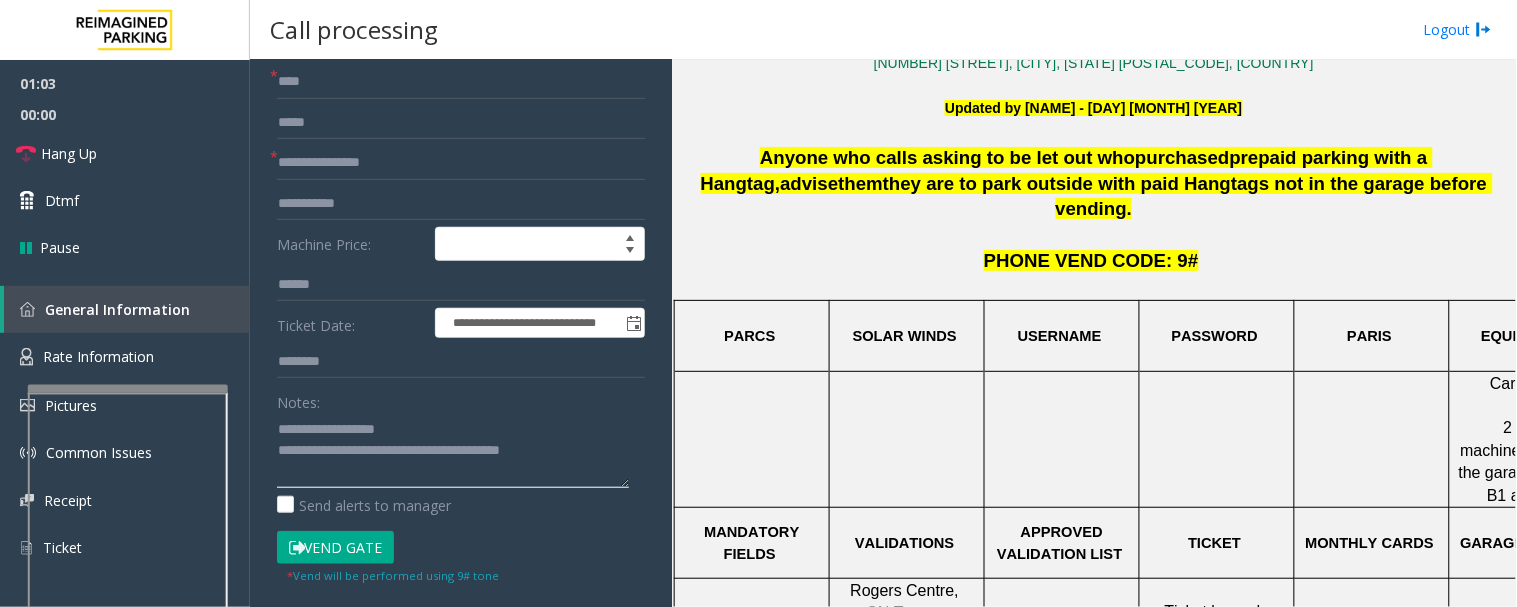 scroll, scrollTop: 0, scrollLeft: 0, axis: both 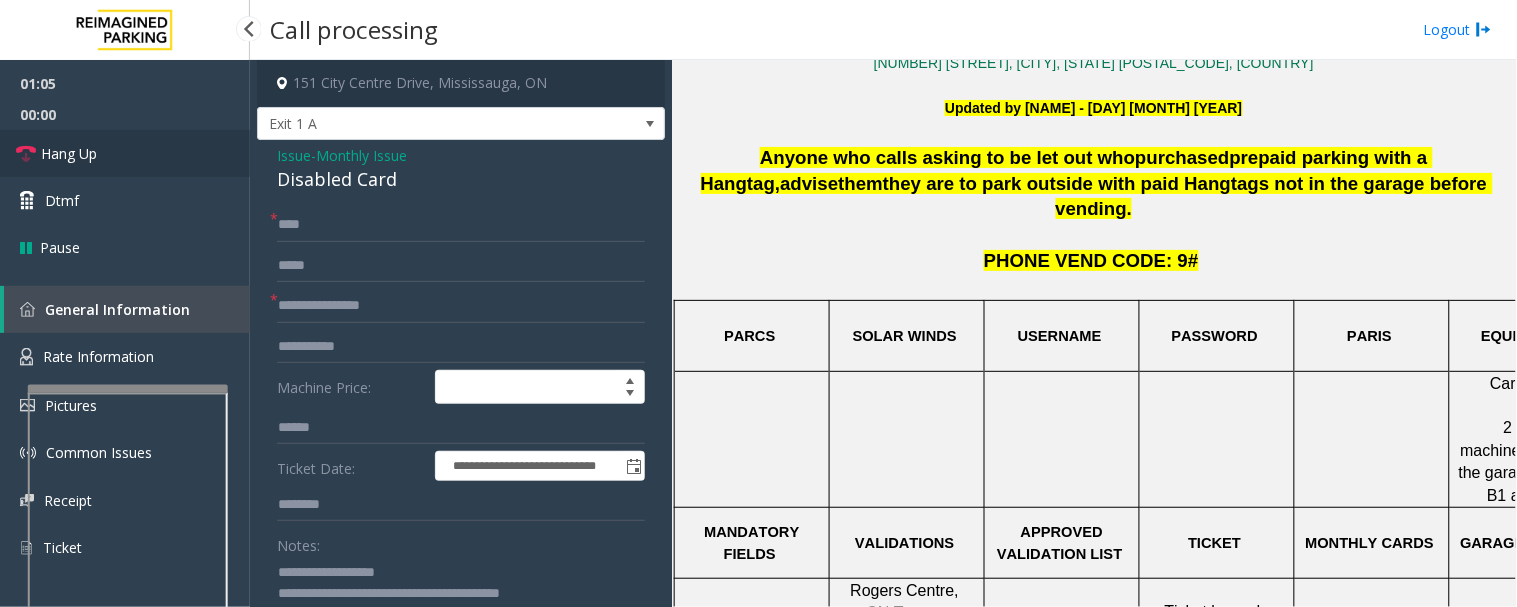 click on "Hang Up" at bounding box center (125, 153) 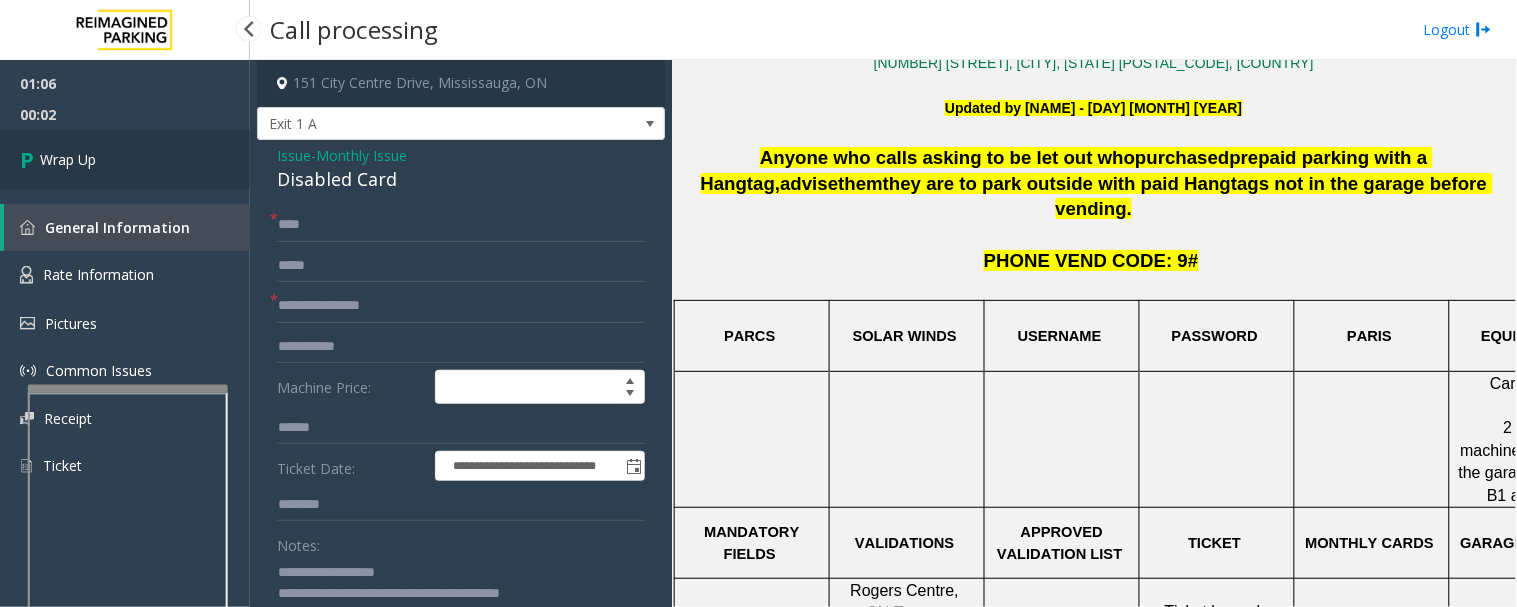 click on "Wrap Up" at bounding box center (125, 159) 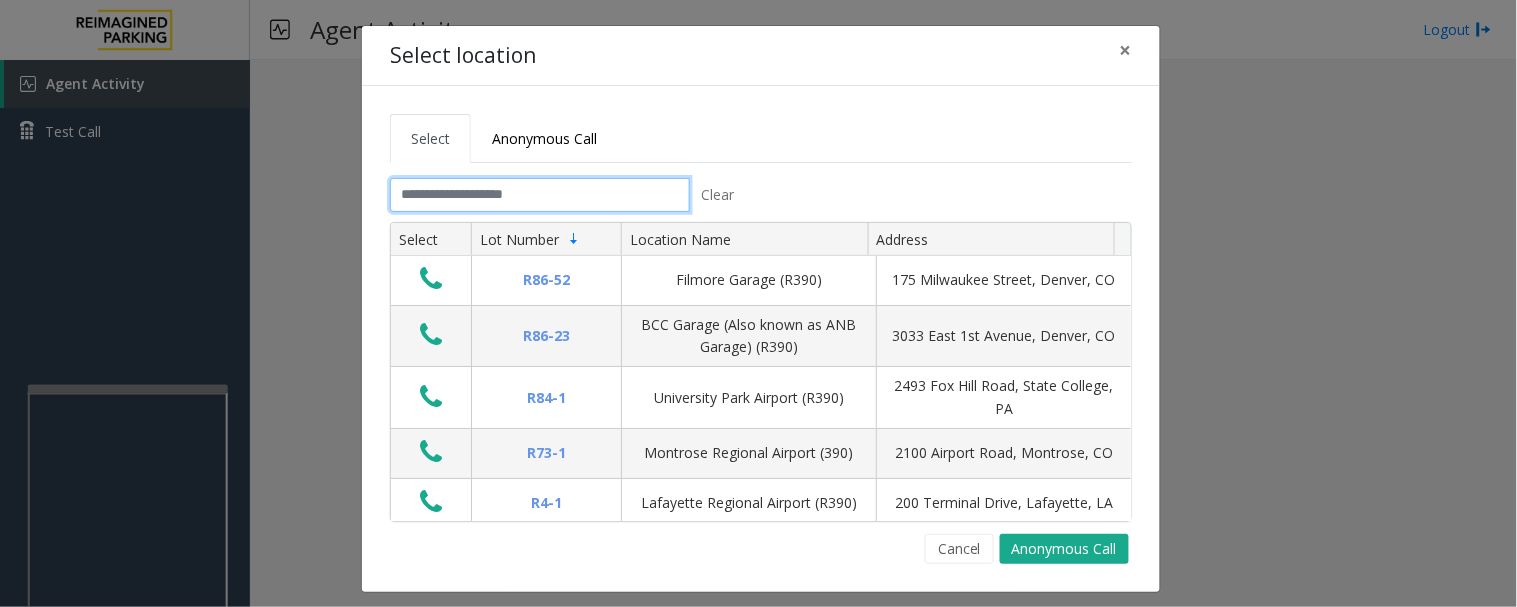 click 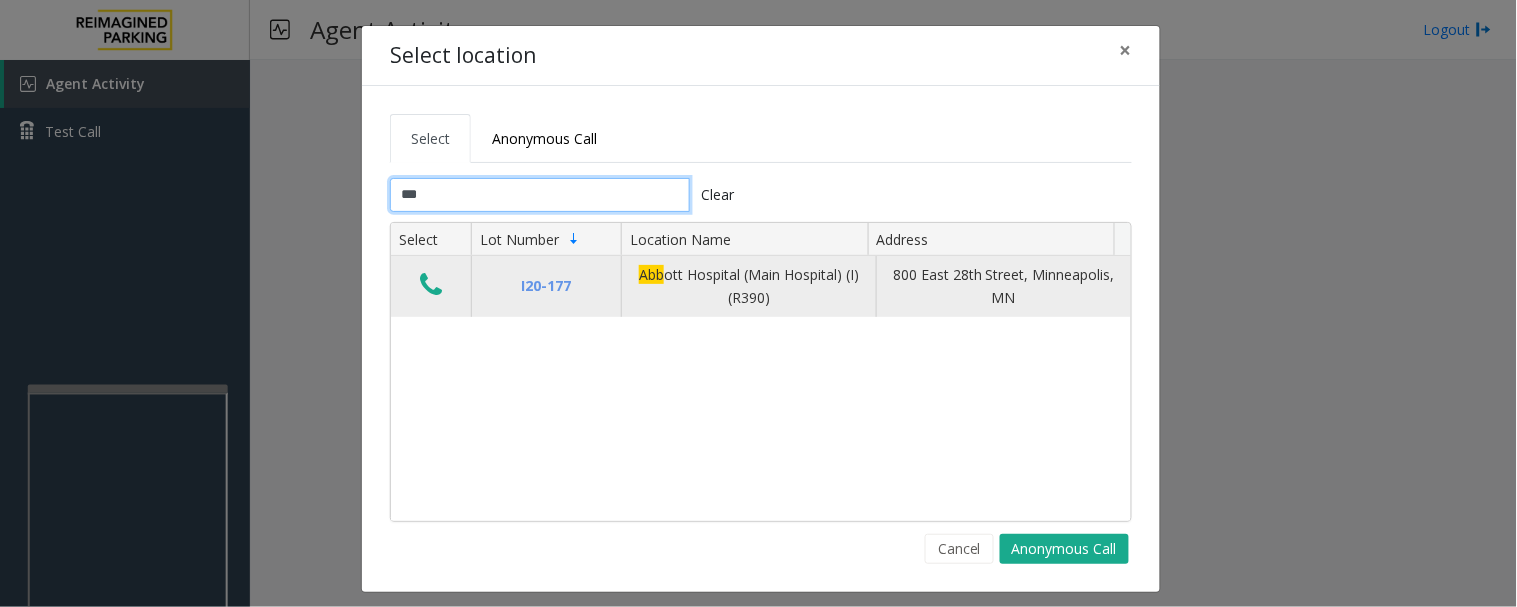 type on "***" 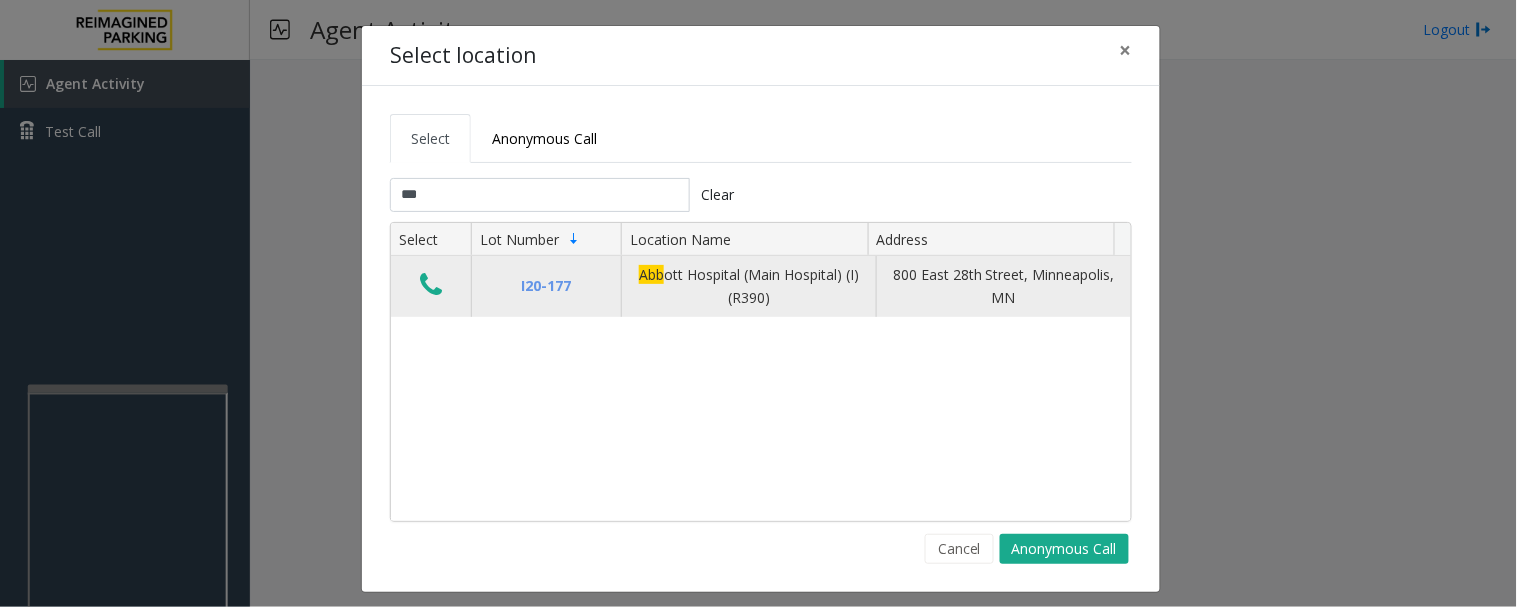 click 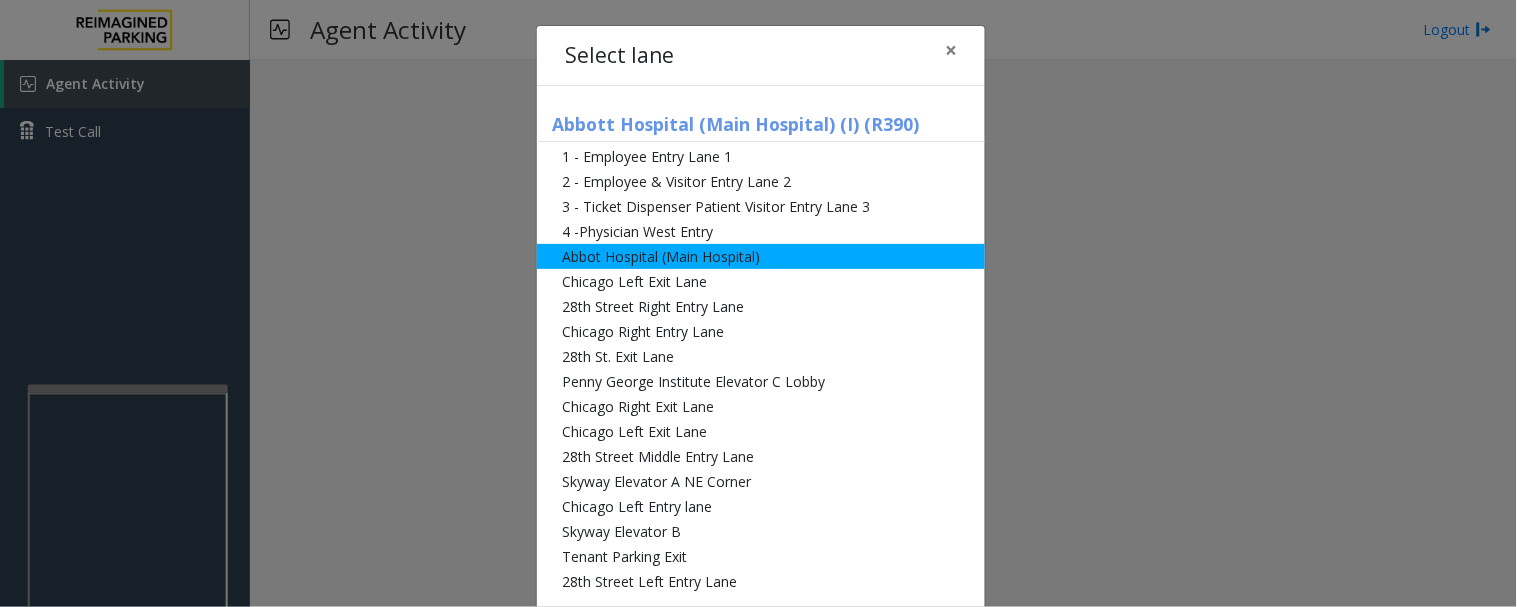 click on "Abbot Hospital (Main Hospital)" 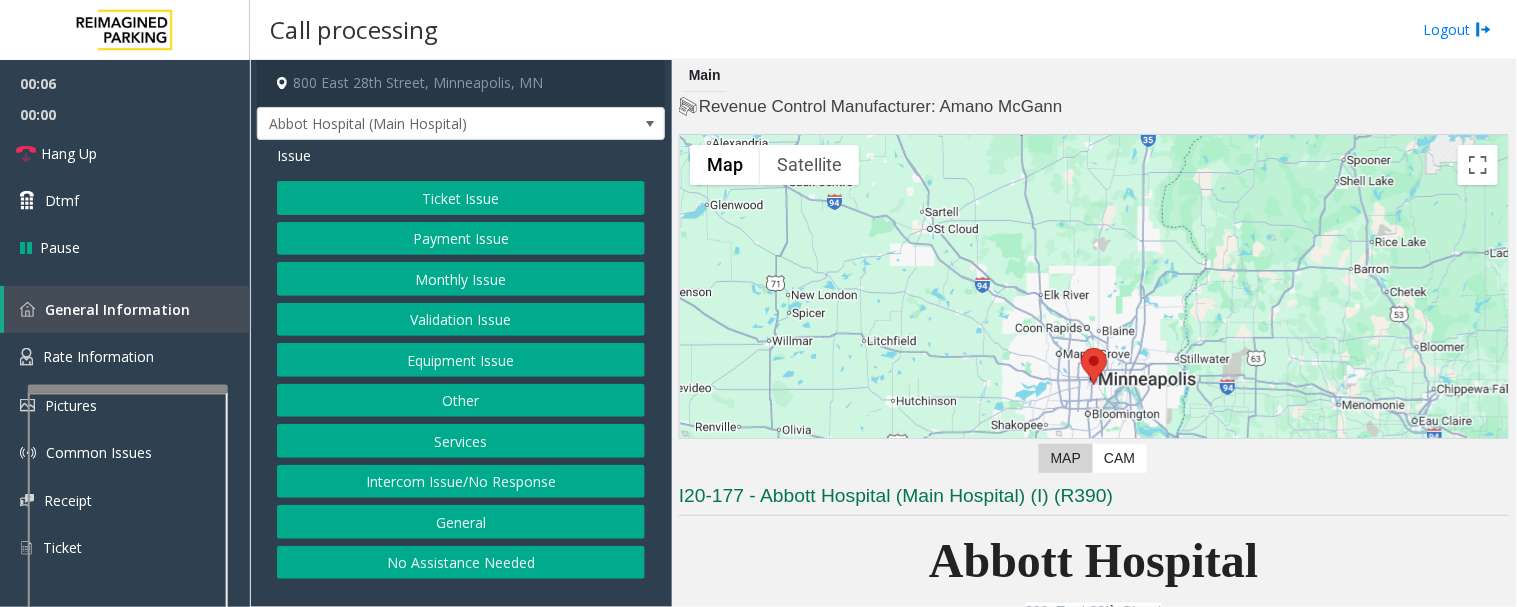 scroll, scrollTop: 333, scrollLeft: 0, axis: vertical 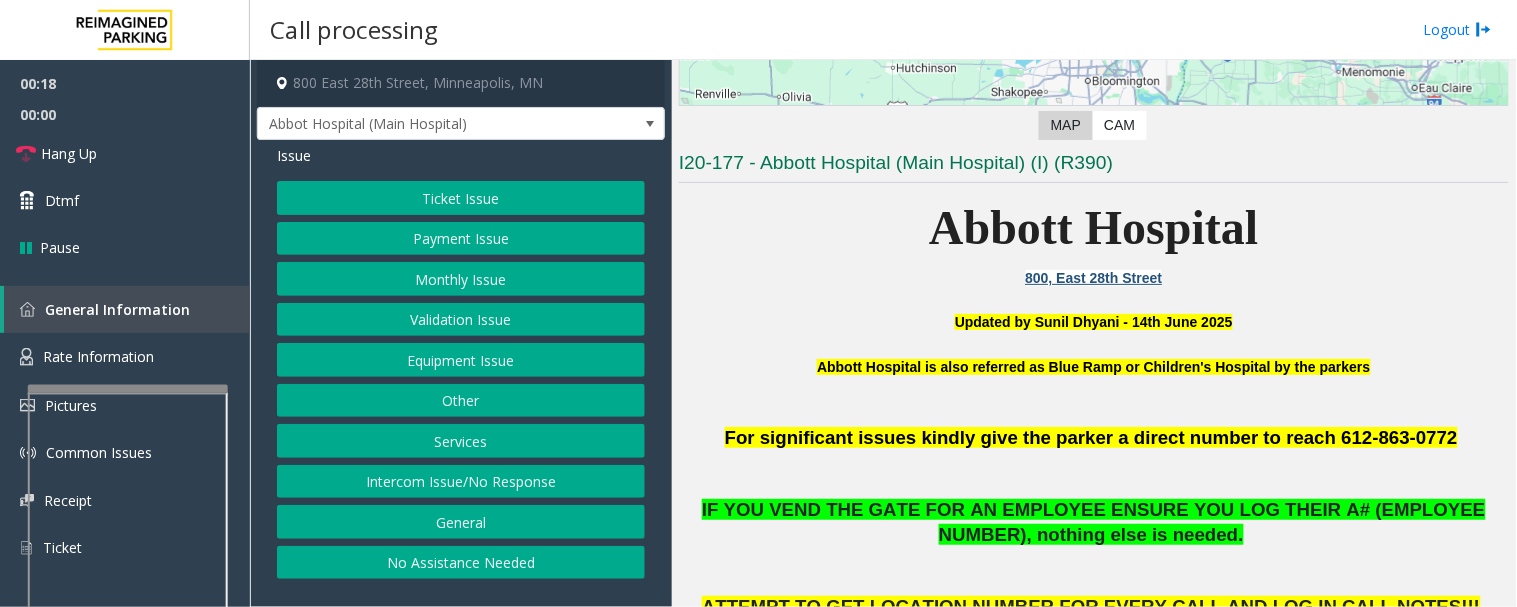 click on "Intercom Issue/No Response" 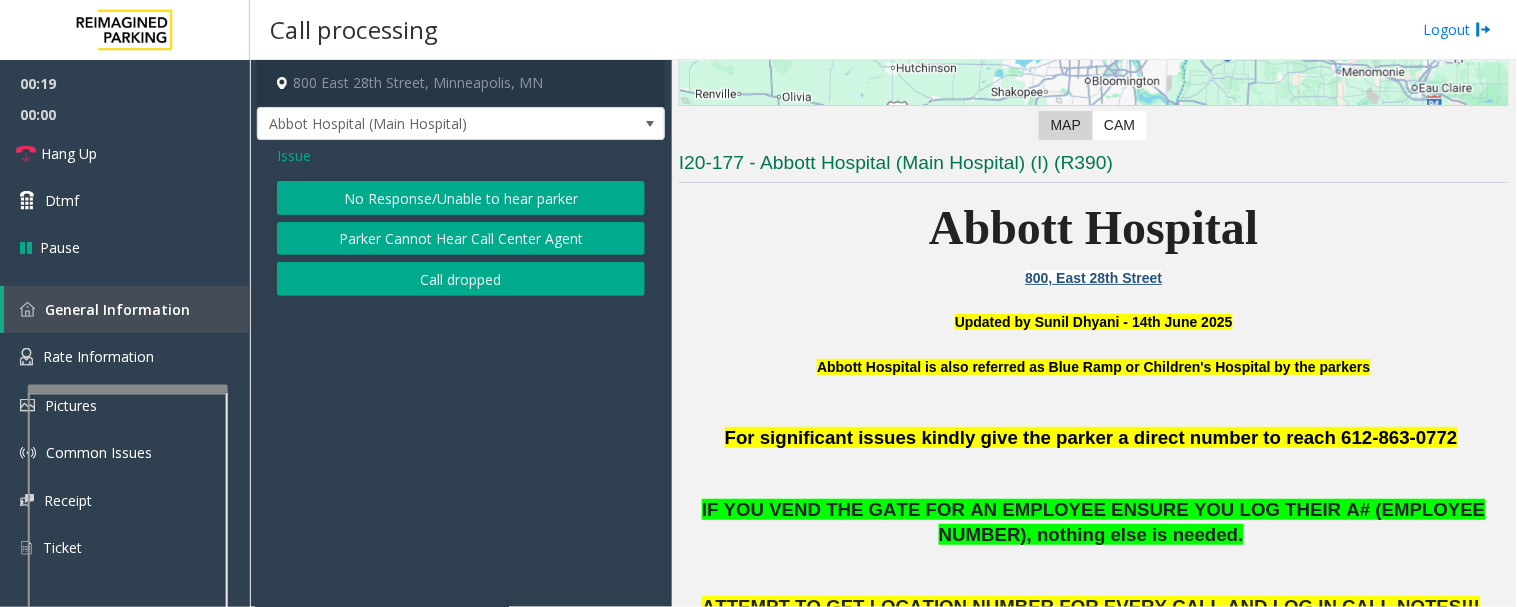 click on "Parker Cannot Hear Call Center Agent" 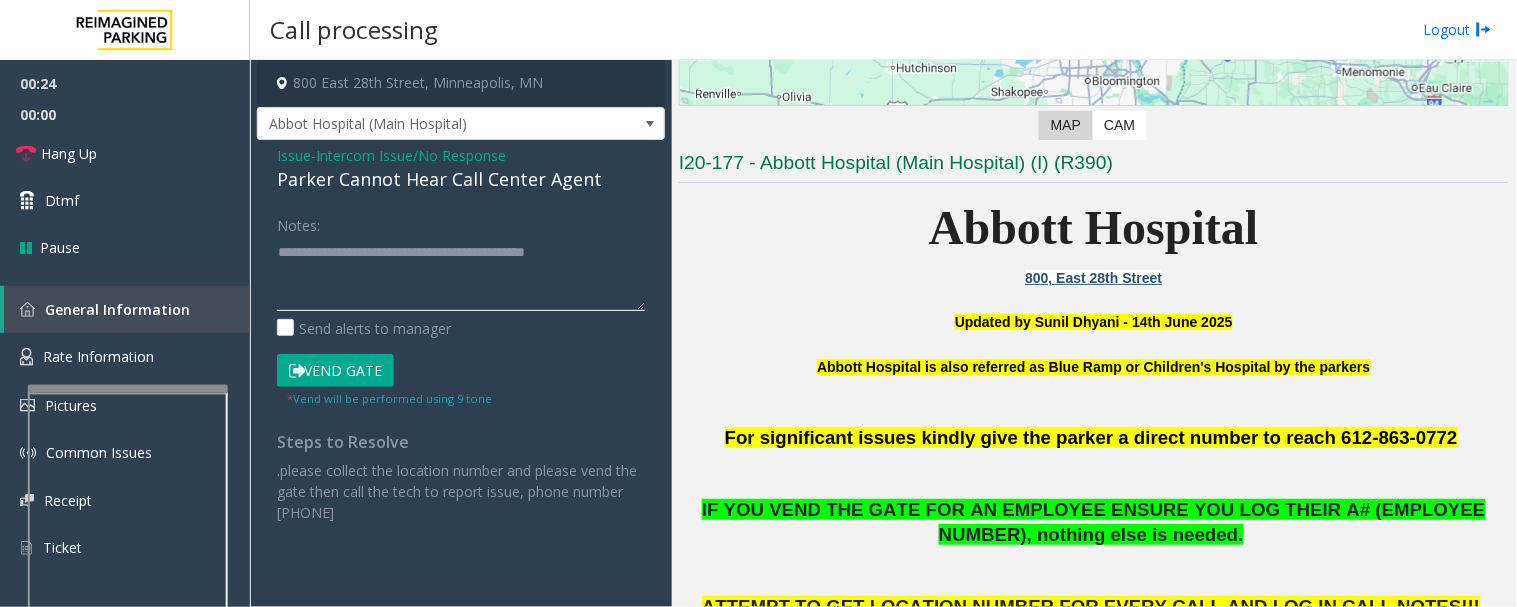 click 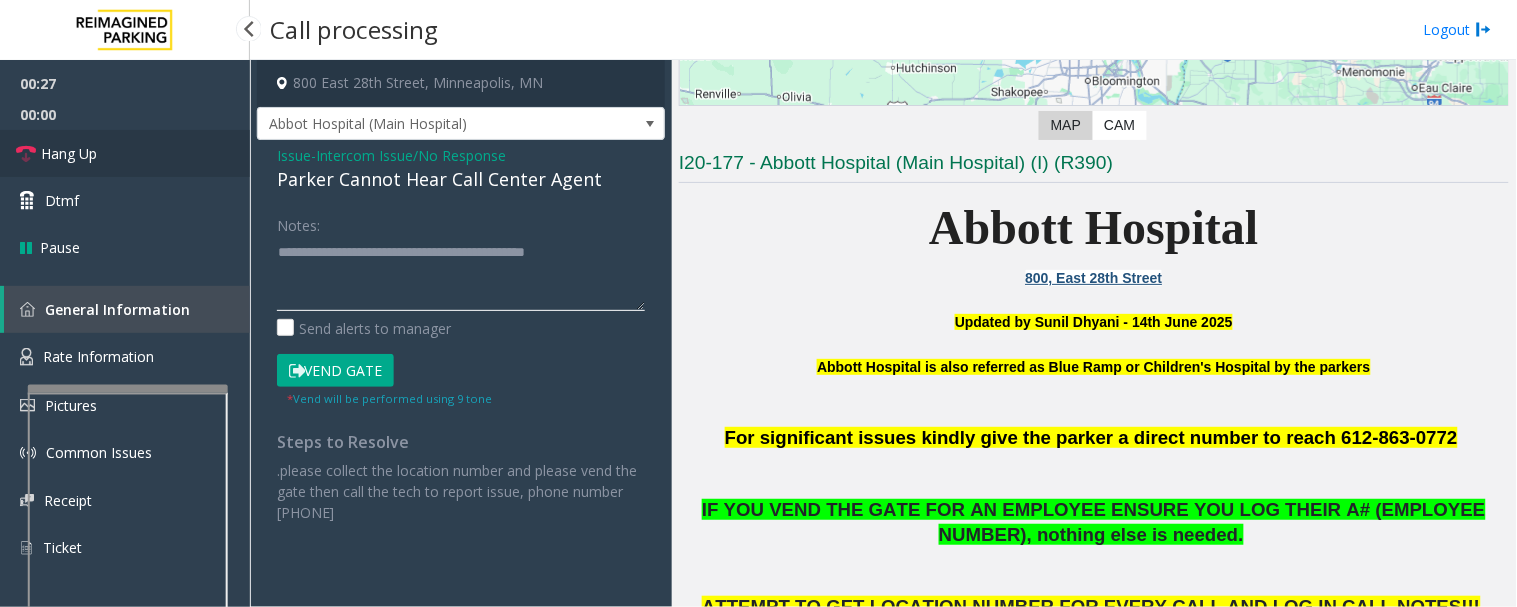 type on "**********" 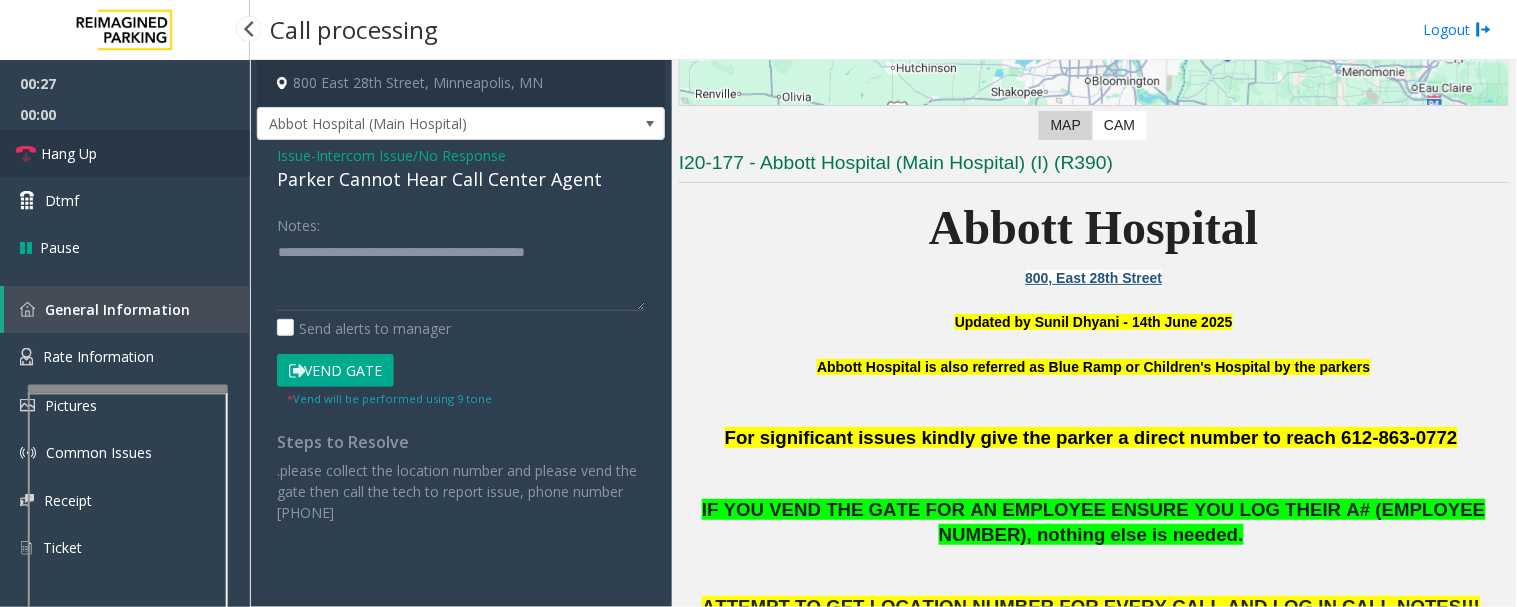 click on "Hang Up" at bounding box center (125, 153) 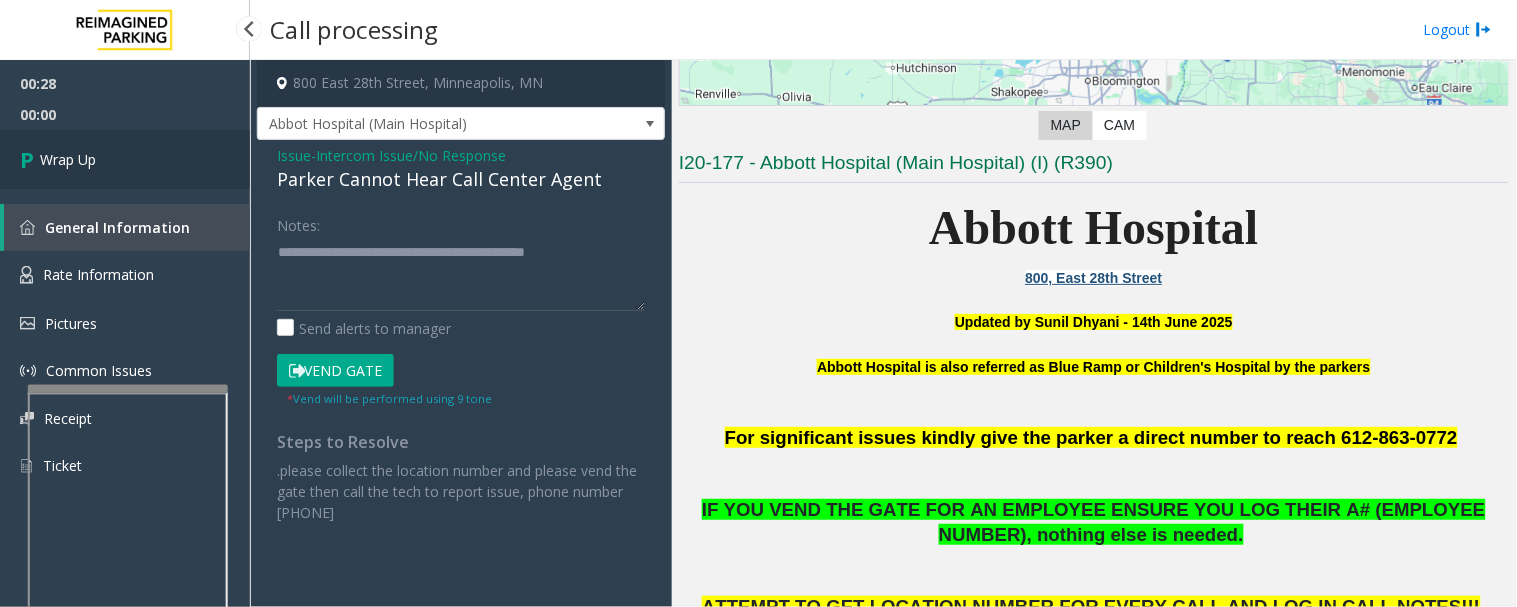 click at bounding box center [30, 159] 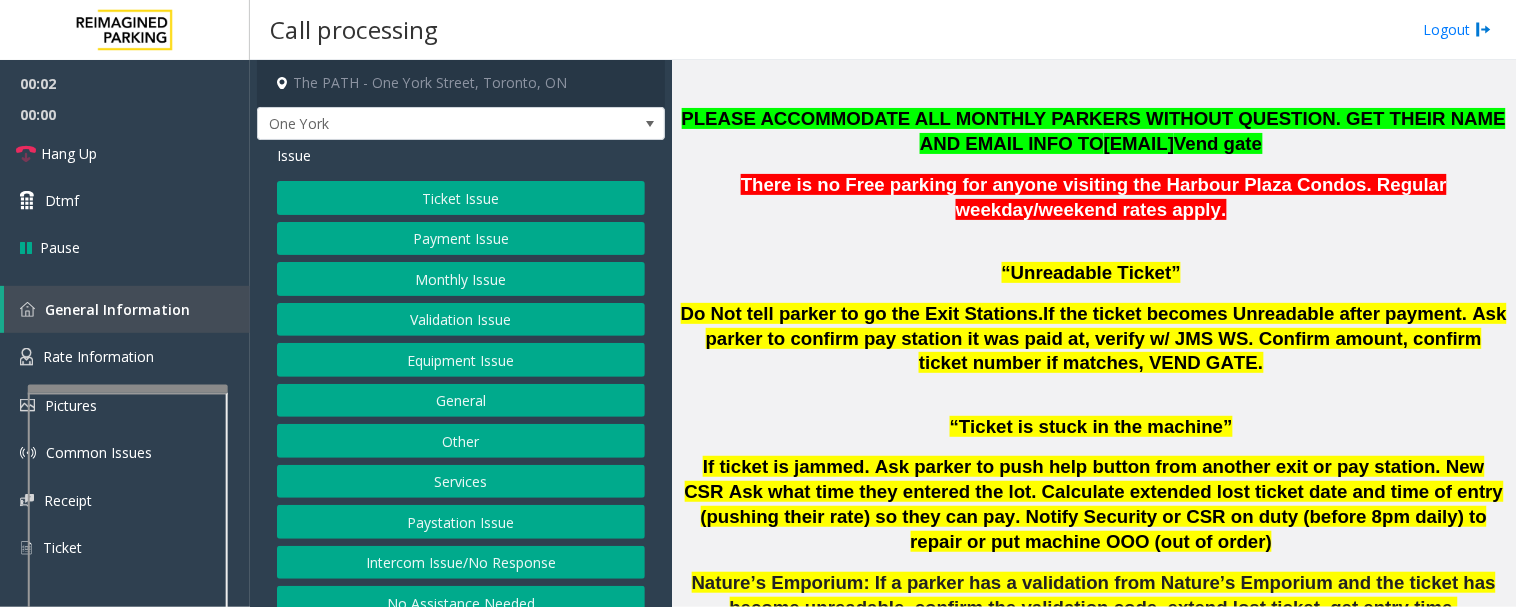 scroll, scrollTop: 1111, scrollLeft: 0, axis: vertical 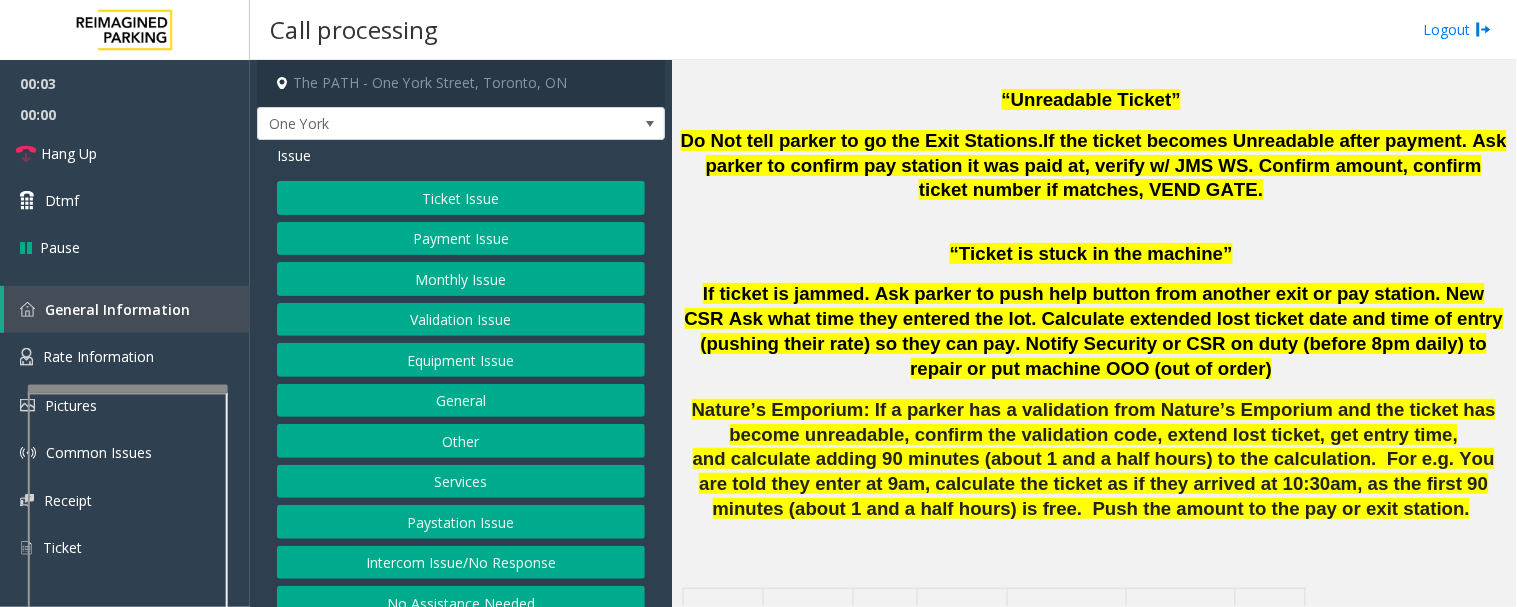 click on "Services" 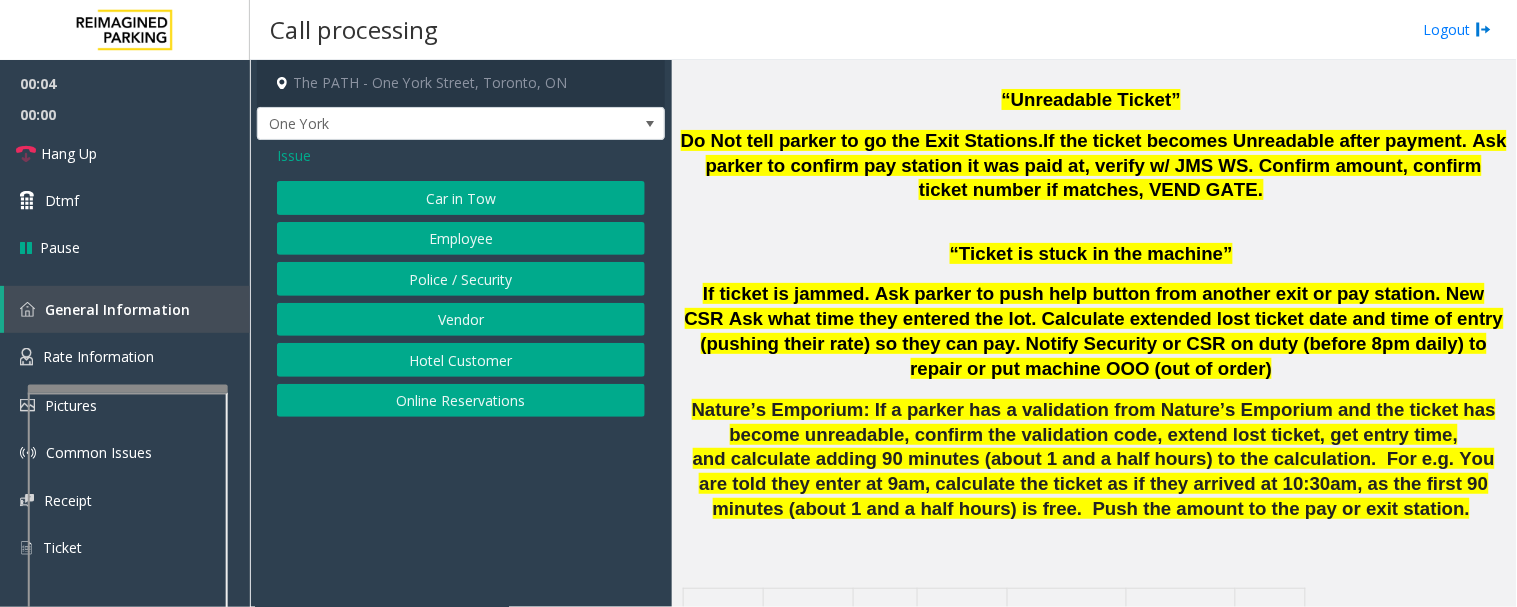 click on "Police / Security" 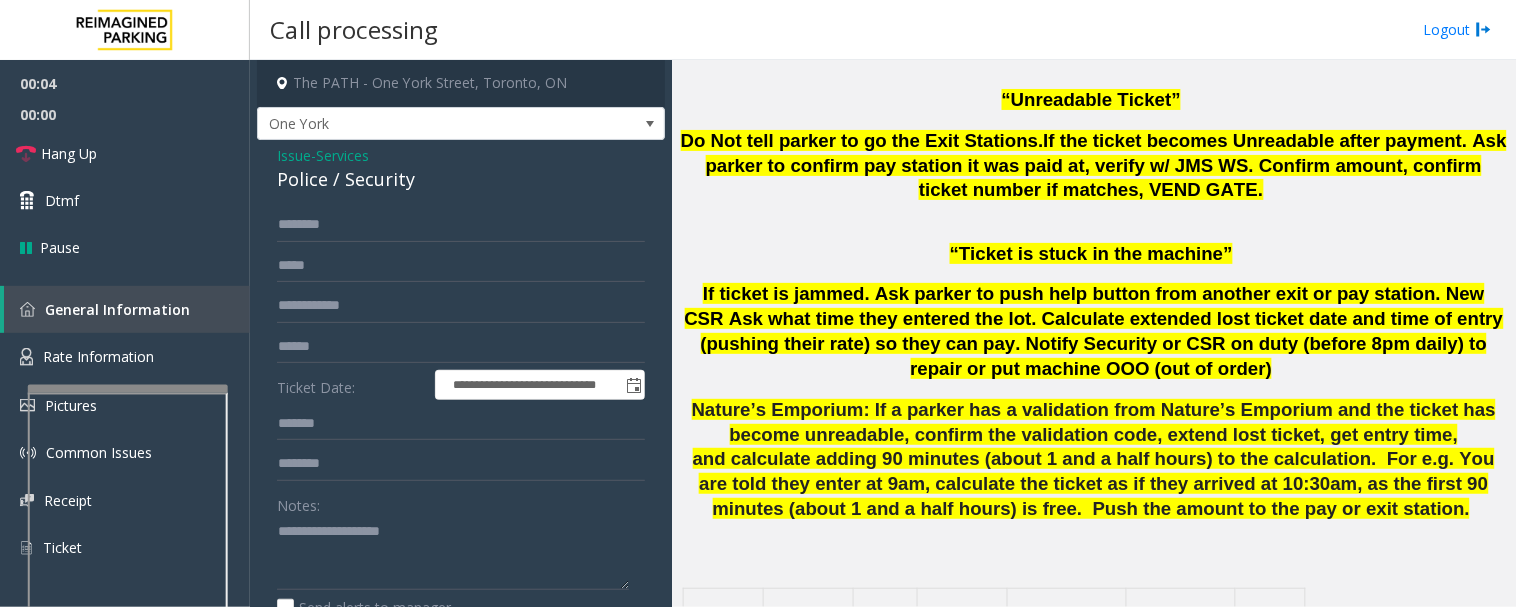 click on "Police / Security" 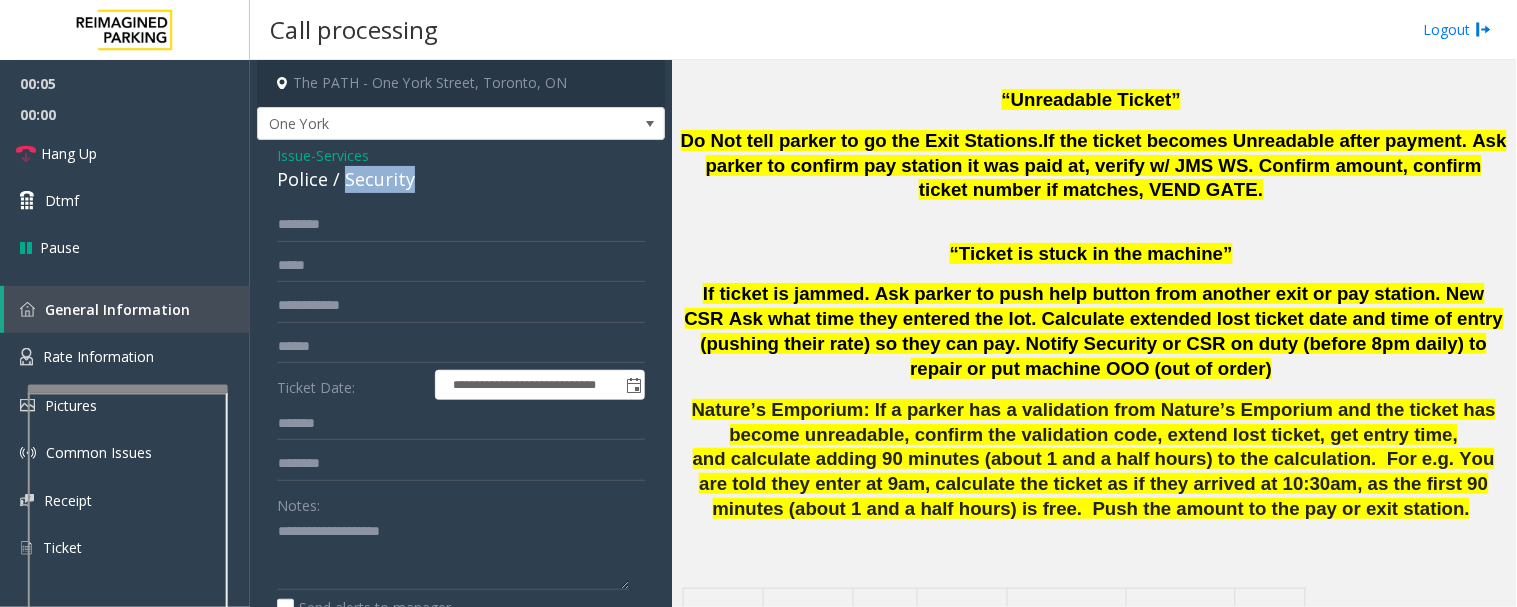 click on "Police / Security" 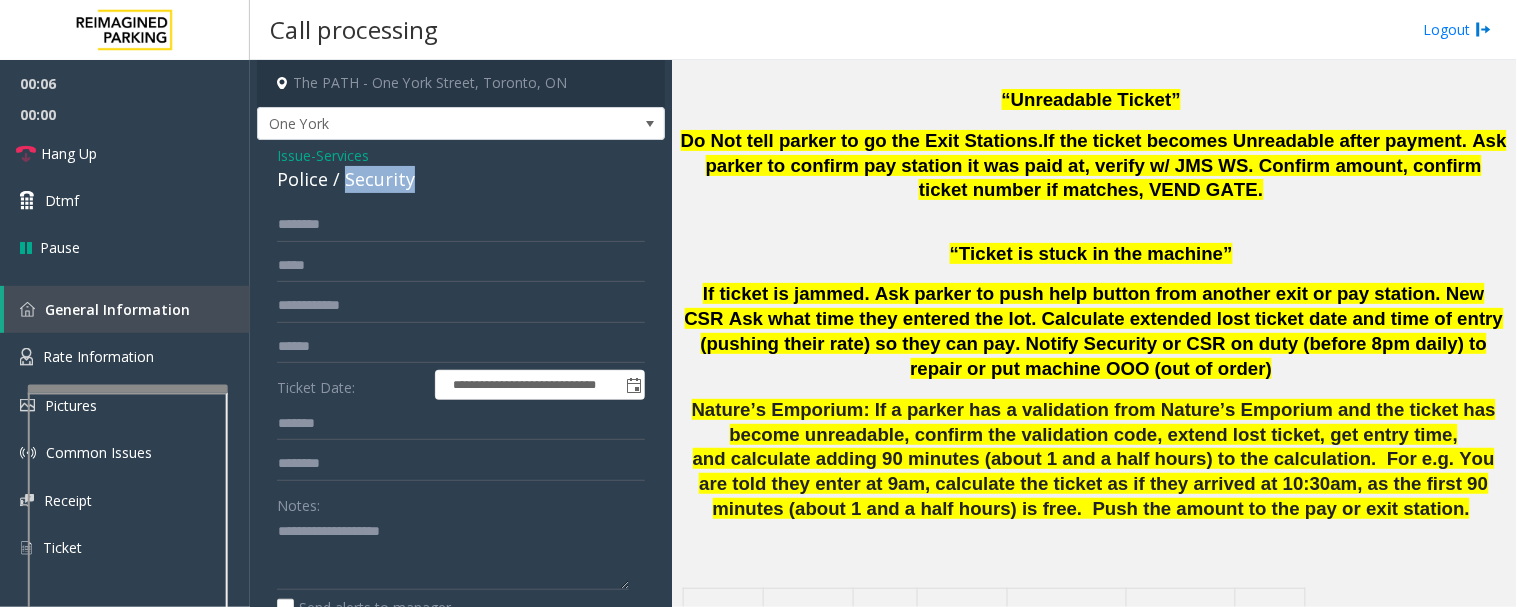 copy on "Security" 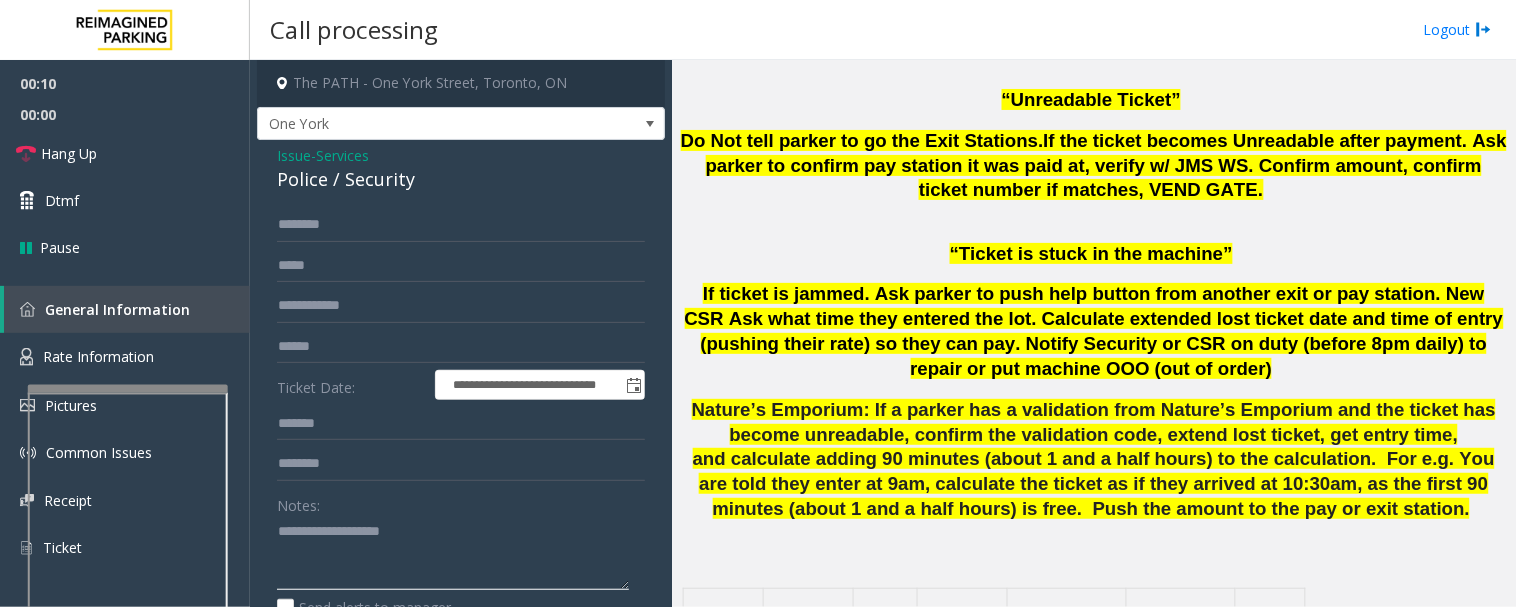 click 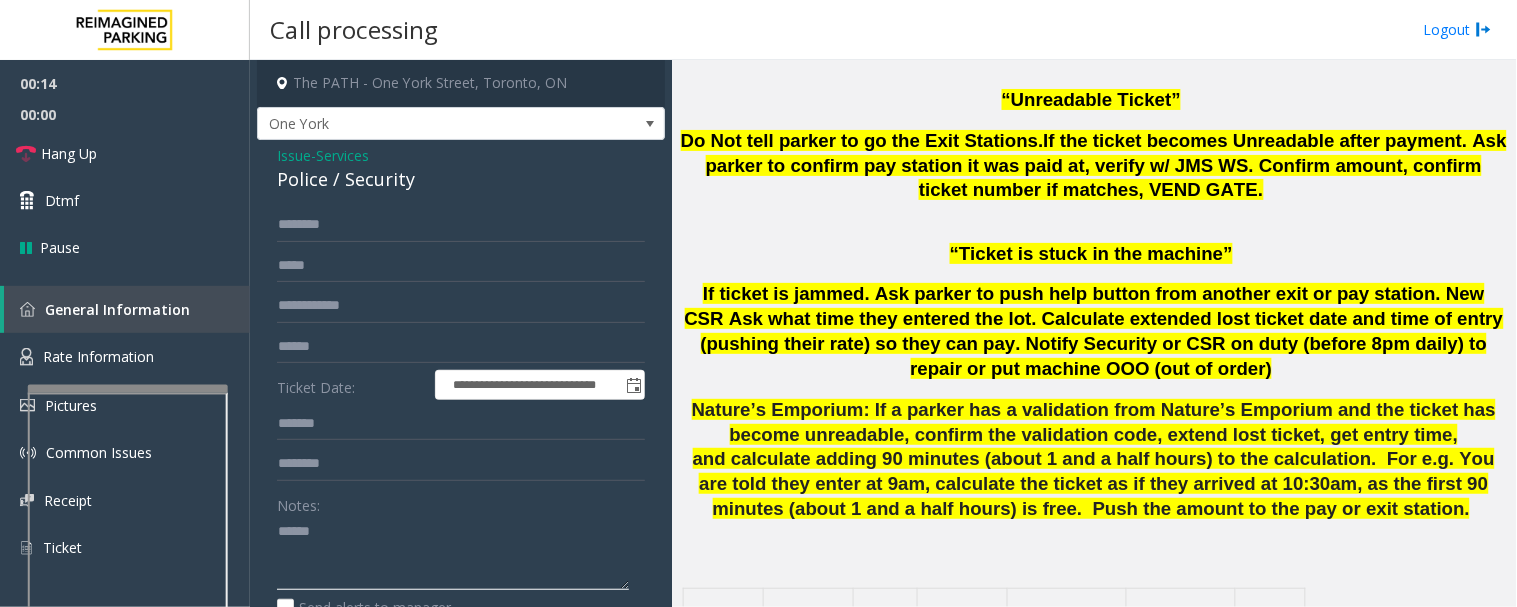paste on "********" 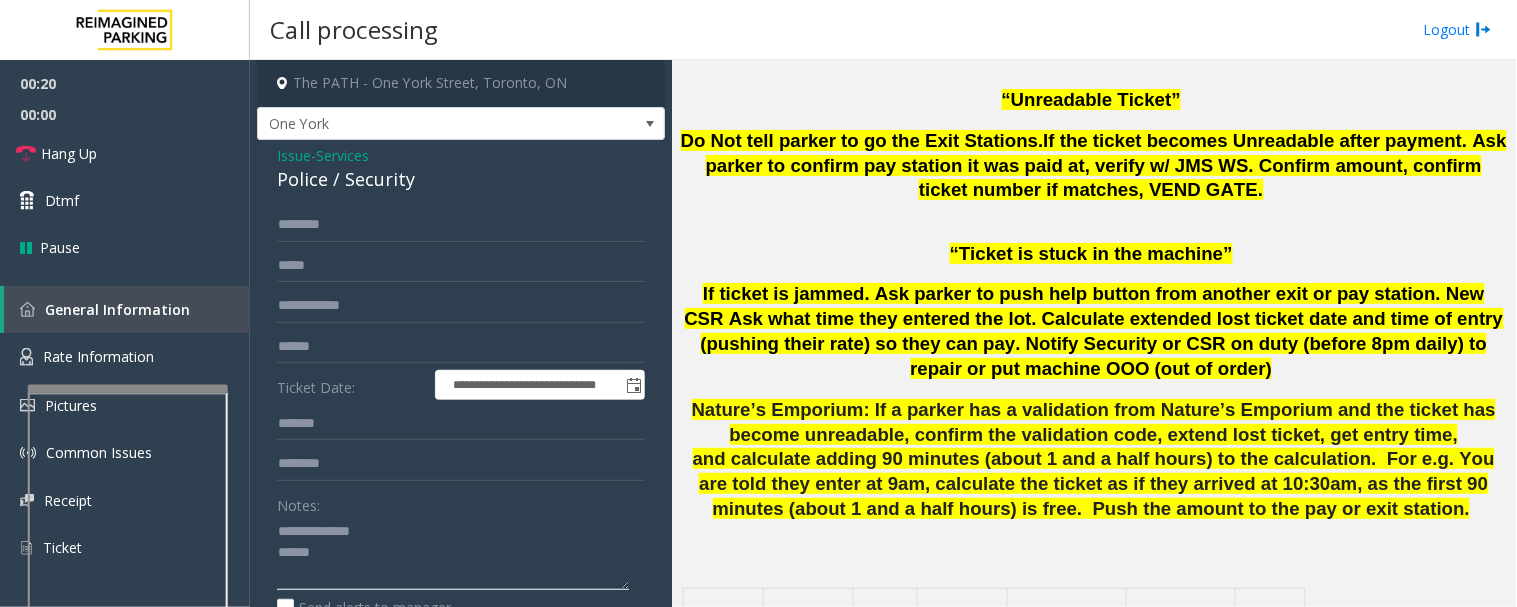 type on "**********" 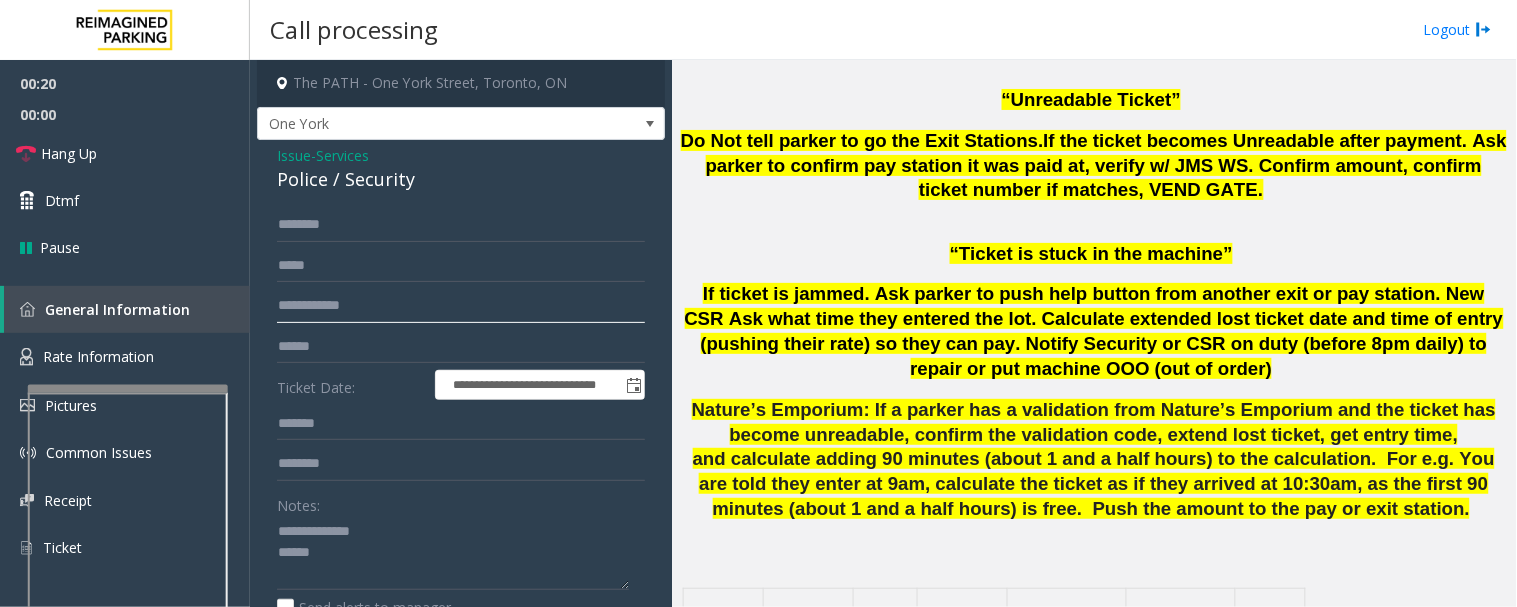 click 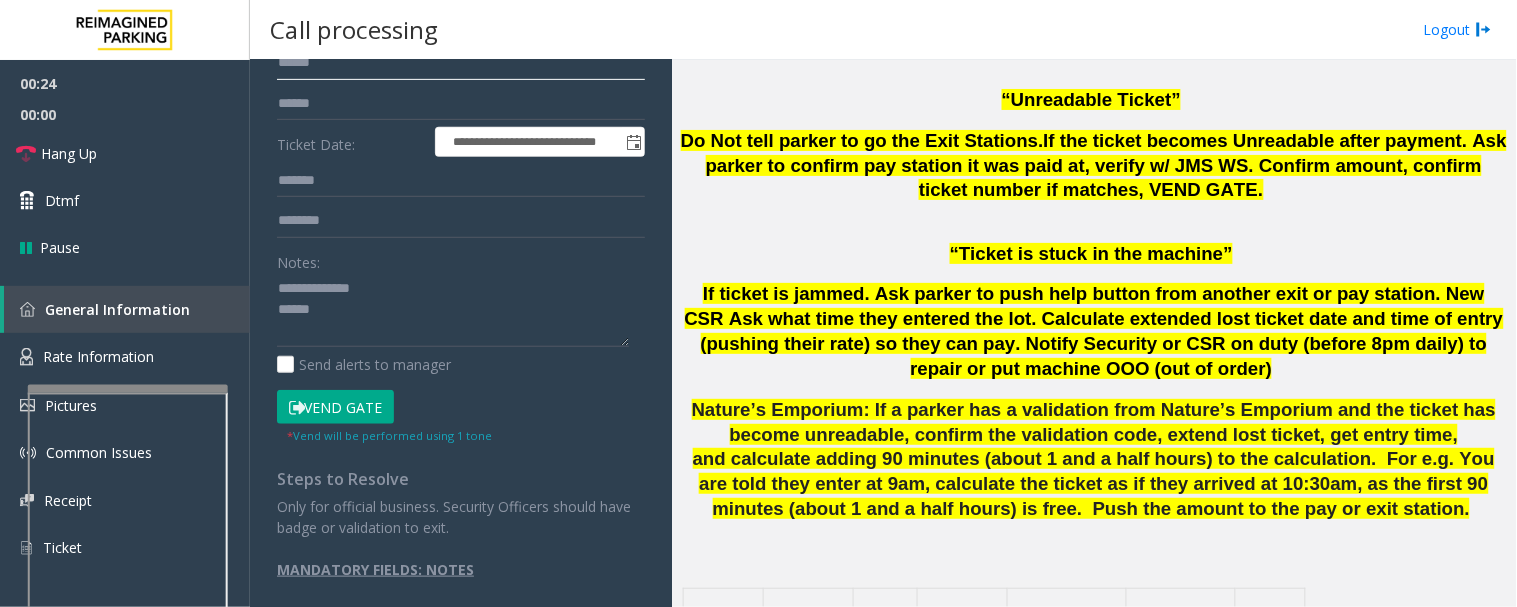 scroll, scrollTop: 256, scrollLeft: 0, axis: vertical 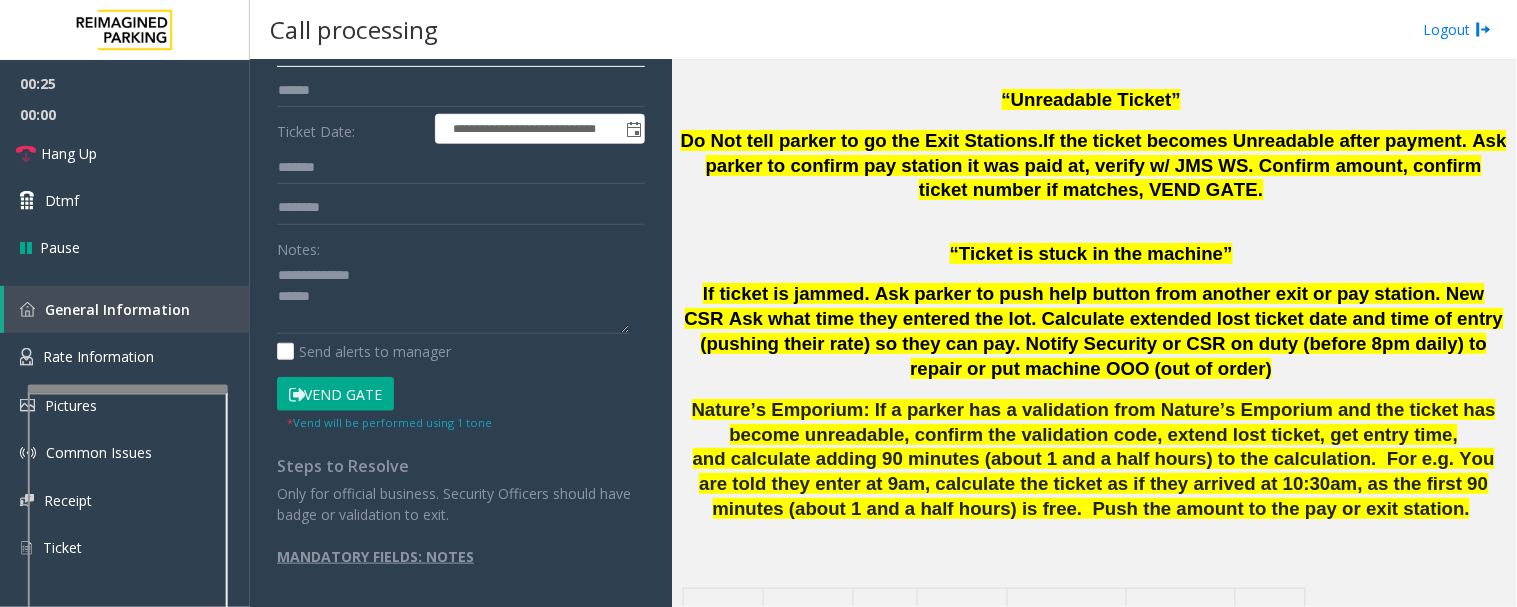 type on "******" 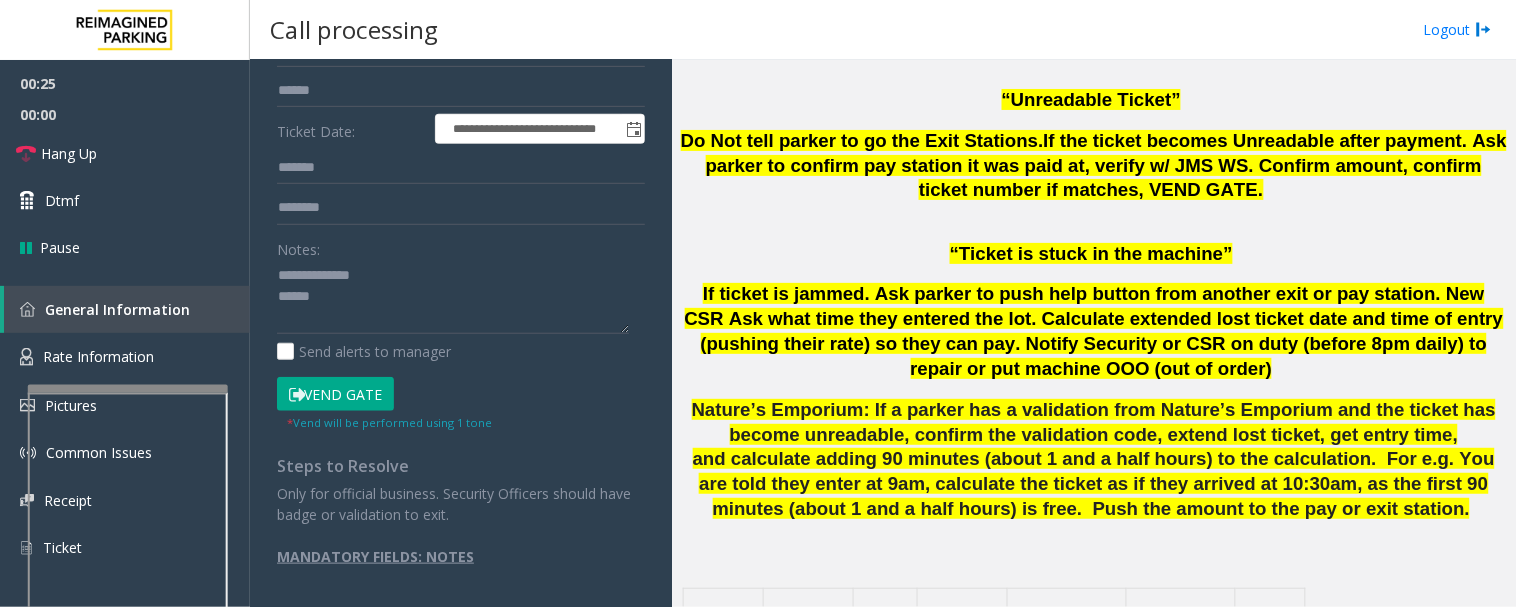 click on "Vend Gate" 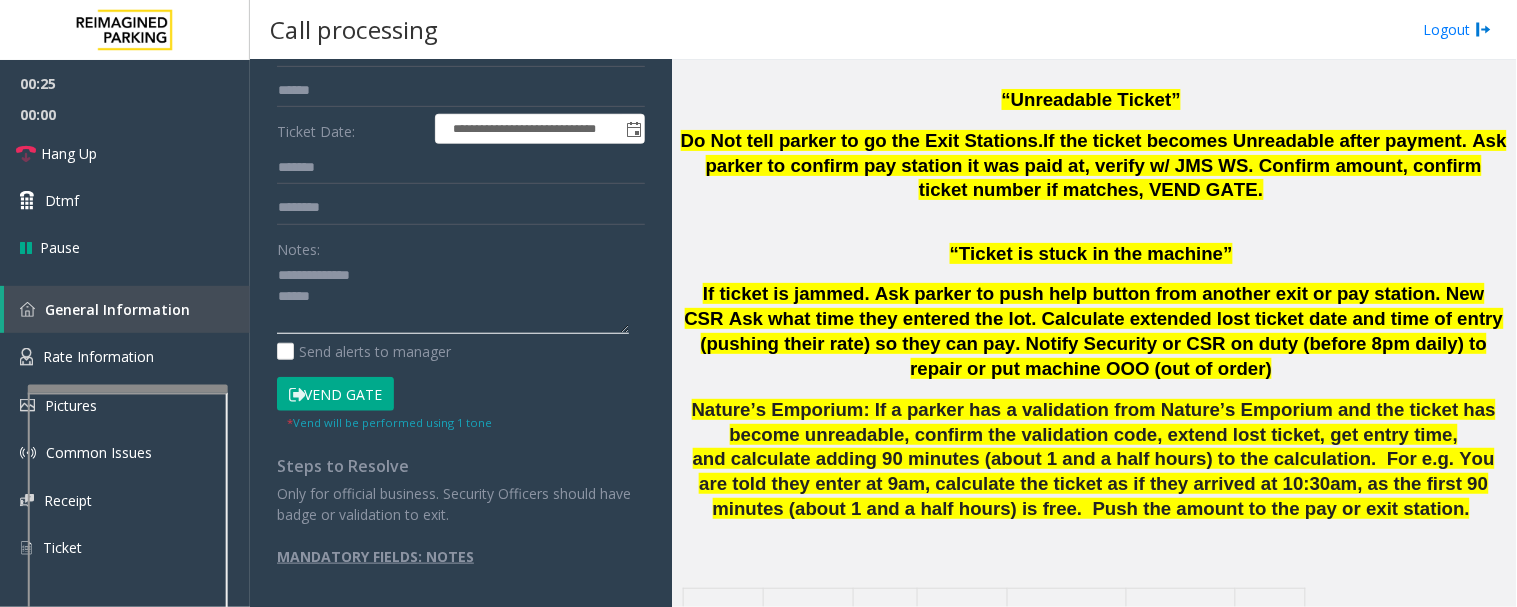 click 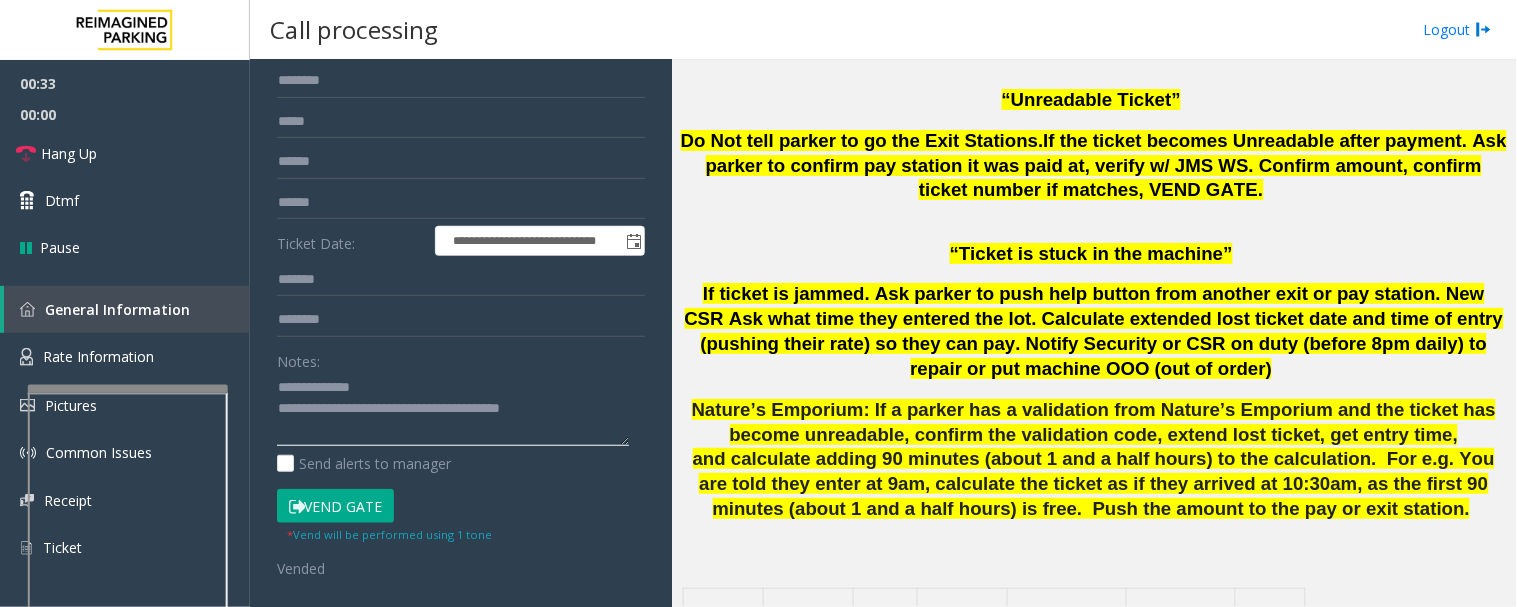 scroll, scrollTop: 0, scrollLeft: 0, axis: both 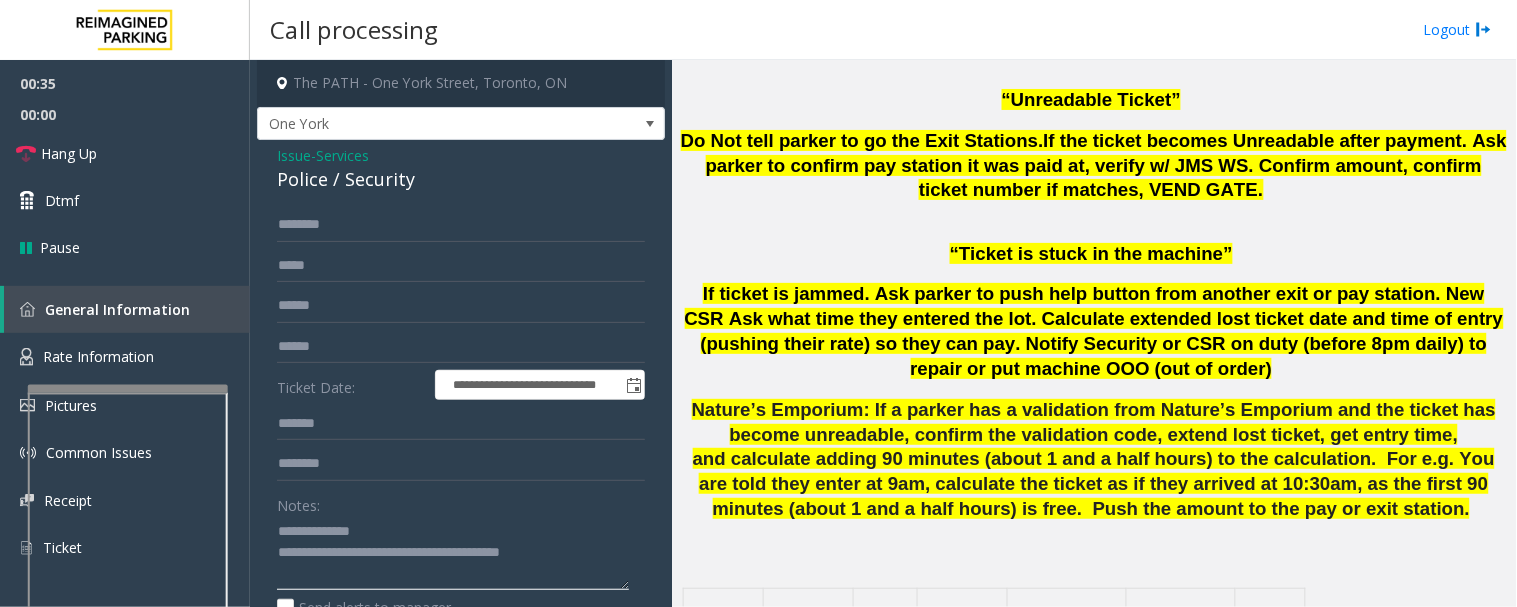 type on "**********" 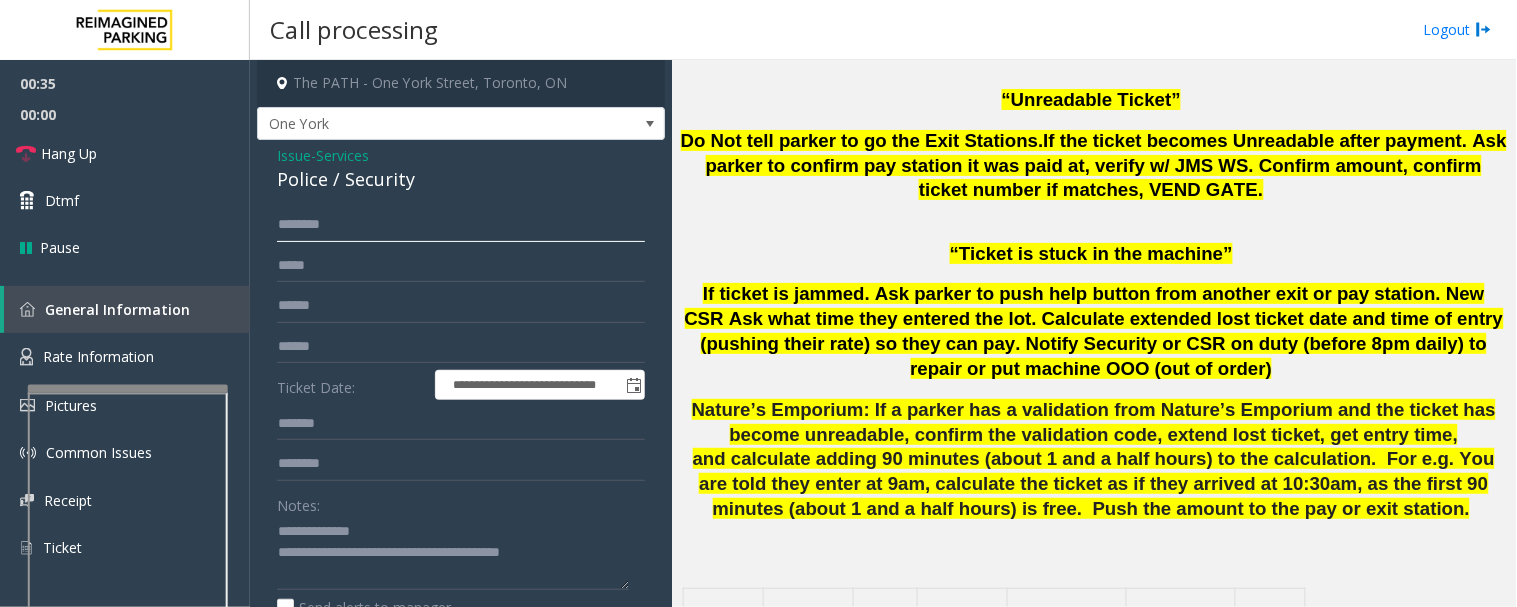 click 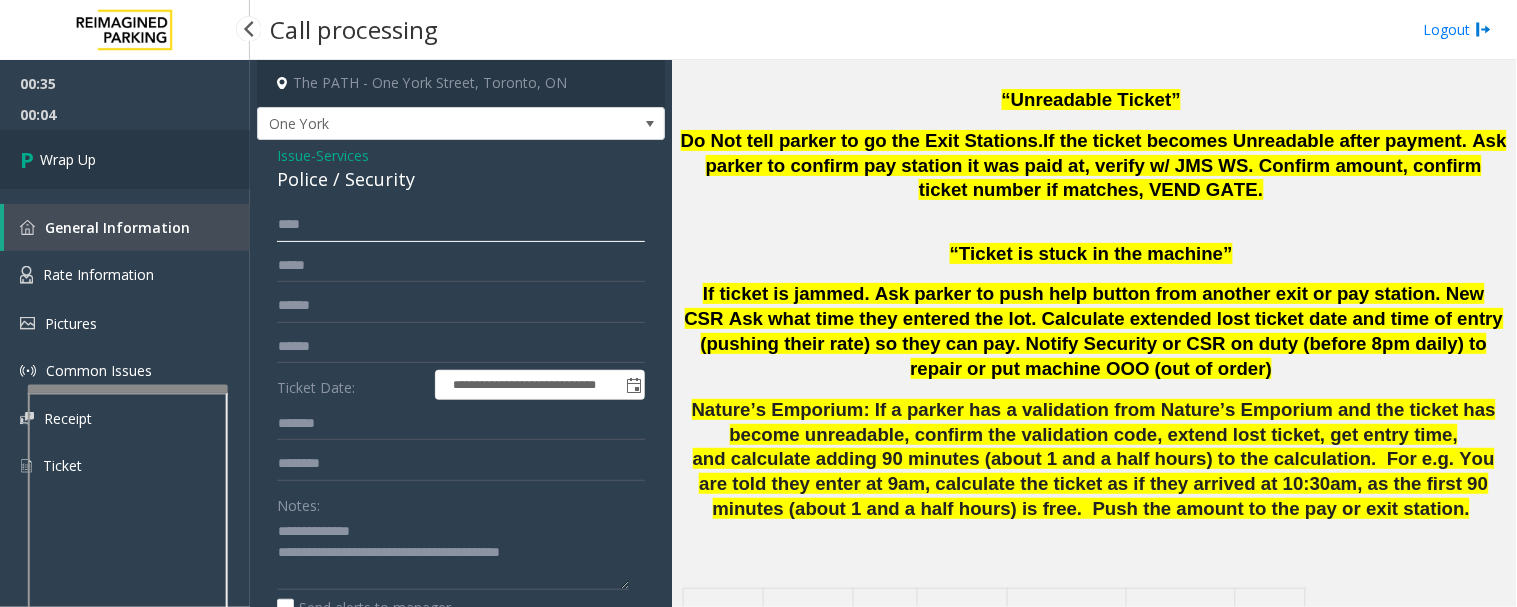 type on "****" 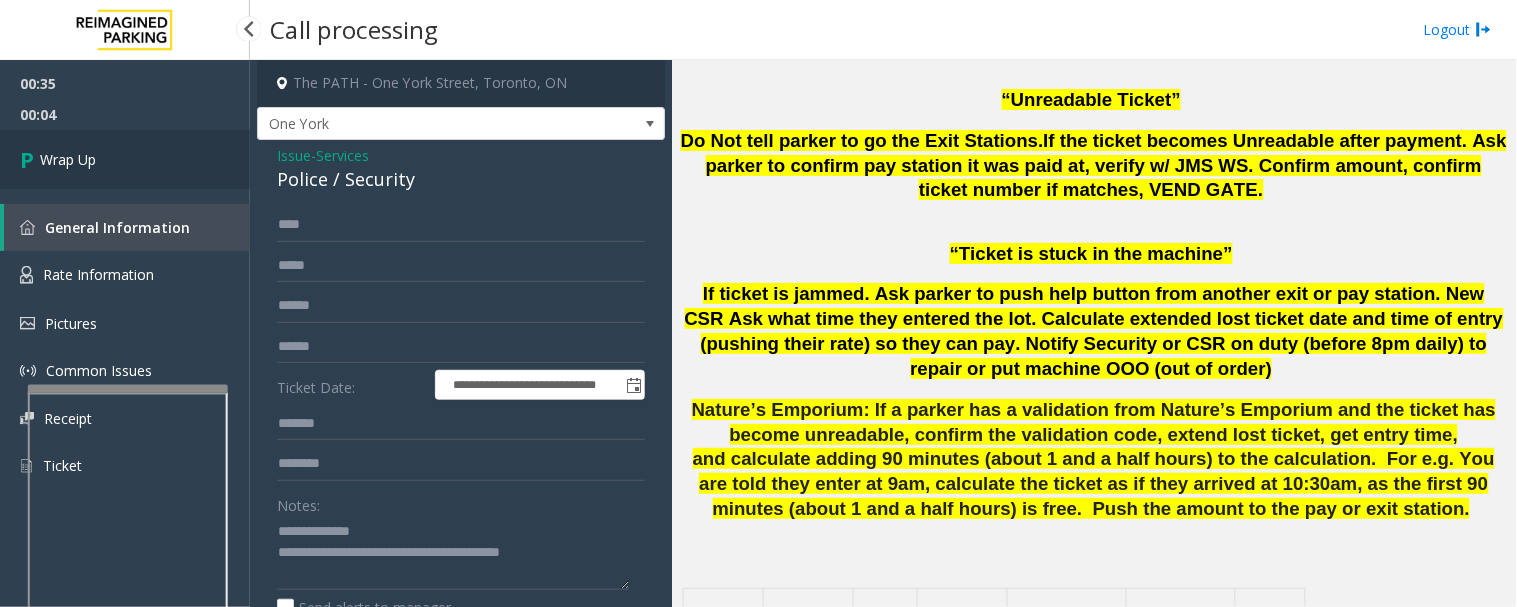 click on "Wrap Up" at bounding box center (68, 159) 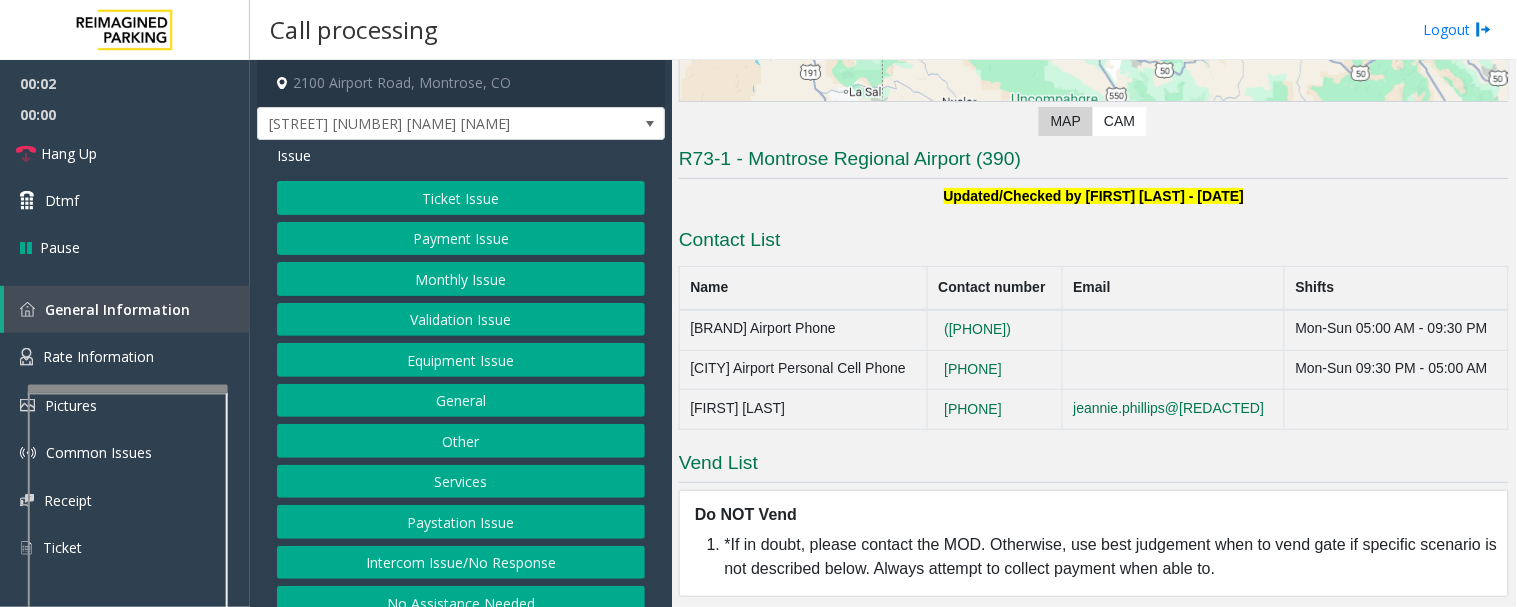 scroll, scrollTop: 304, scrollLeft: 0, axis: vertical 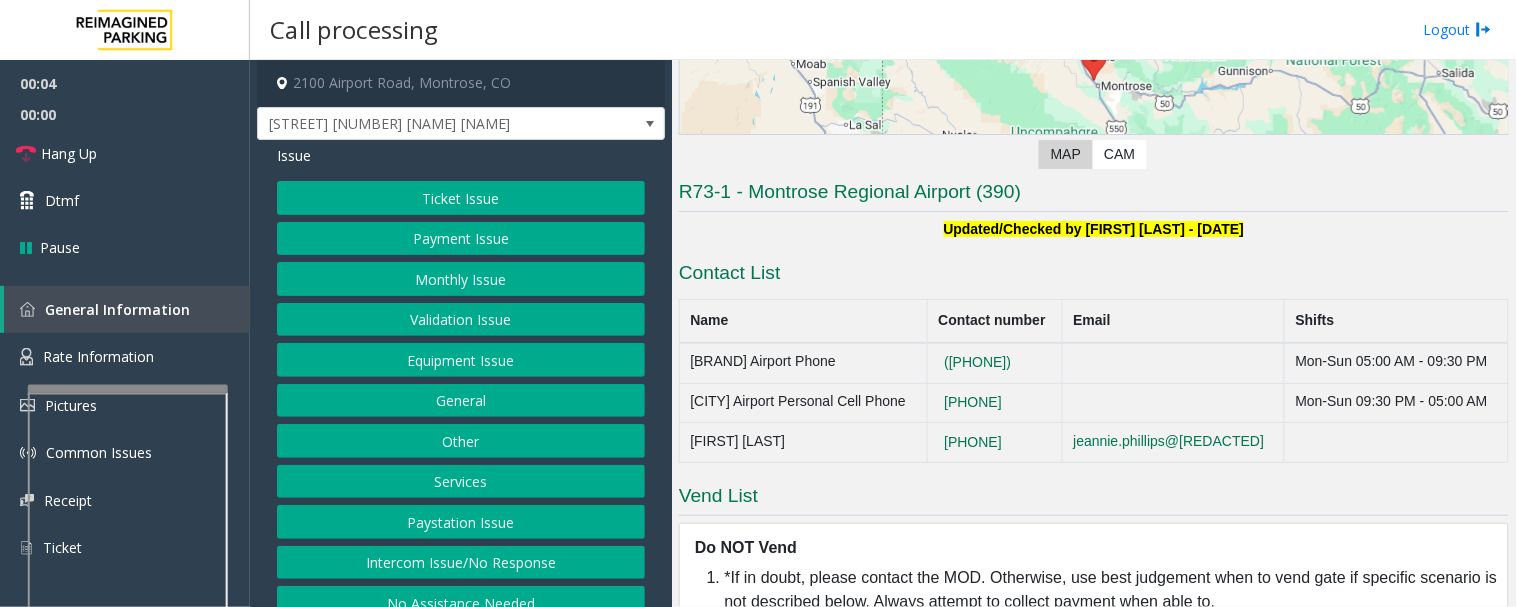 drag, startPoint x: 427, startPoint y: 453, endPoint x: 1258, endPoint y: 267, distance: 851.5615 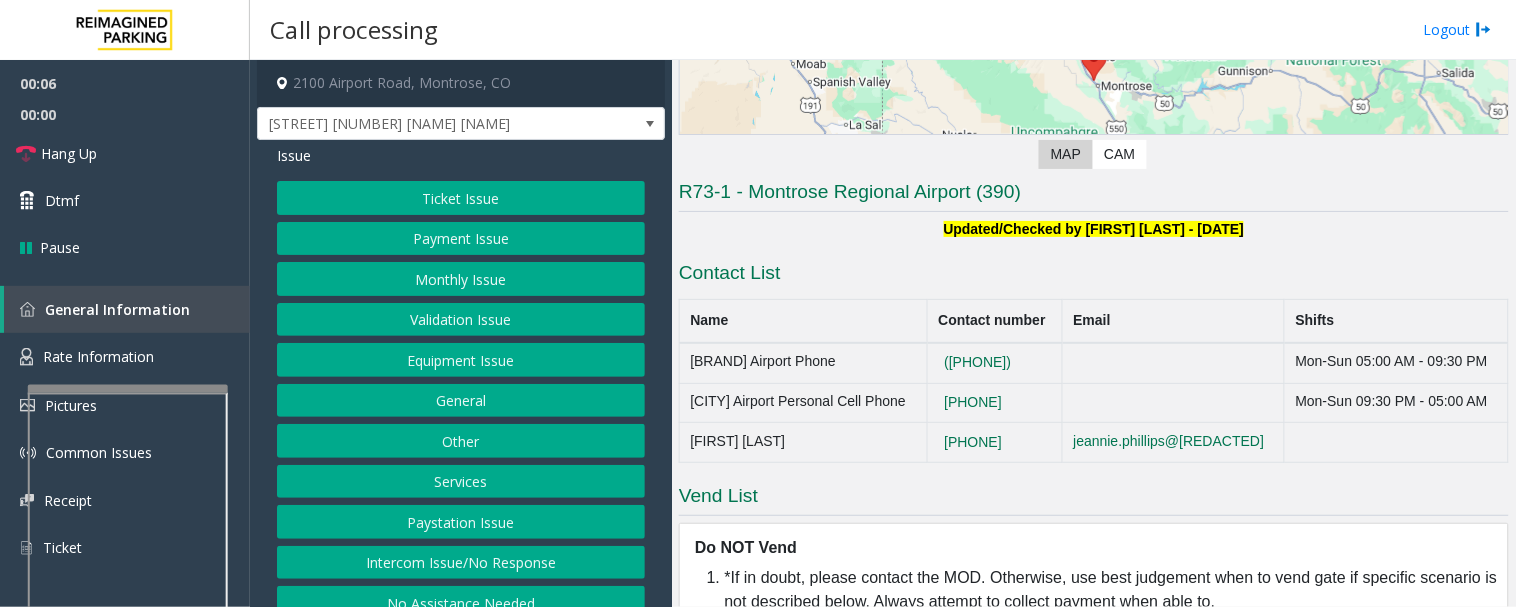 click on "Intercom Issue/No Response" 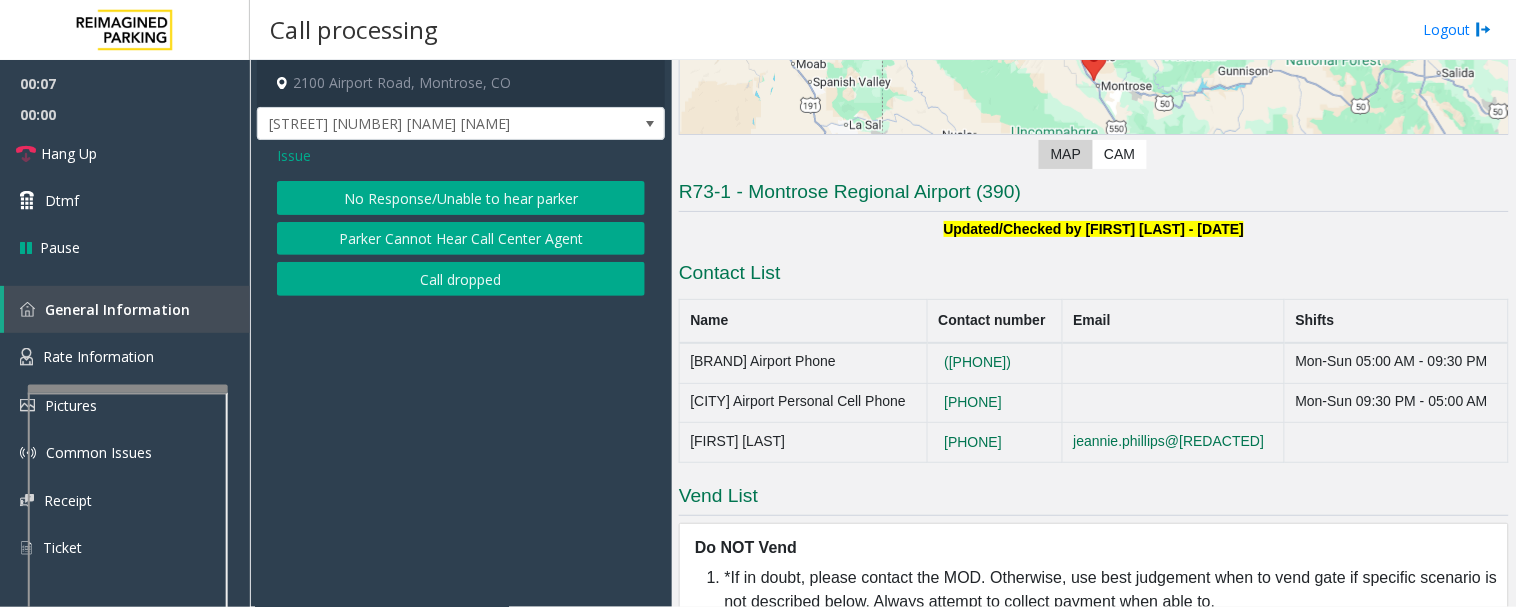 click on "No Response/Unable to hear parker" 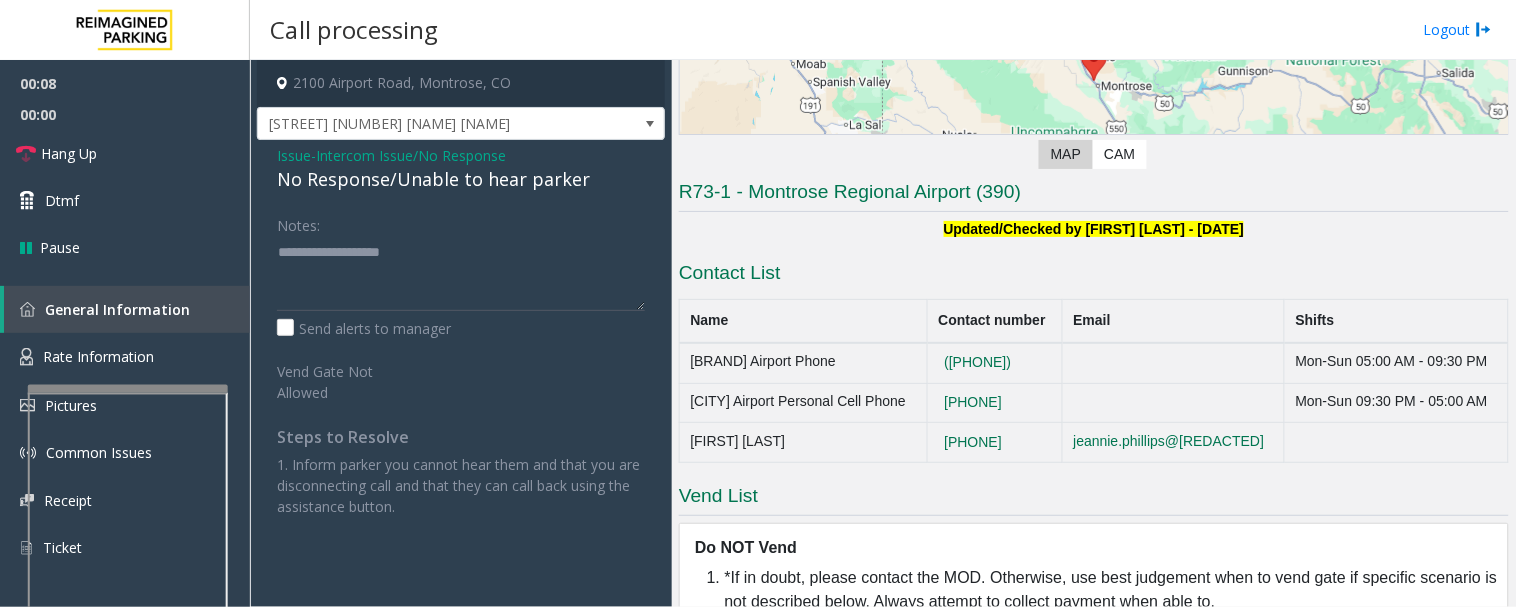 click on "No Response/Unable to hear parker" 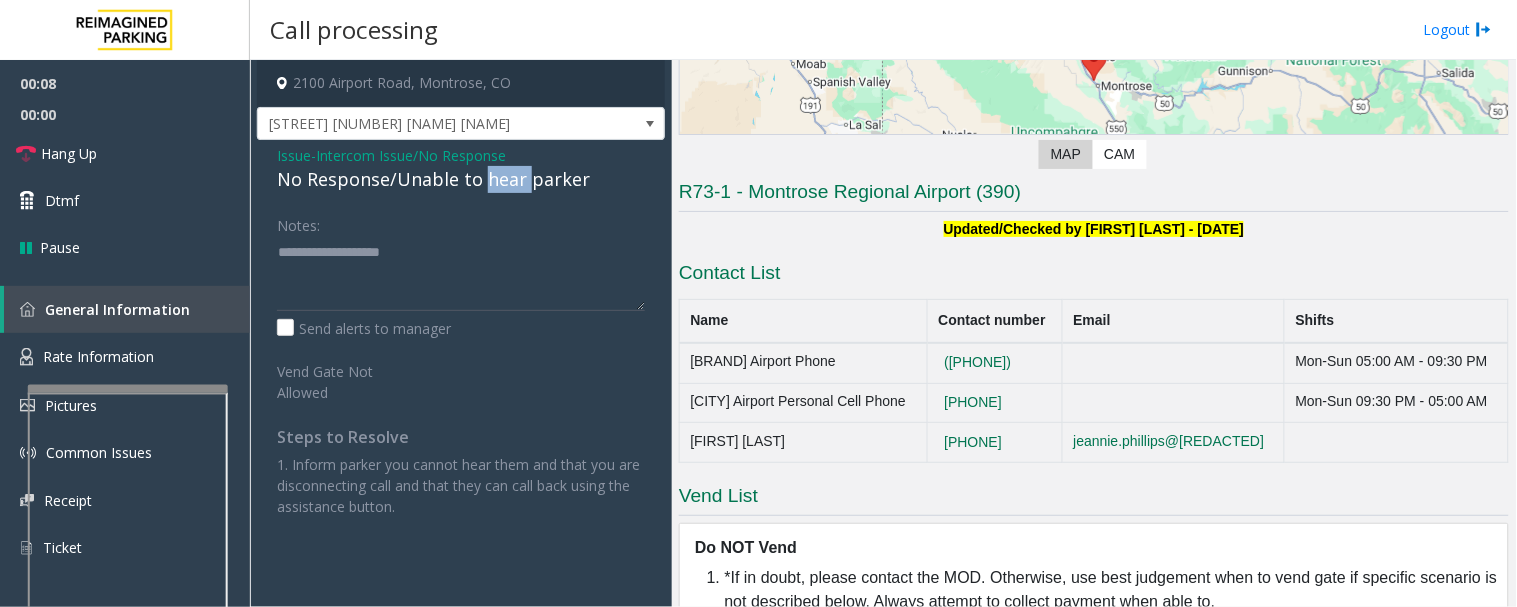 click on "No Response/Unable to hear parker" 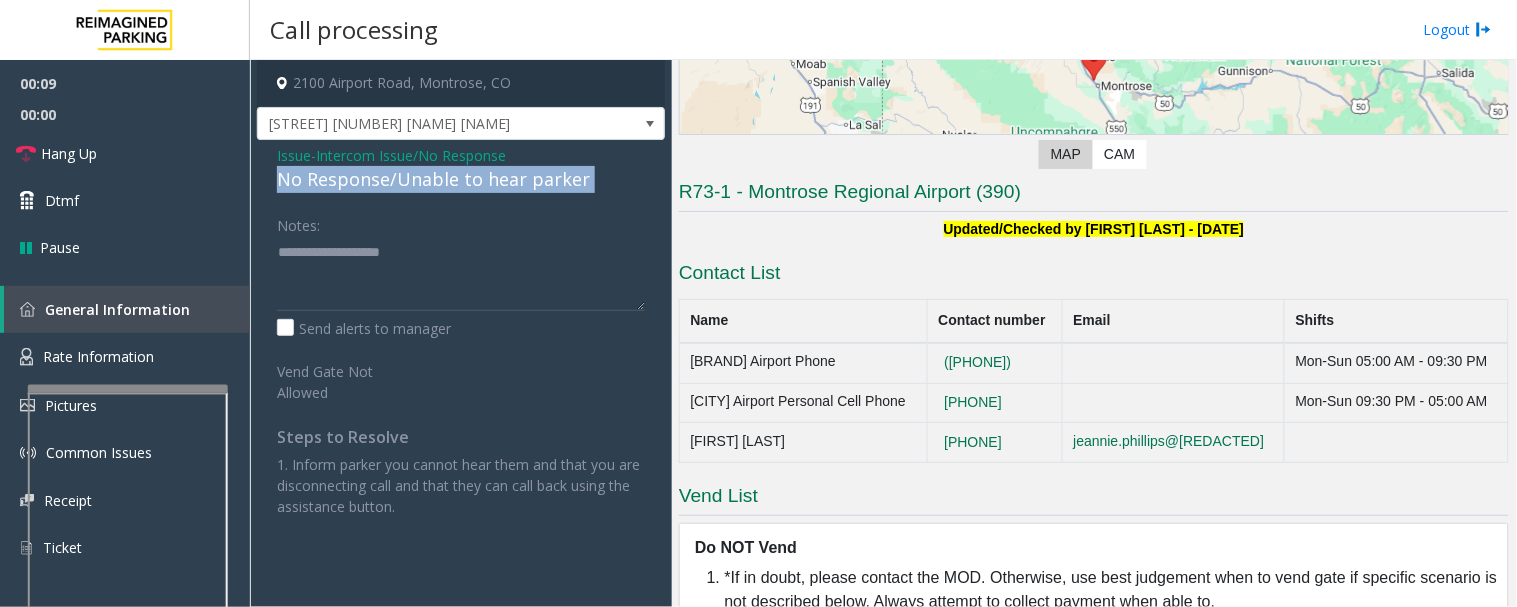 click on "No Response/Unable to hear parker" 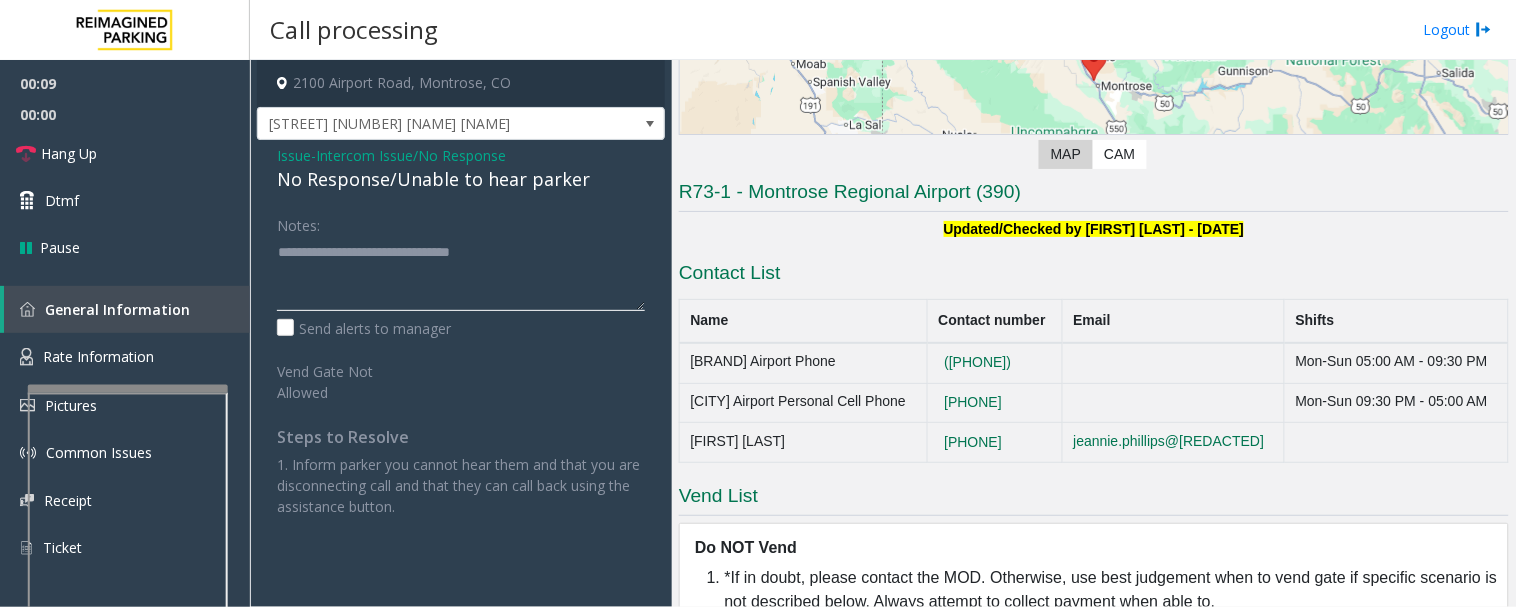 click 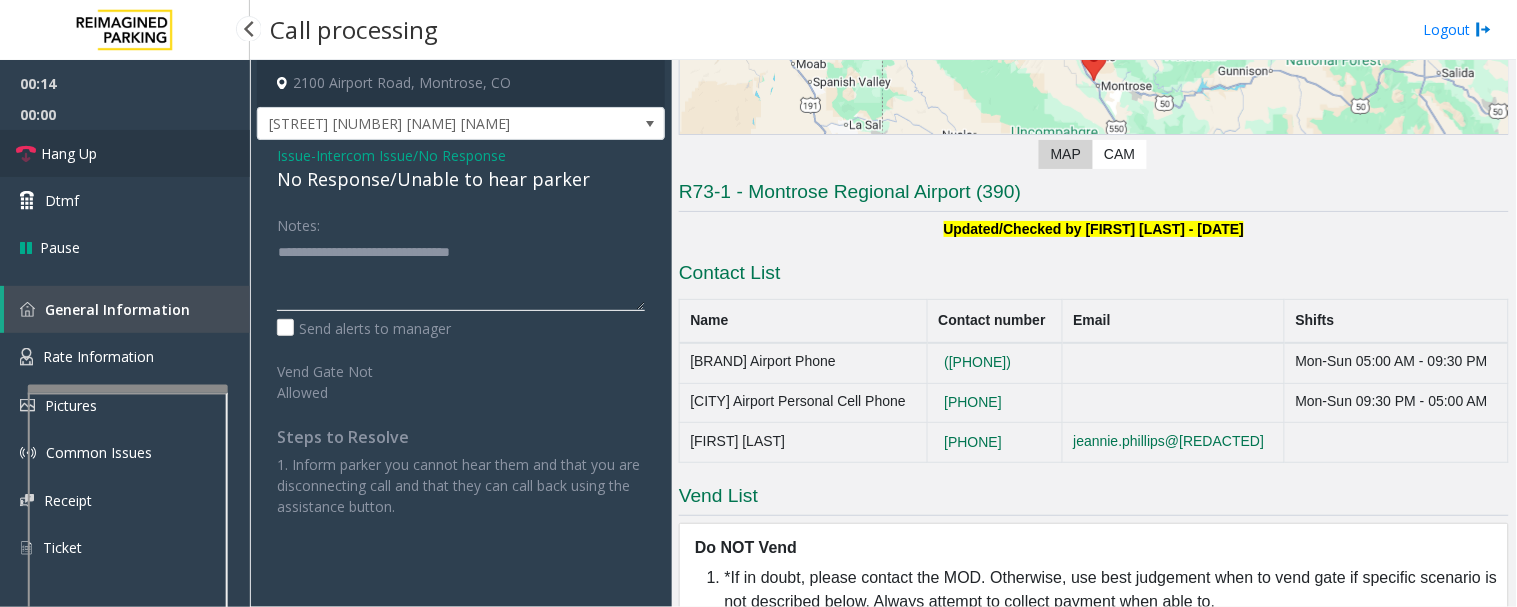 type on "**********" 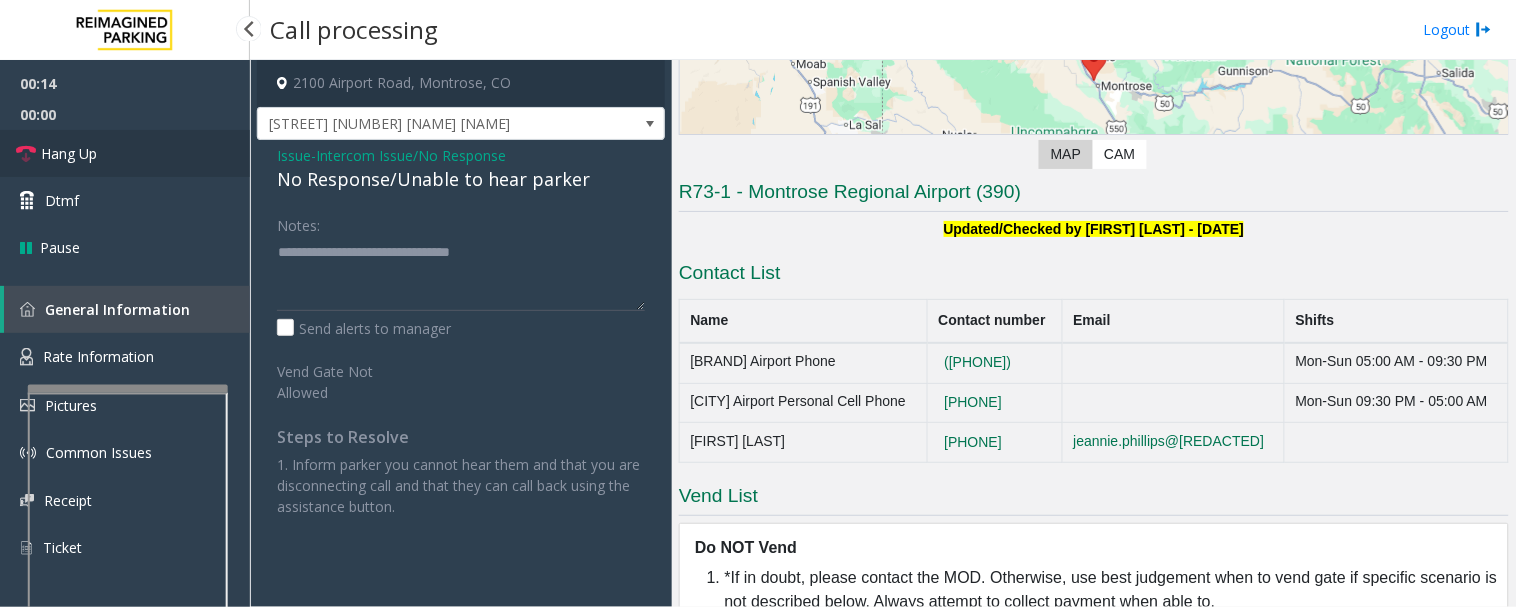click at bounding box center (26, 154) 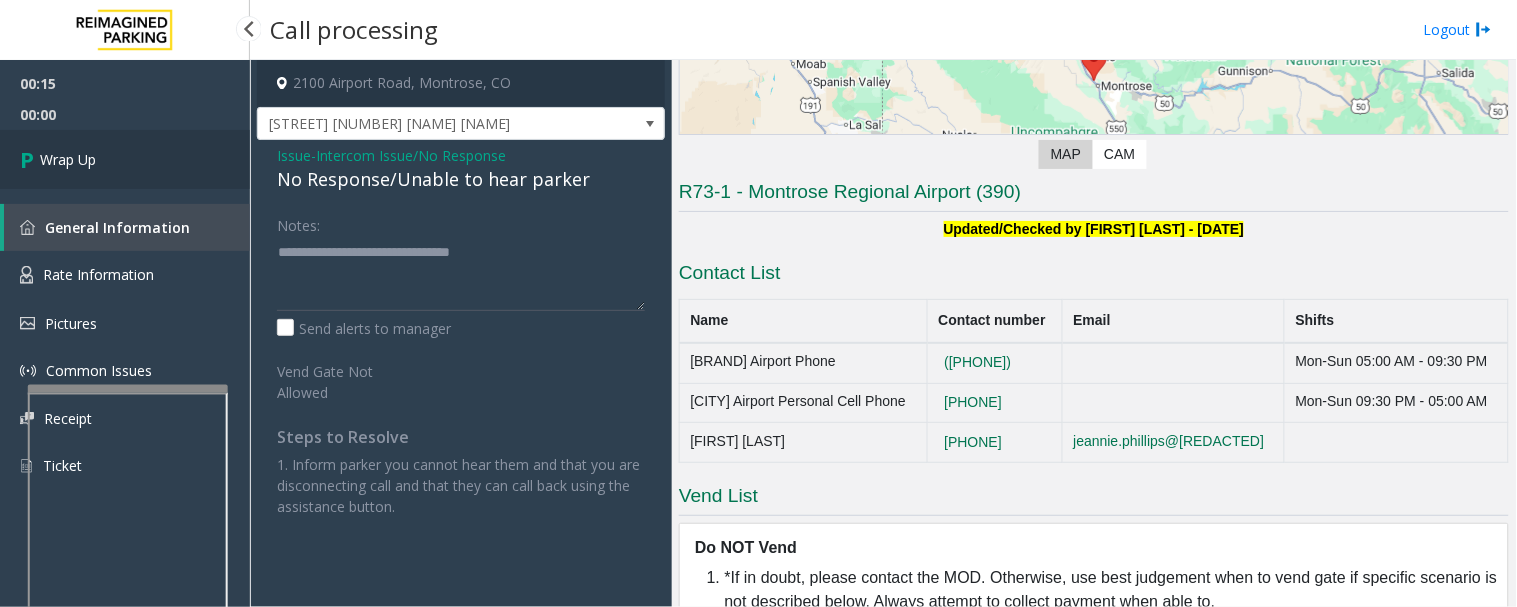 click on "Wrap Up" at bounding box center [125, 159] 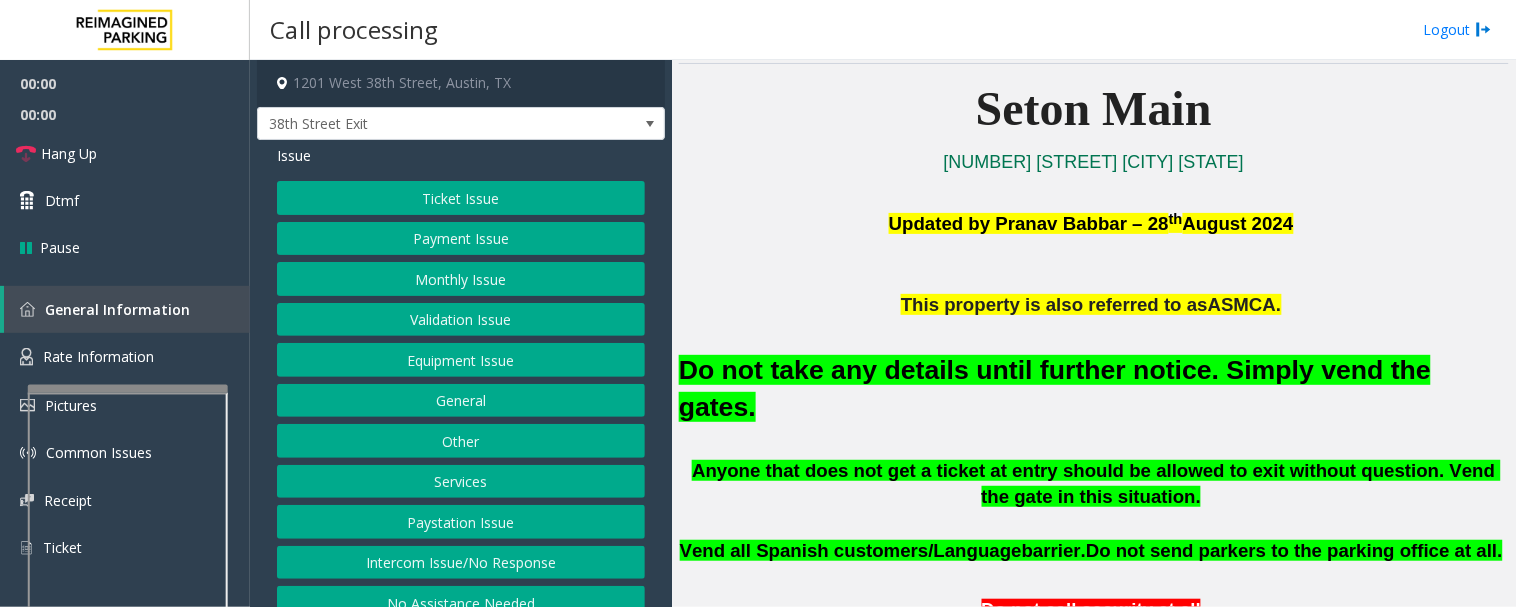 scroll, scrollTop: 444, scrollLeft: 0, axis: vertical 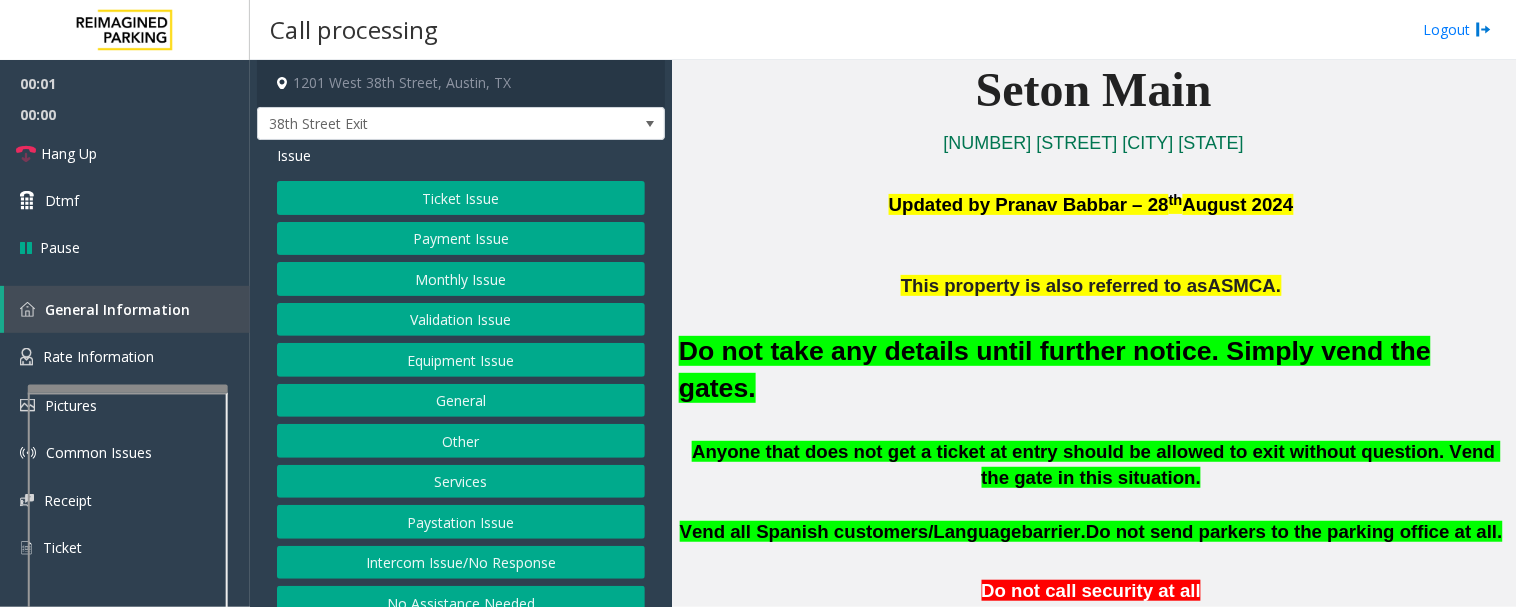 click on "Equipment Issue" 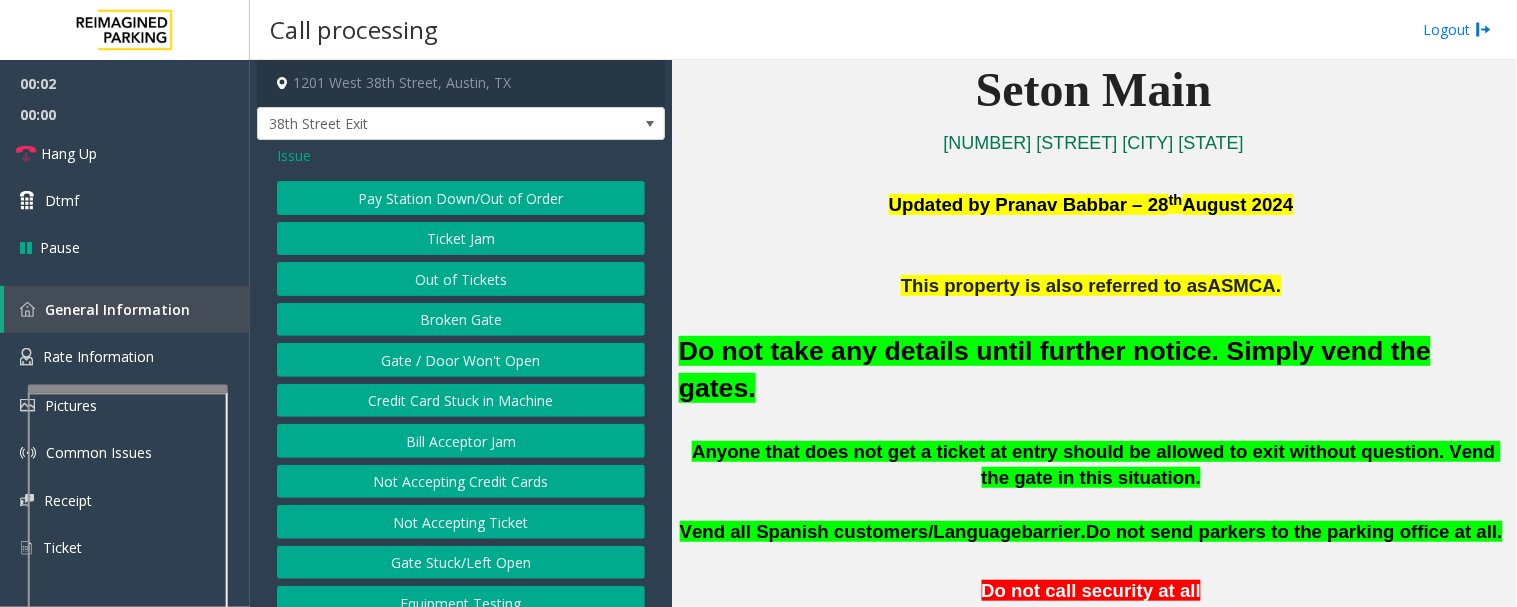 click on "Gate / Door Won't Open" 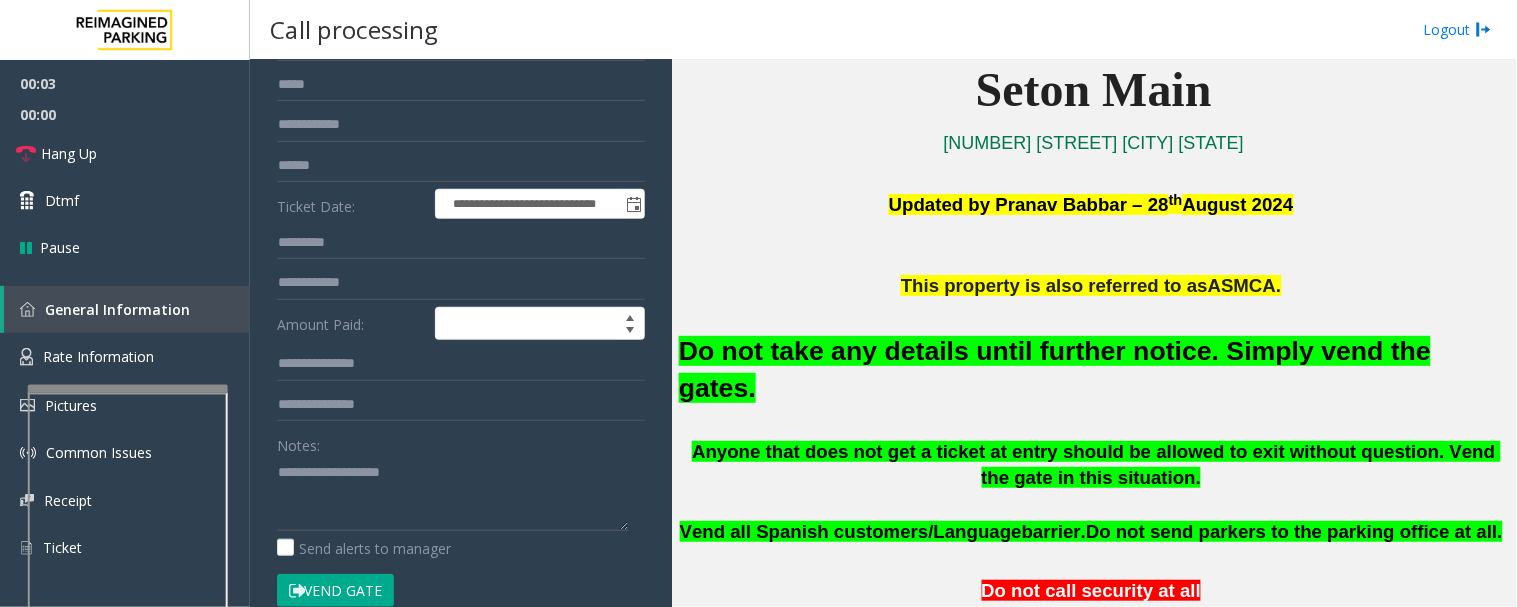 scroll, scrollTop: 444, scrollLeft: 0, axis: vertical 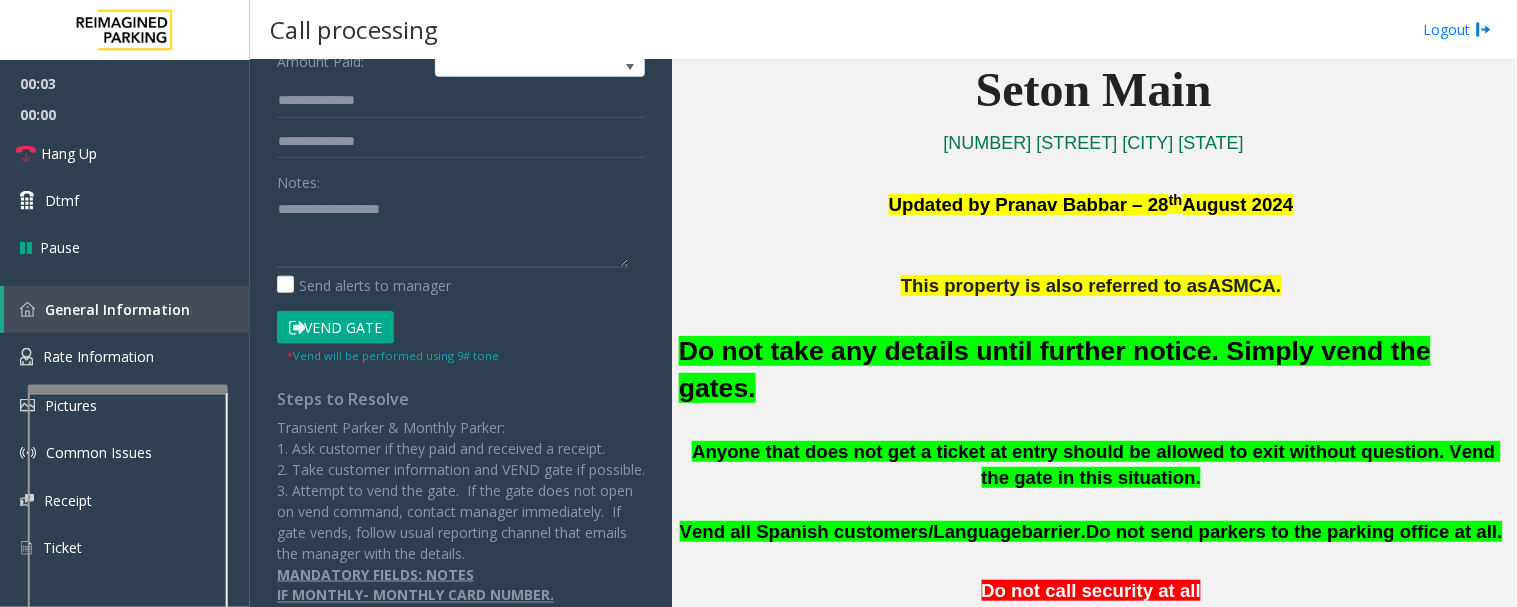click on "Vend Gate" 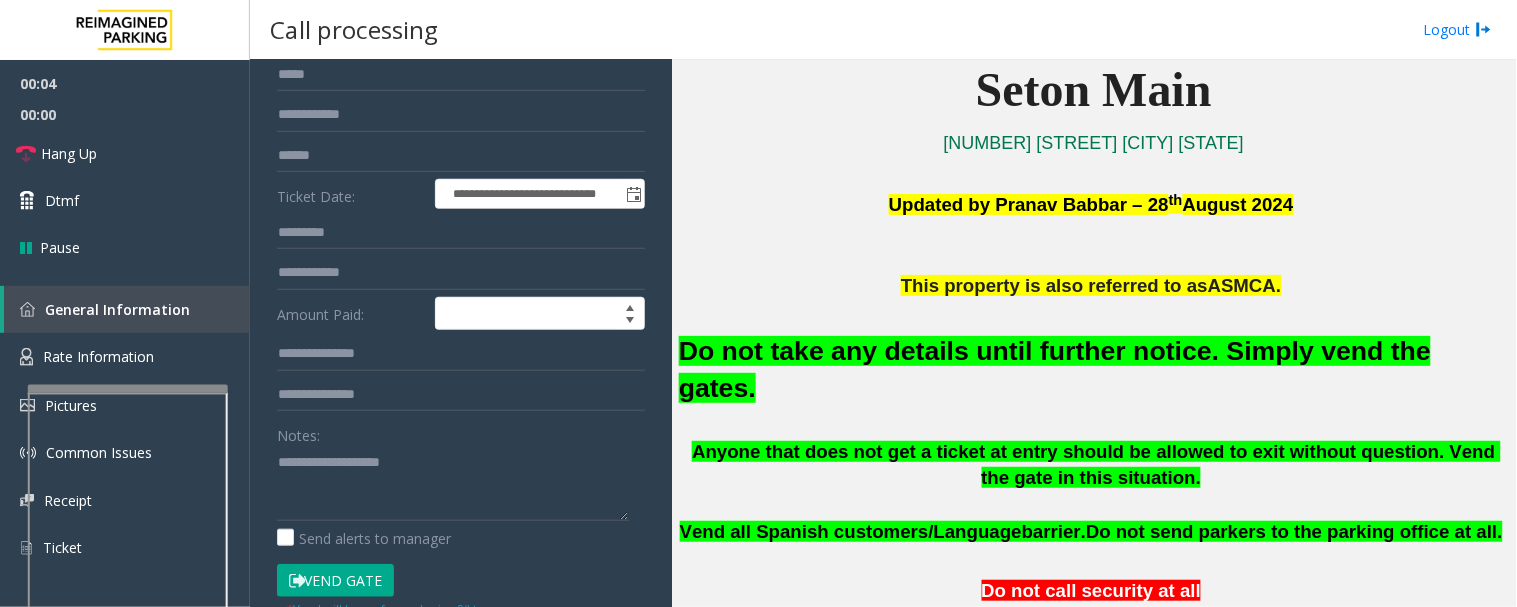 scroll, scrollTop: 0, scrollLeft: 0, axis: both 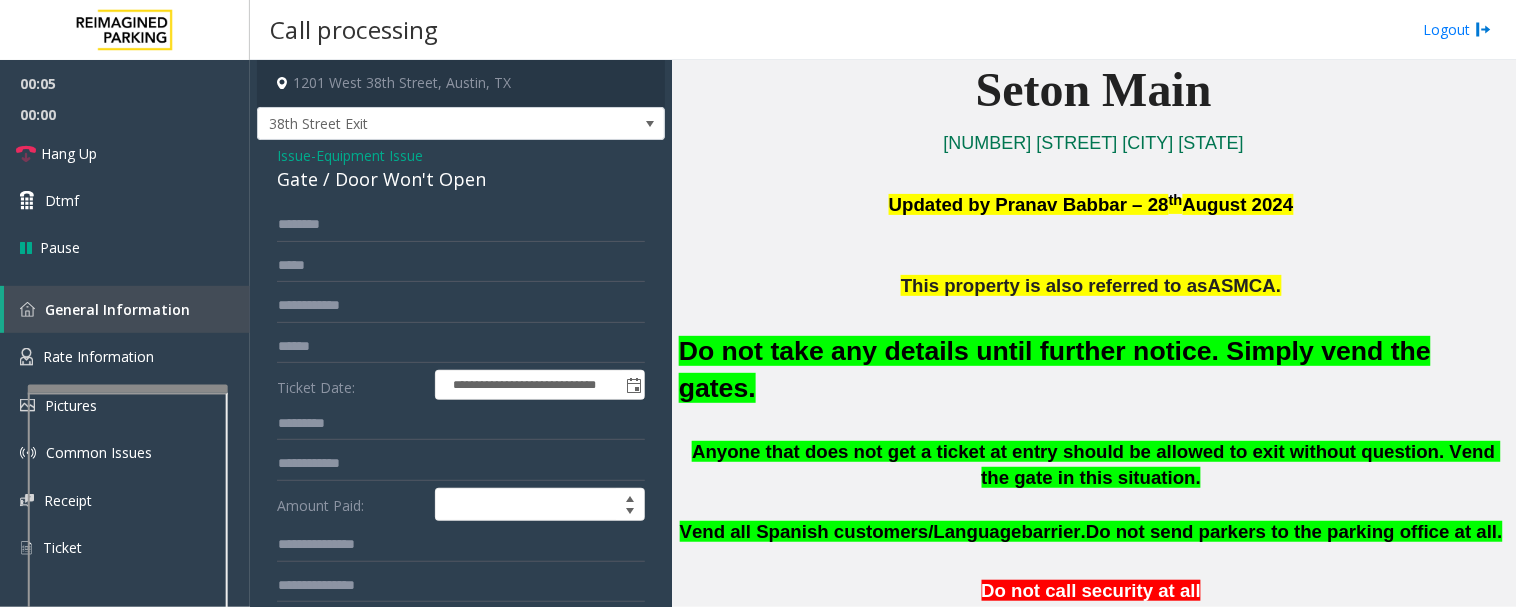 click on "Gate / Door Won't Open" 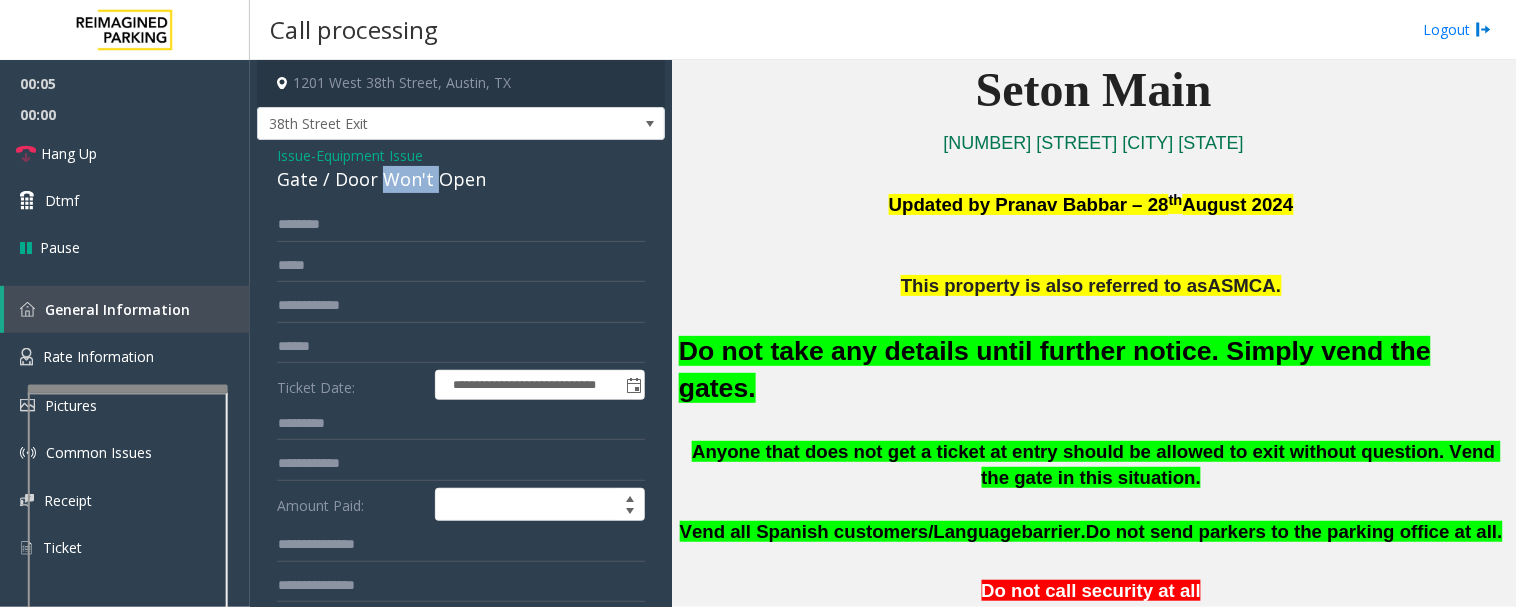 click on "Gate / Door Won't Open" 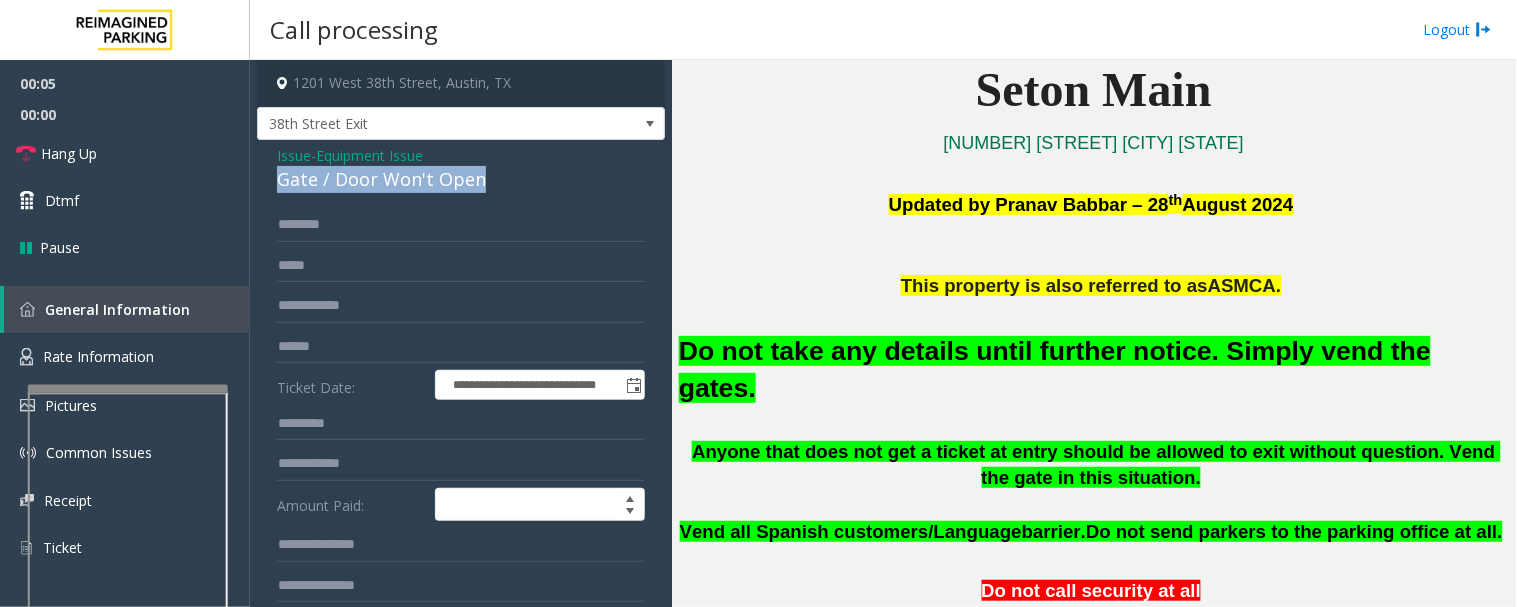 click on "Gate / Door Won't Open" 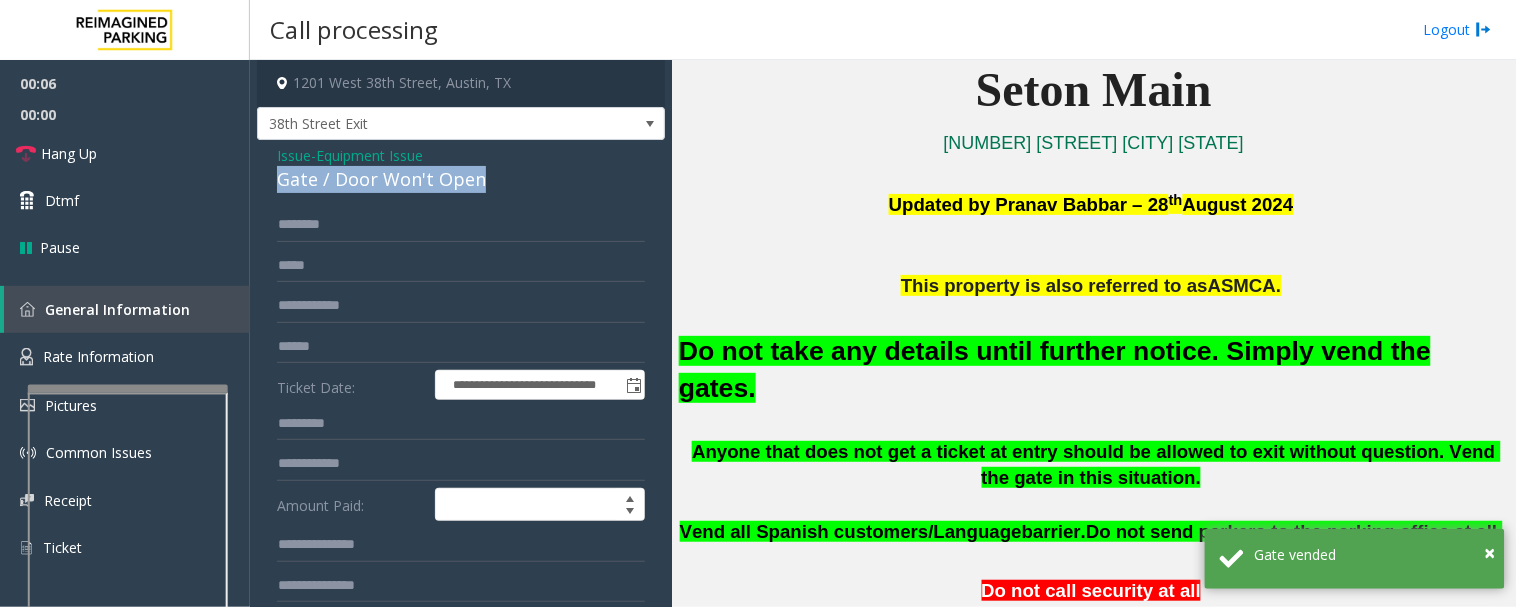 copy on "Gate / Door Won't Open" 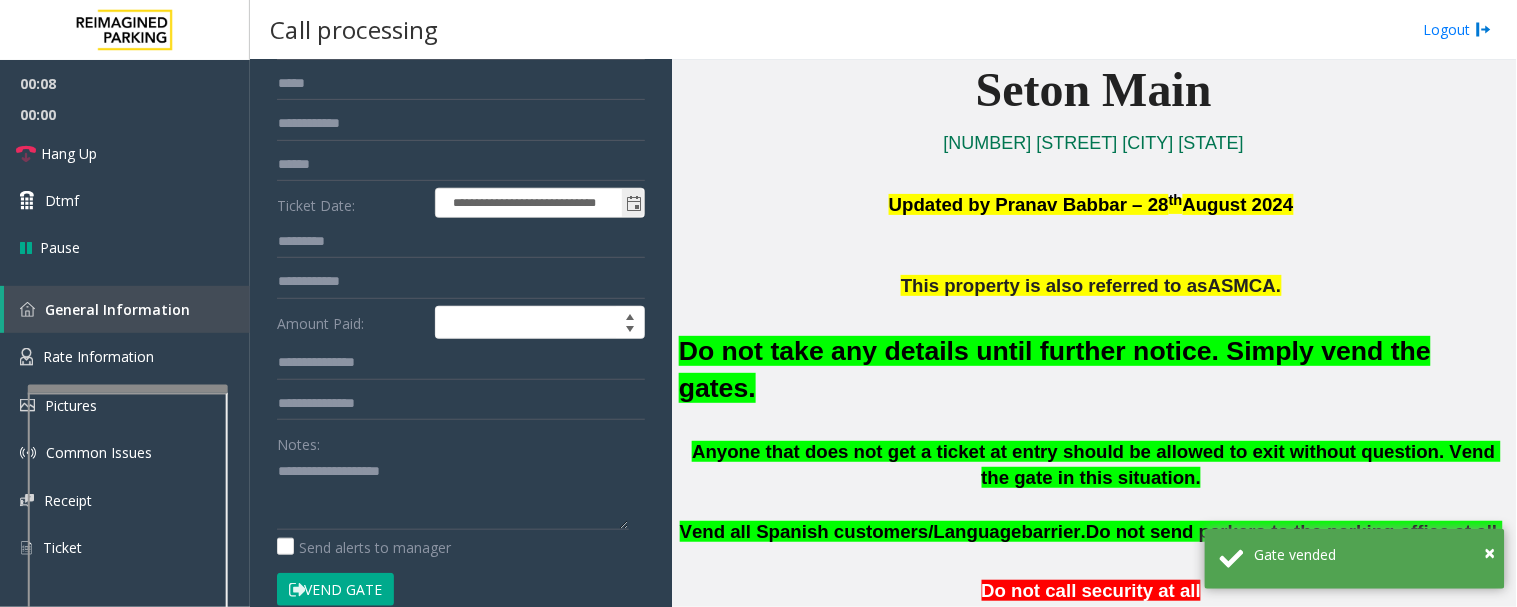 scroll, scrollTop: 333, scrollLeft: 0, axis: vertical 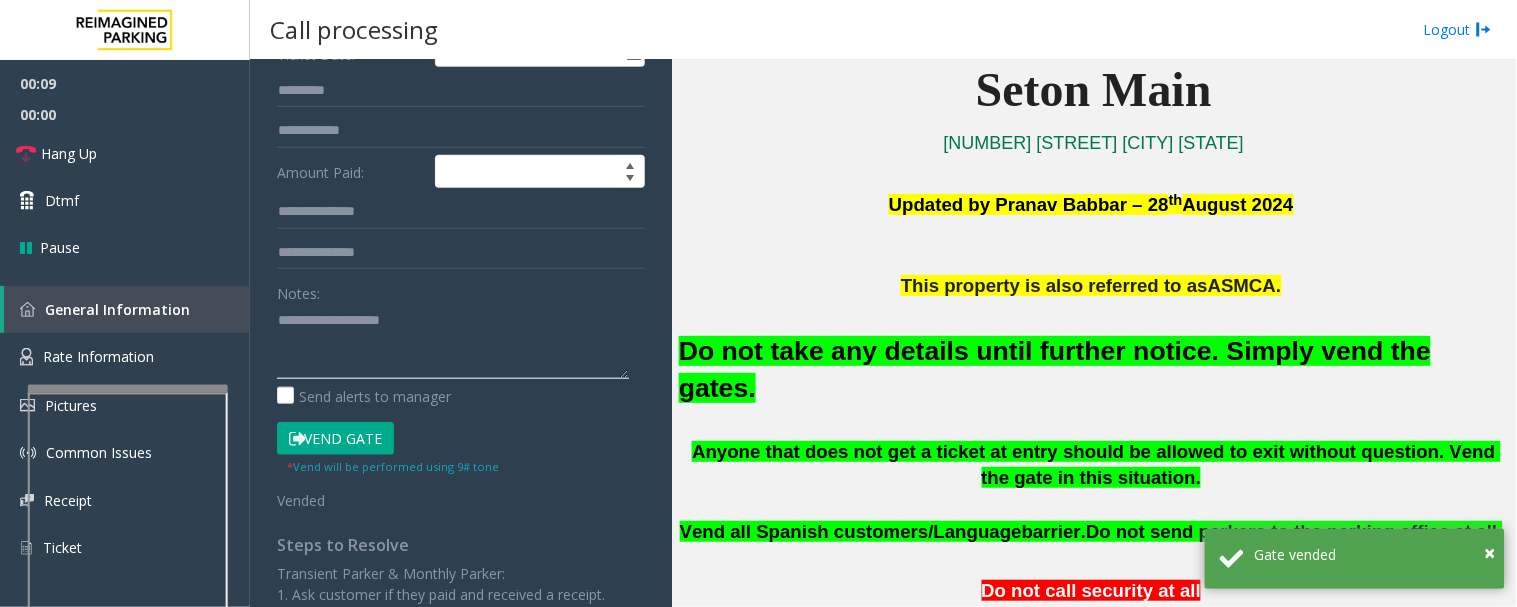 click 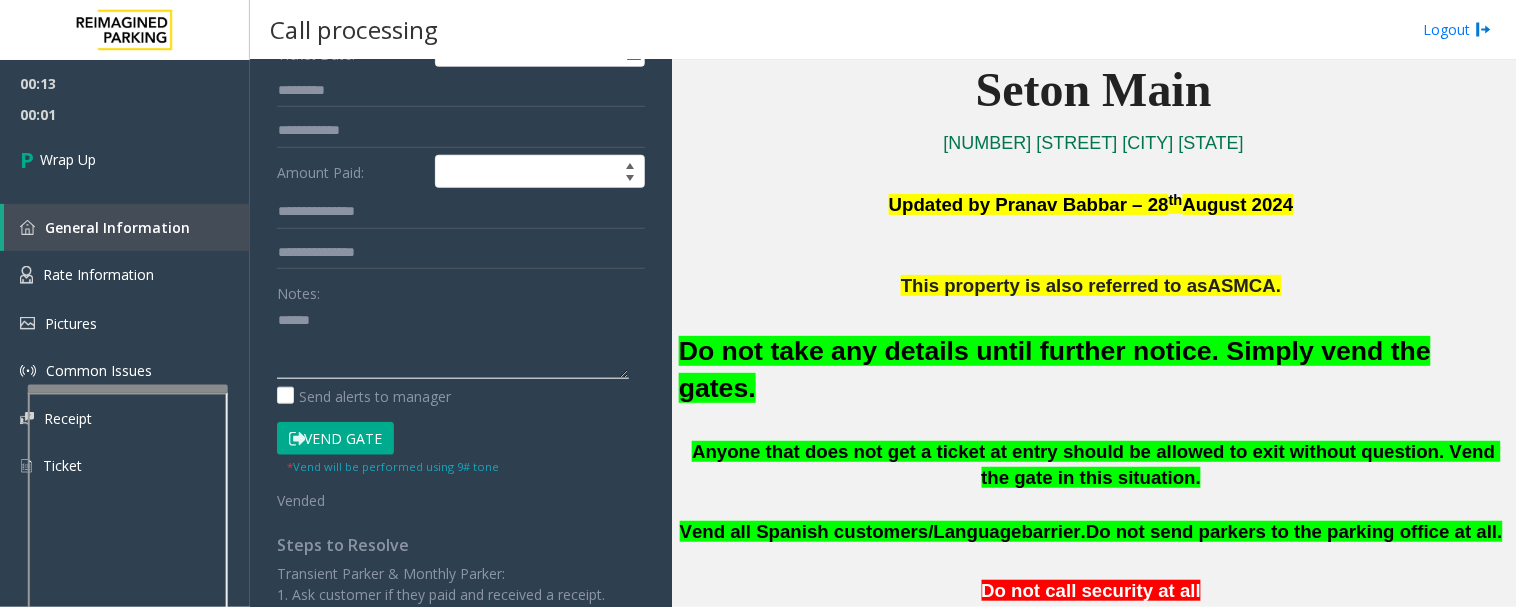paste on "**********" 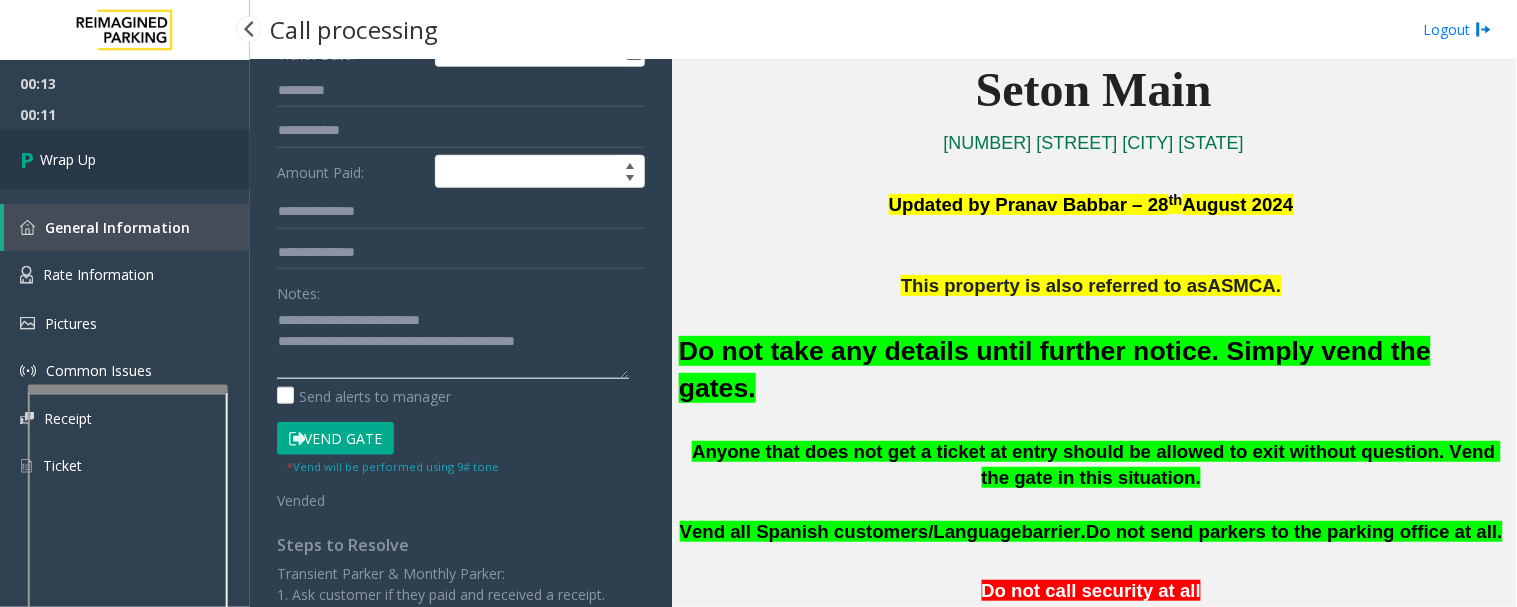 type on "**********" 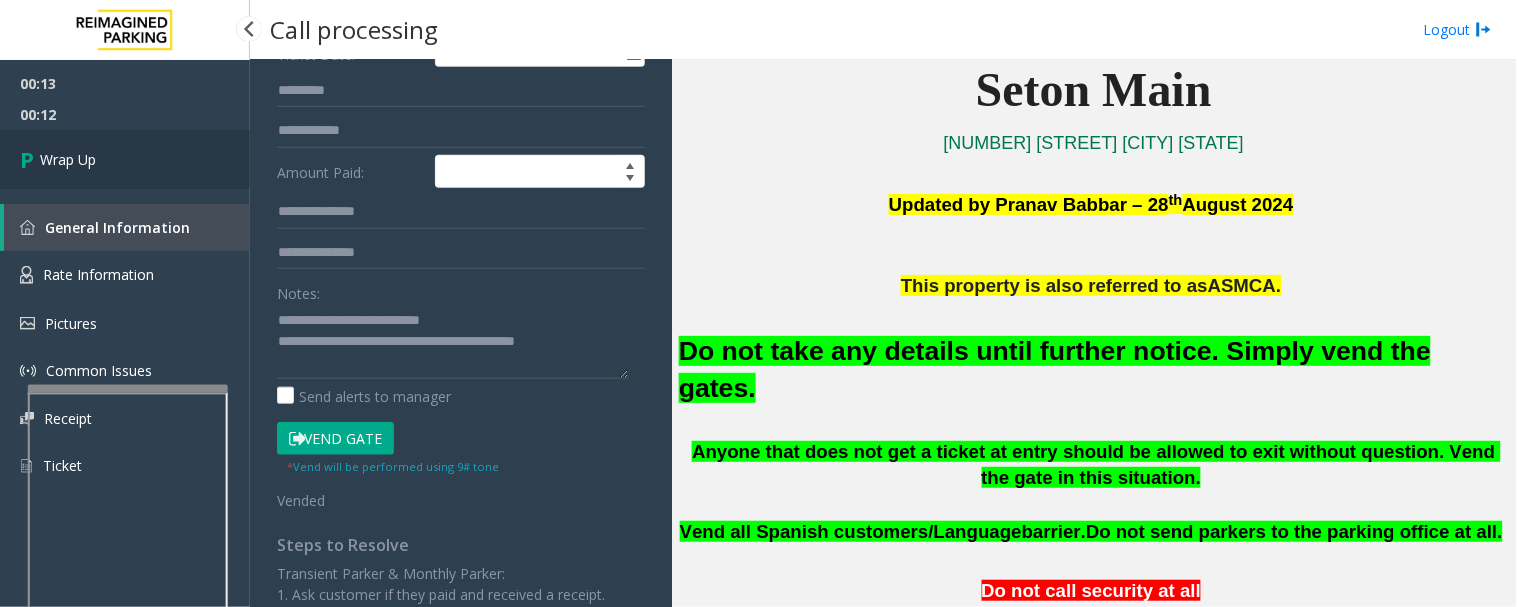 click on "Wrap Up" at bounding box center [125, 159] 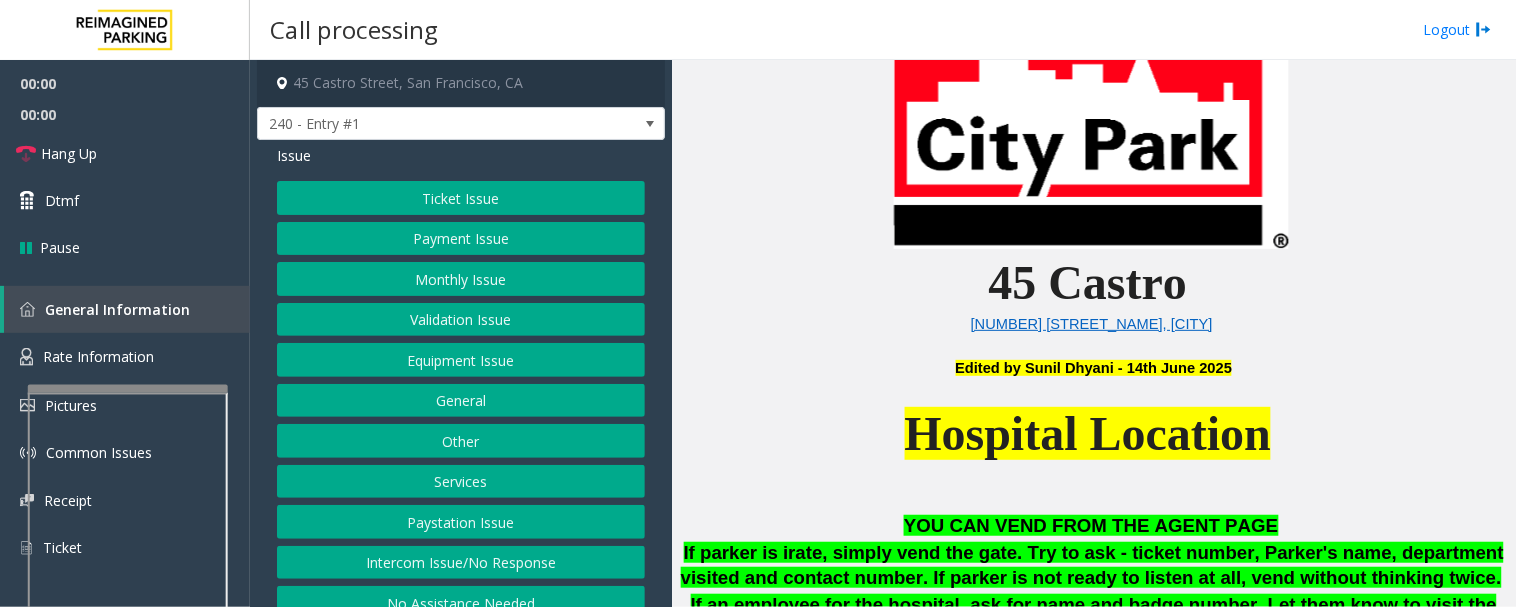 scroll, scrollTop: 555, scrollLeft: 0, axis: vertical 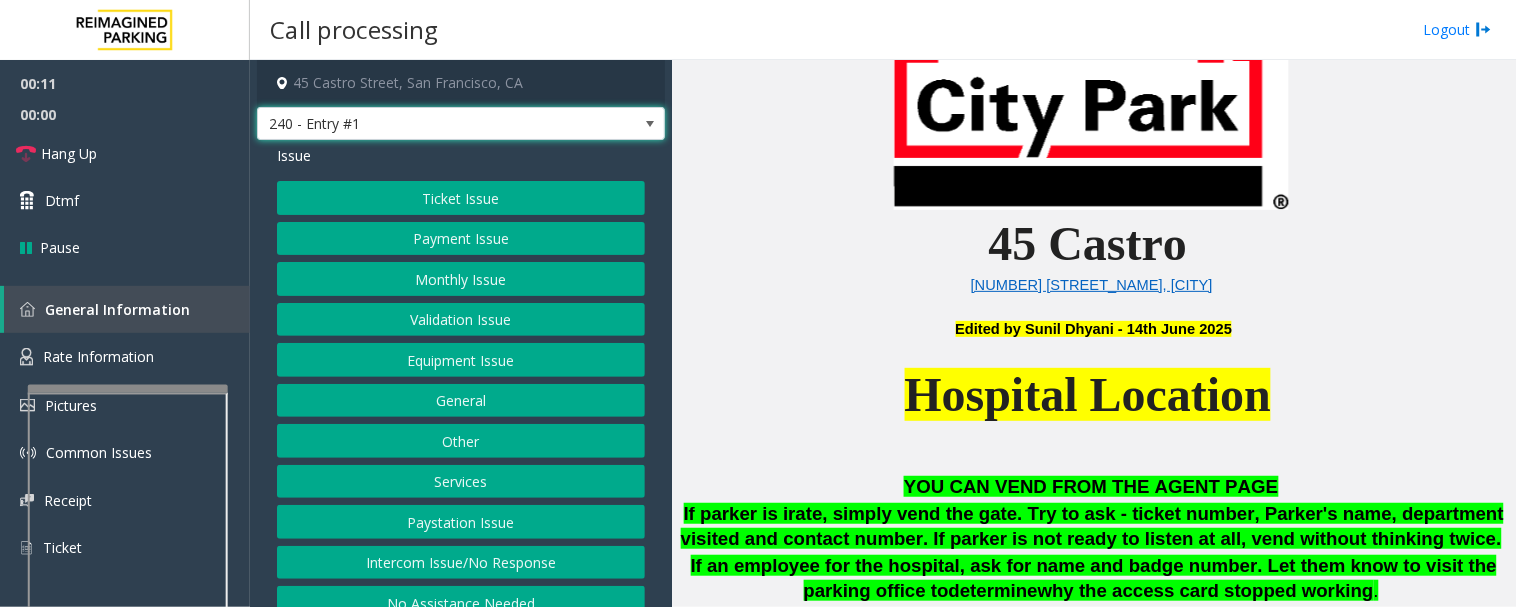 click on "240 - Entry #1" at bounding box center [420, 124] 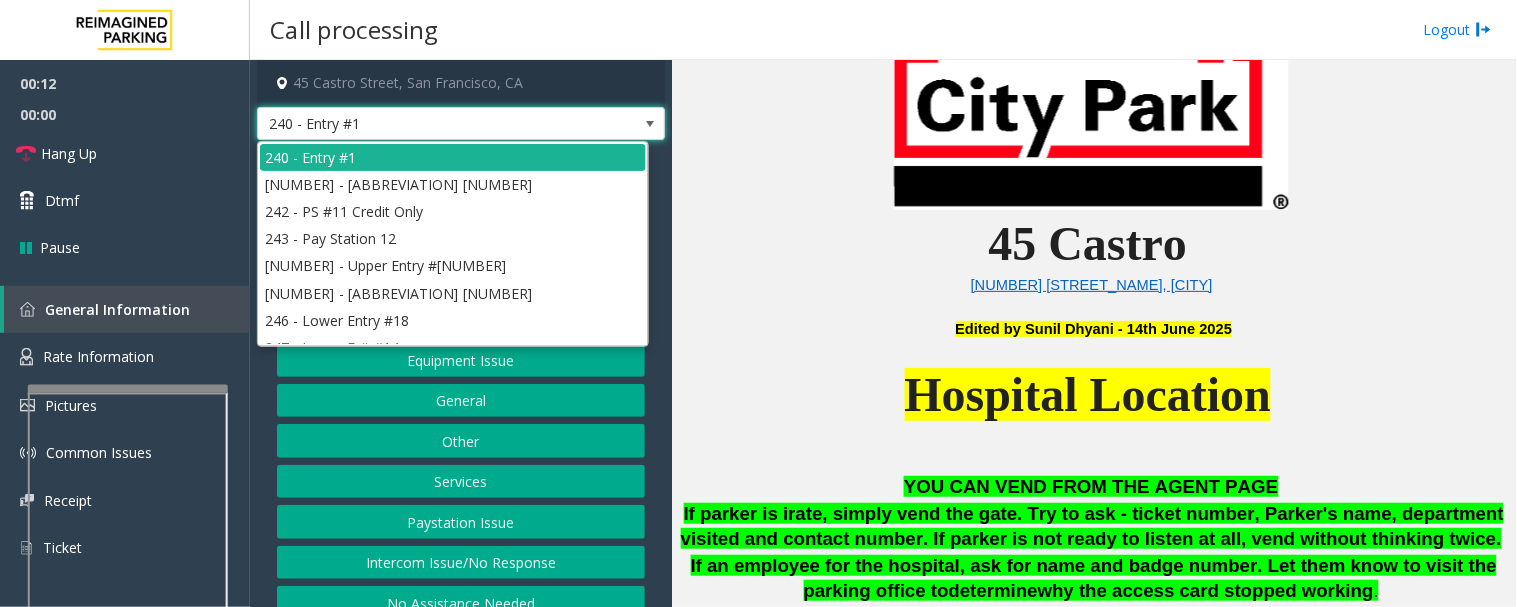 click on "240 - Entry #1" at bounding box center (420, 124) 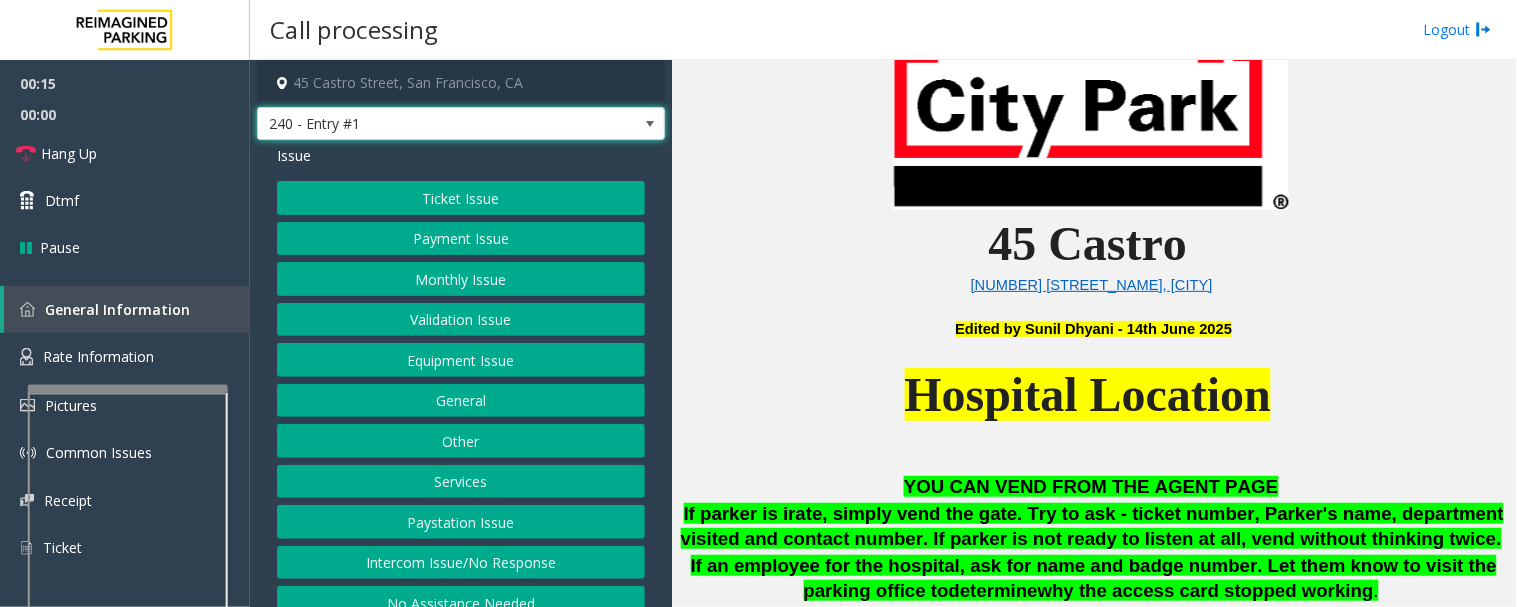 click on "Equipment Issue" 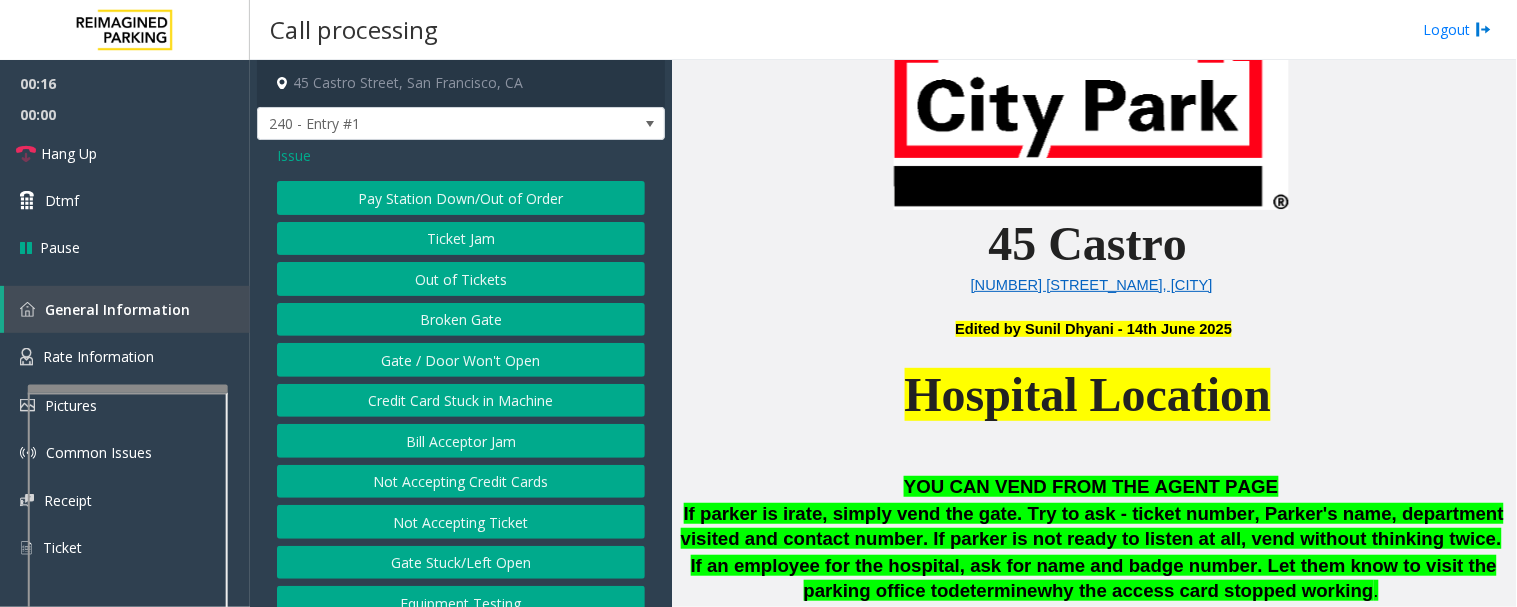 click on "Out of Tickets" 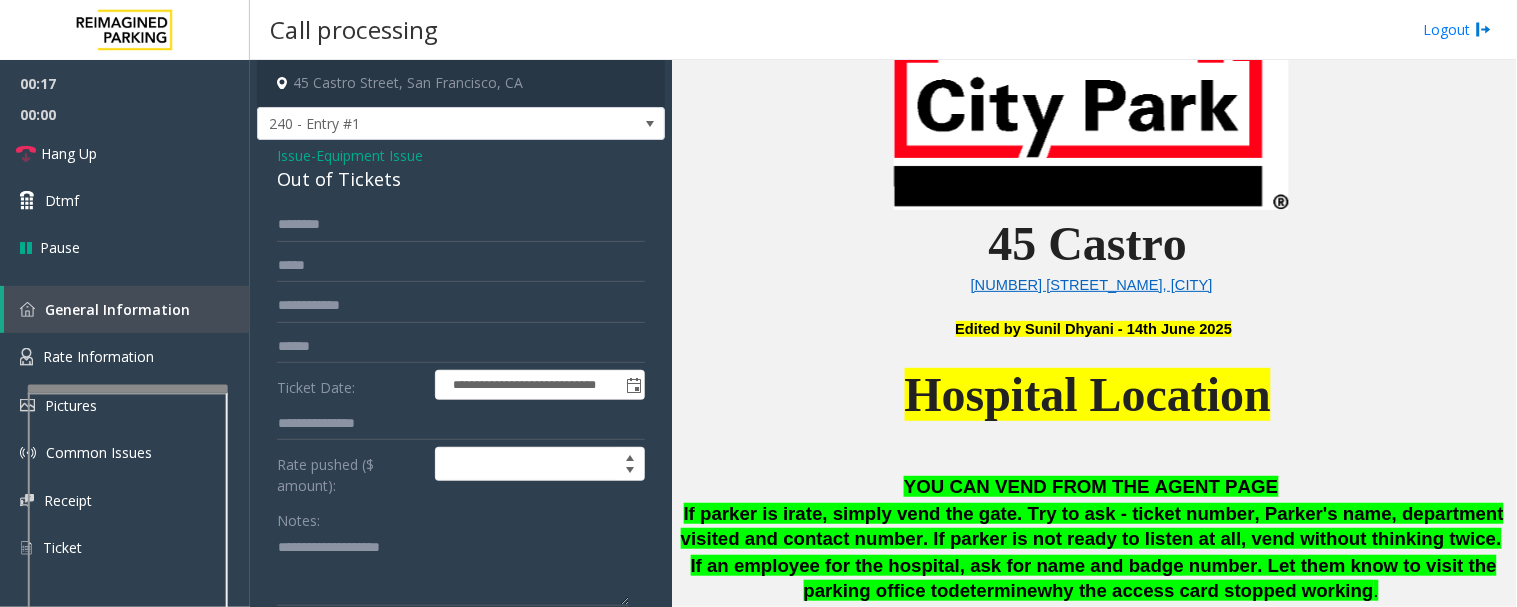click on "Out of Tickets" 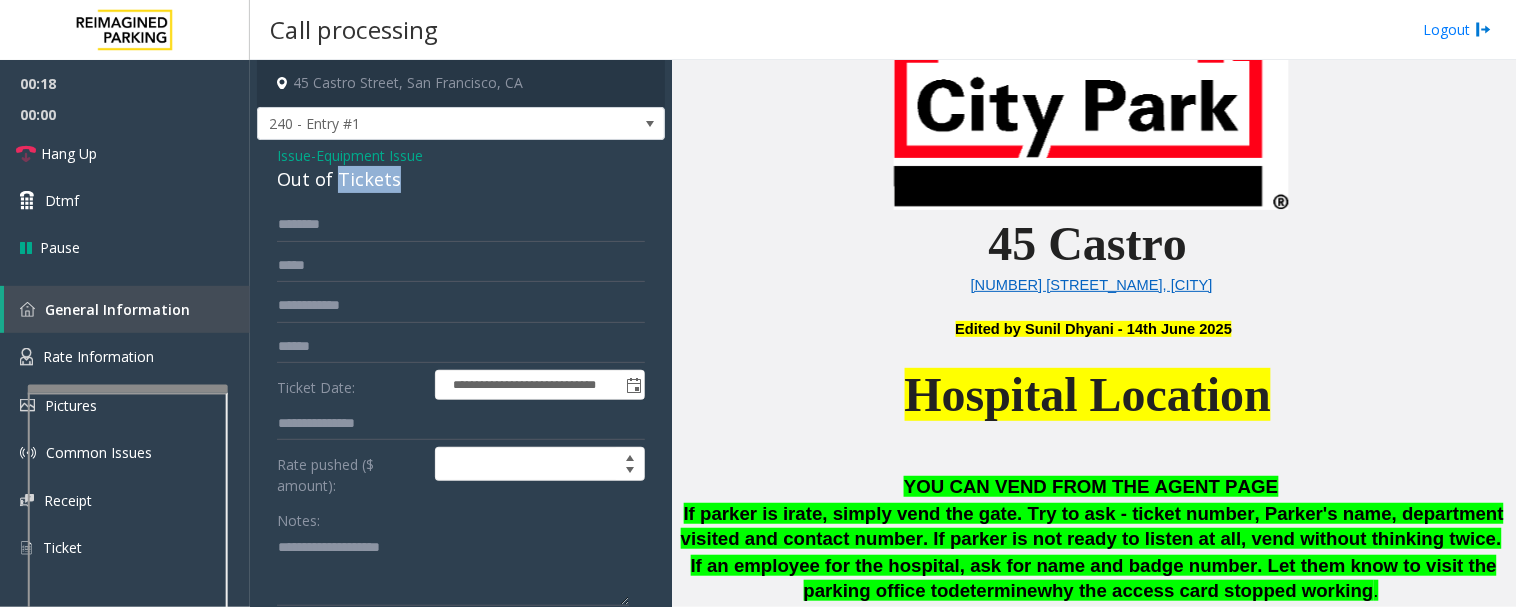click on "Out of Tickets" 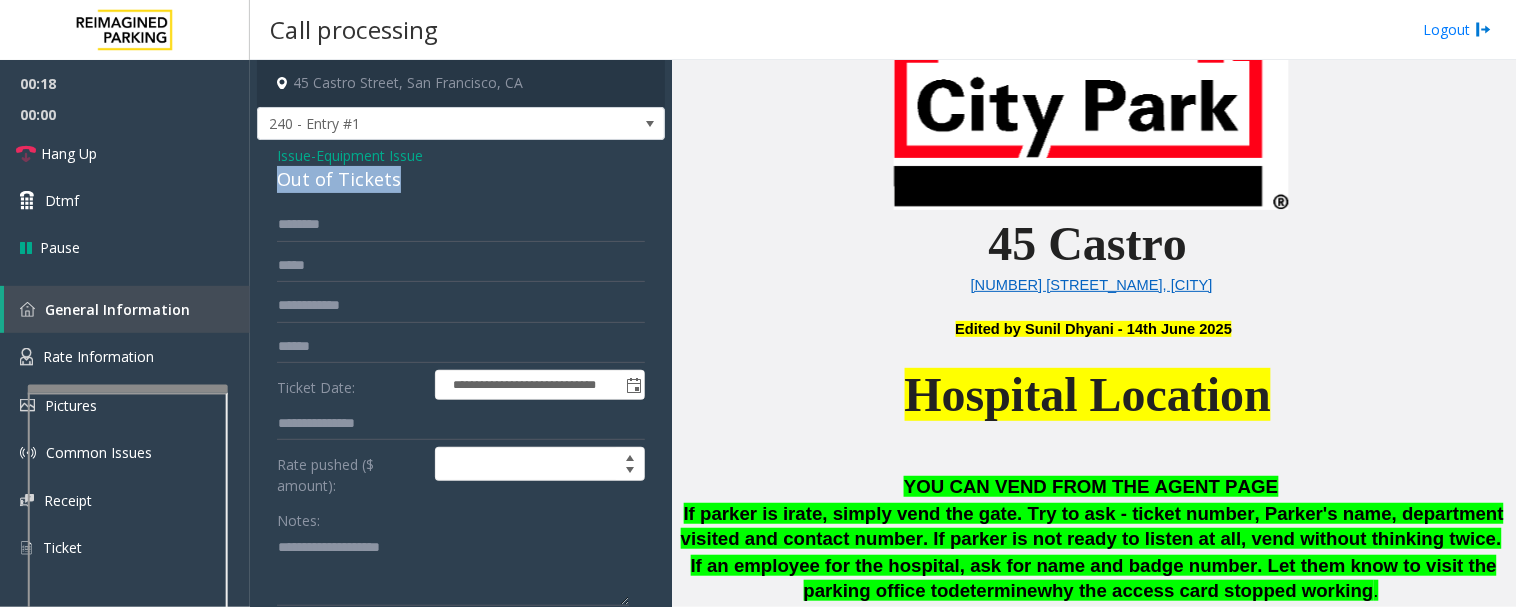 click on "Out of Tickets" 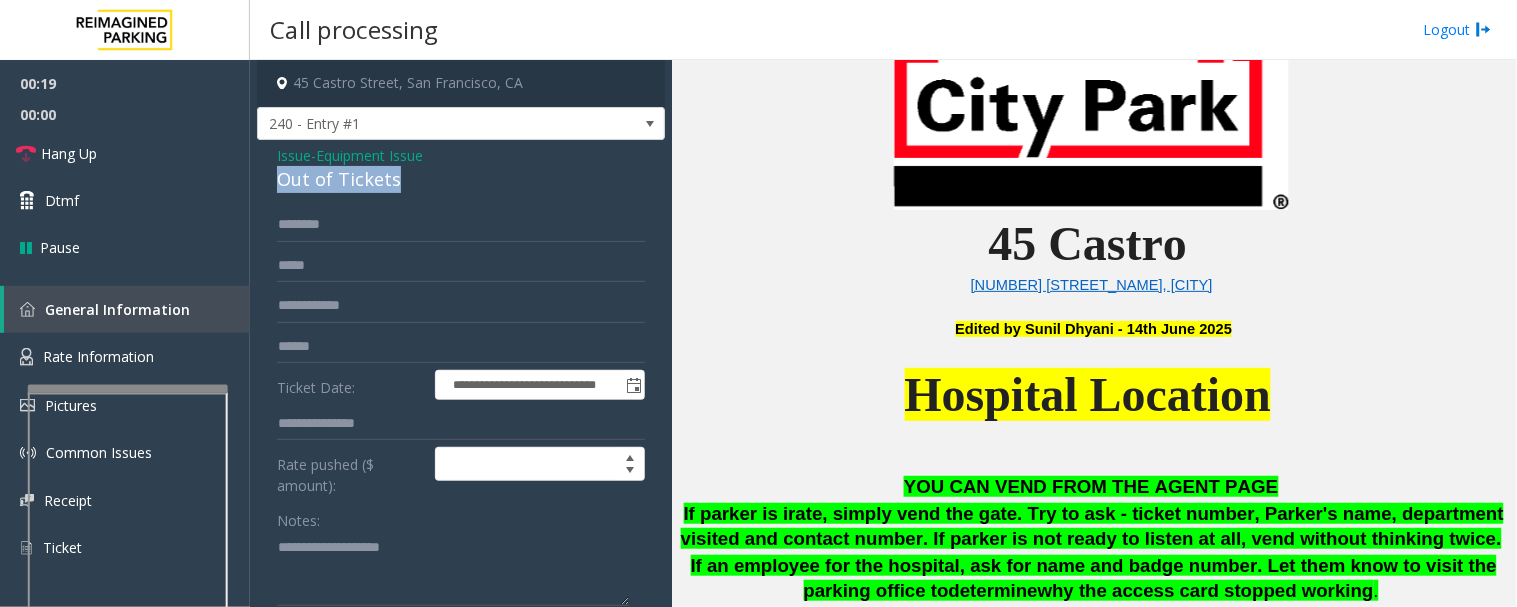 copy on "Out of Tickets" 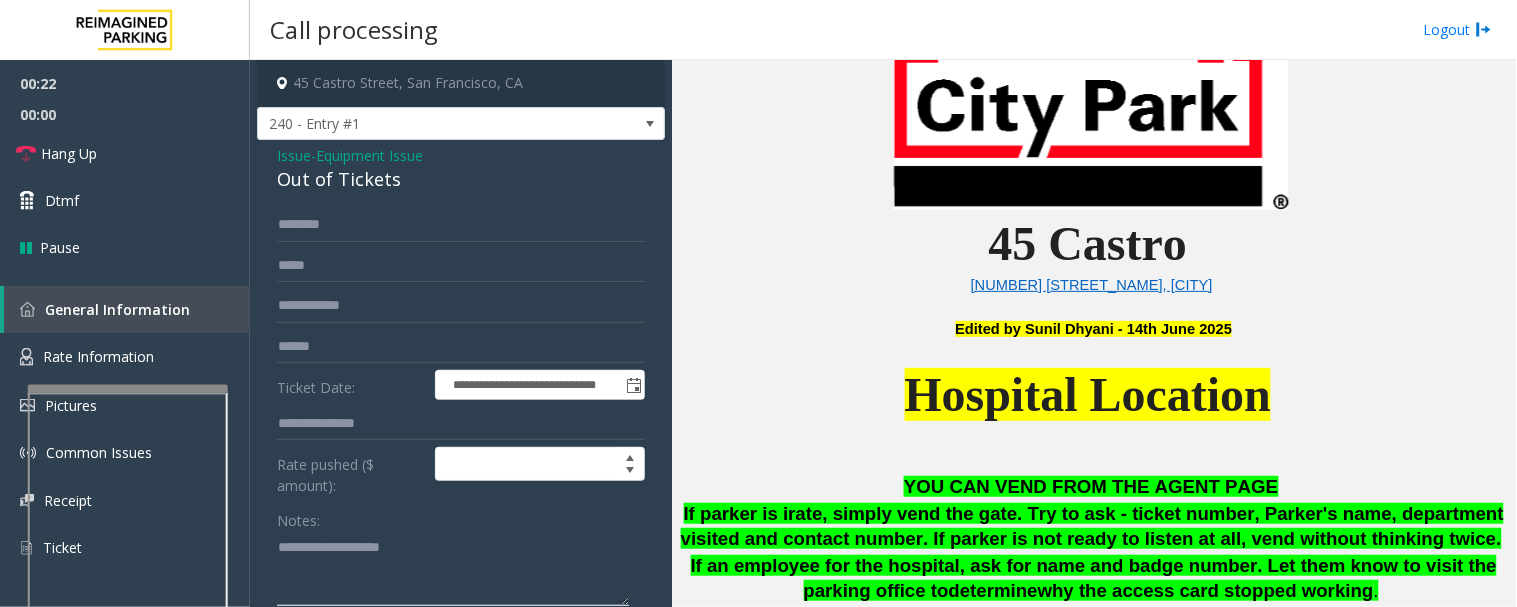 click 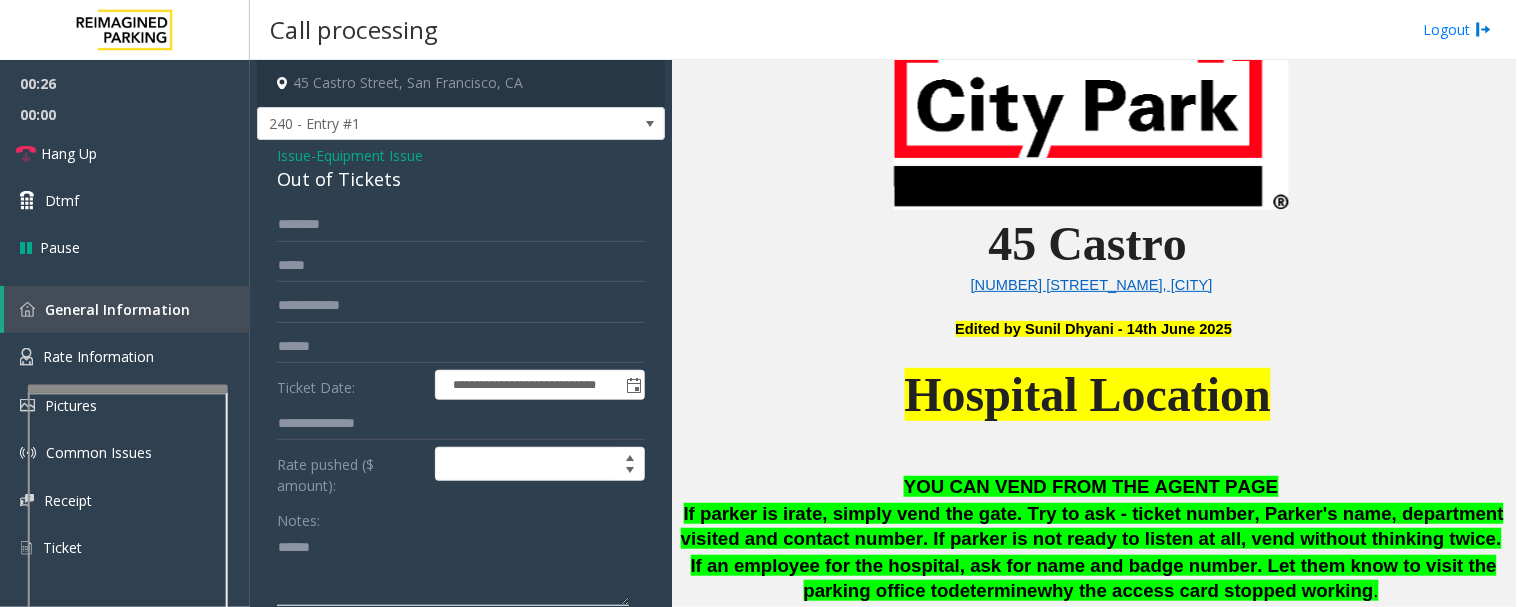 paste on "**********" 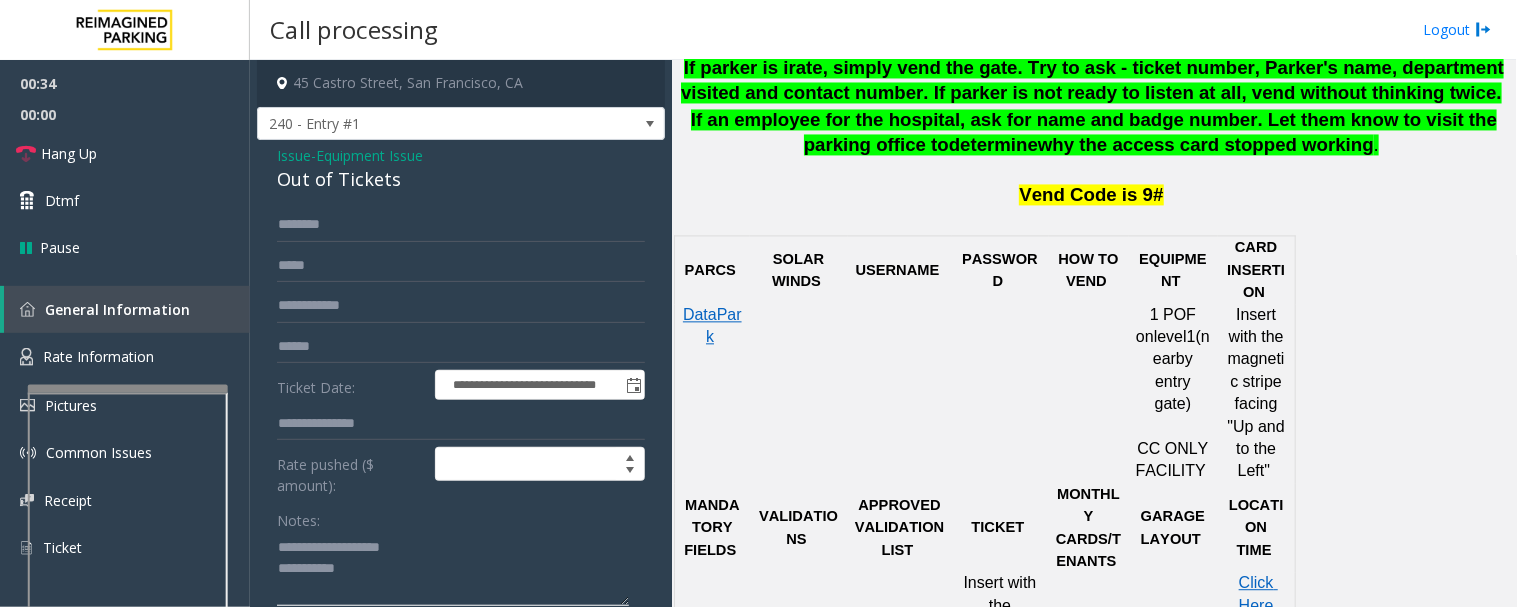 scroll, scrollTop: 666, scrollLeft: 0, axis: vertical 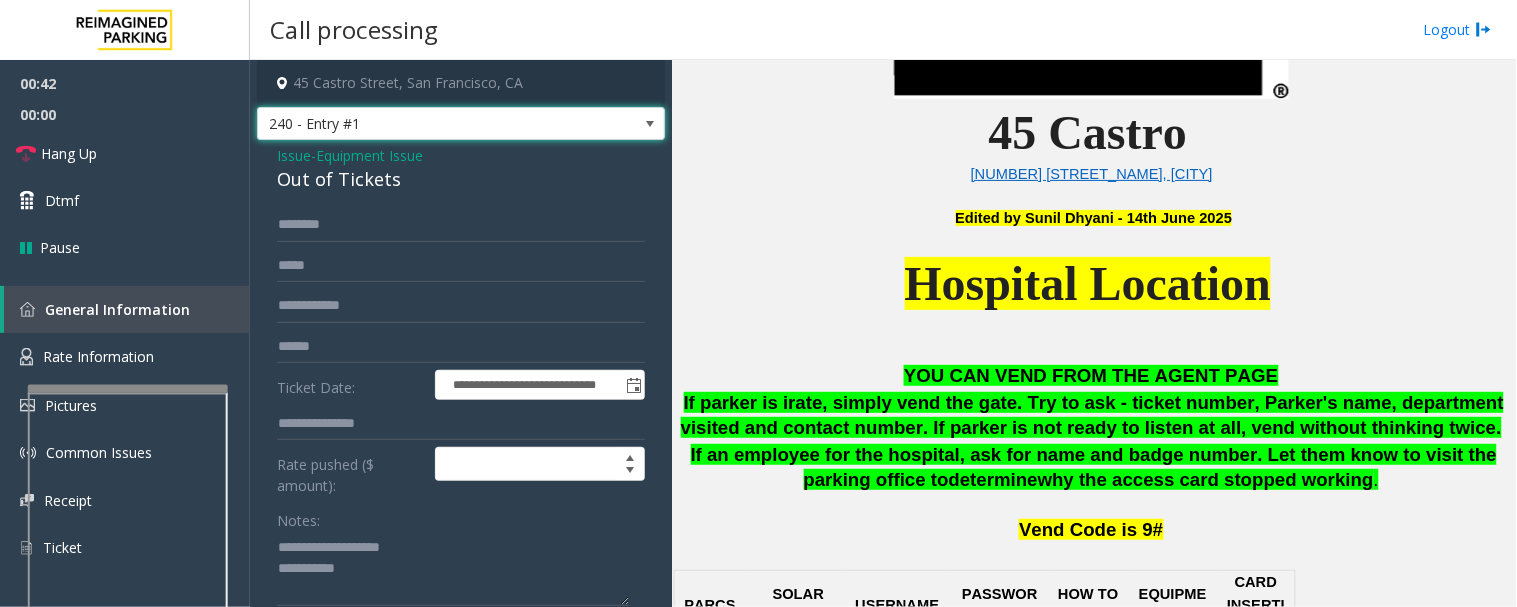 click on "240 - Entry #1" at bounding box center (420, 124) 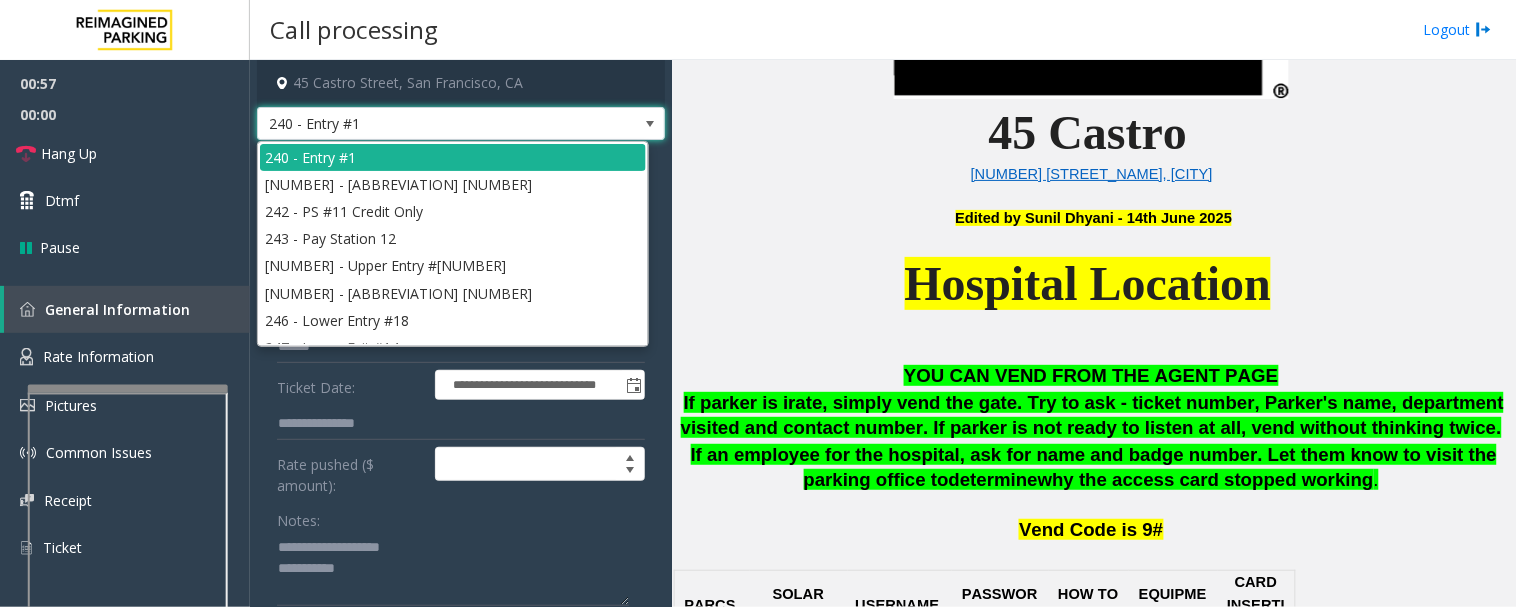 click on "240 - Entry #1" at bounding box center (420, 124) 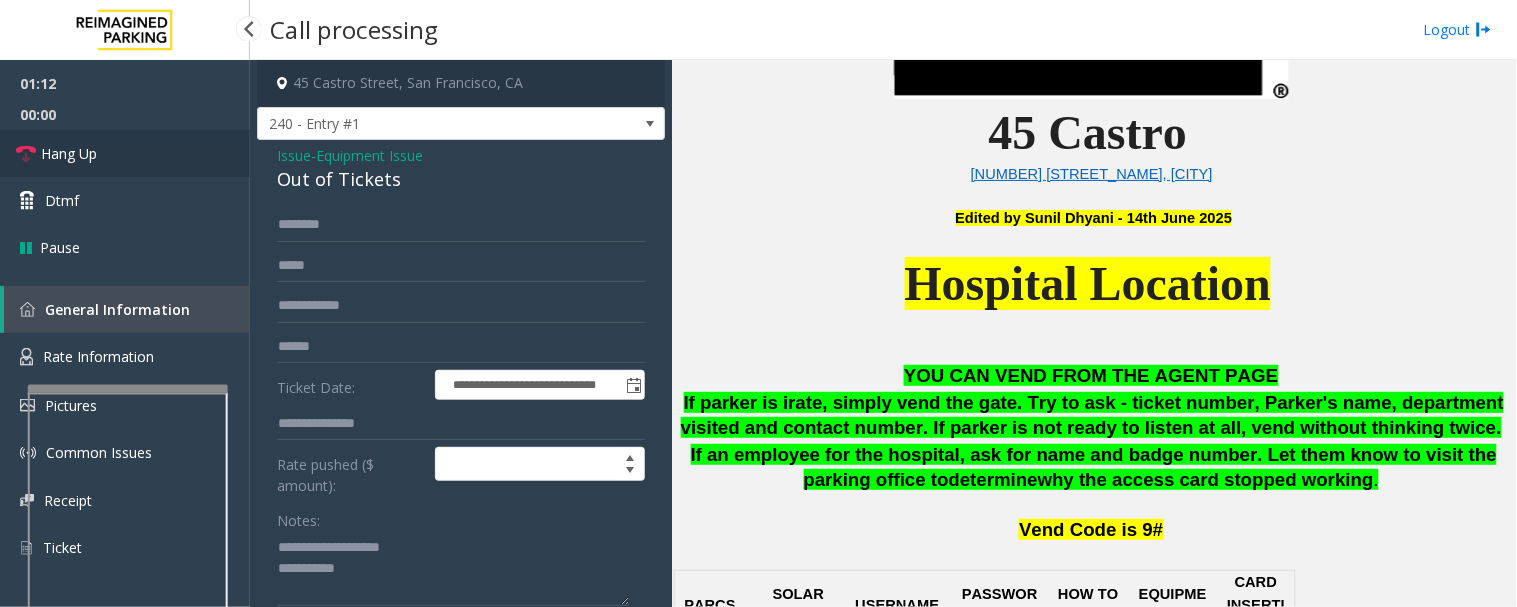 click on "Hang Up" at bounding box center [125, 153] 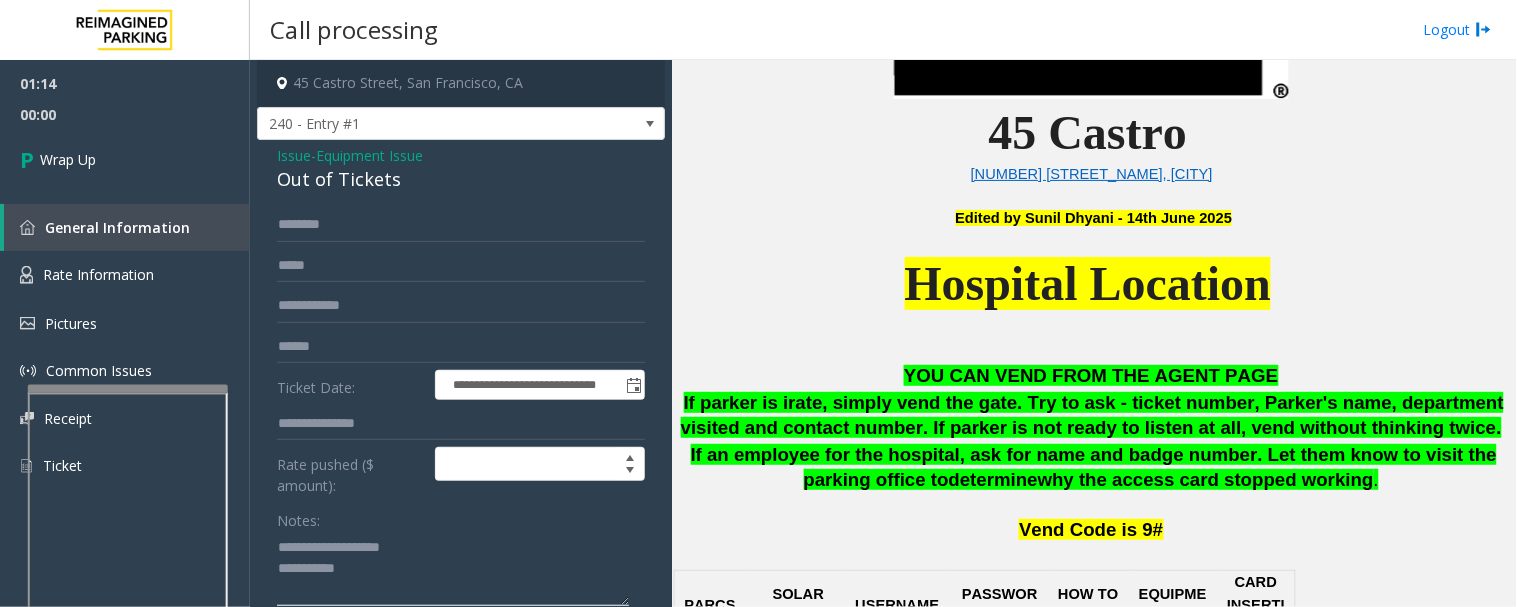 click 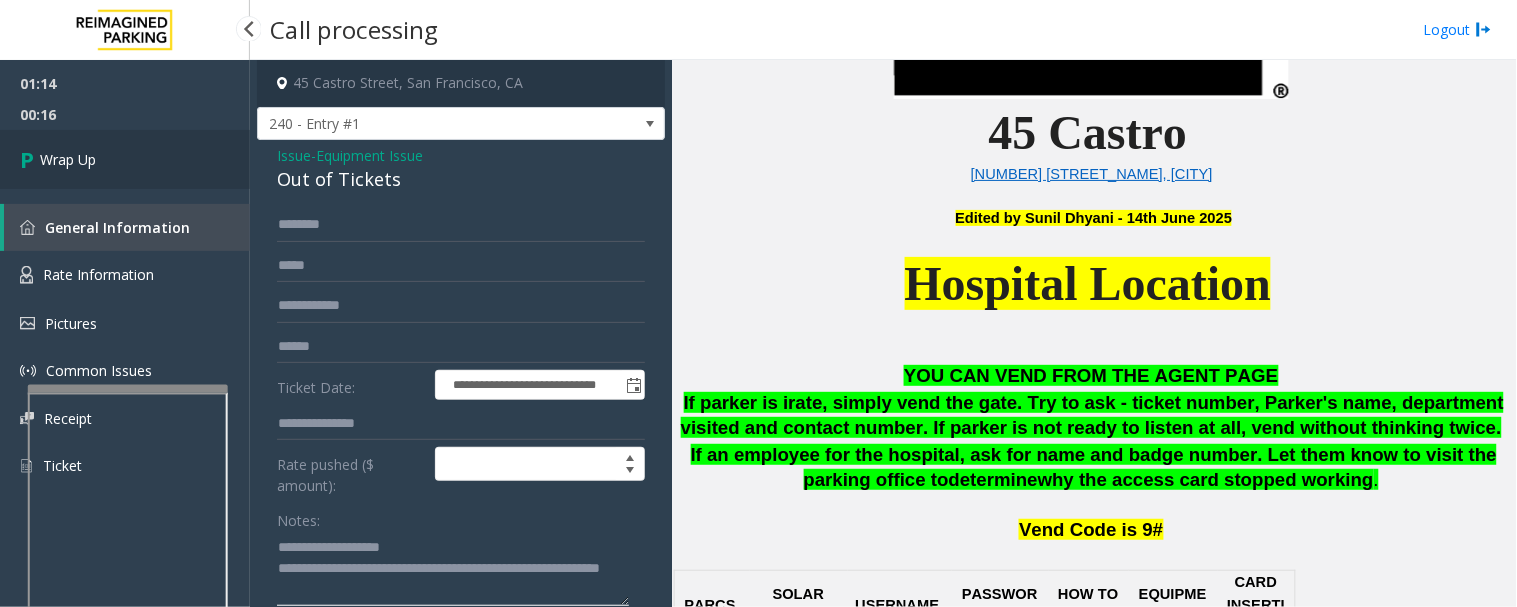 type on "**********" 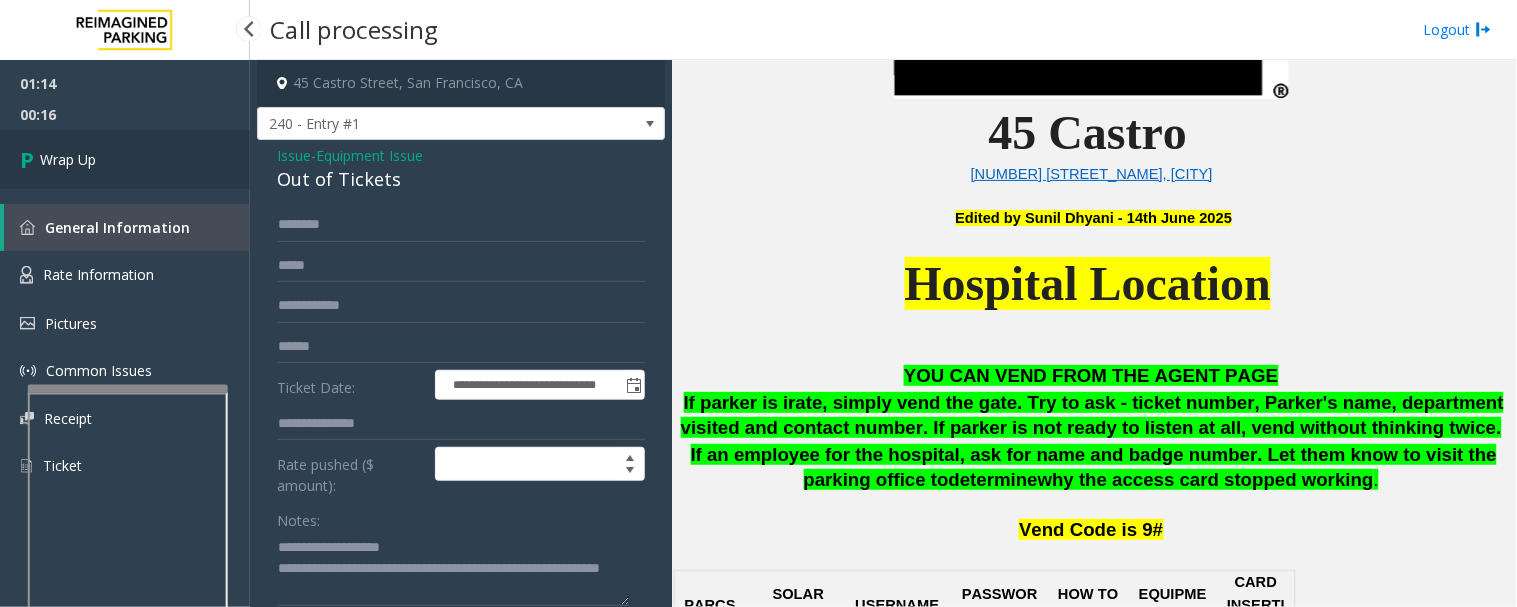 click on "Wrap Up" at bounding box center (125, 159) 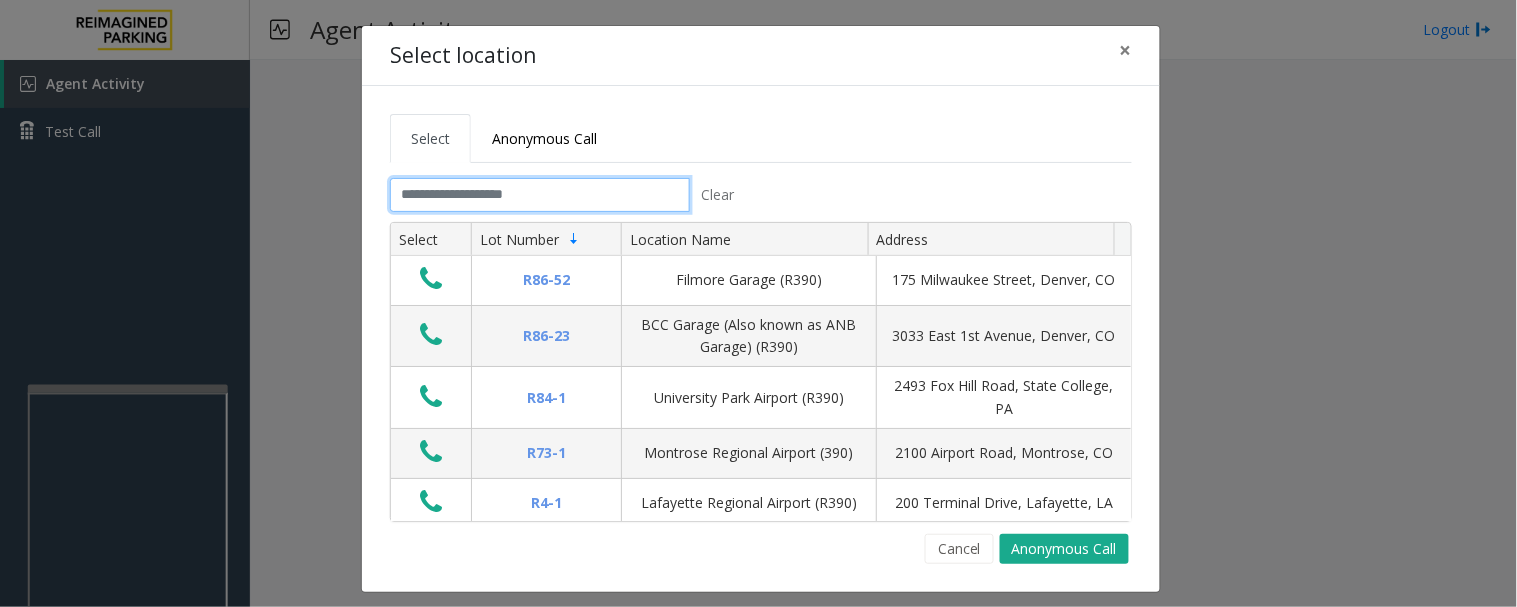 click 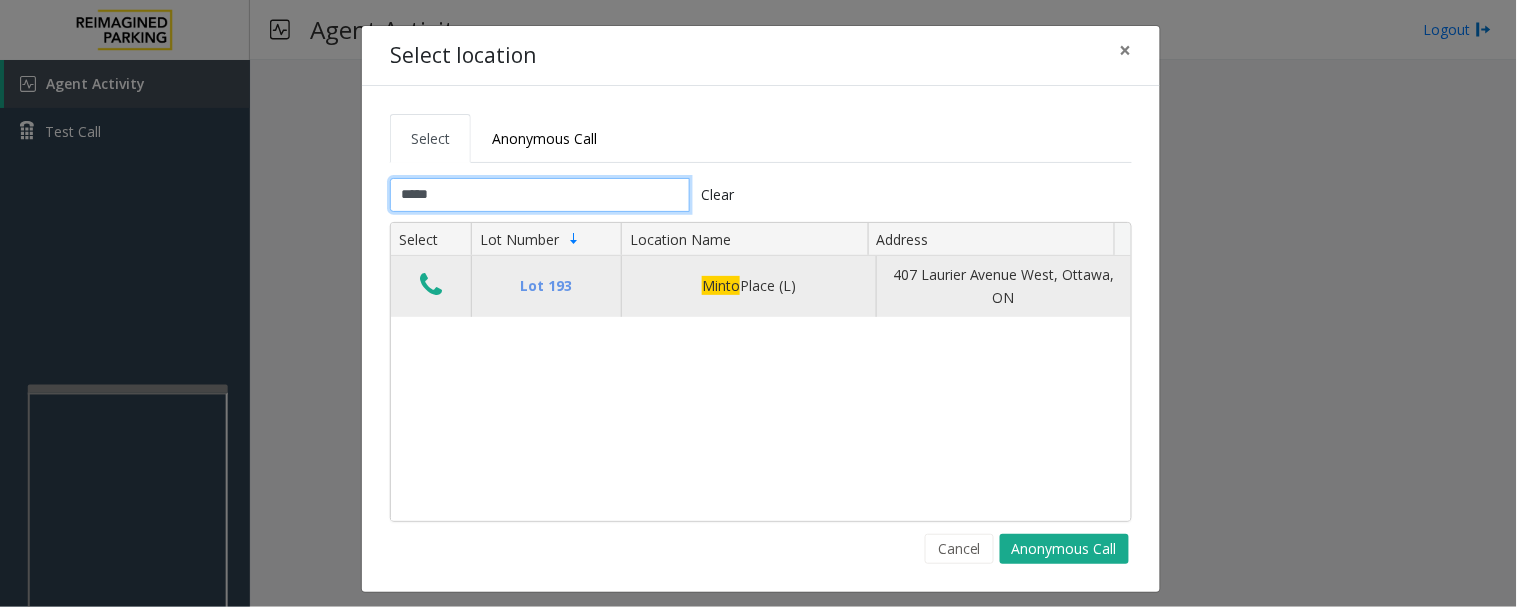 type on "*****" 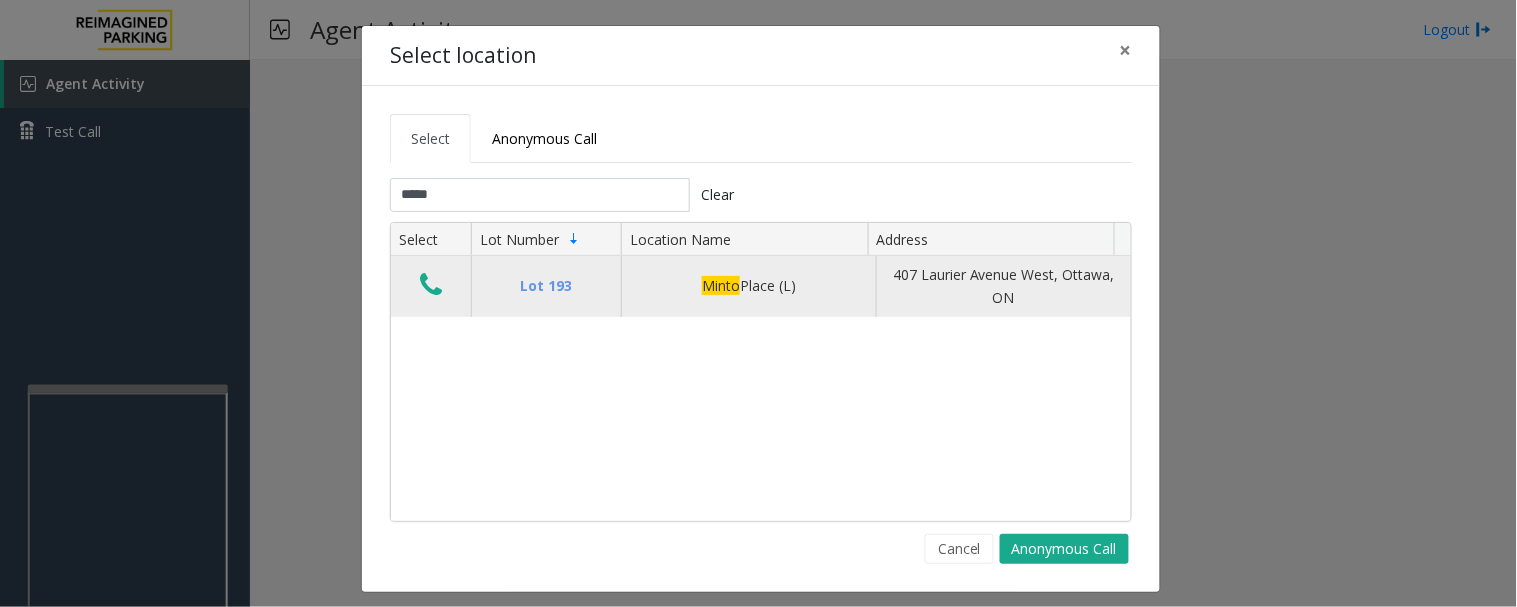 click 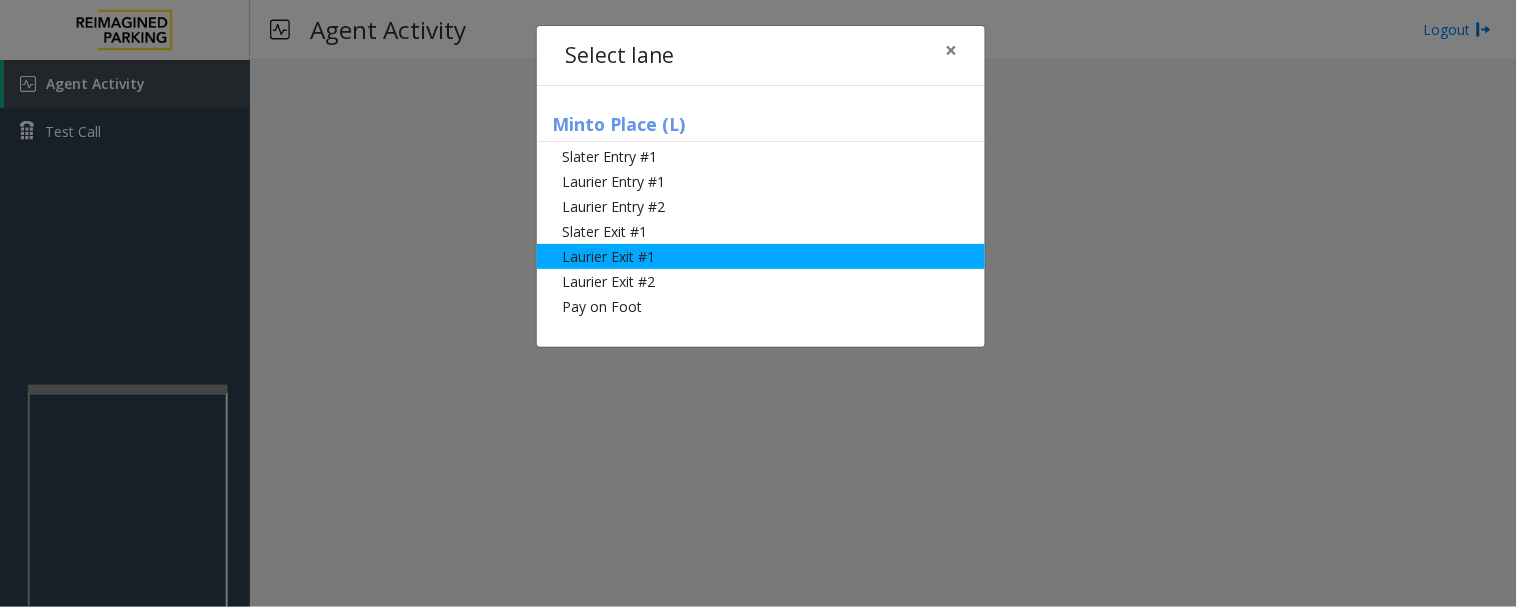 click on "Laurier Exit #1" 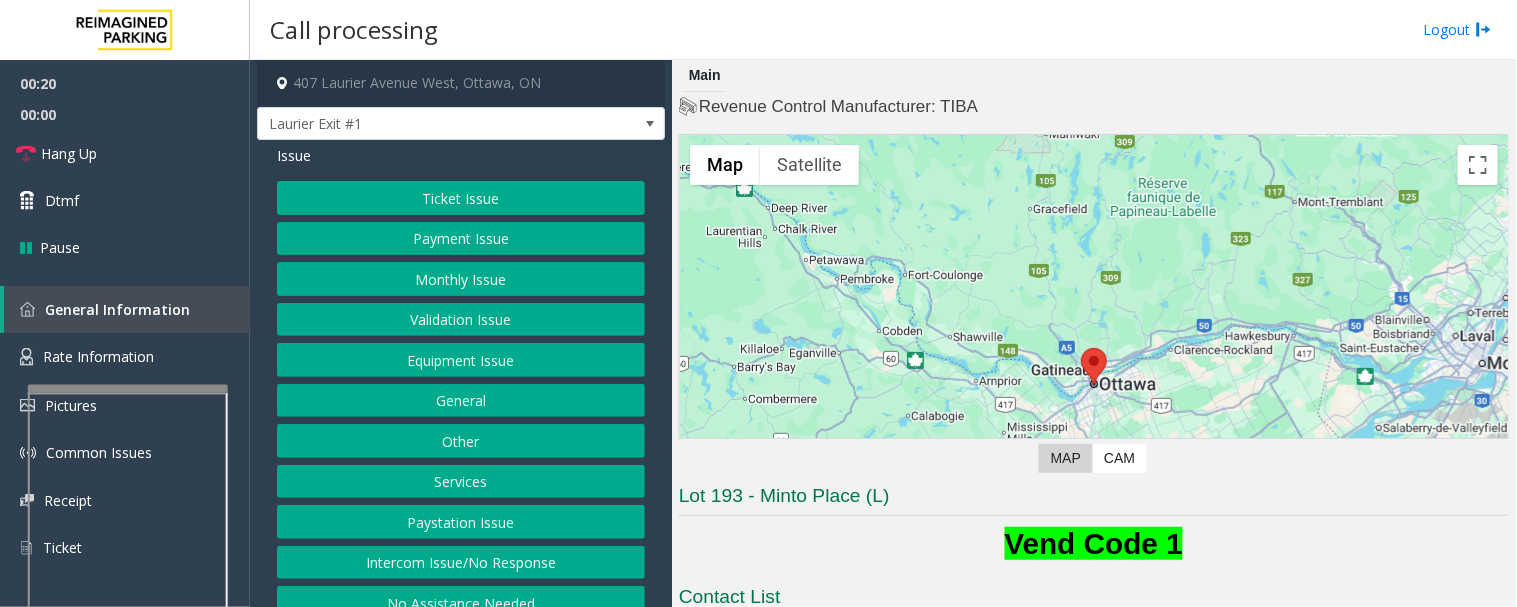 click on "Monthly Issue" 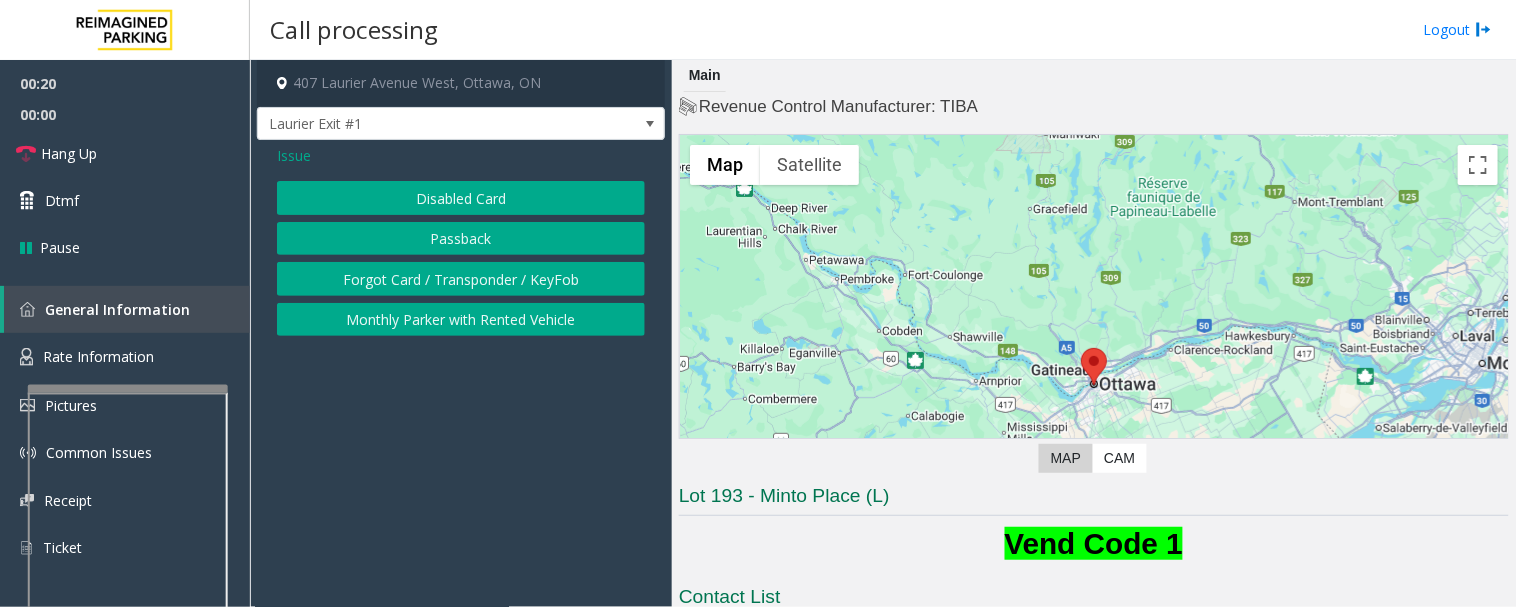 click on "Disabled Card" 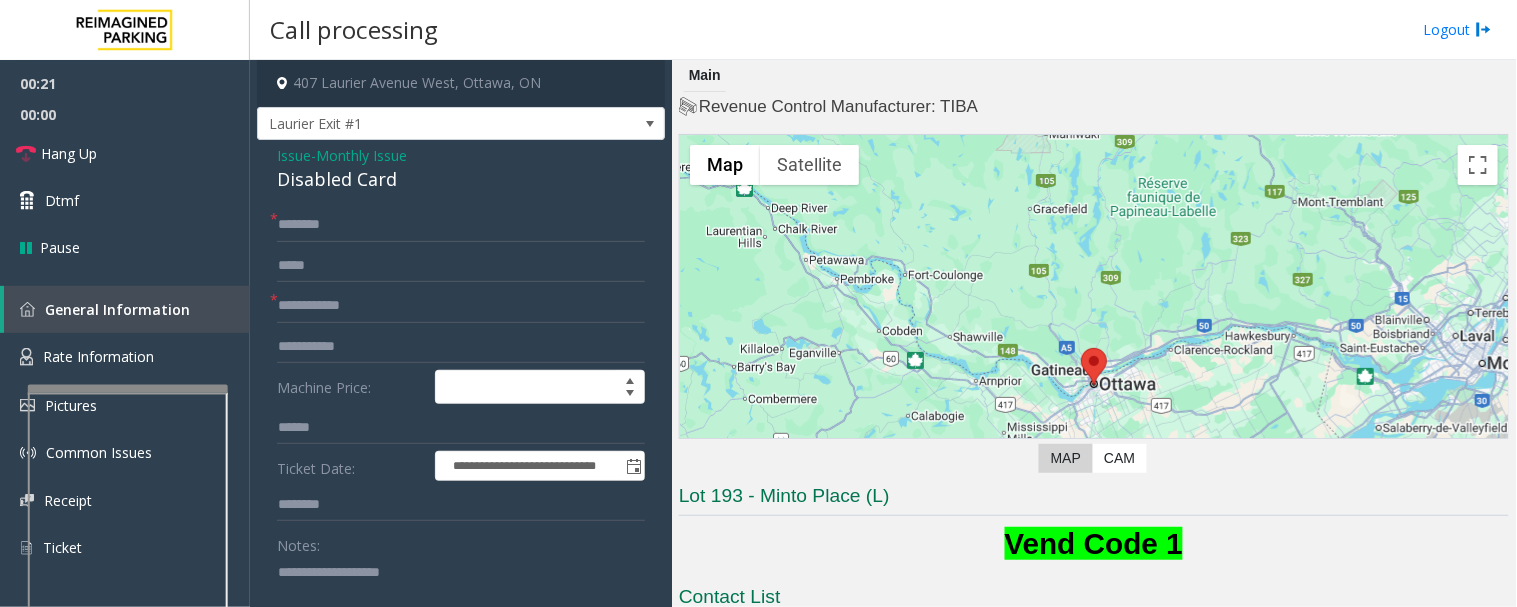 click on "Disabled Card" 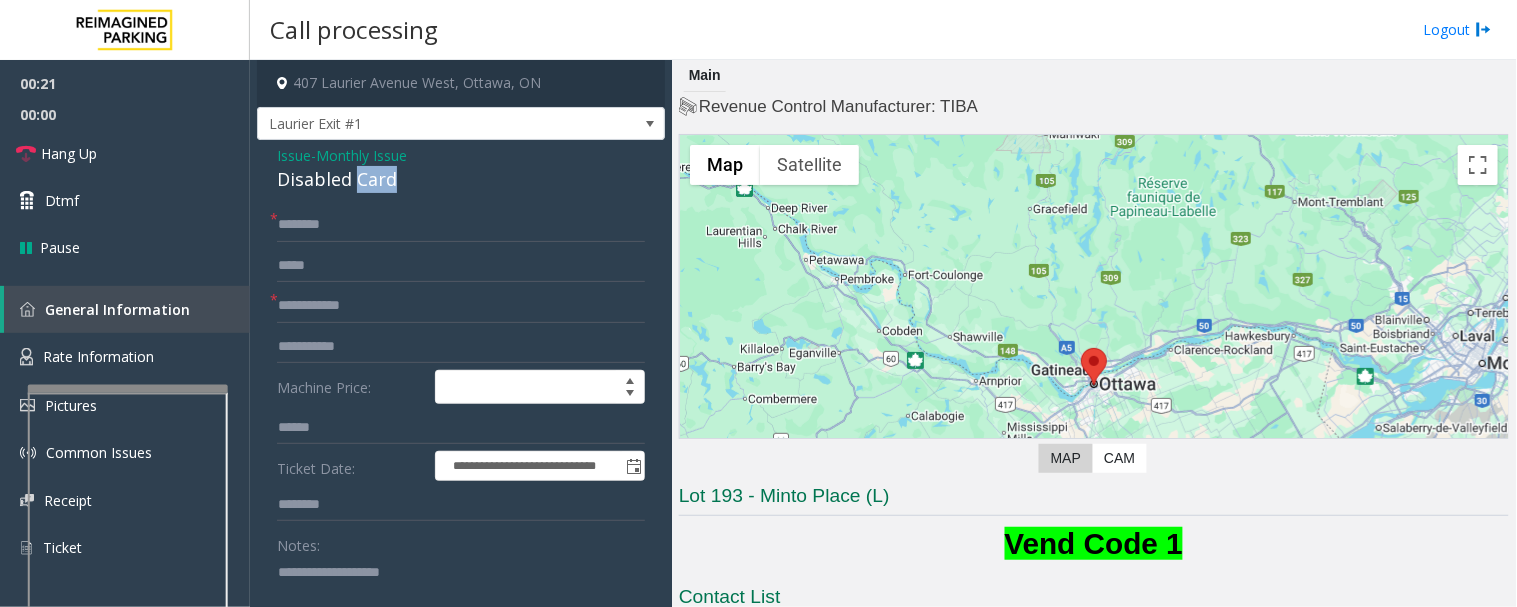 click on "Disabled Card" 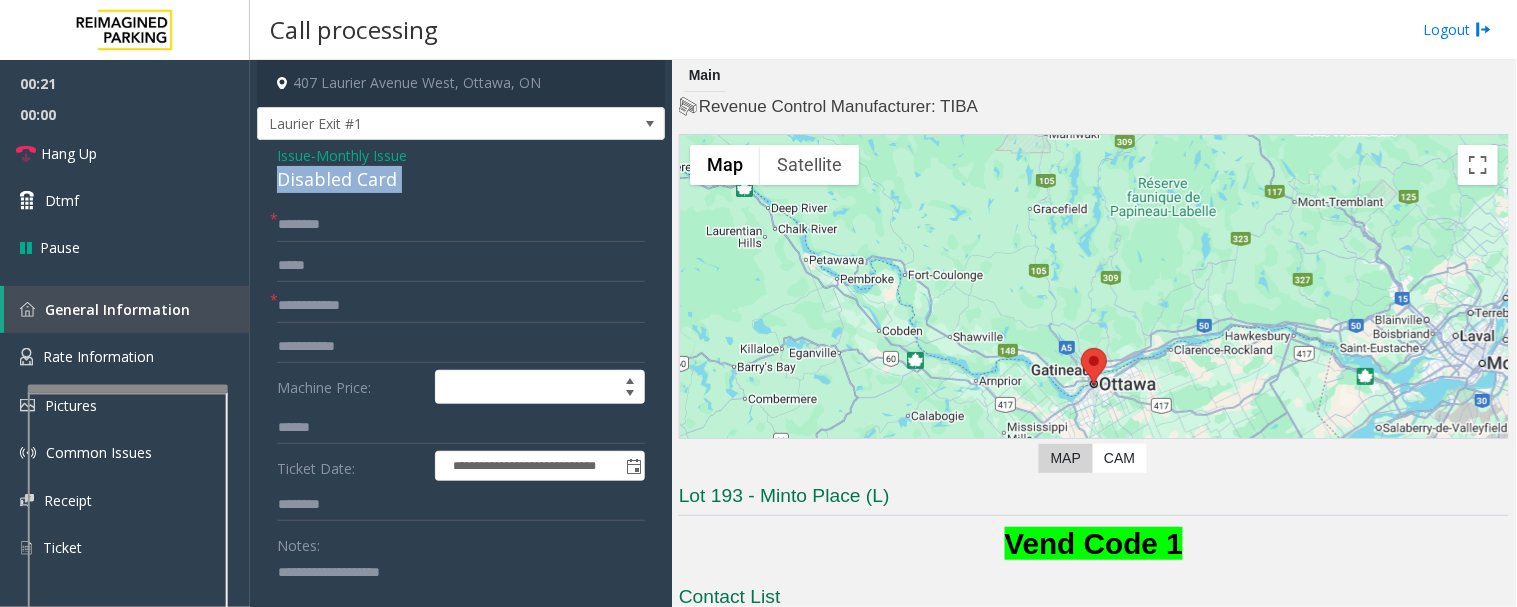 click on "Disabled Card" 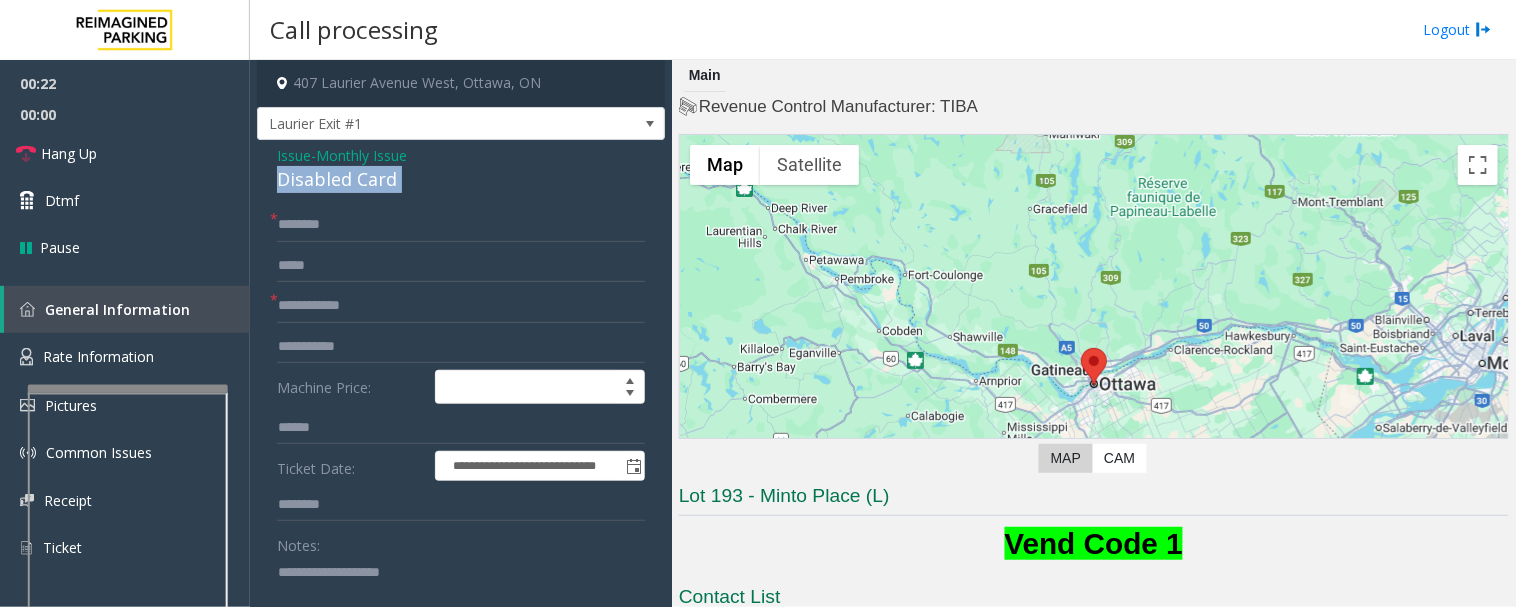 copy on "Disabled Card" 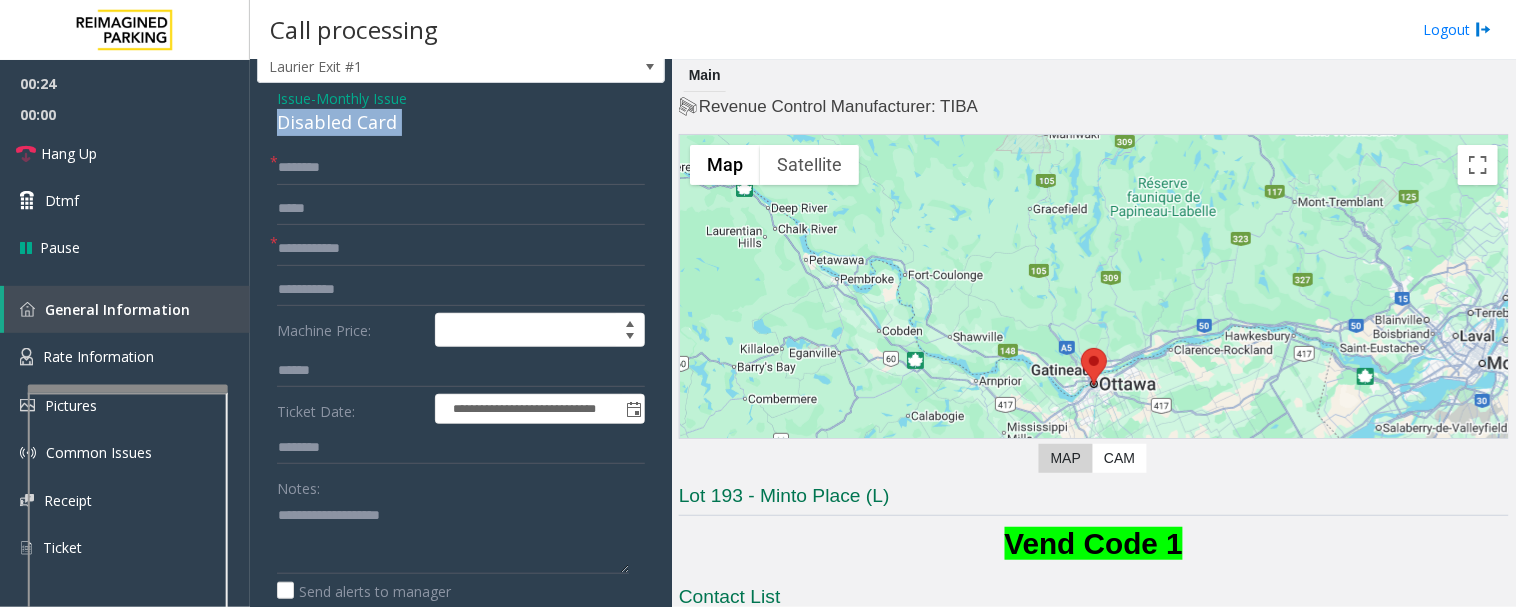 scroll, scrollTop: 111, scrollLeft: 0, axis: vertical 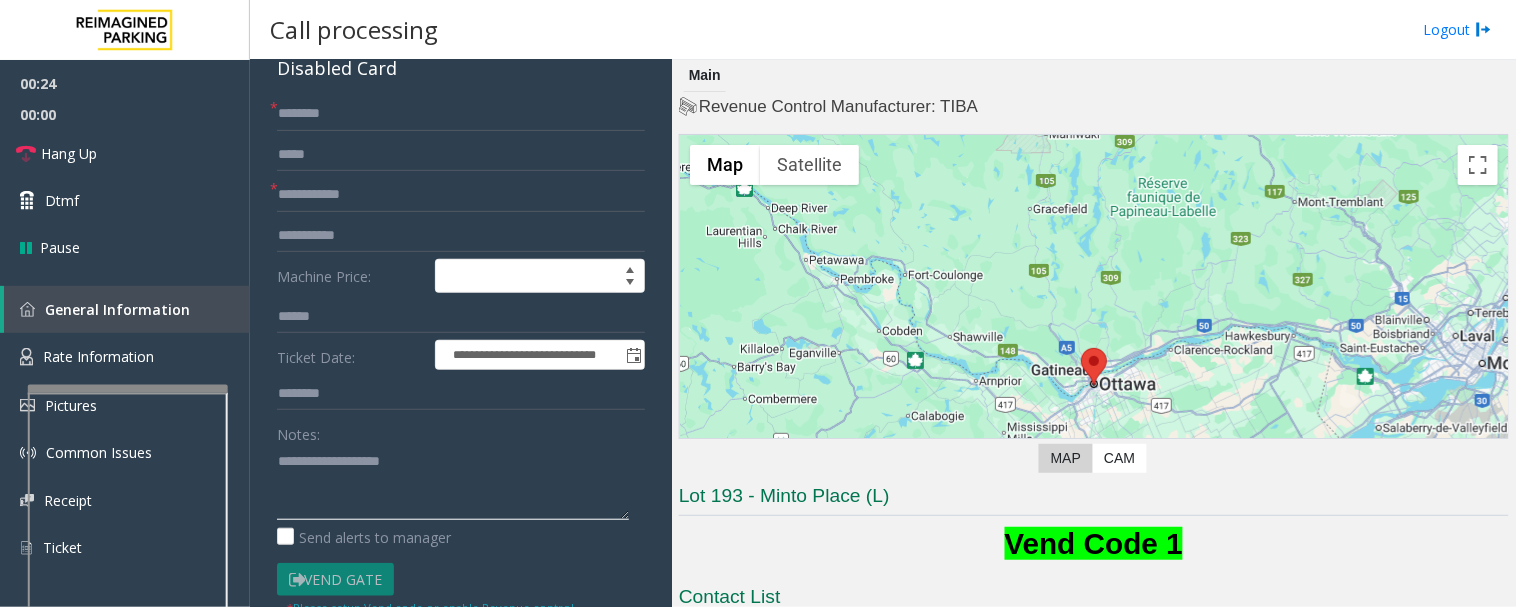 click 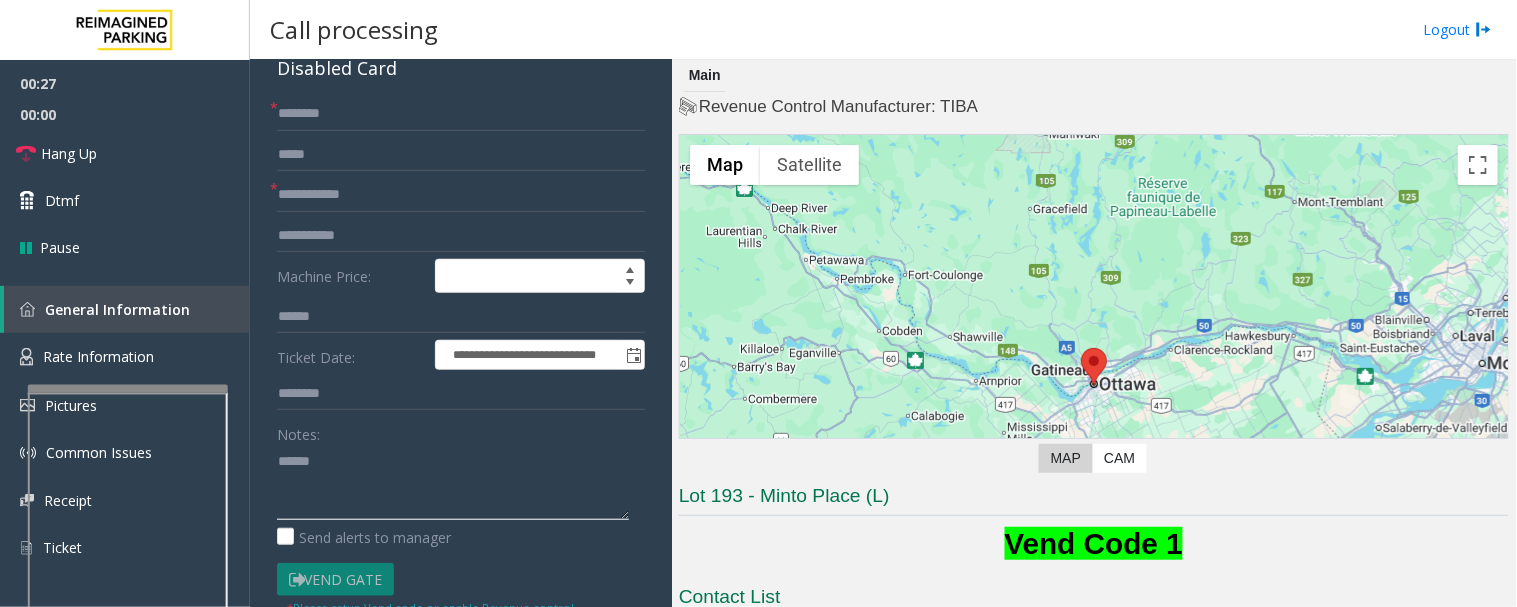 paste on "**********" 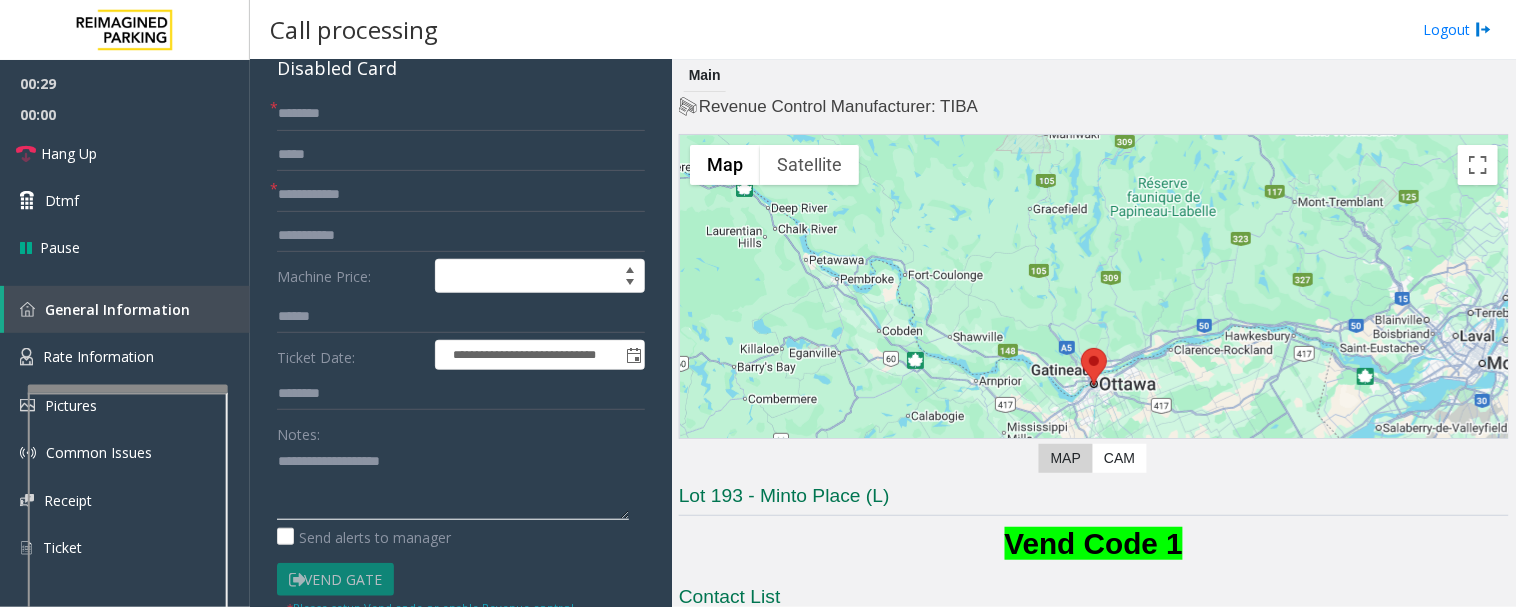 type on "**********" 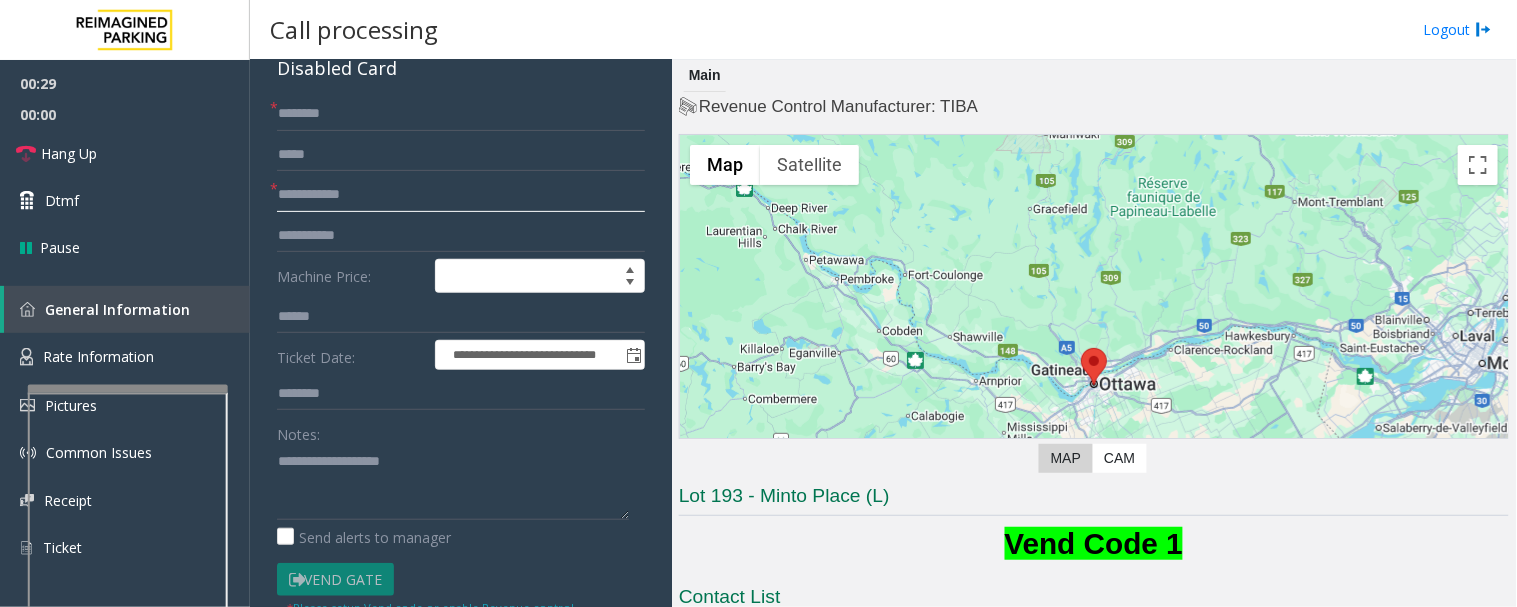 click 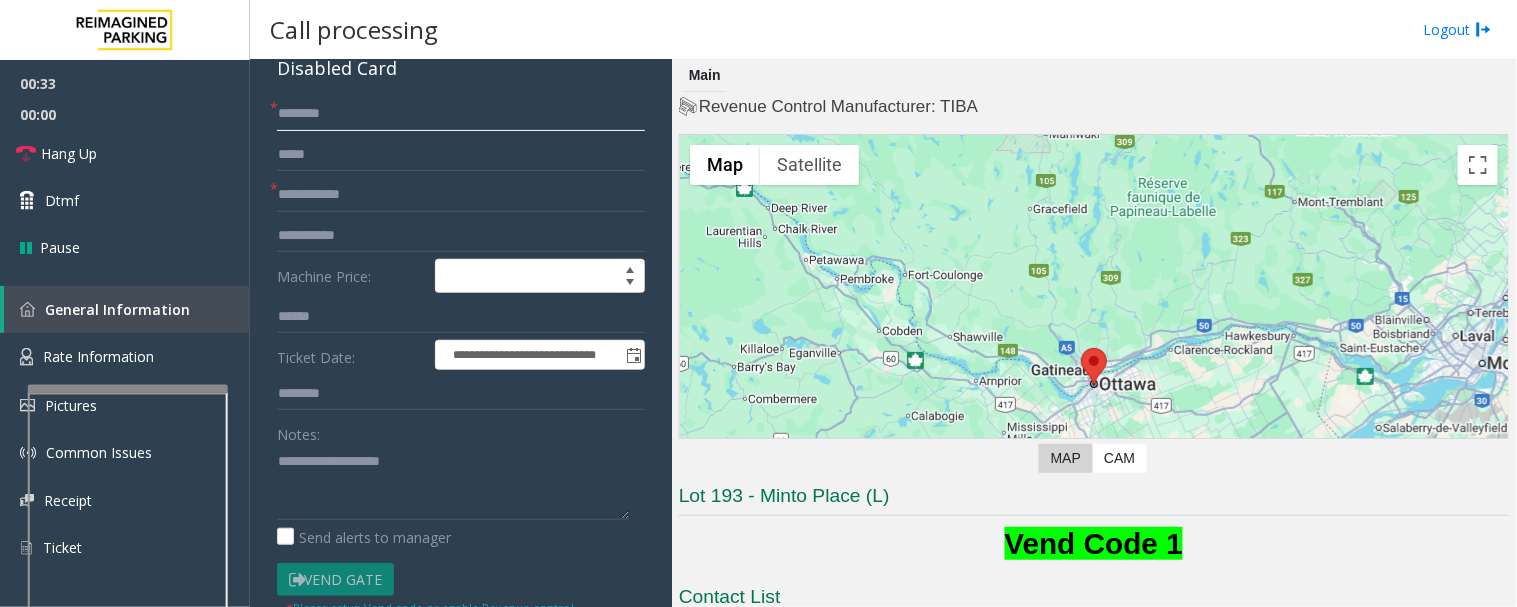 click 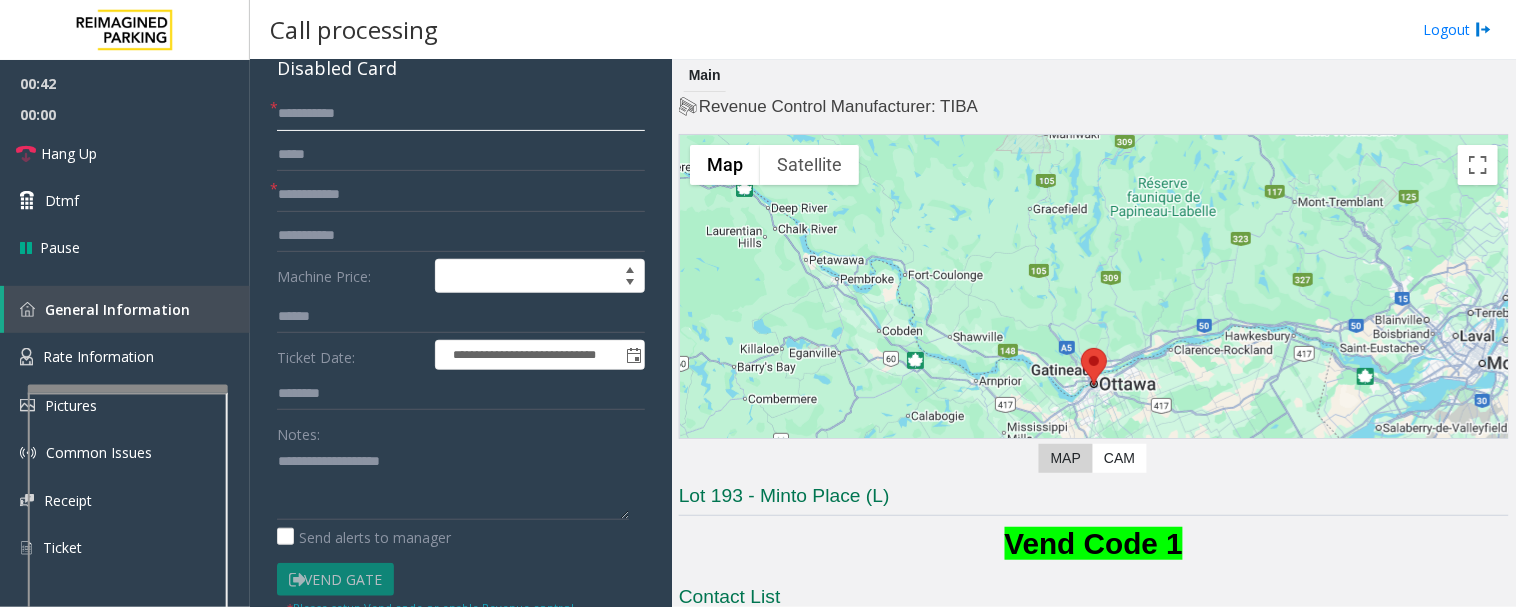 type on "**********" 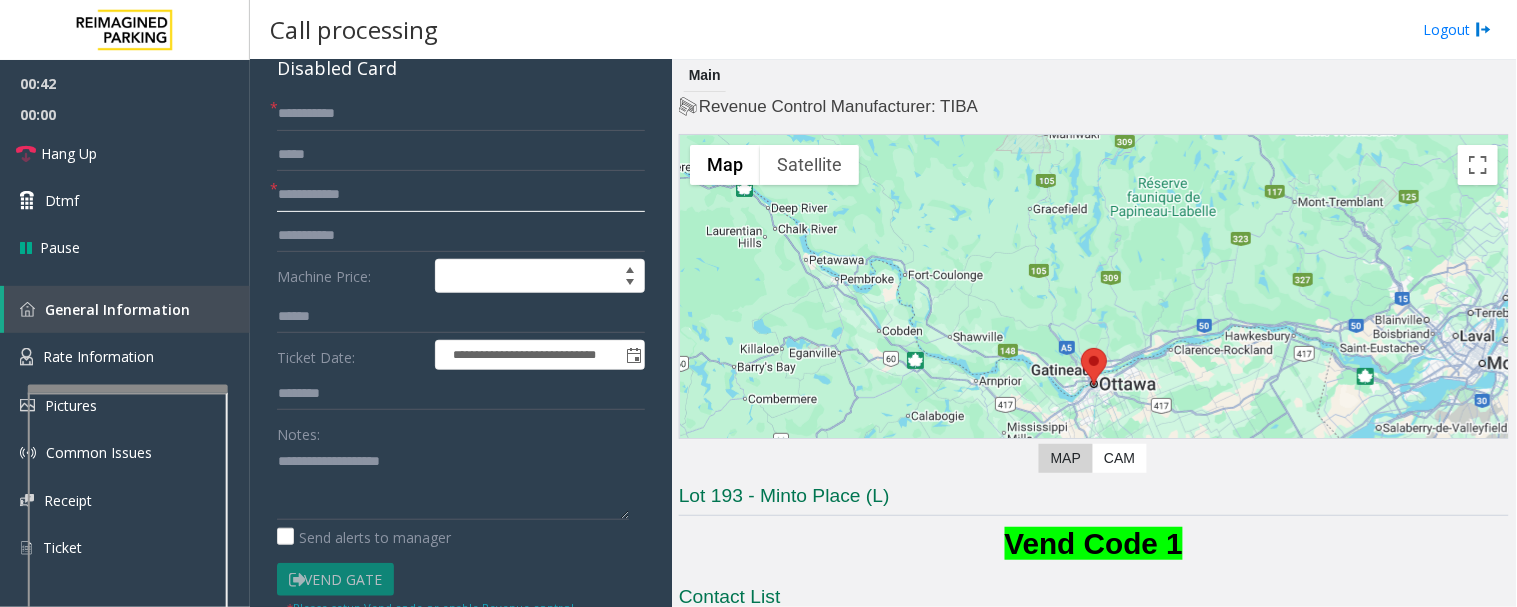 click 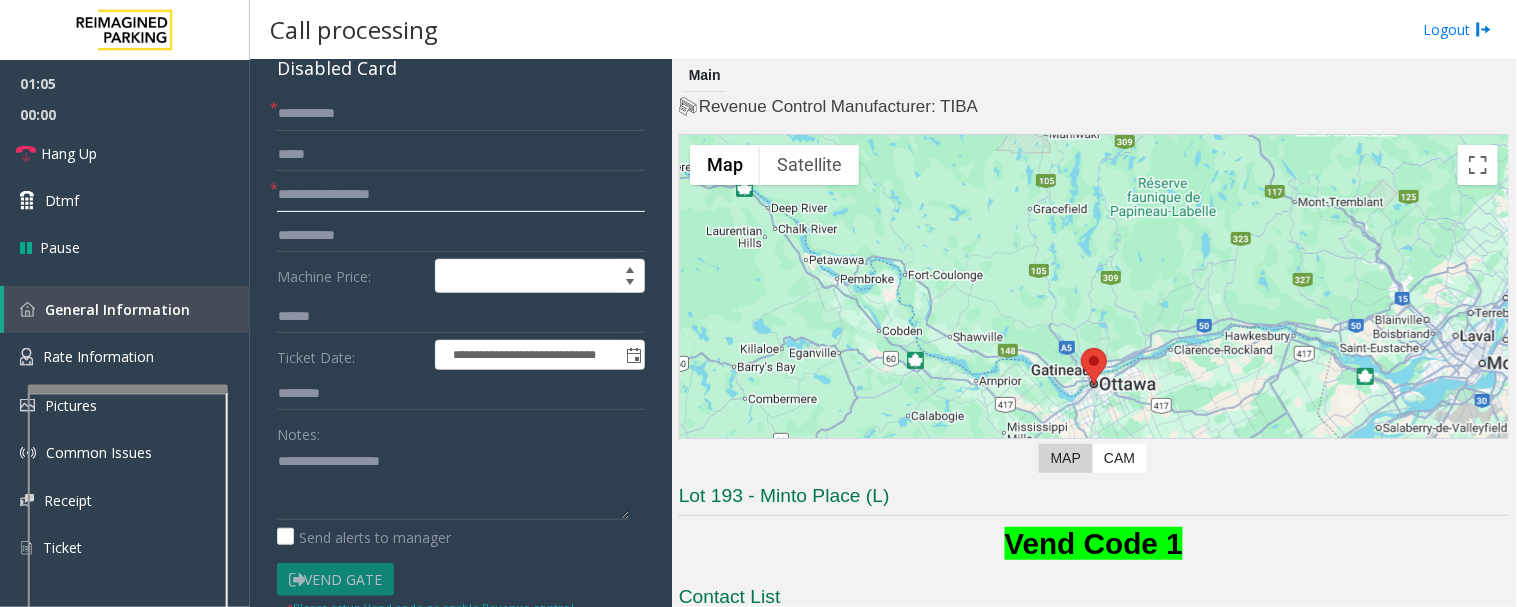 type on "**********" 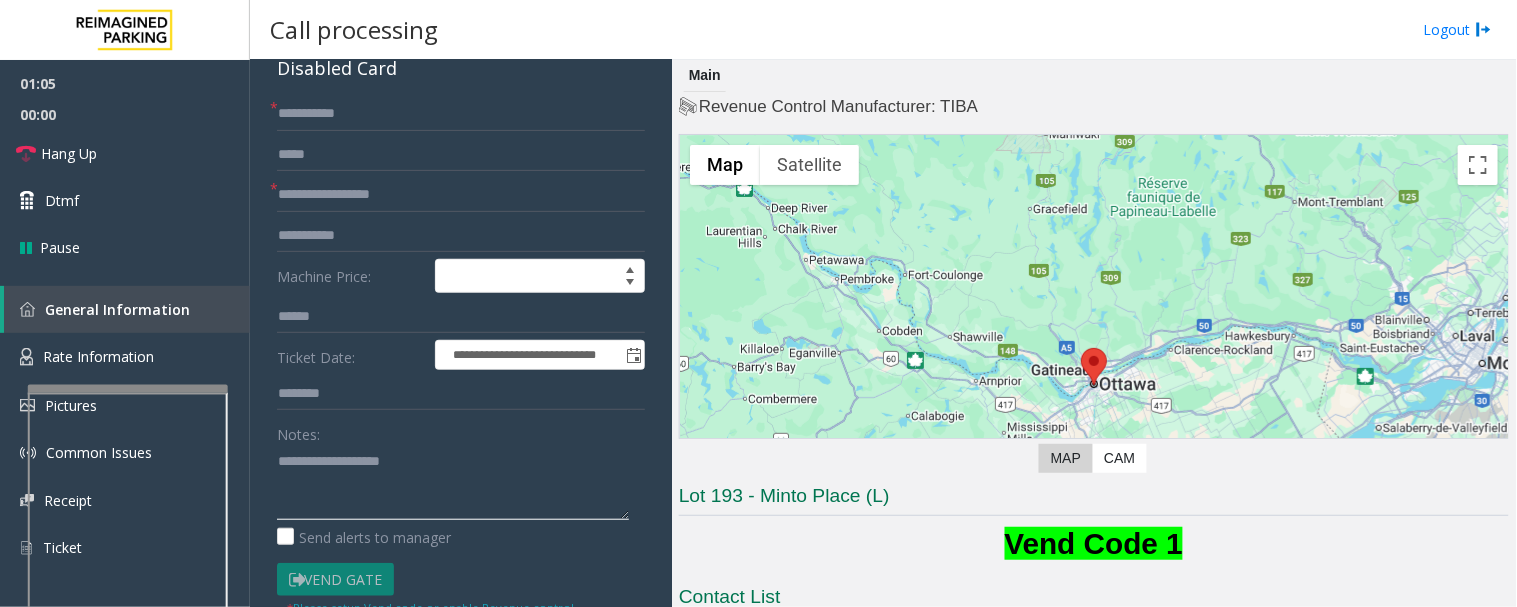 click 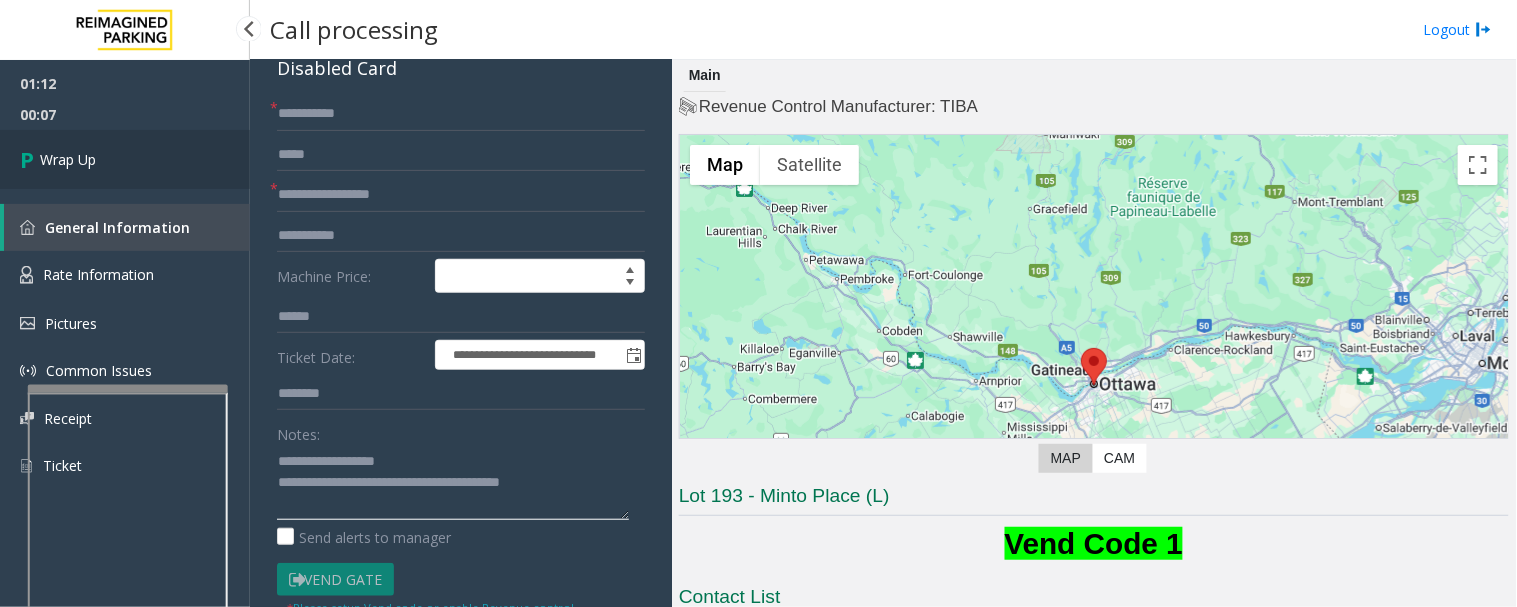 type on "**********" 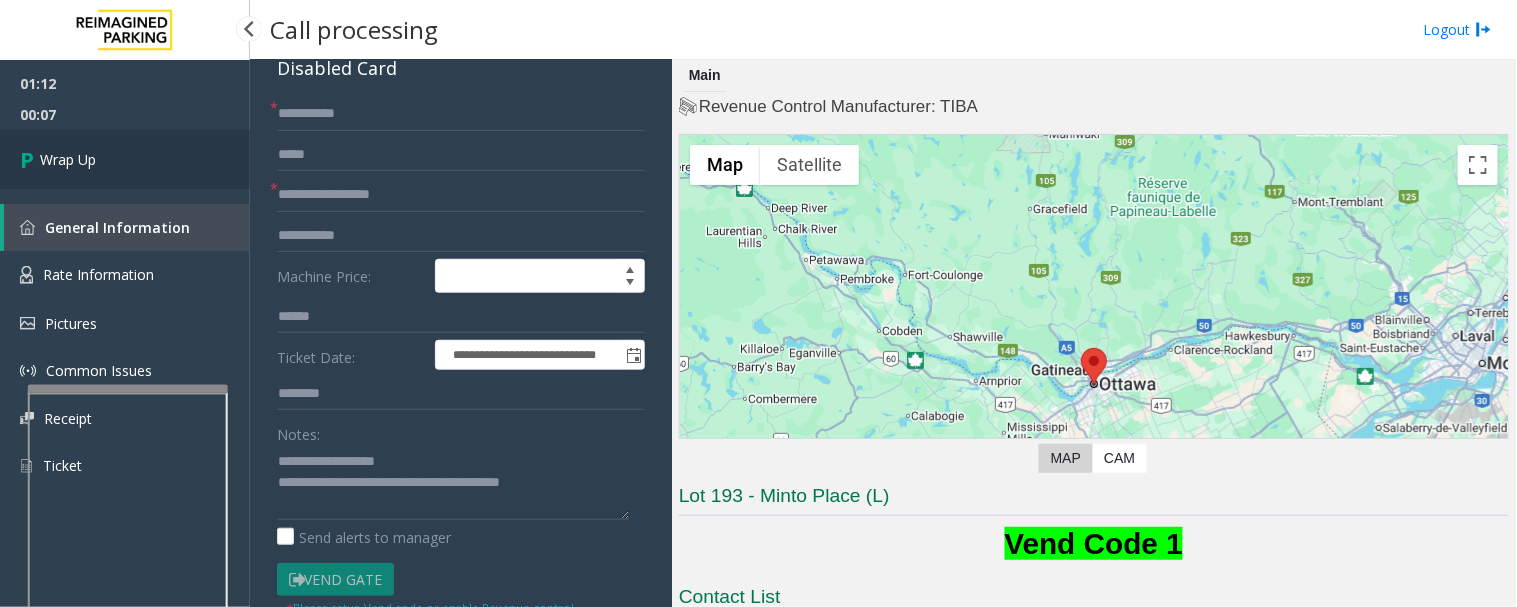 click on "Wrap Up" at bounding box center (125, 159) 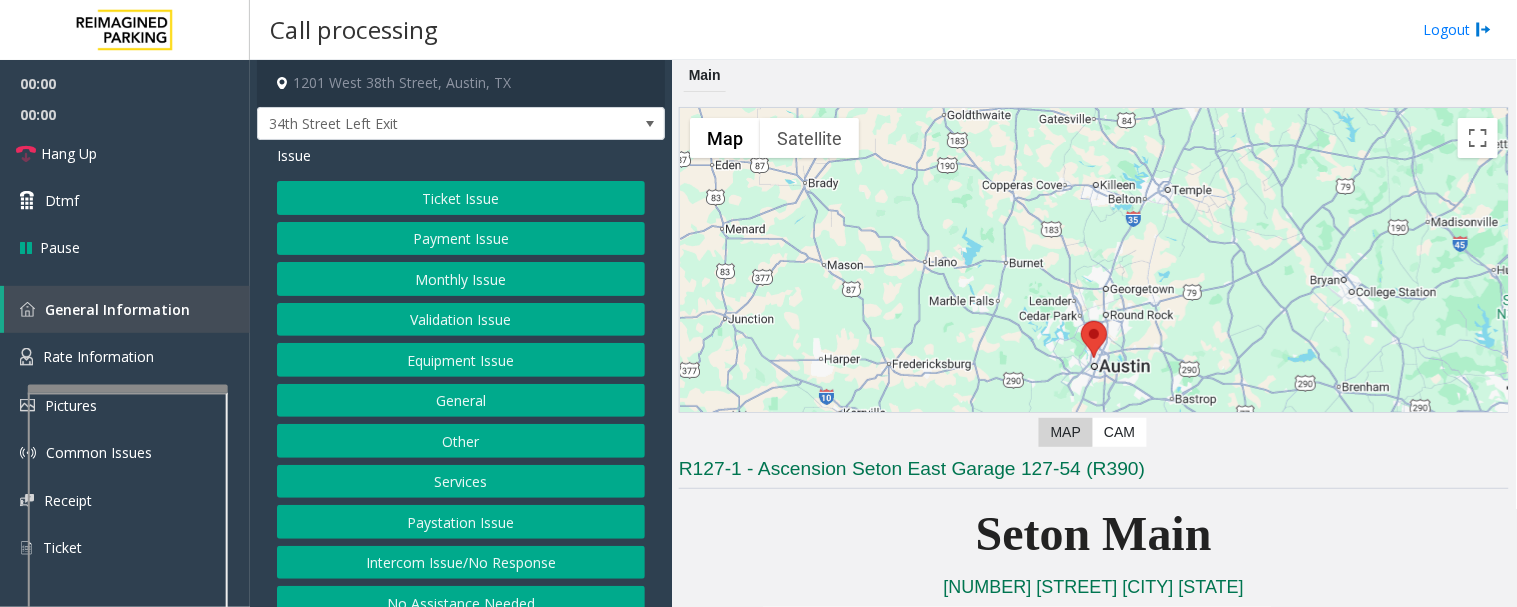 click on "Equipment Issue" 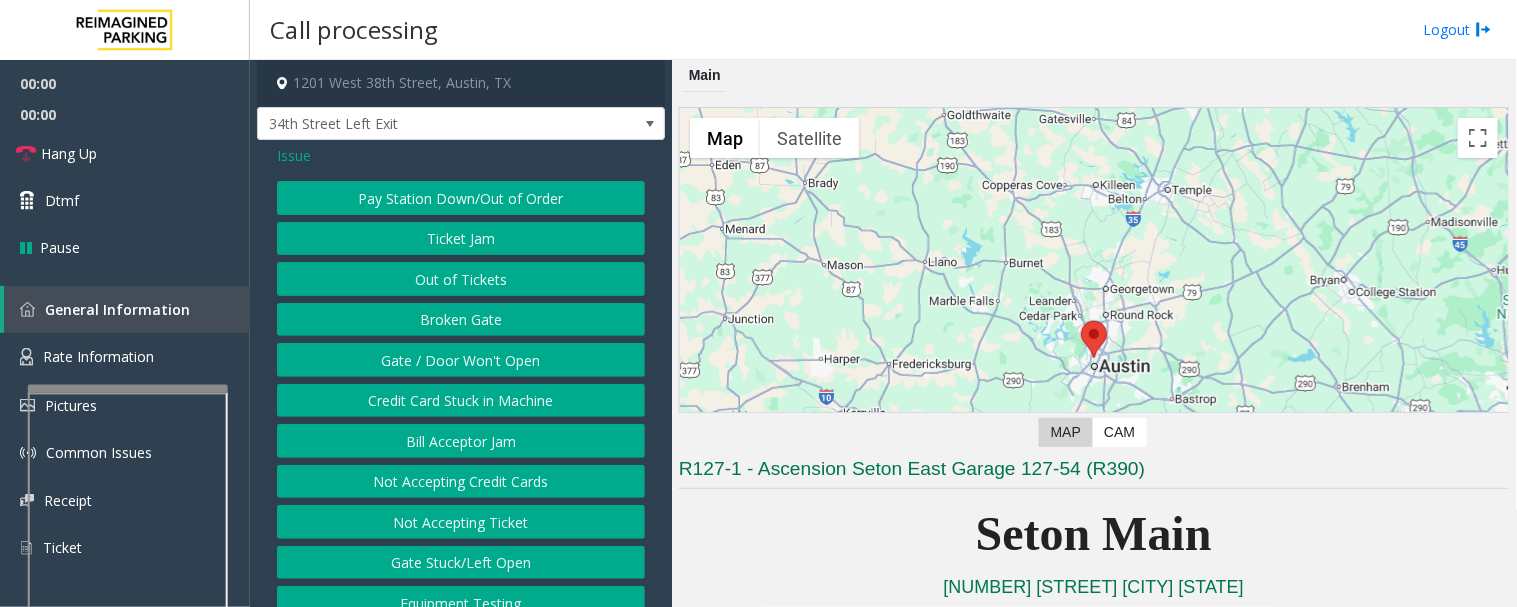 click on "Gate / Door Won't Open" 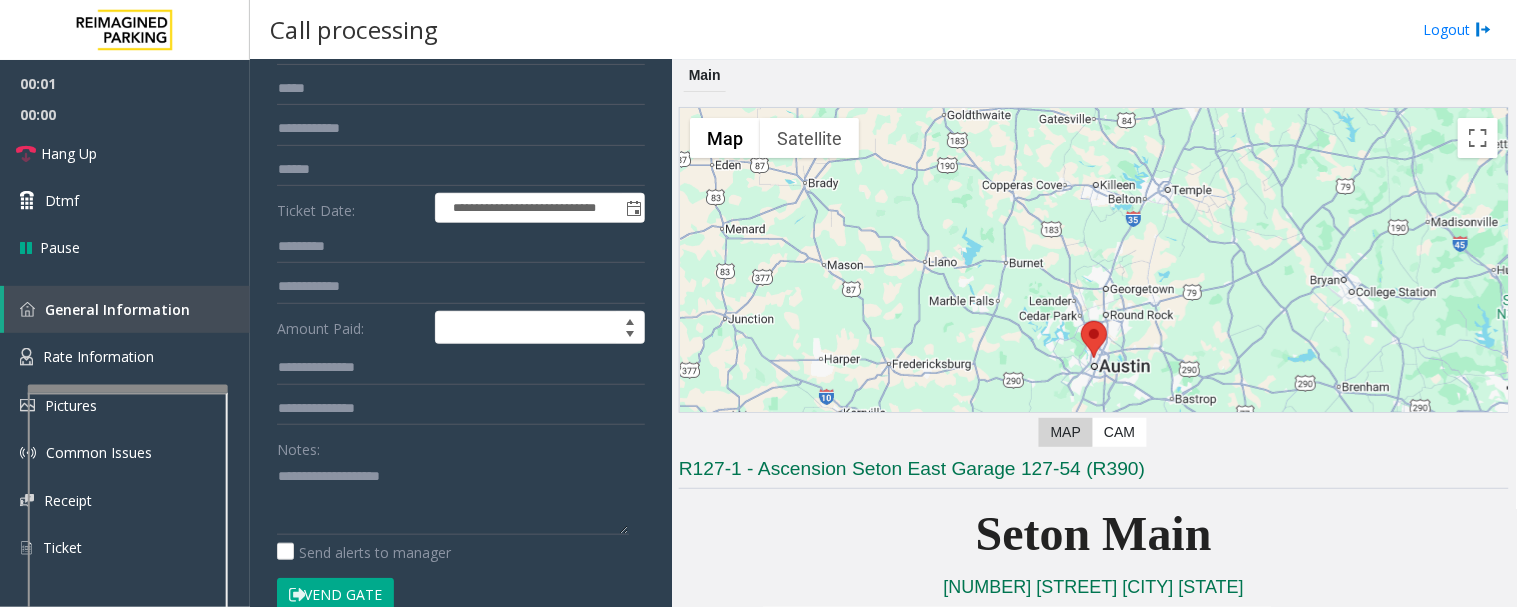 scroll, scrollTop: 0, scrollLeft: 0, axis: both 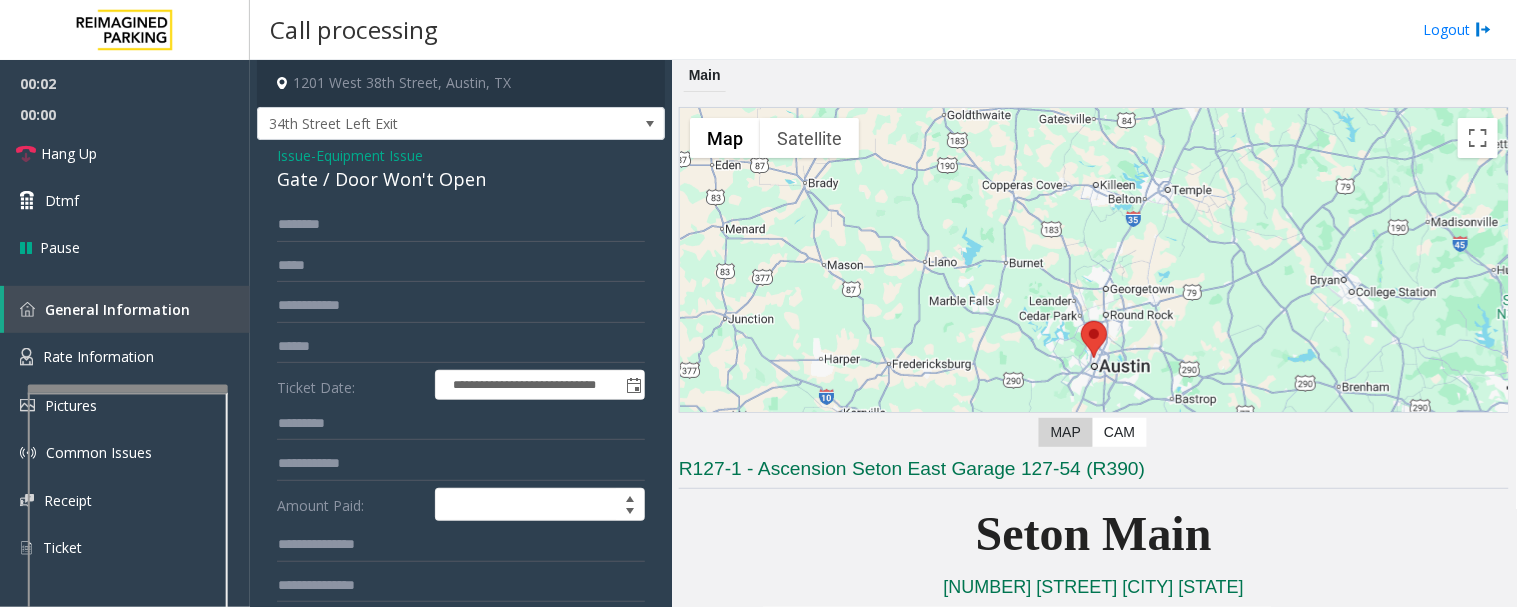 click on "Issue  -  Equipment Issue Gate / Door Won't Open" 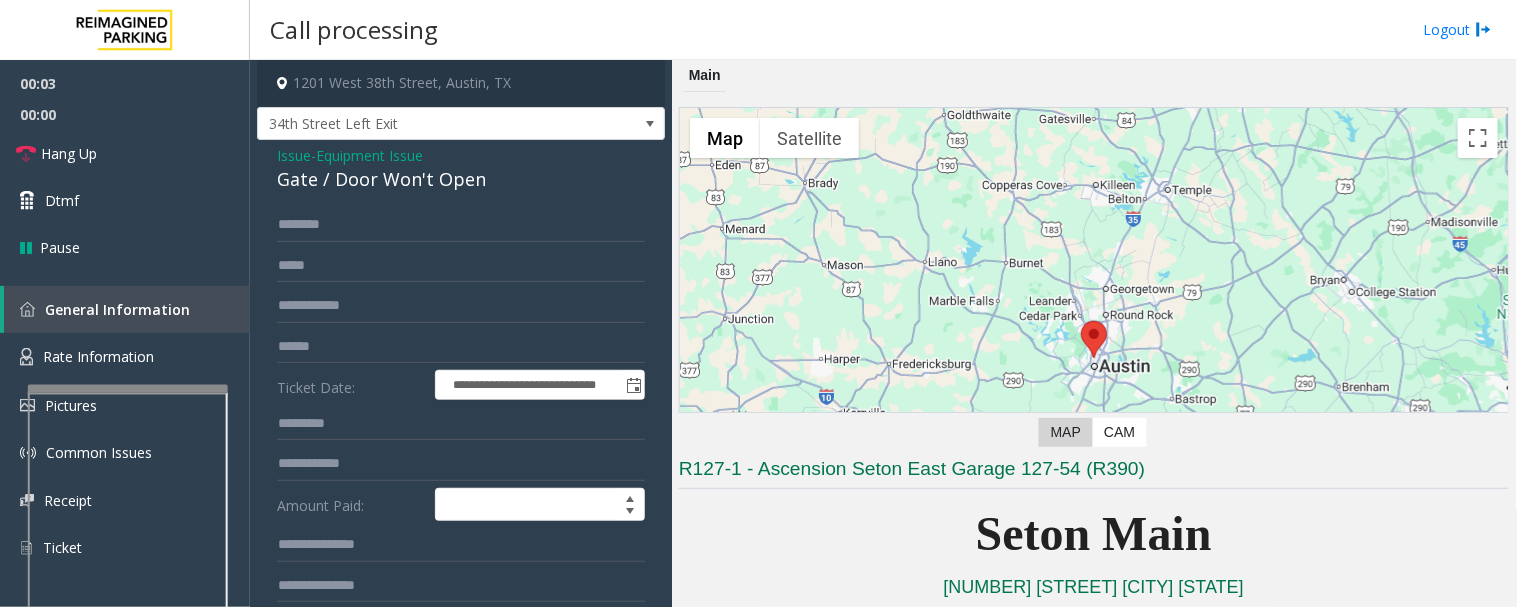 click on "Gate / Door Won't Open" 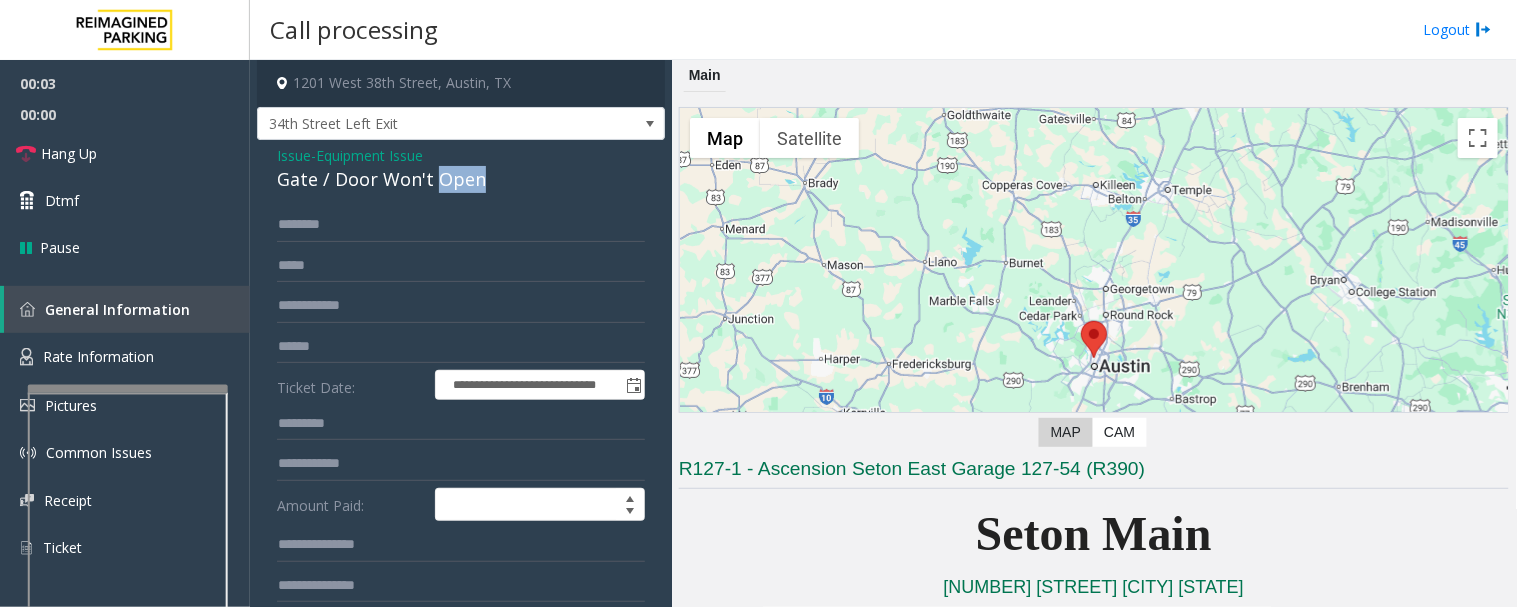 click on "Gate / Door Won't Open" 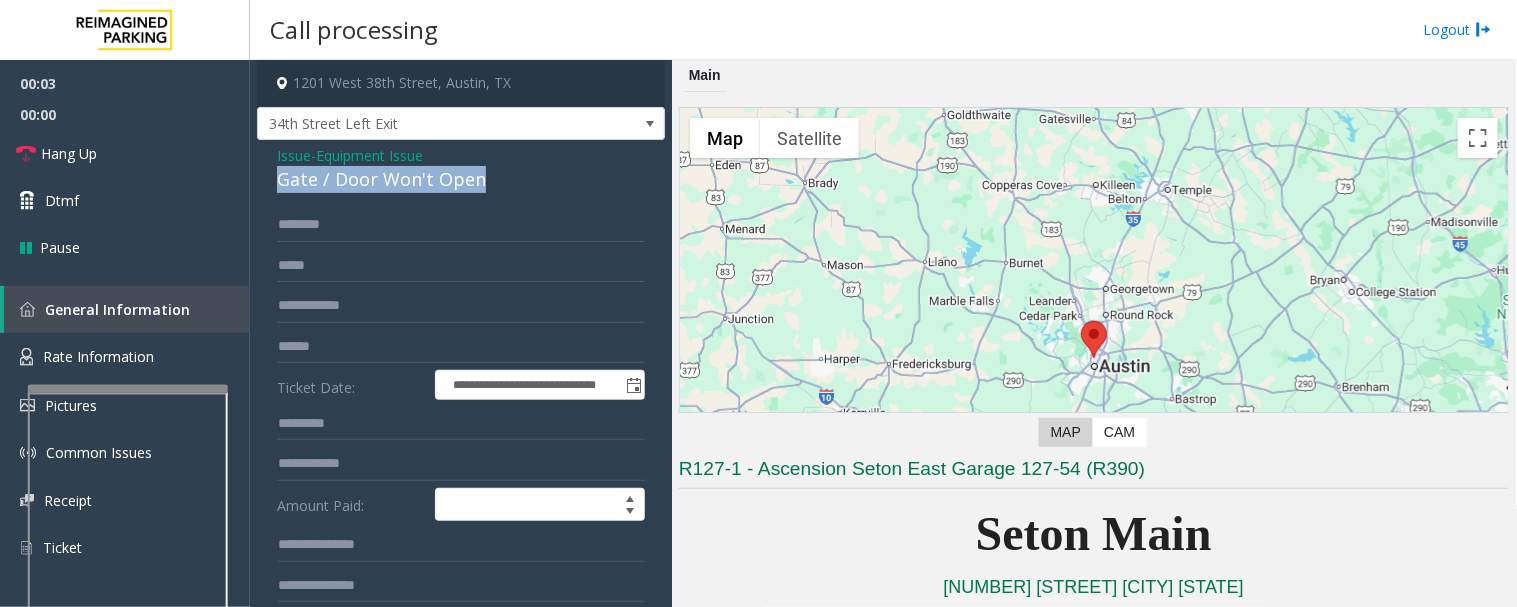 click on "Gate / Door Won't Open" 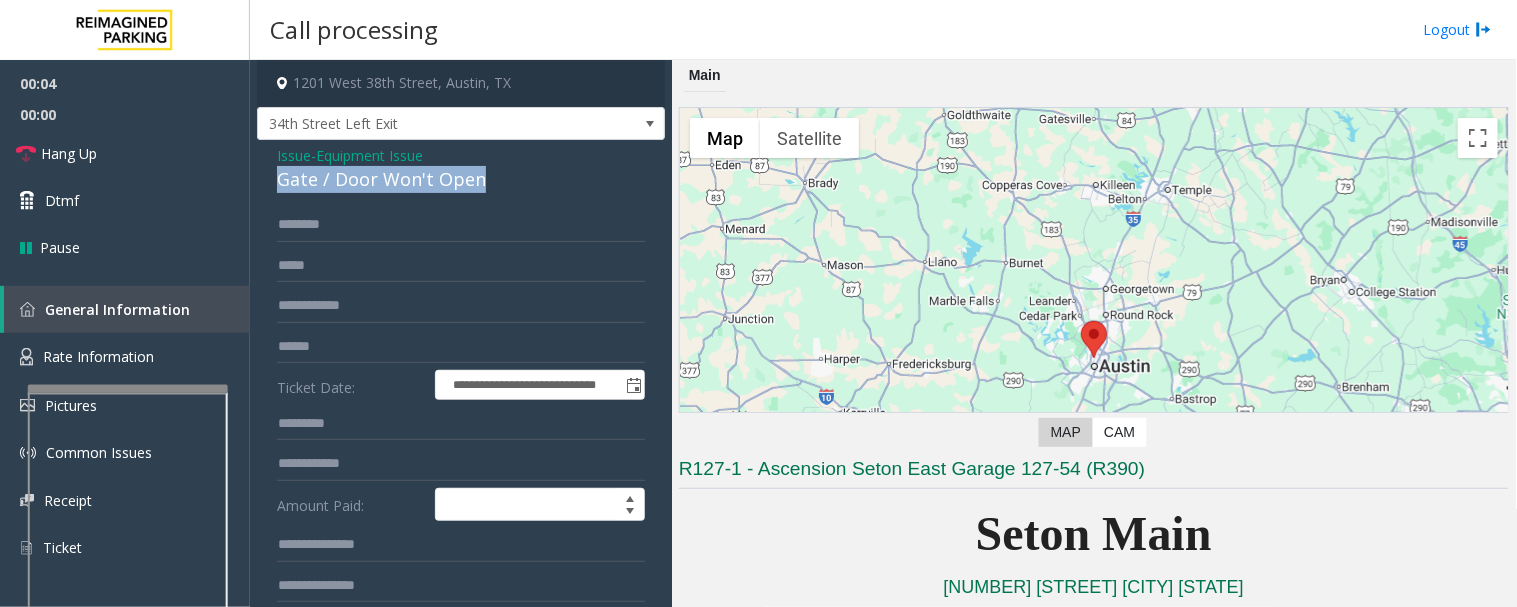 copy on "Gate / Door Won't Open" 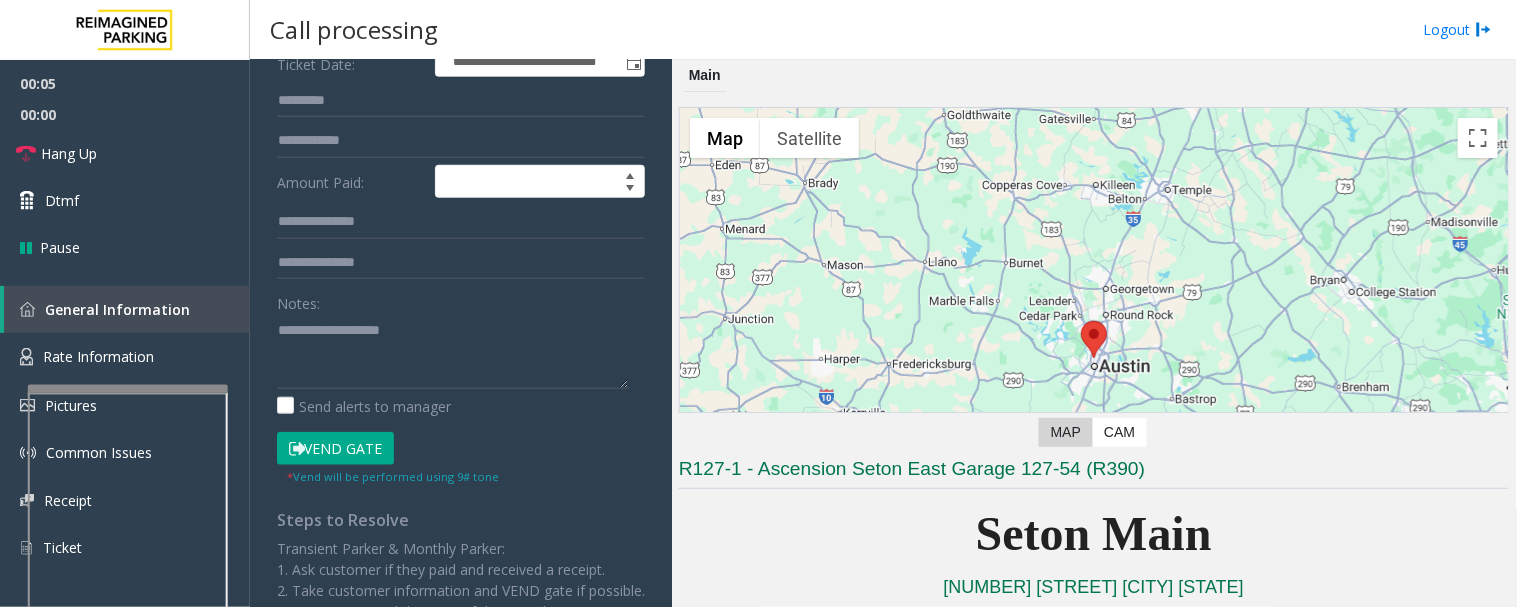 scroll, scrollTop: 333, scrollLeft: 0, axis: vertical 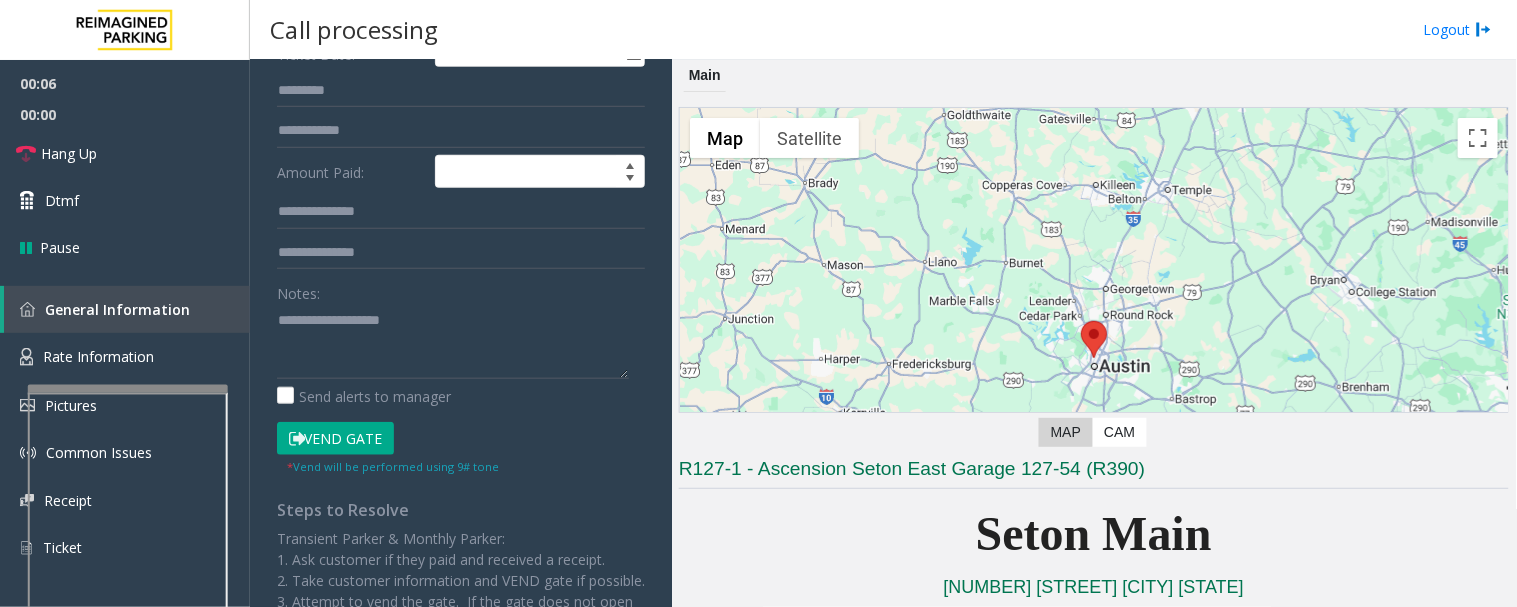 click on "Vend Gate" 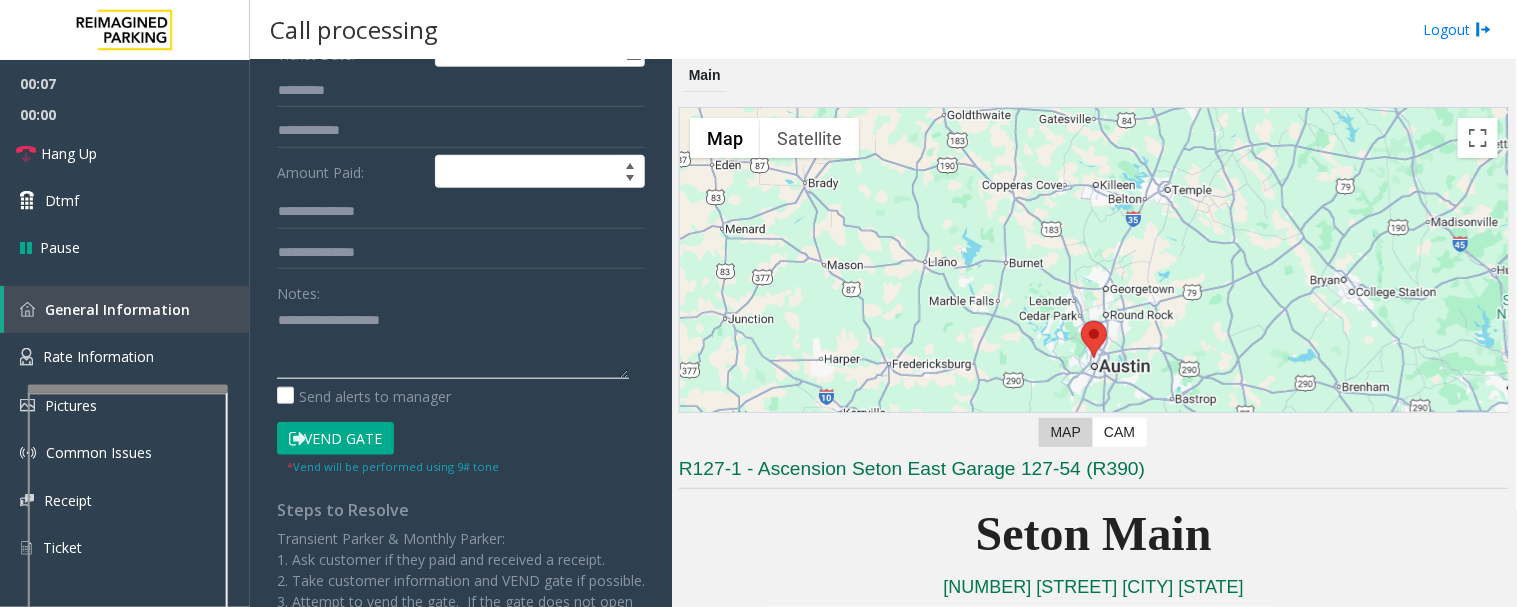 click 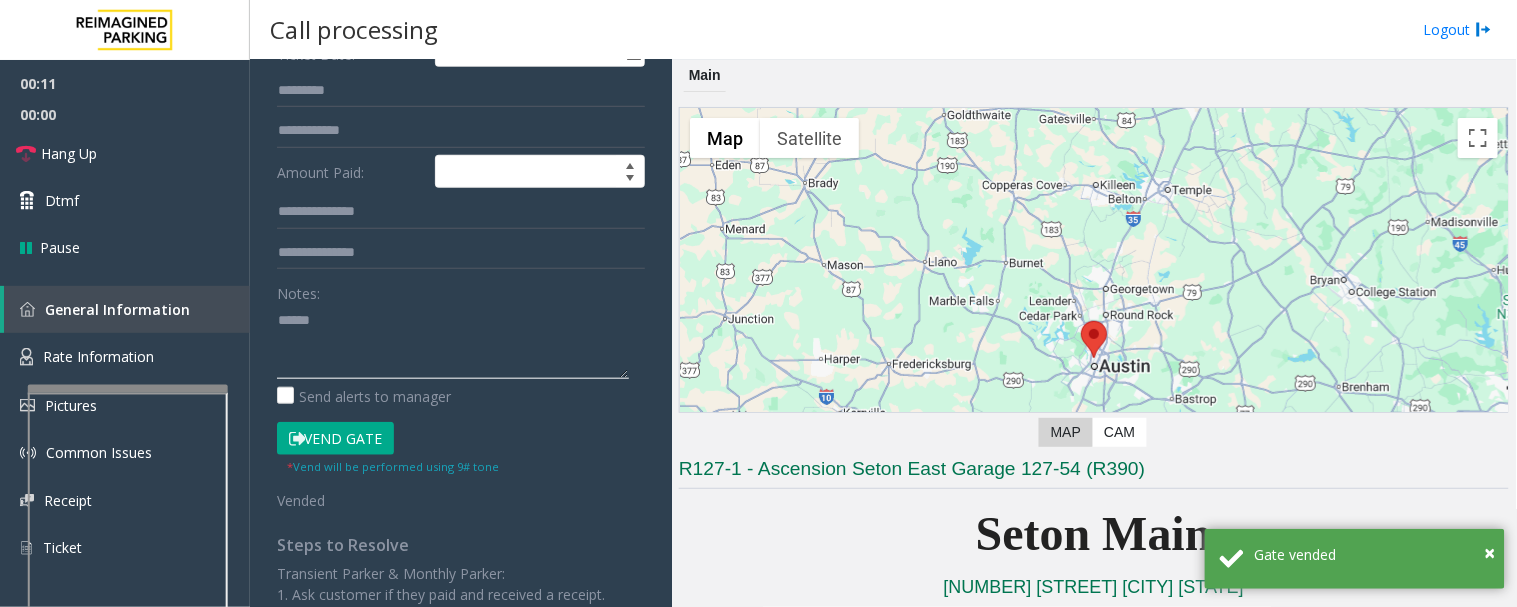 paste on "**********" 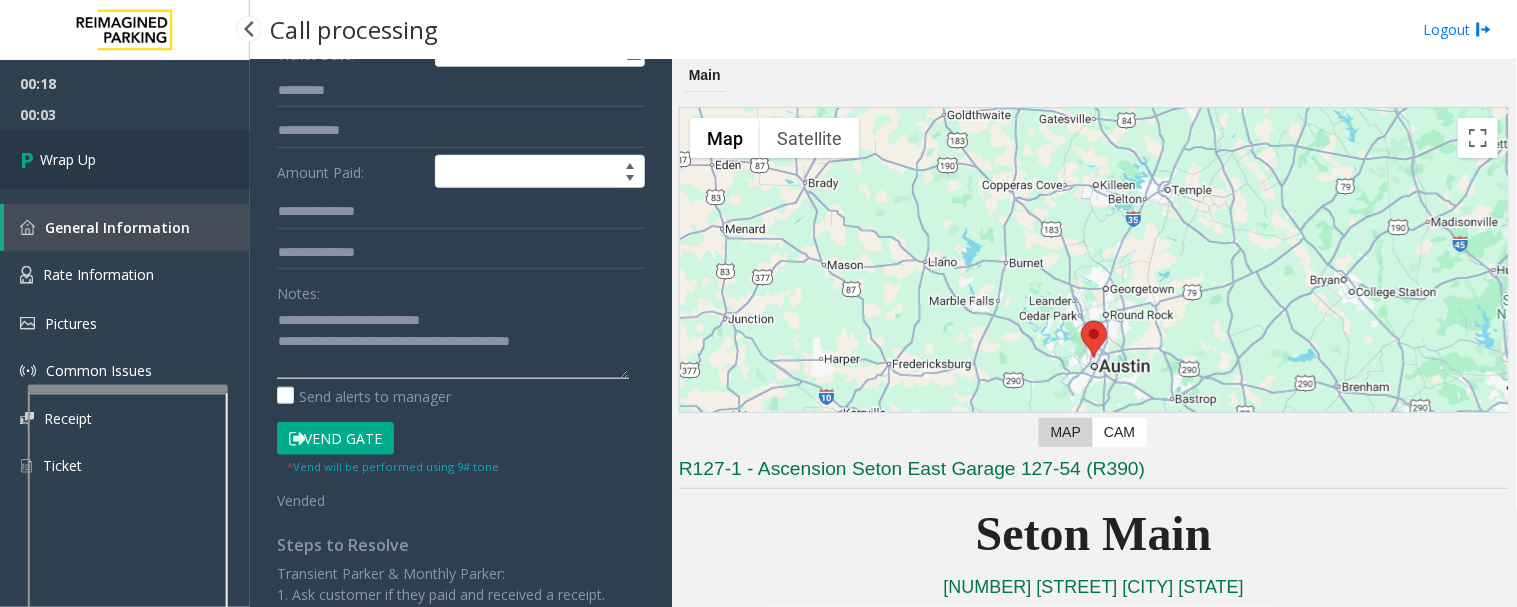 type on "**********" 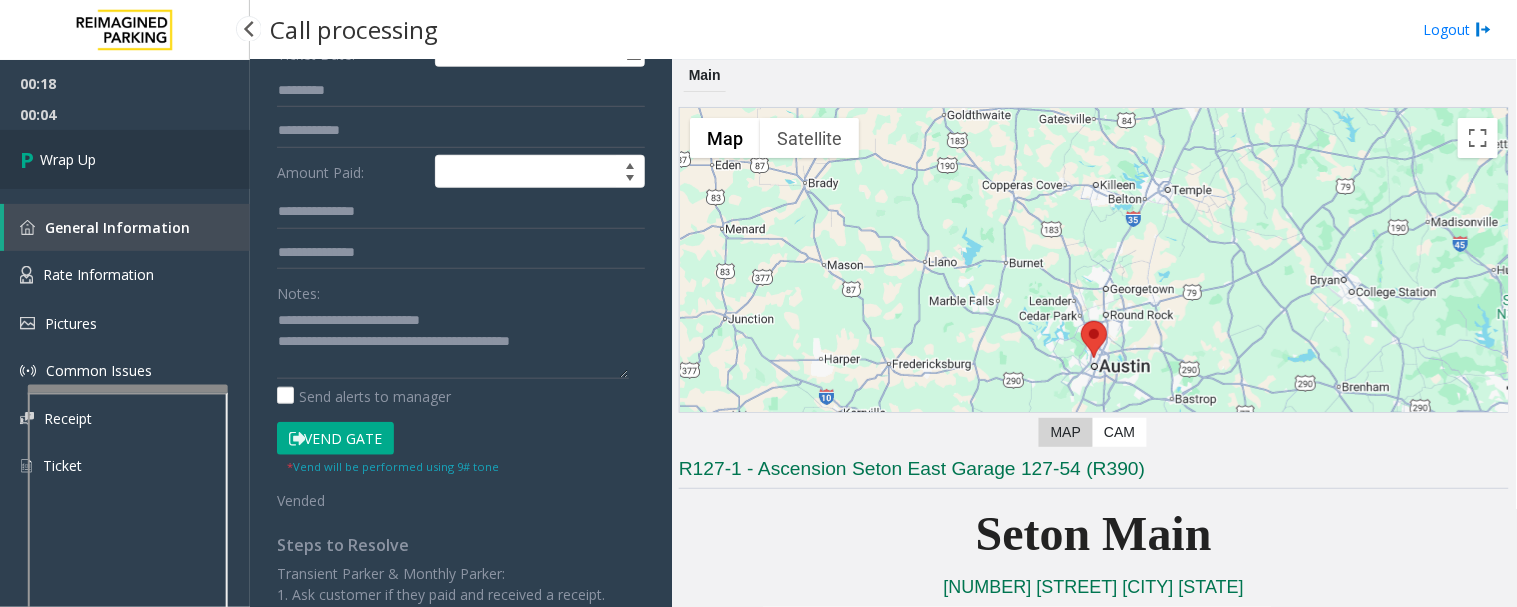 click on "Wrap Up" at bounding box center (125, 159) 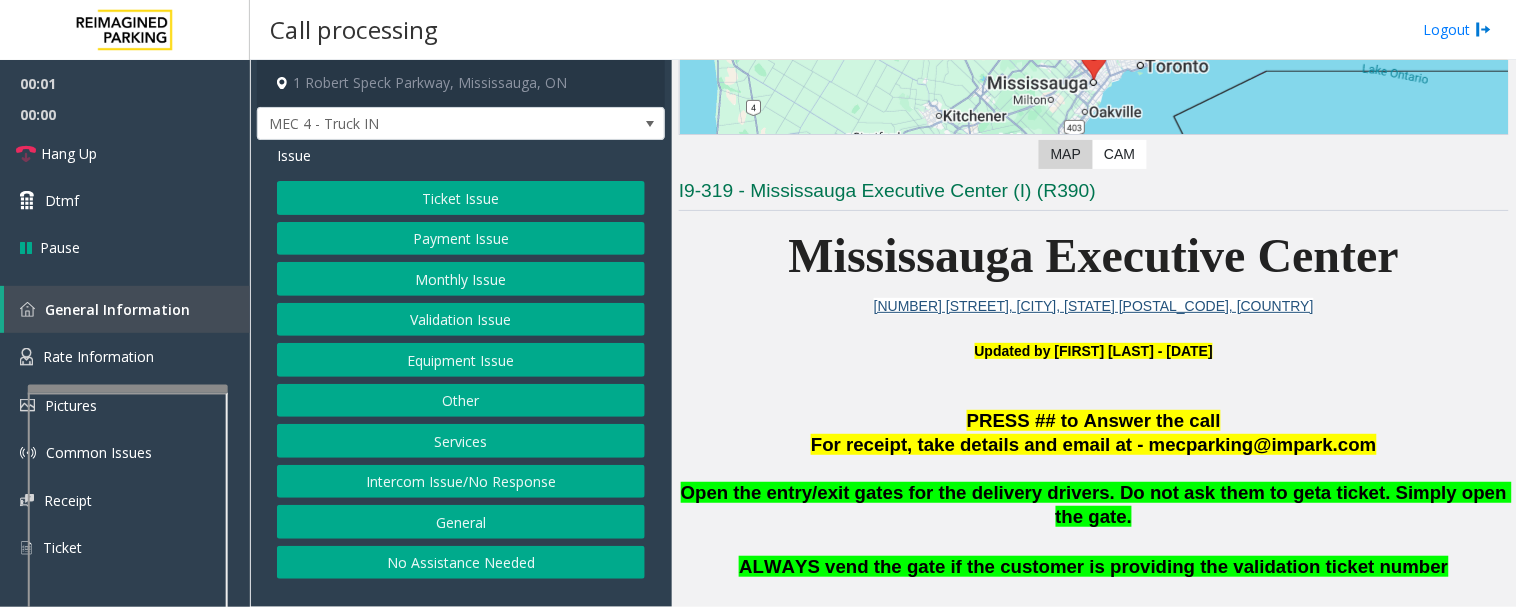 scroll, scrollTop: 555, scrollLeft: 0, axis: vertical 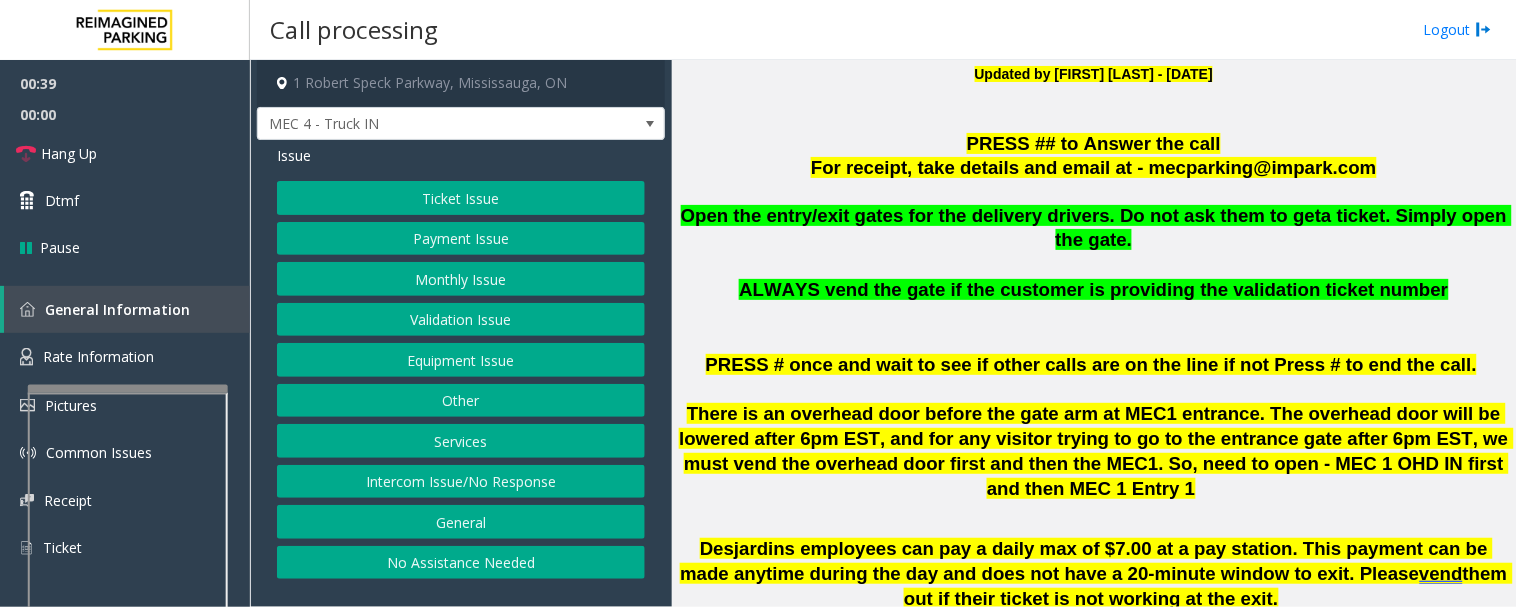 click on "Equipment Issue" 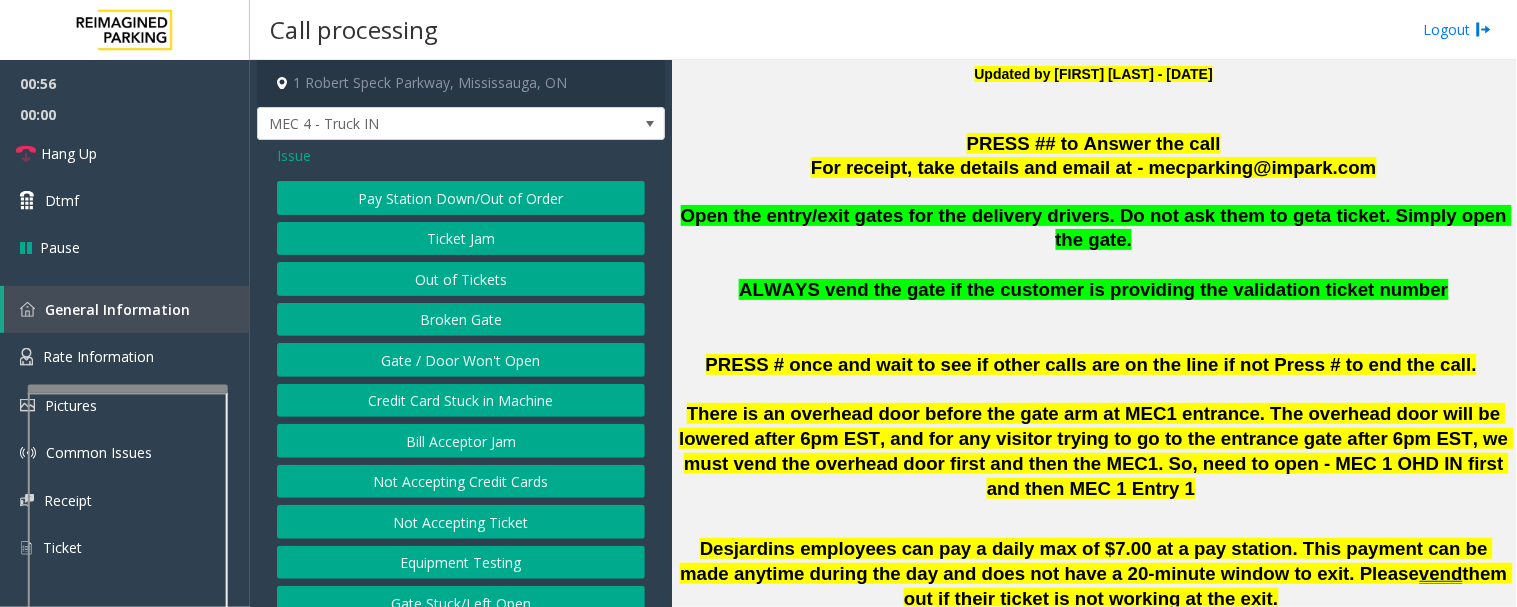 click on "Gate / Door Won't Open" 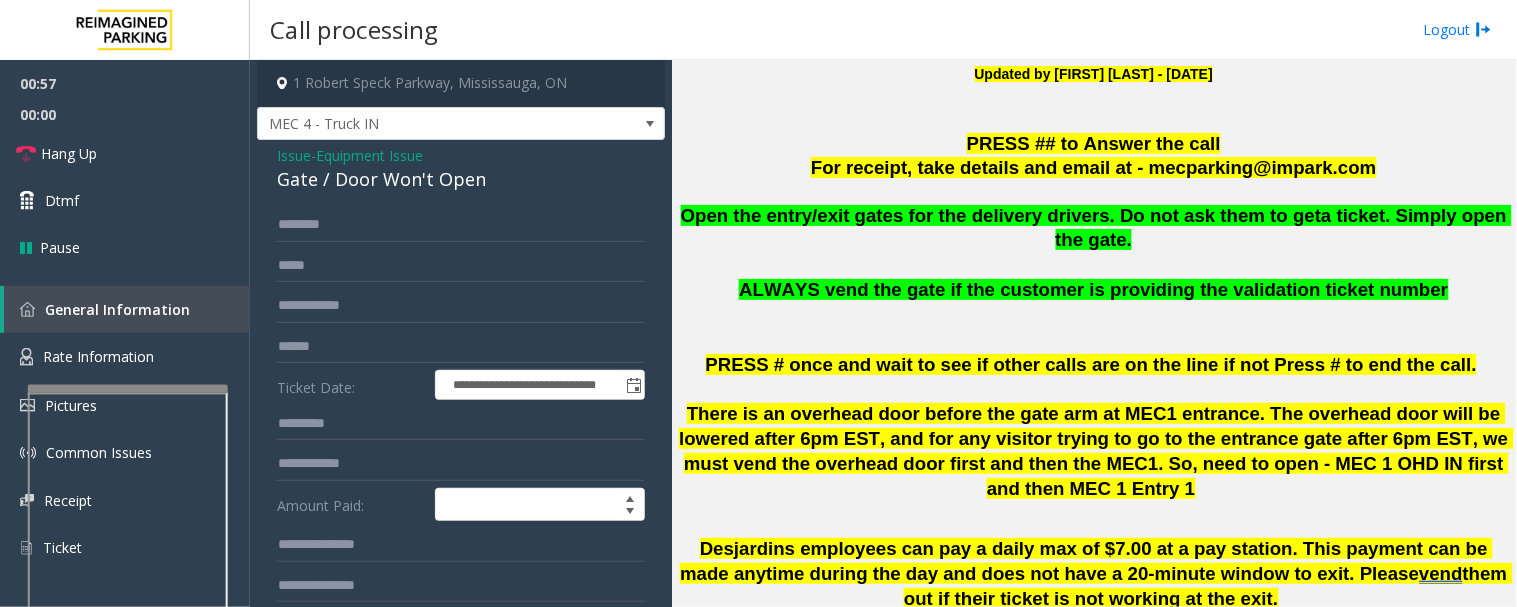 click on "**********" 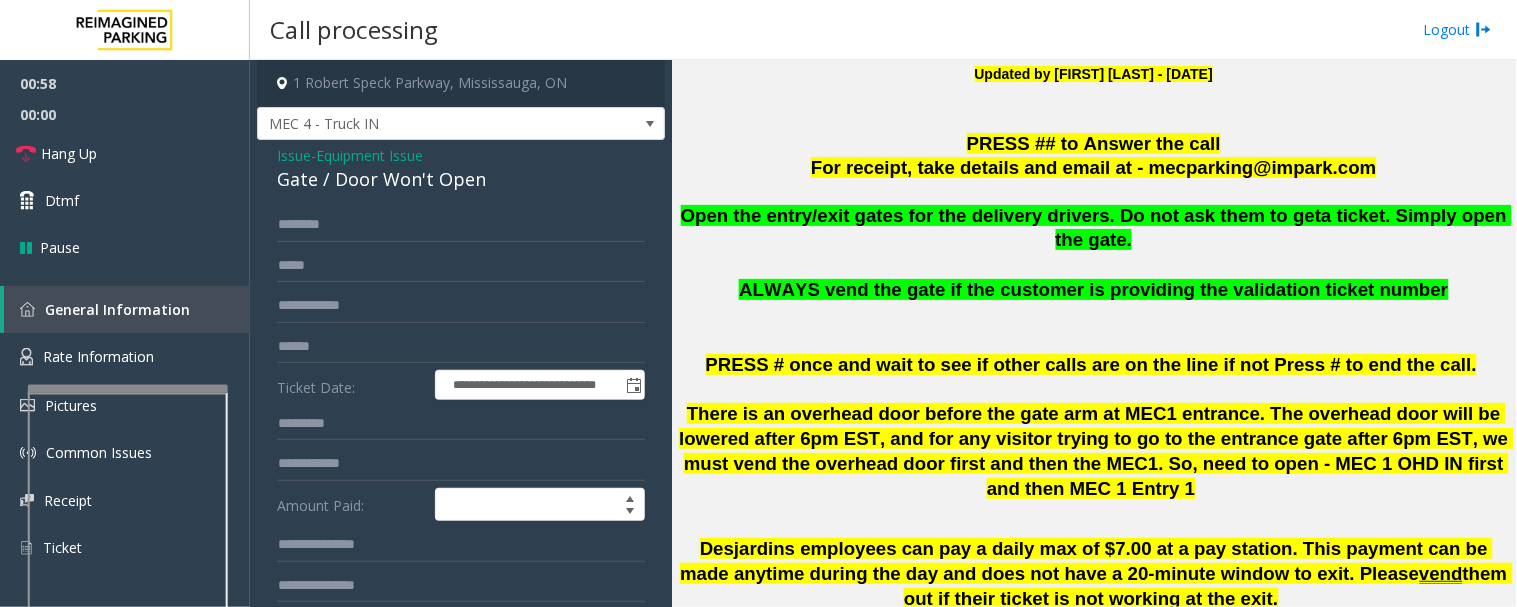 click on "Gate / Door Won't Open" 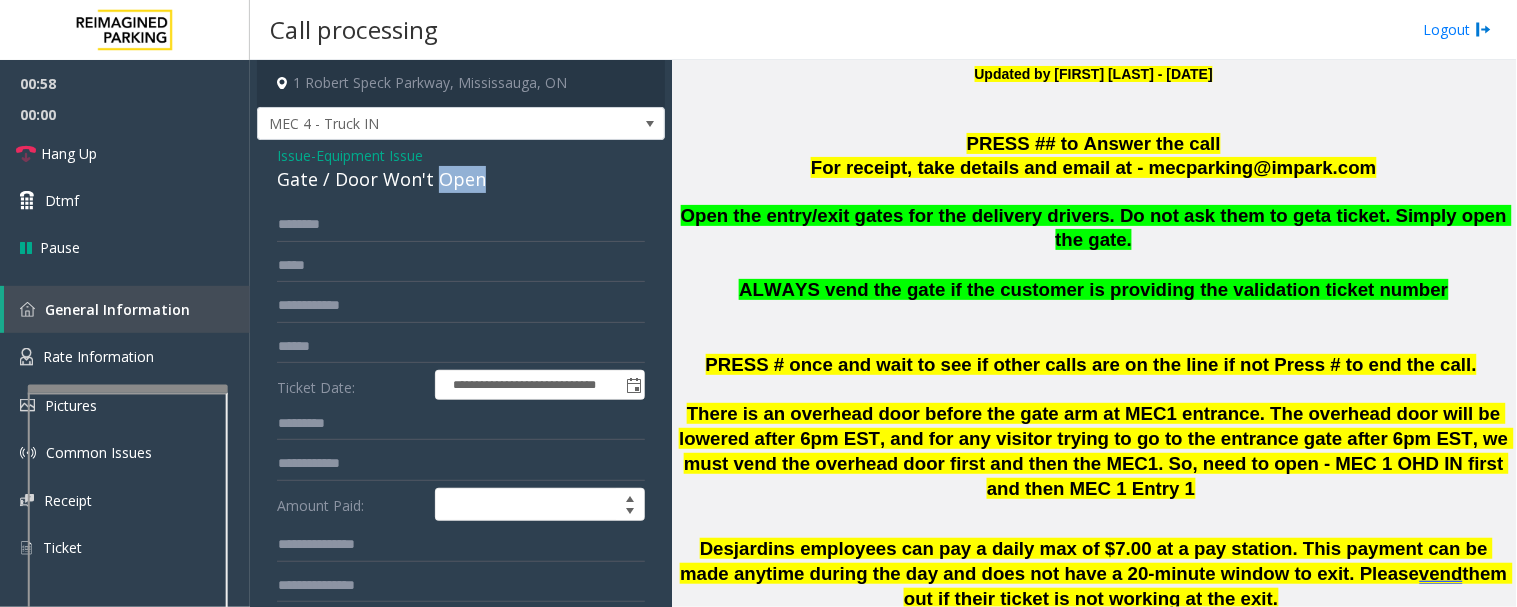 click on "Gate / Door Won't Open" 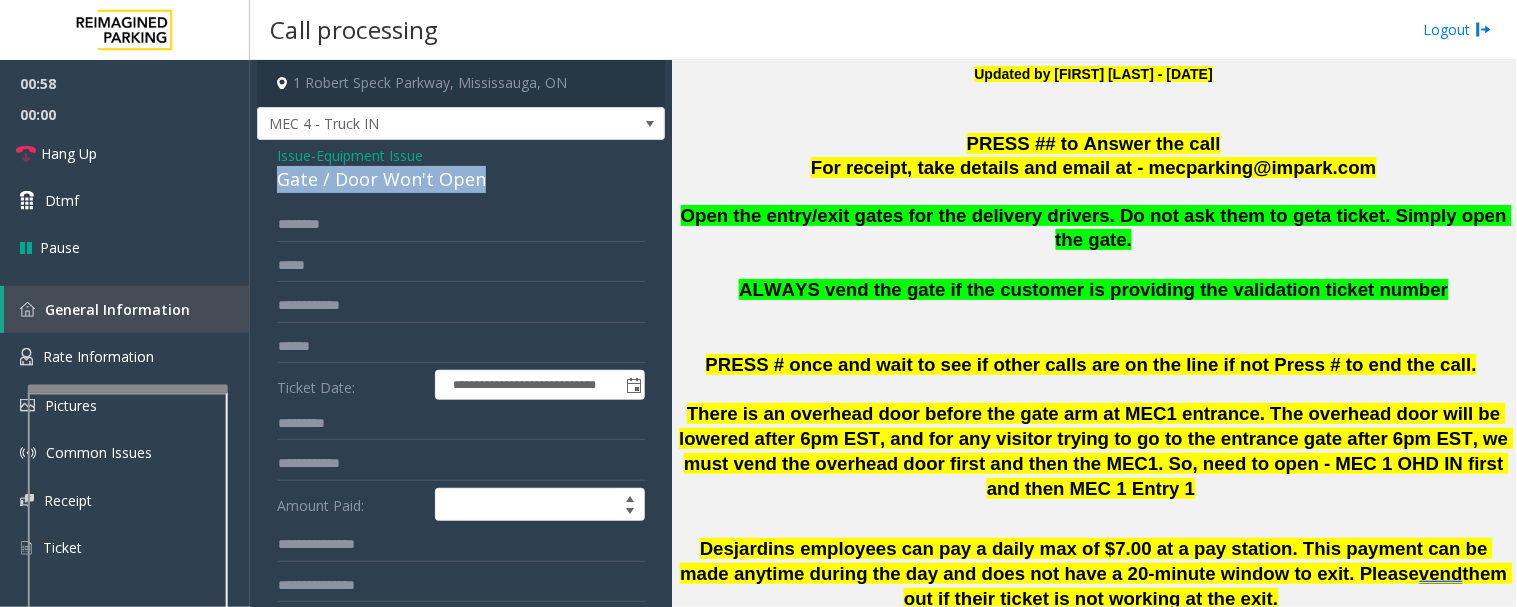 click on "Gate / Door Won't Open" 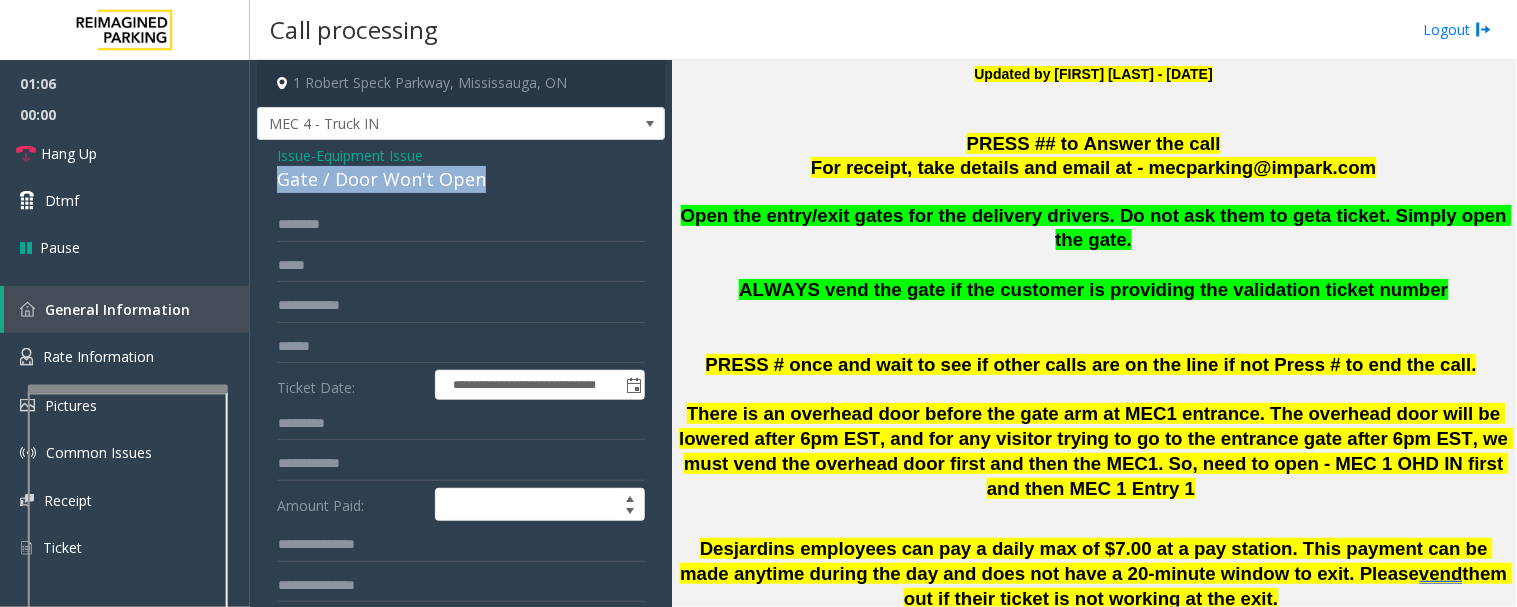 copy on "Gate / Door Won't Open" 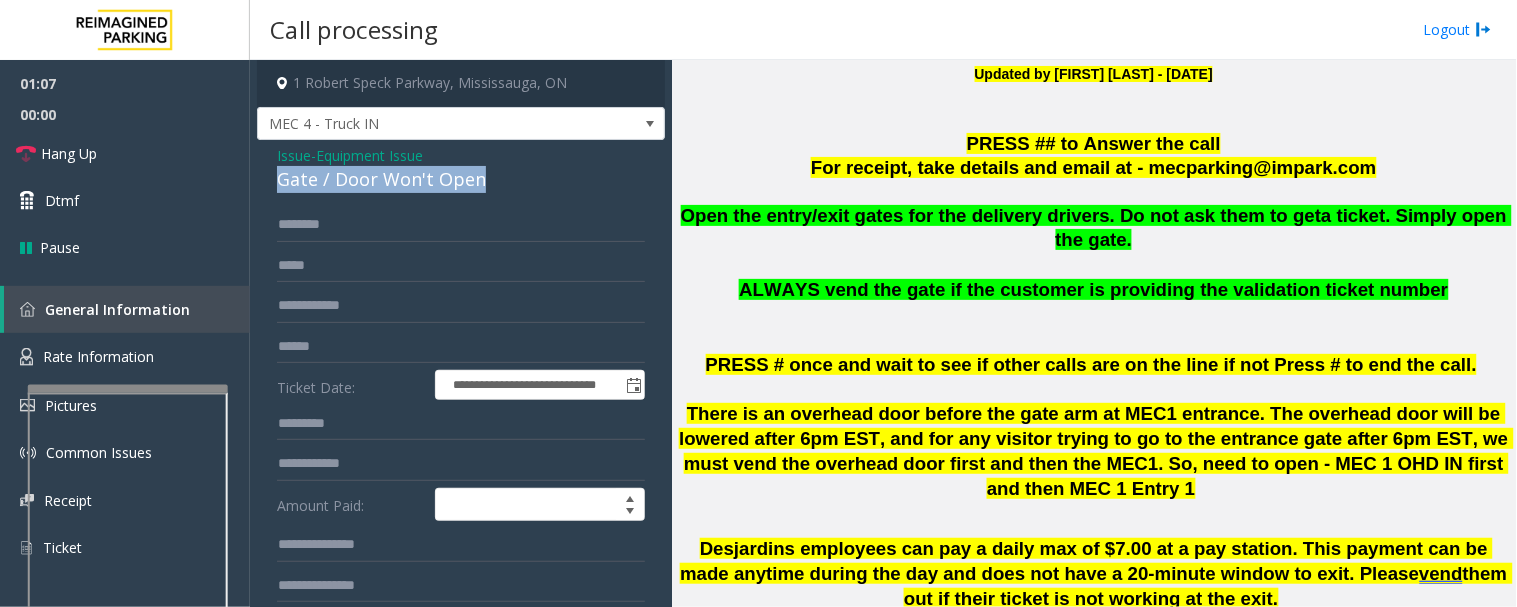 scroll, scrollTop: 333, scrollLeft: 0, axis: vertical 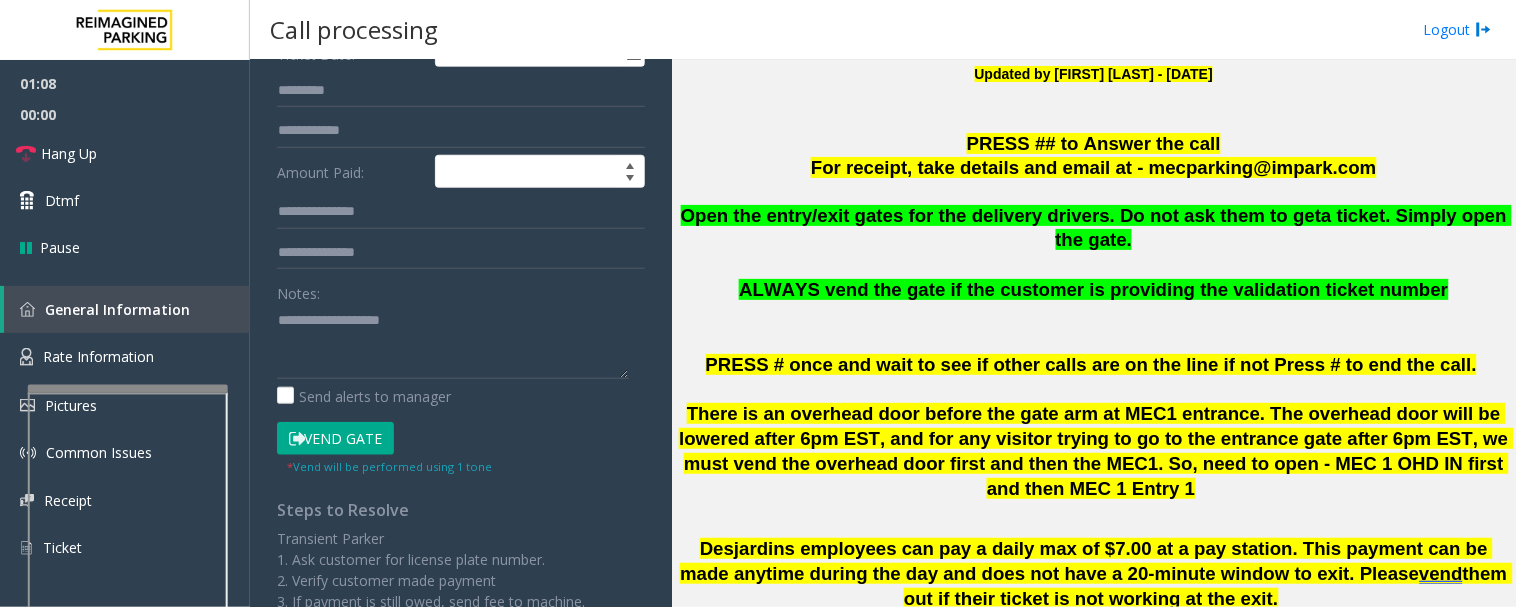 click on "Notes:" 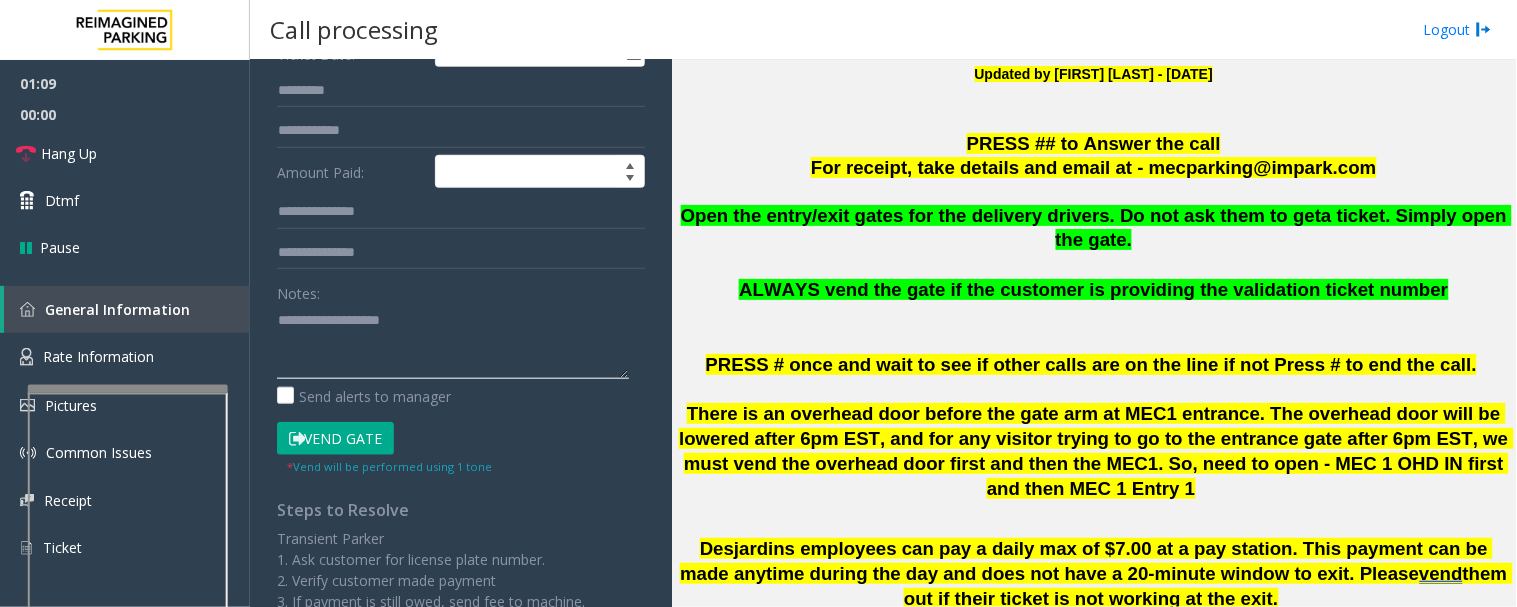 click 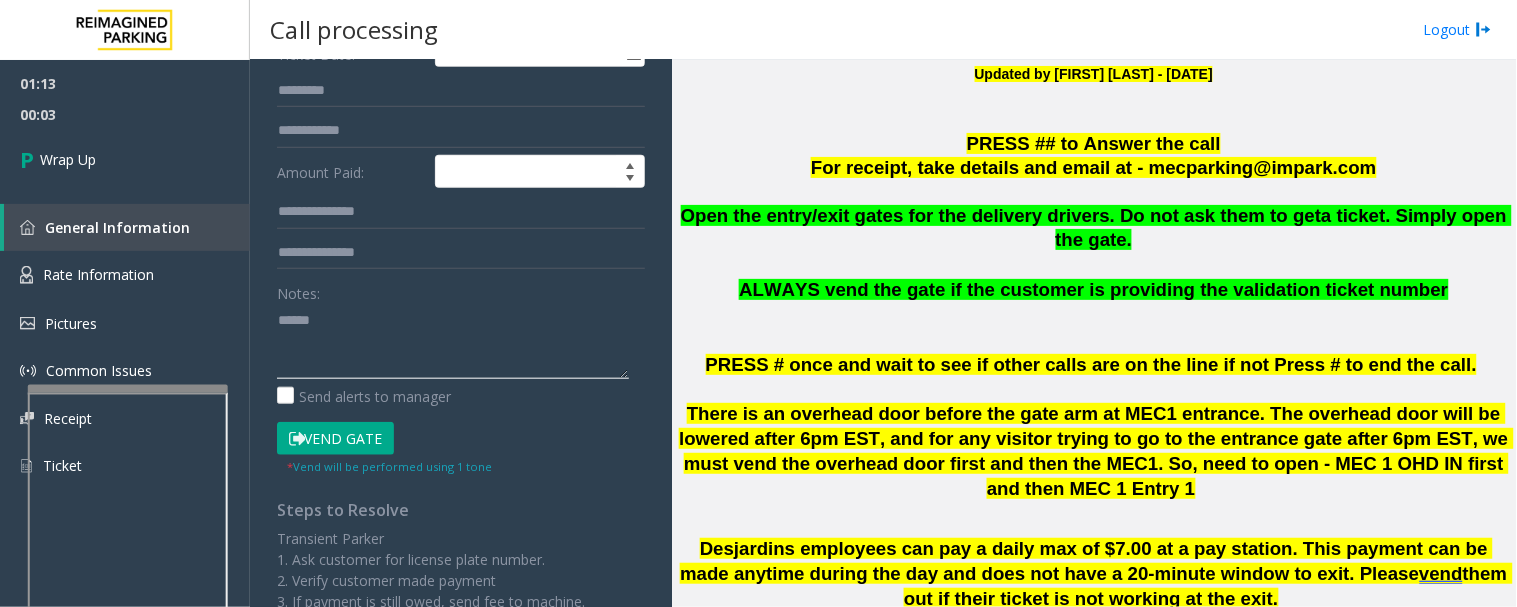 paste on "**********" 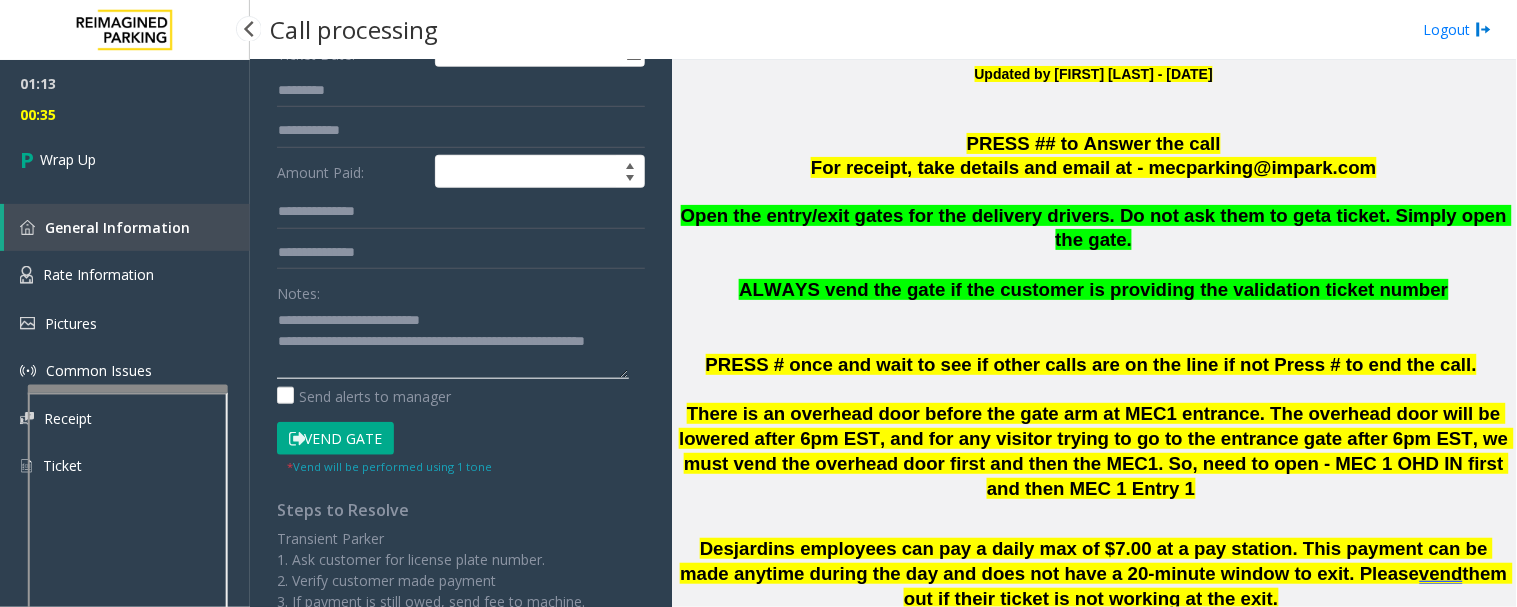 type on "**********" 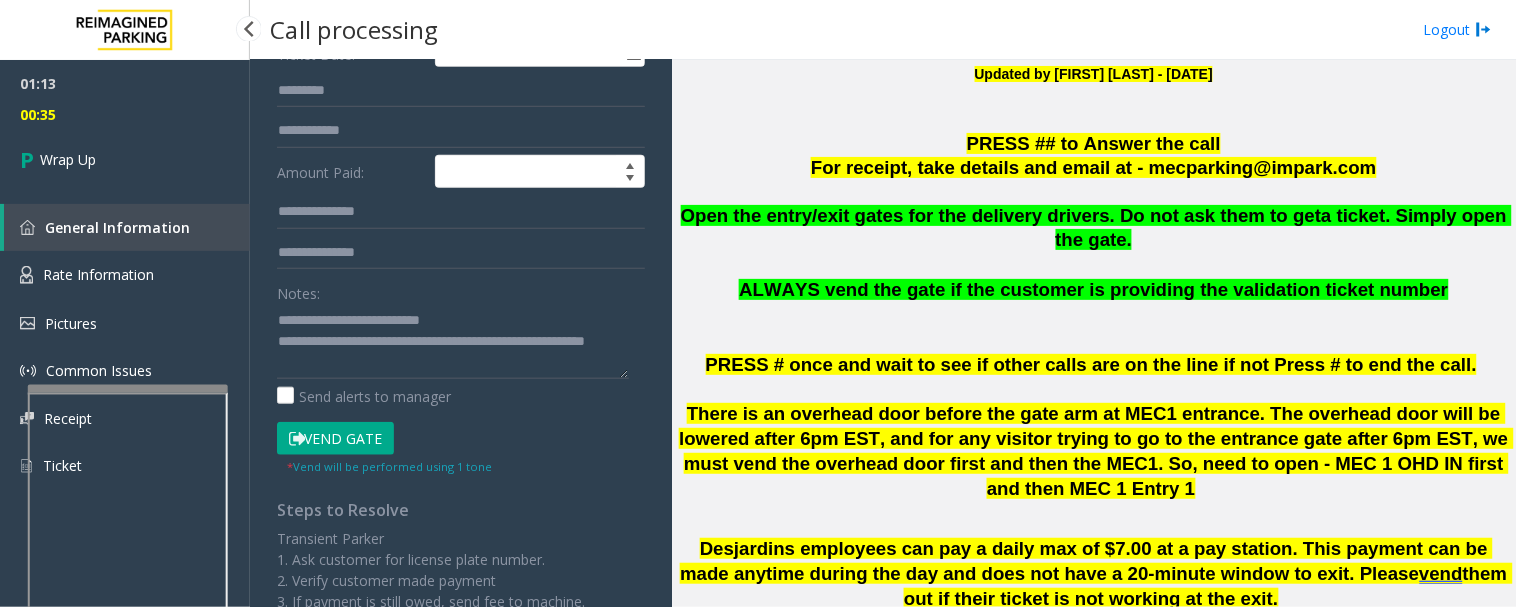 click on "00:35" at bounding box center [125, 114] 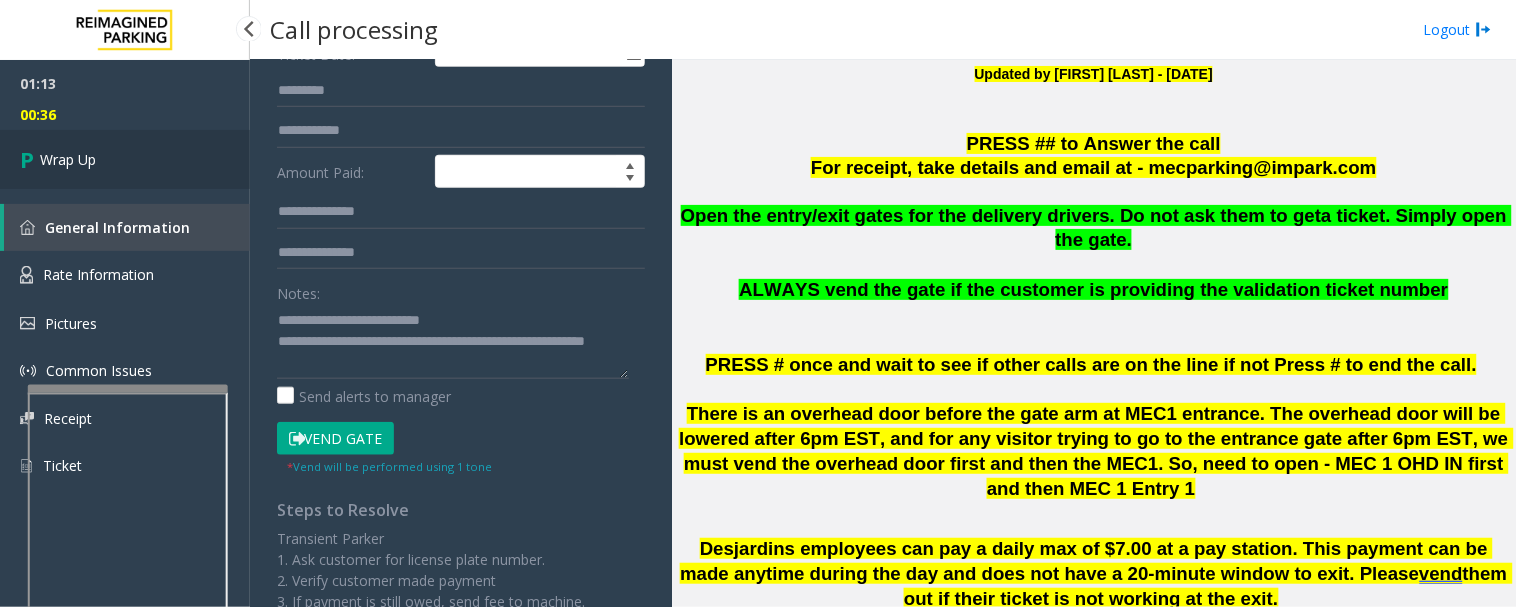 click on "Wrap Up" at bounding box center [125, 159] 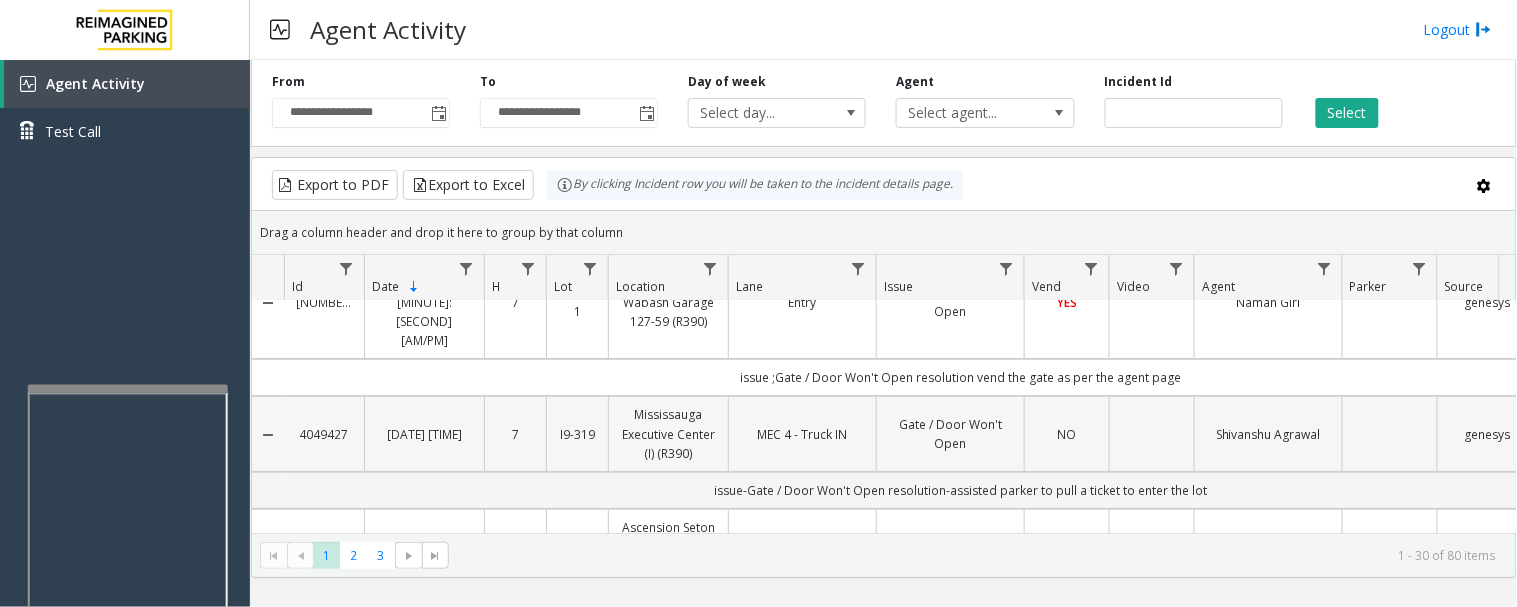 scroll, scrollTop: 0, scrollLeft: 0, axis: both 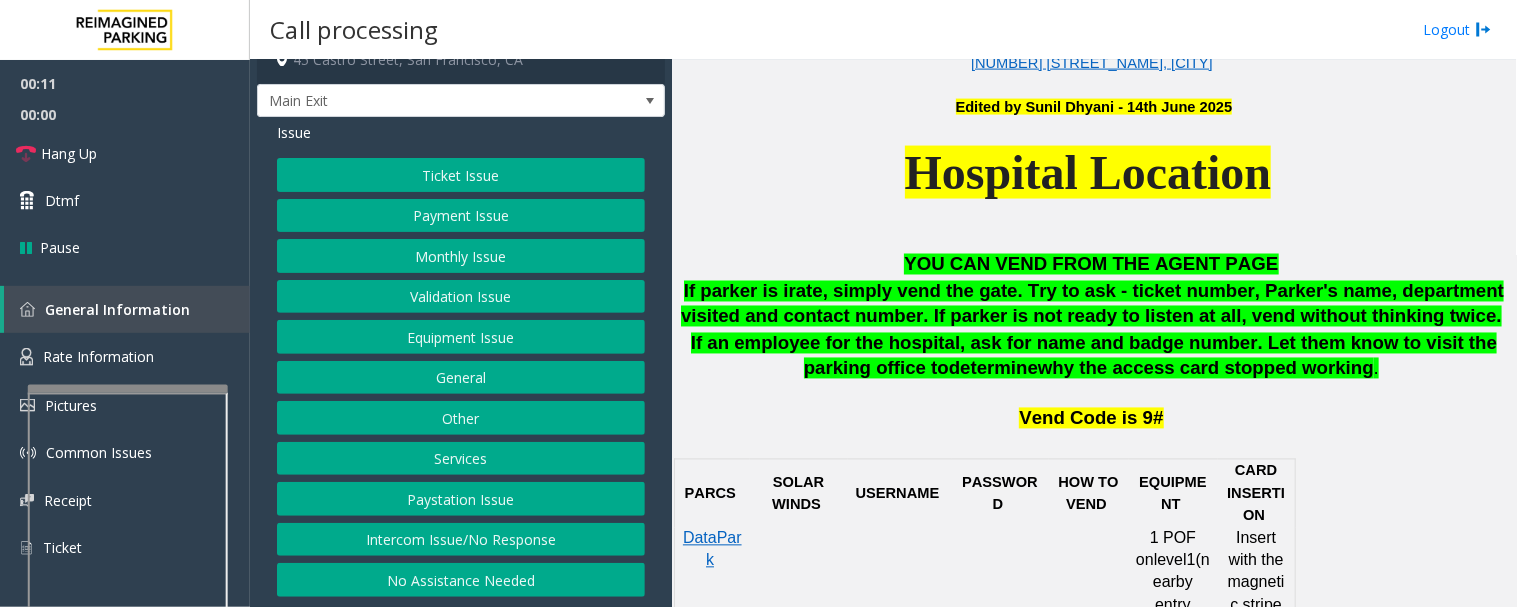 drag, startPoint x: 541, startPoint y: 531, endPoint x: 565, endPoint y: 542, distance: 26.400757 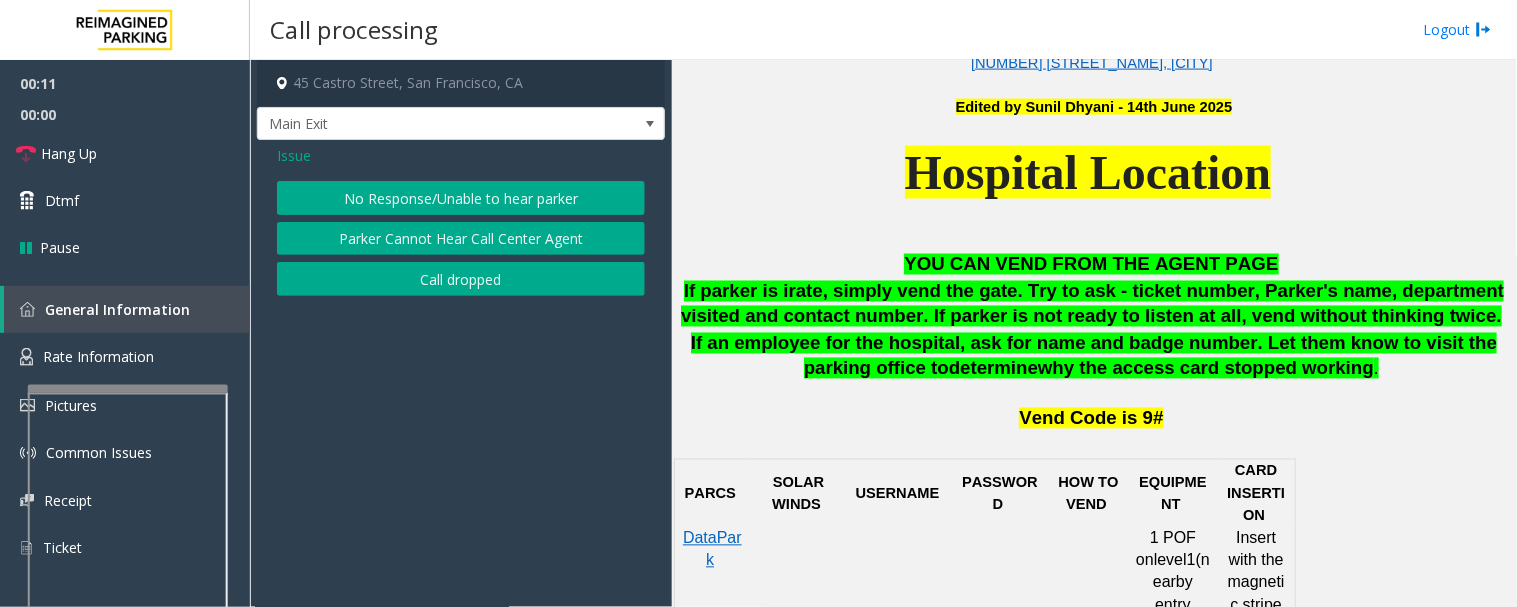 click on "No Response/Unable to hear parker" 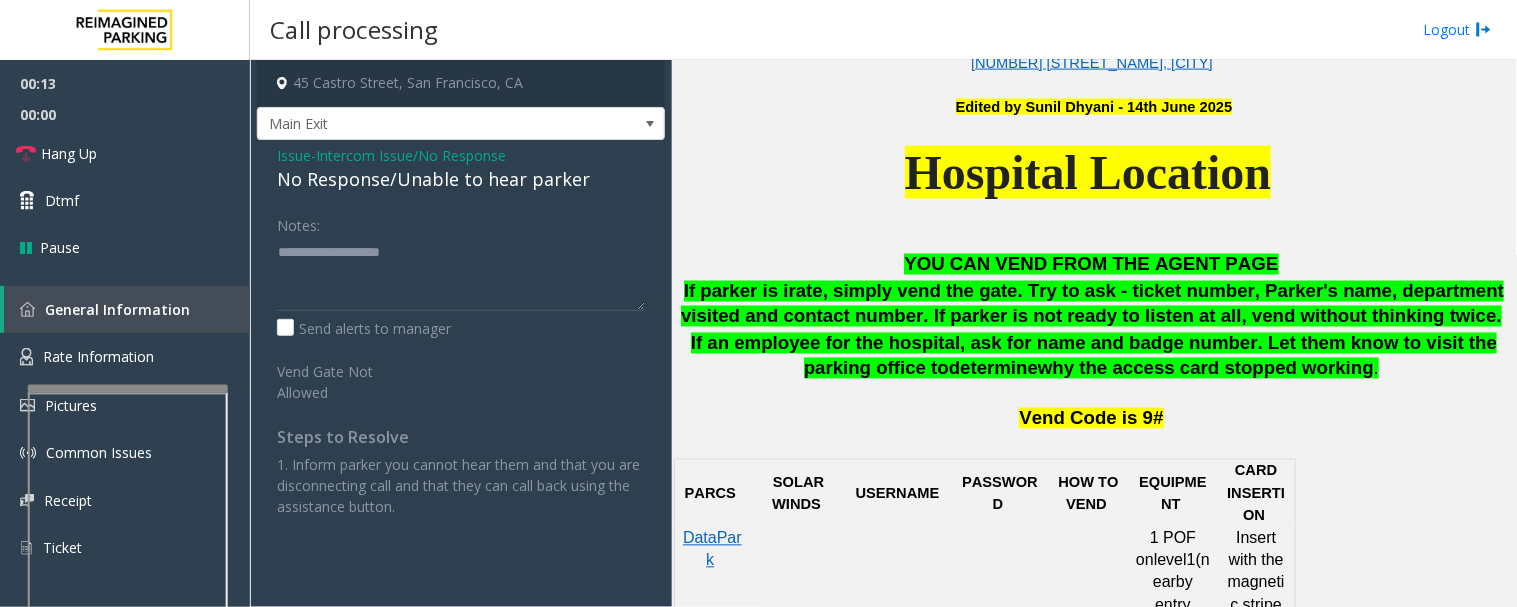 click on "Issue" 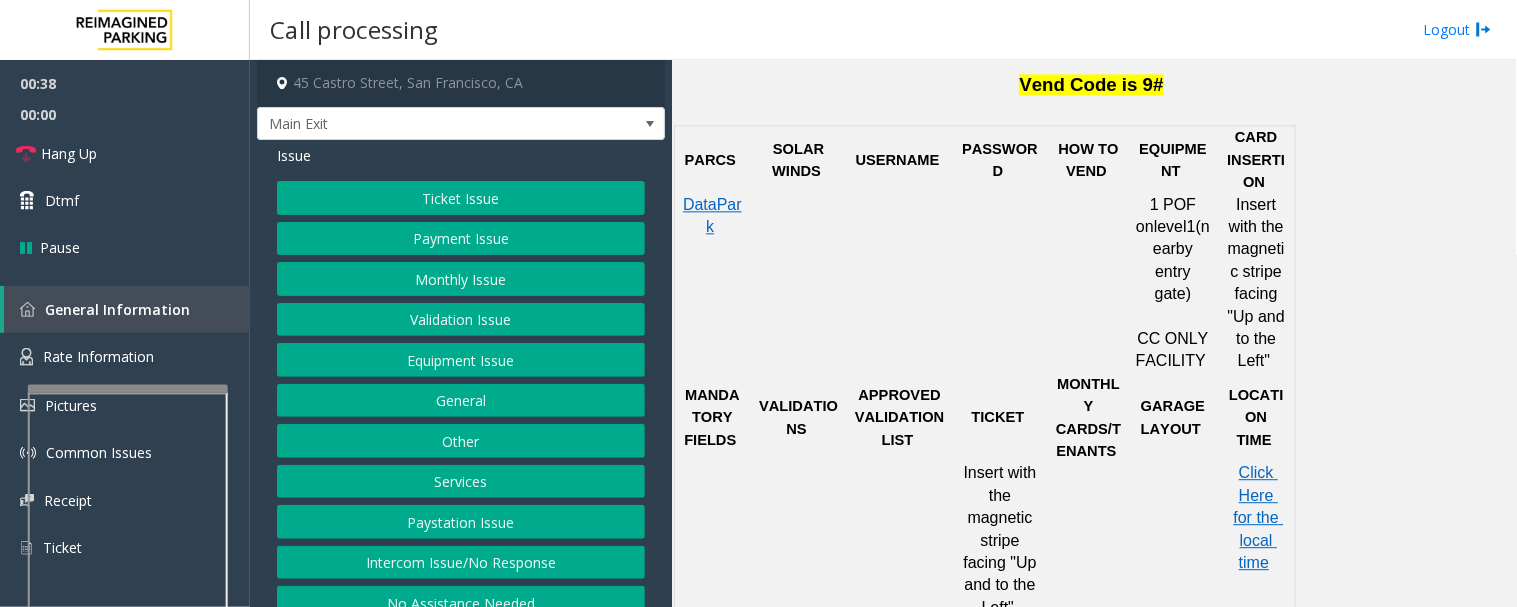 scroll, scrollTop: 777, scrollLeft: 0, axis: vertical 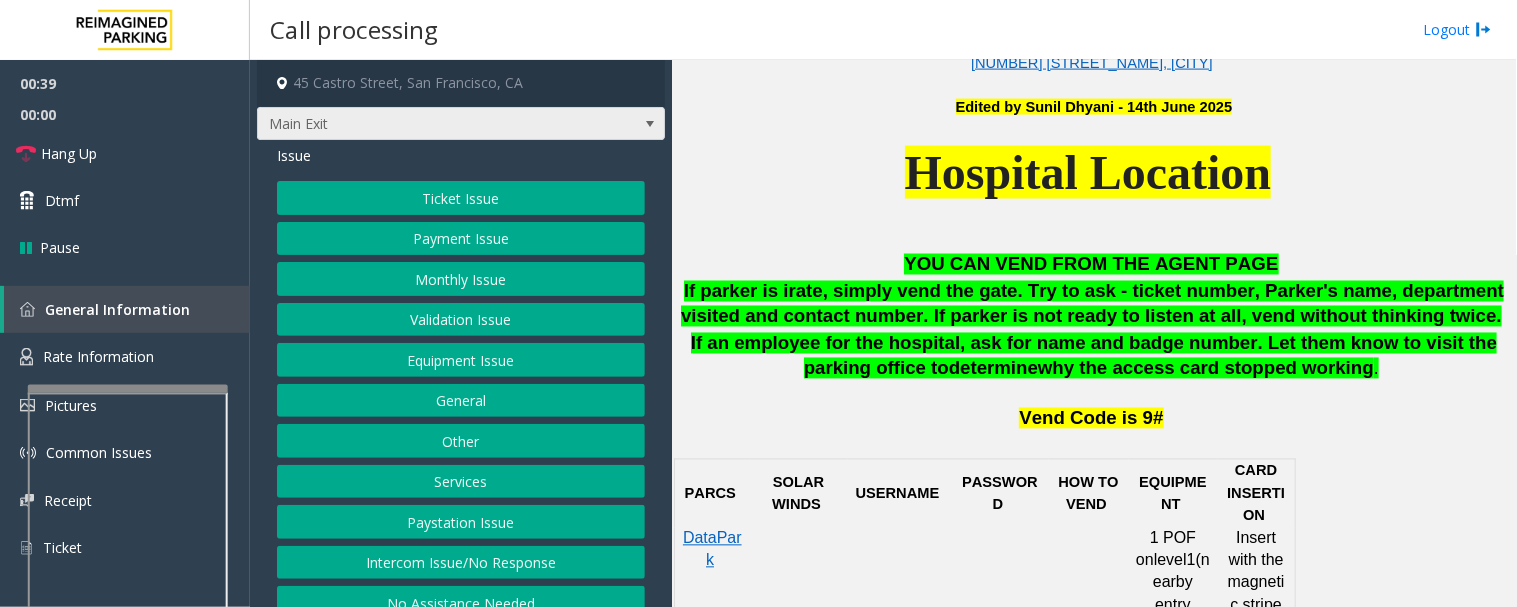 click on "Main Exit" at bounding box center [461, 124] 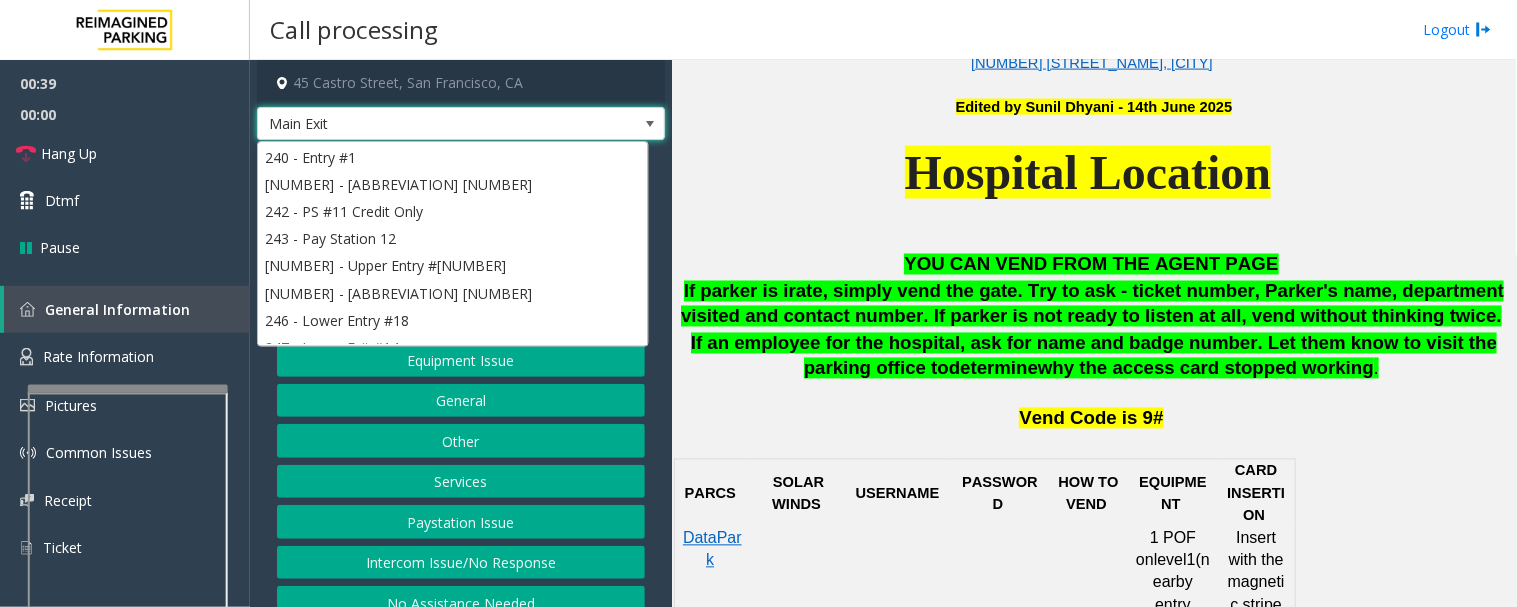 scroll, scrollTop: 45, scrollLeft: 0, axis: vertical 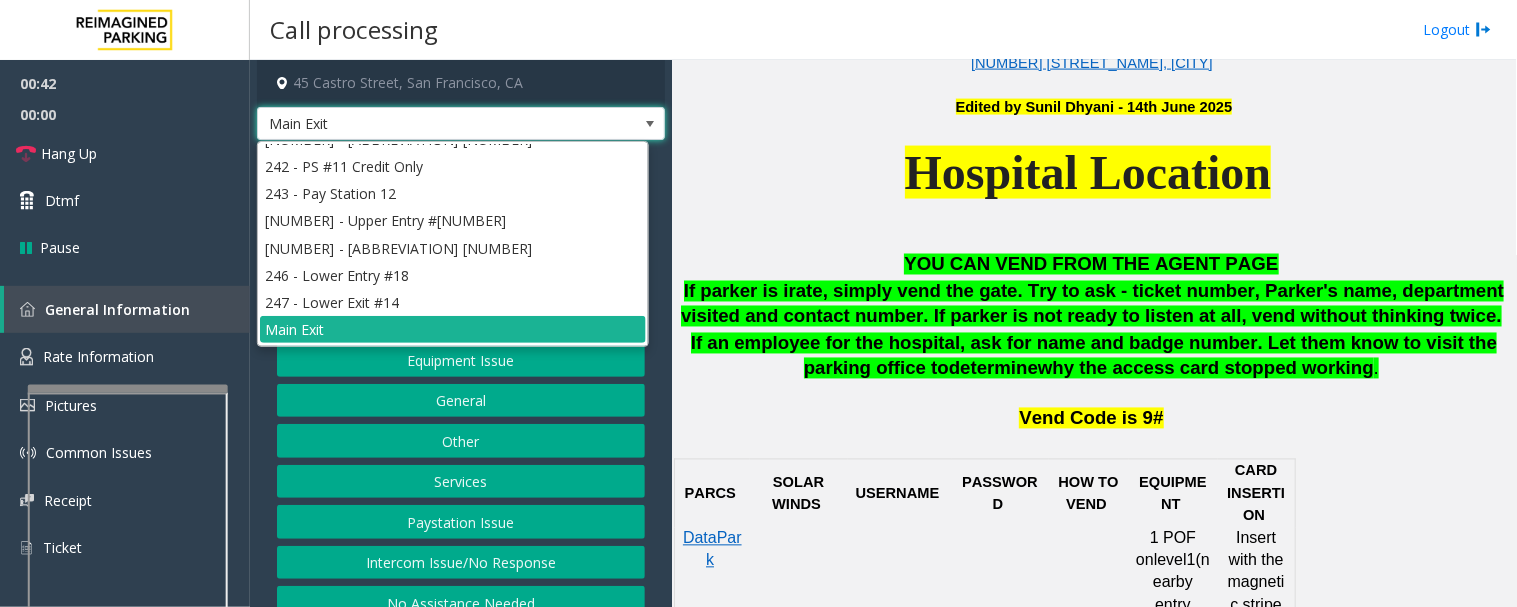 click on "Main Exit" at bounding box center (461, 124) 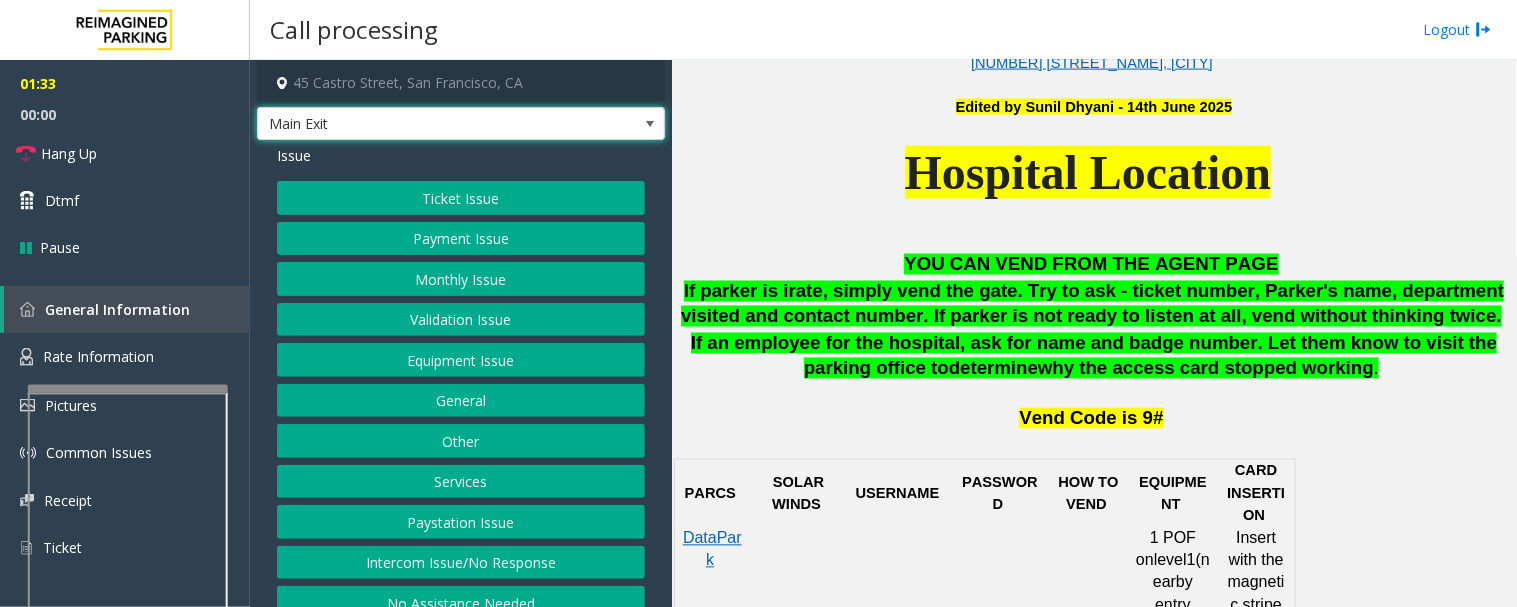 scroll, scrollTop: 24, scrollLeft: 0, axis: vertical 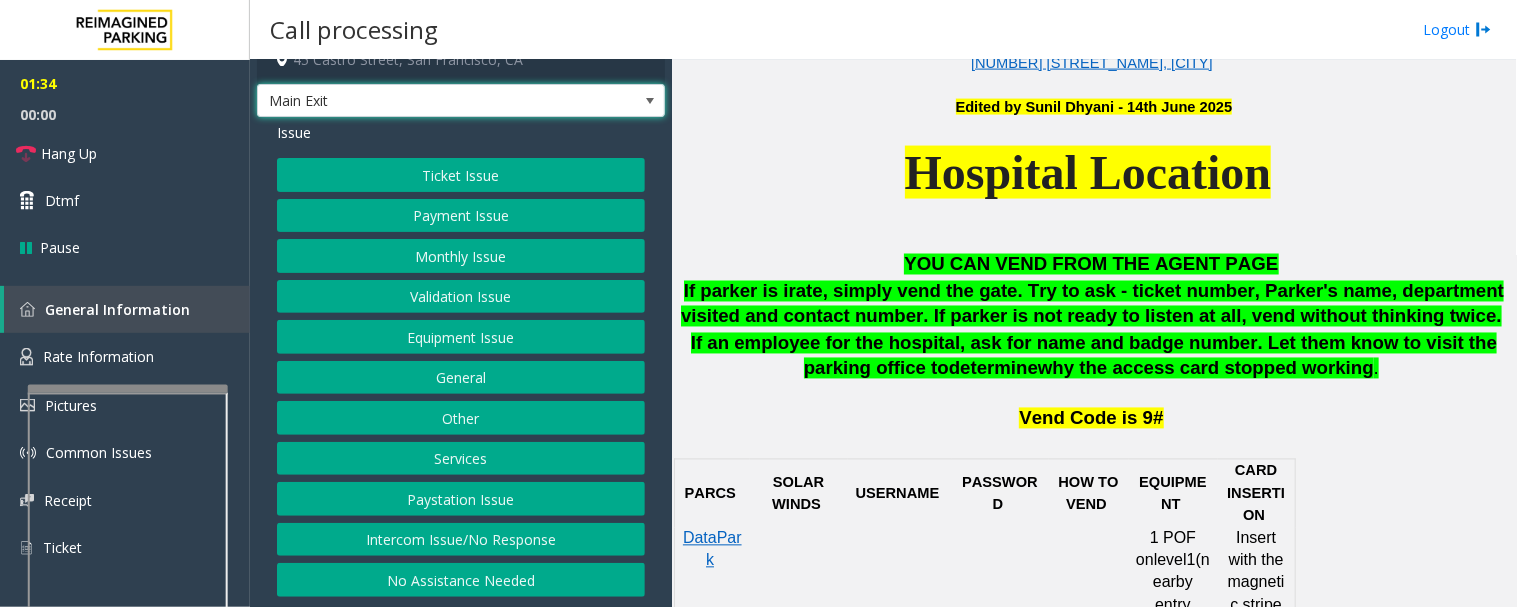 click on "Equipment Issue" 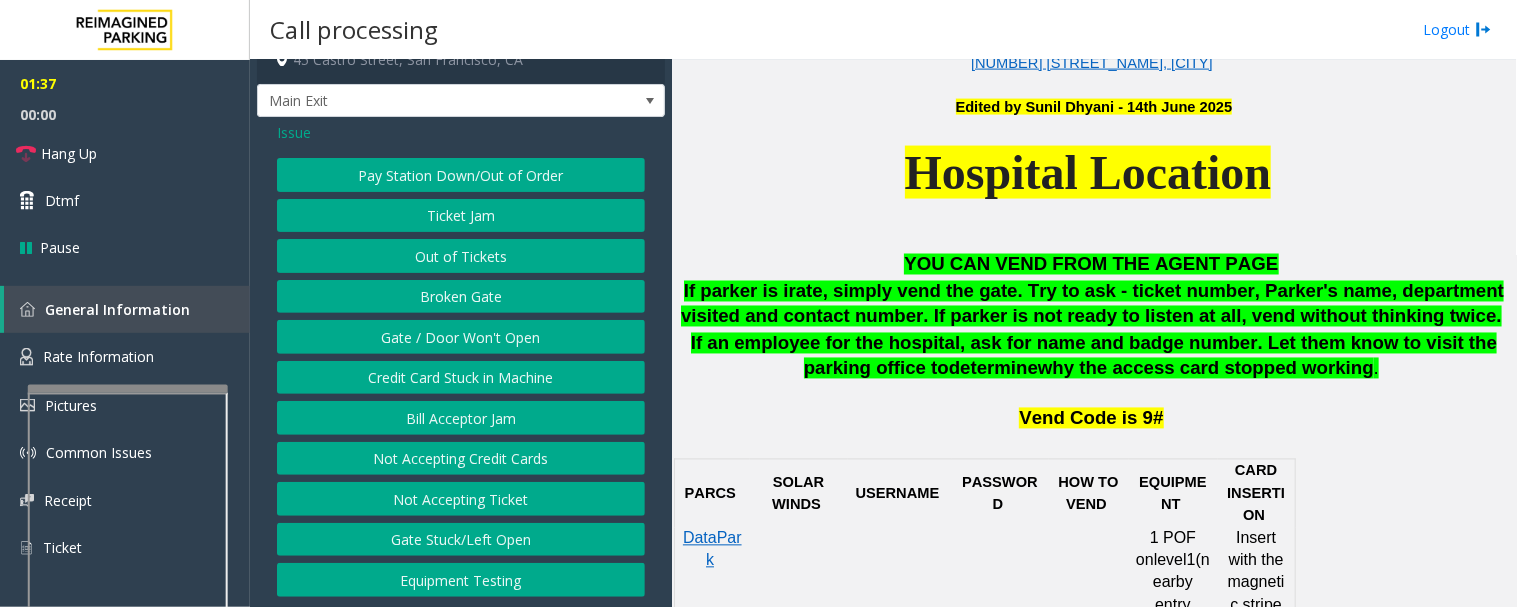 click on "Out of Tickets" 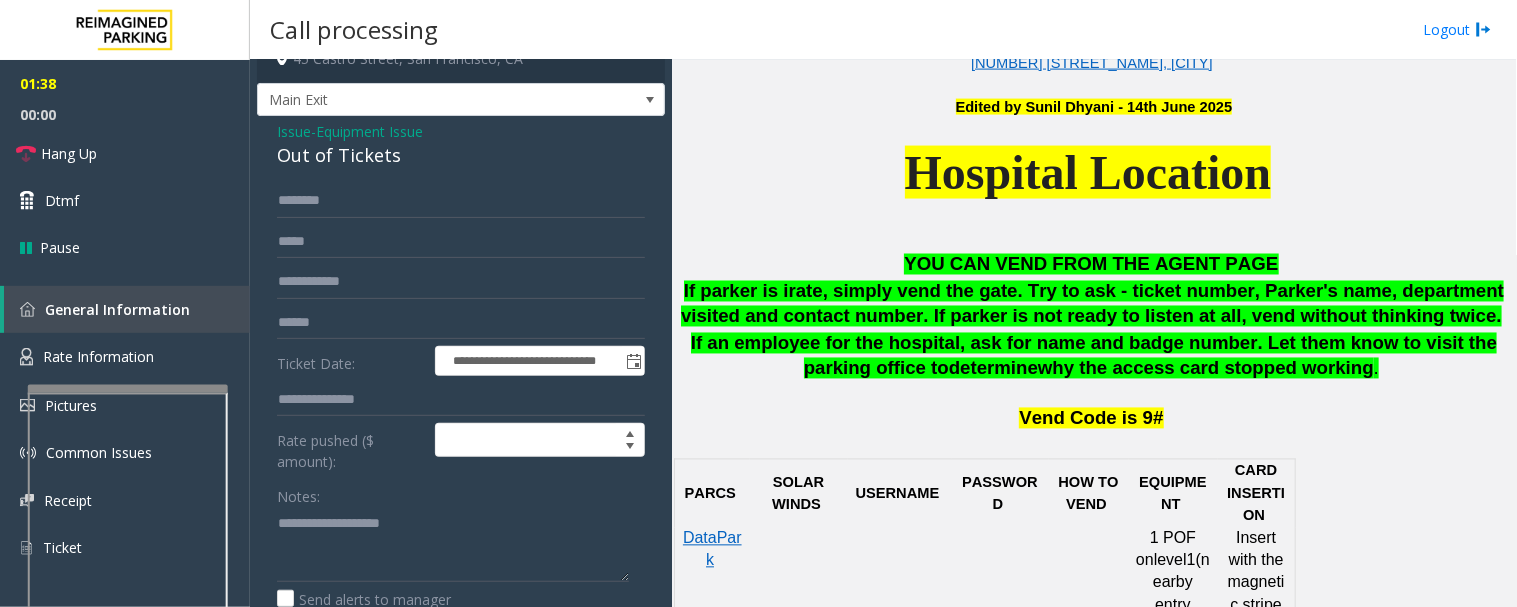 click on "Out of Tickets" 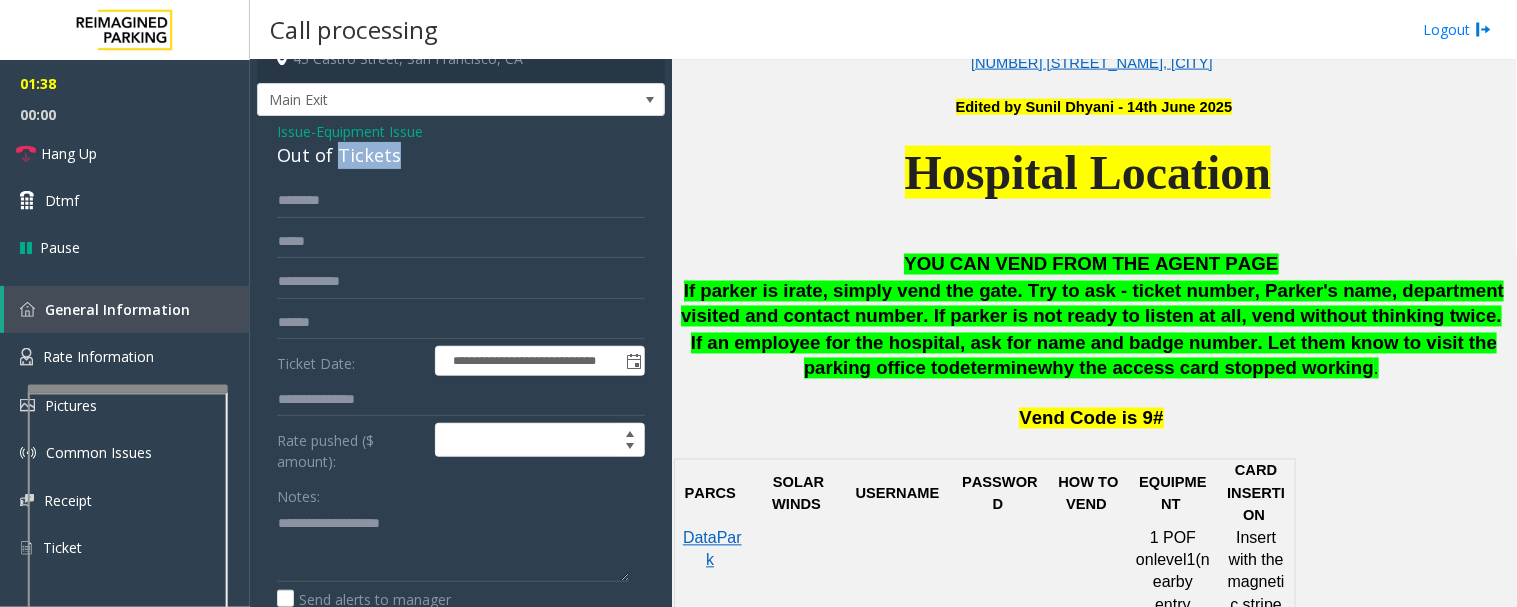 click on "Out of Tickets" 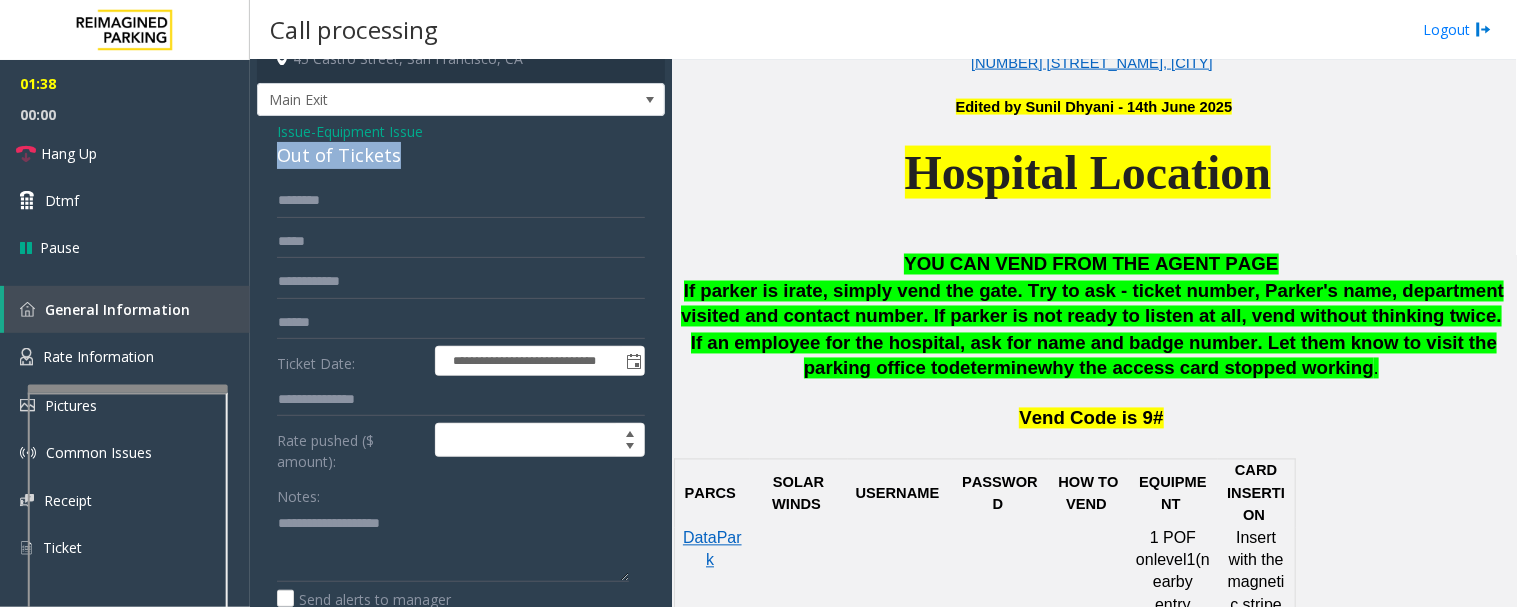 click on "Out of Tickets" 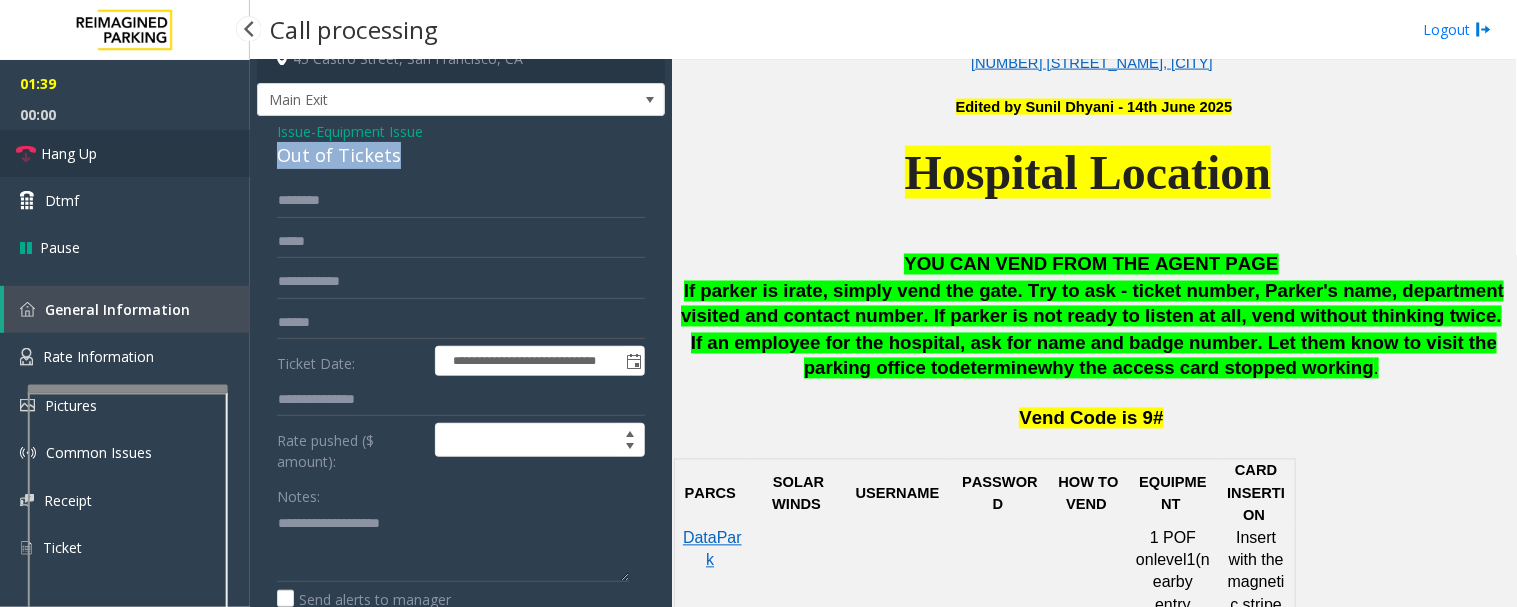 click on "Hang Up" at bounding box center [125, 153] 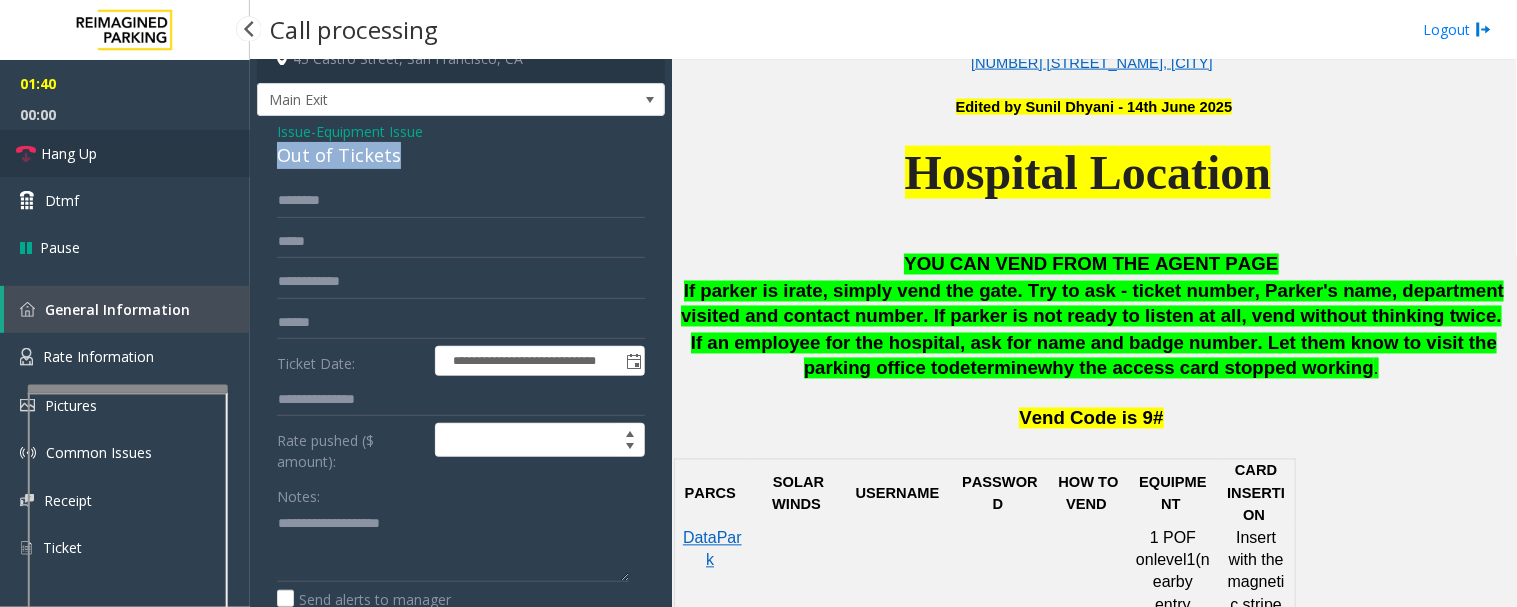 copy on "Out of Tickets" 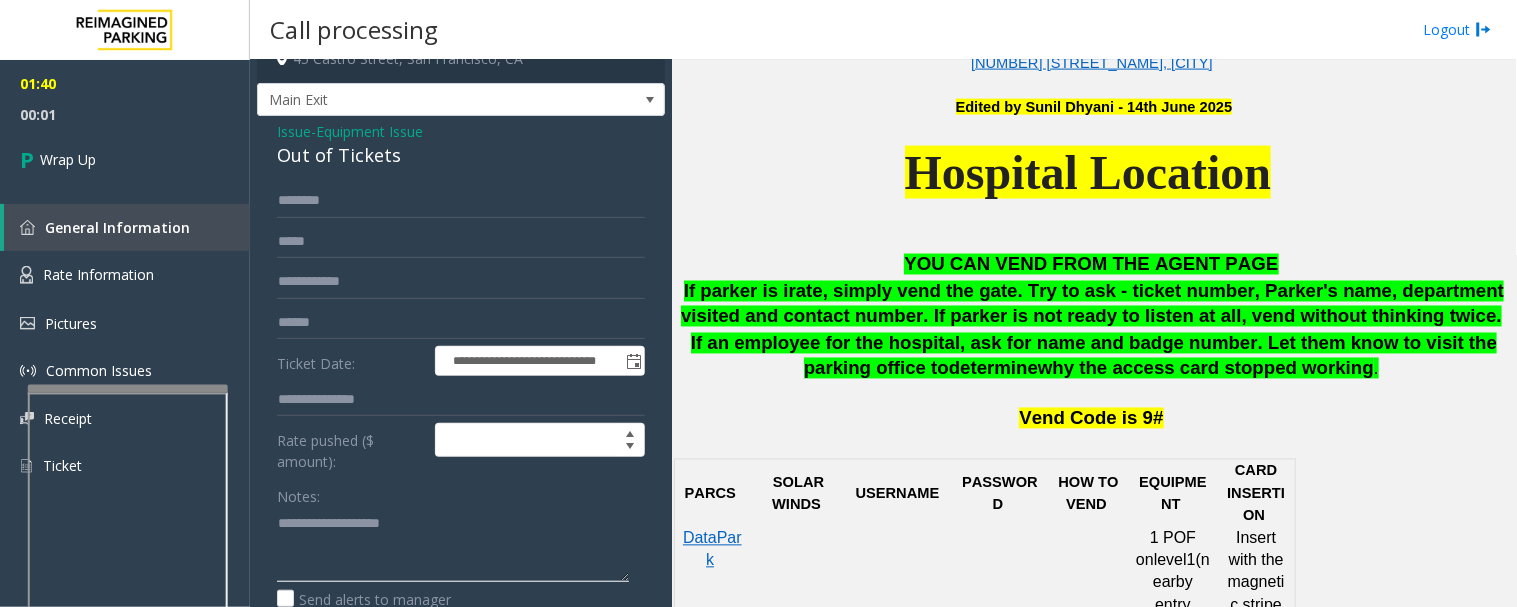click 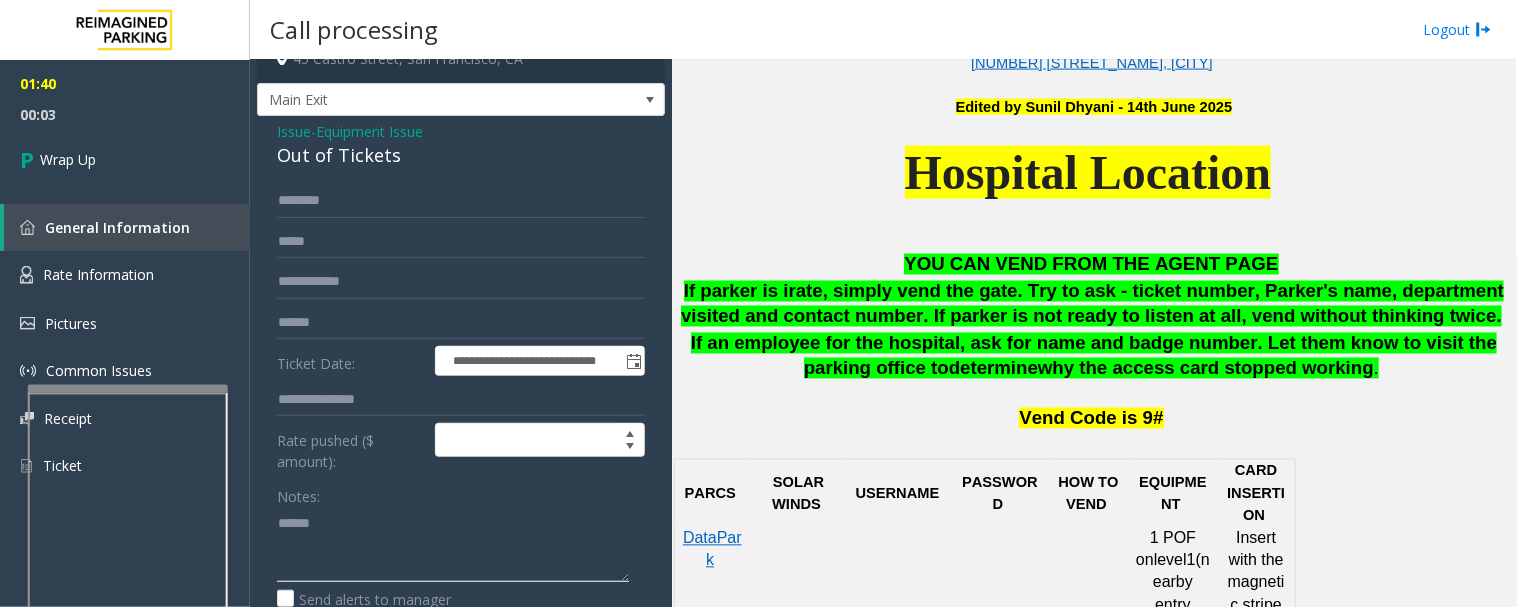 paste on "**********" 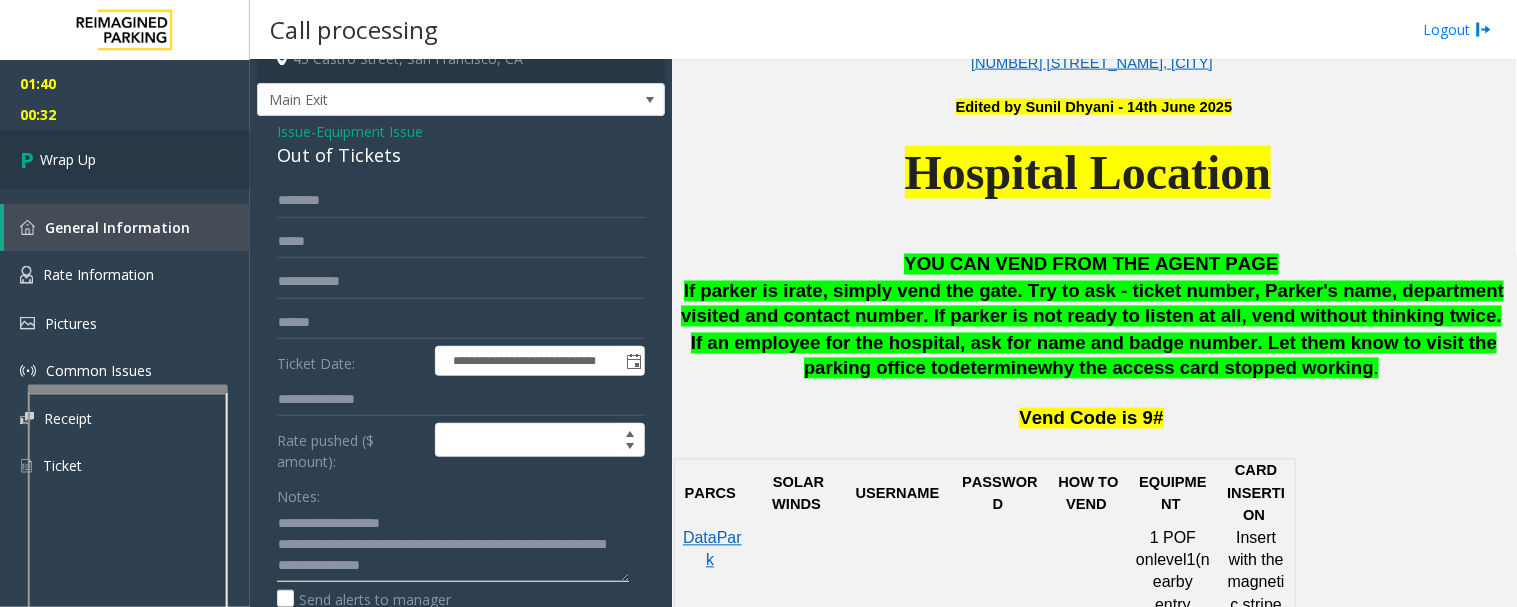 type on "**********" 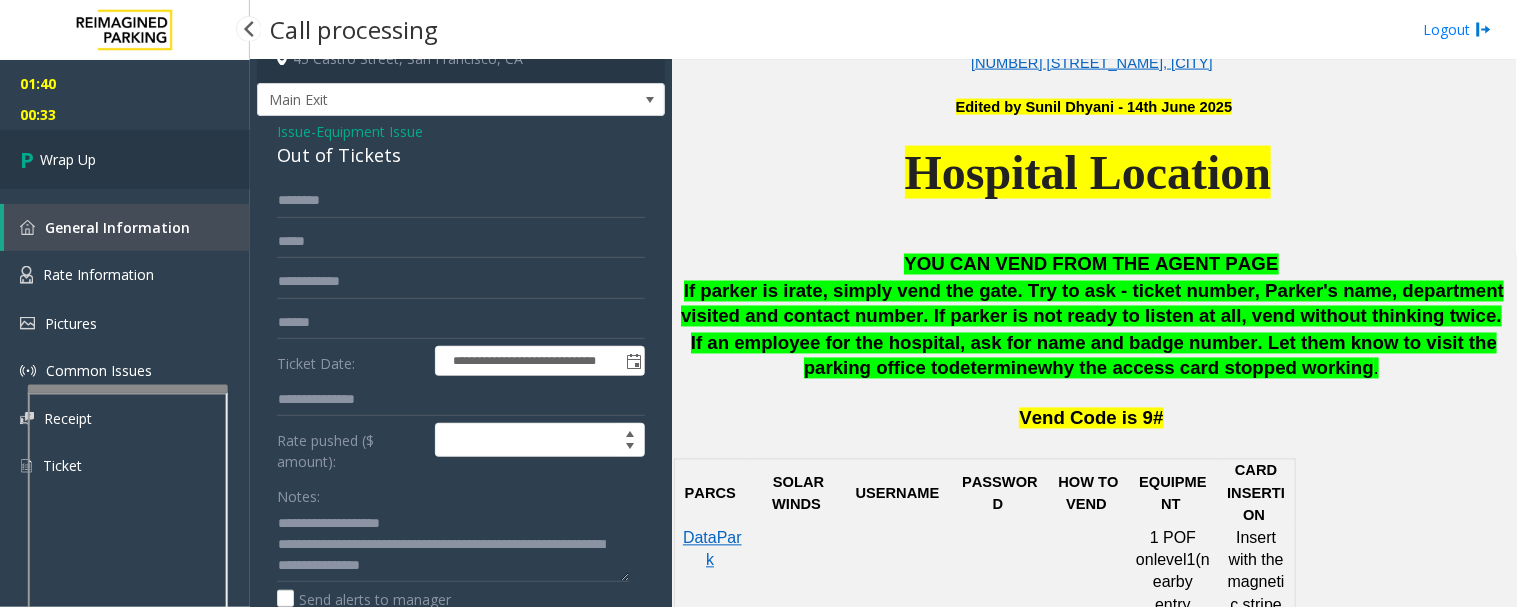 click on "Wrap Up" at bounding box center (125, 159) 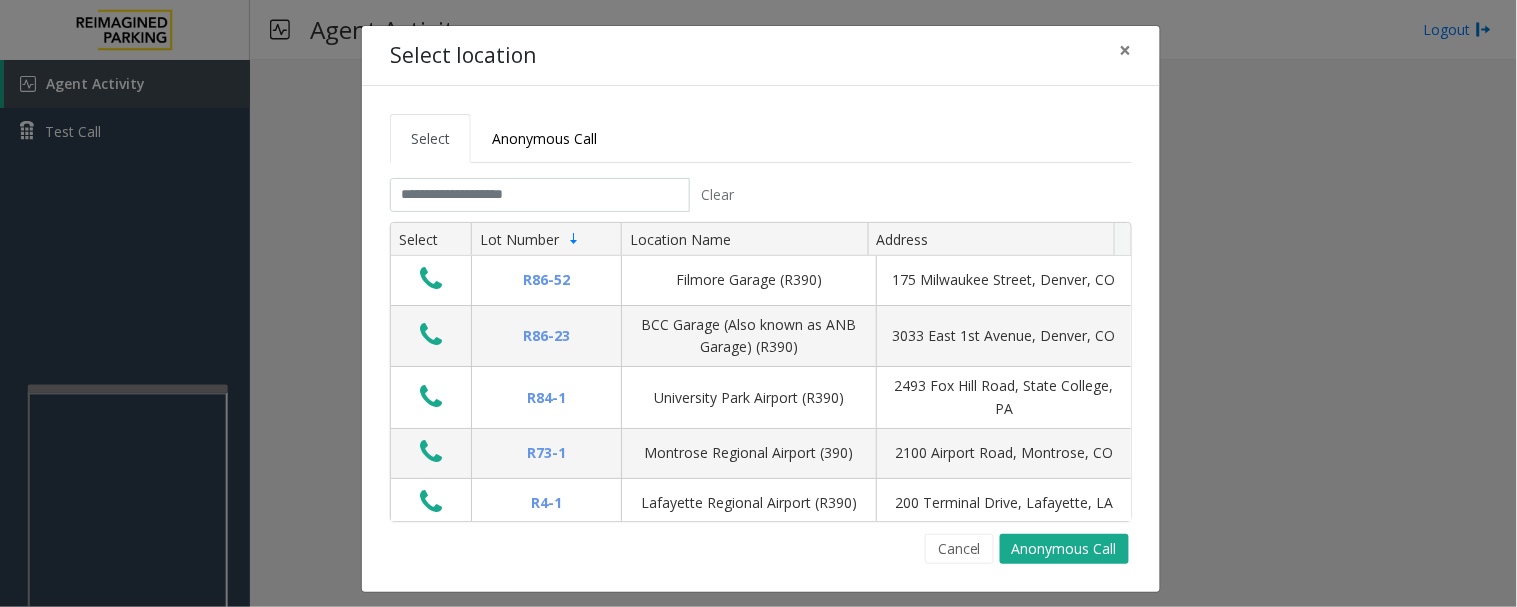 click on "Lot Number" 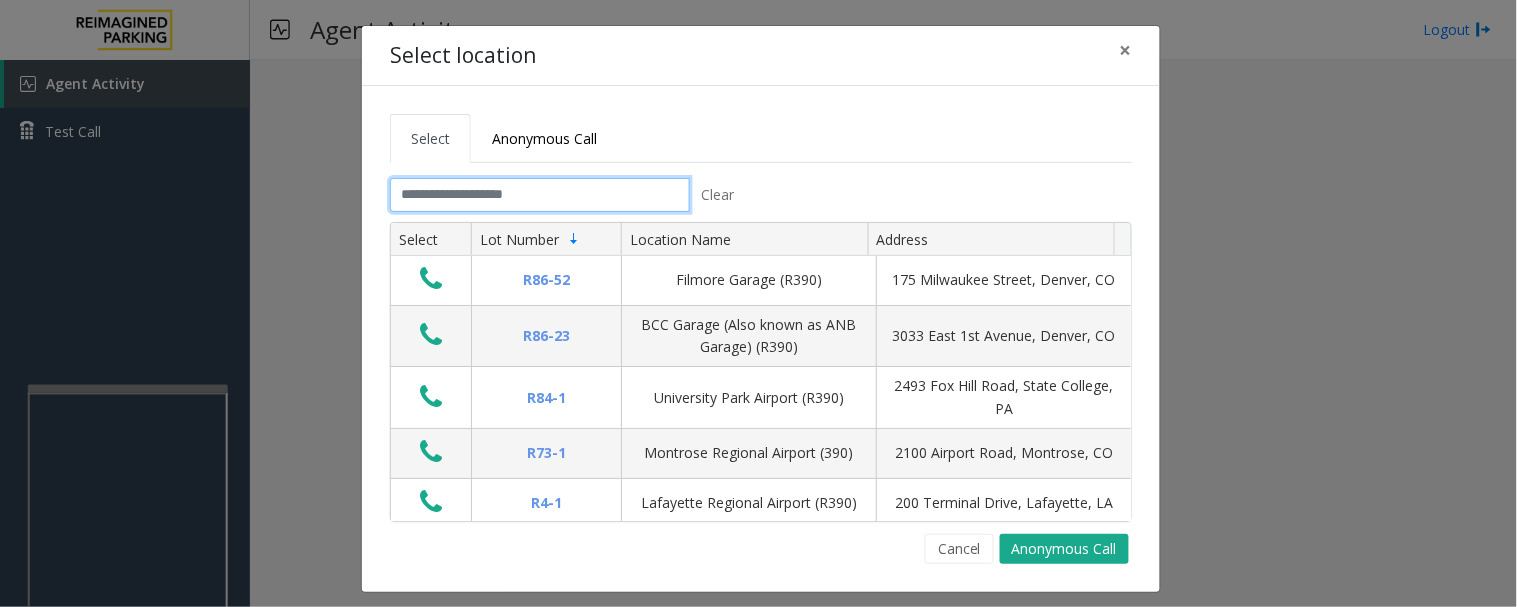 click 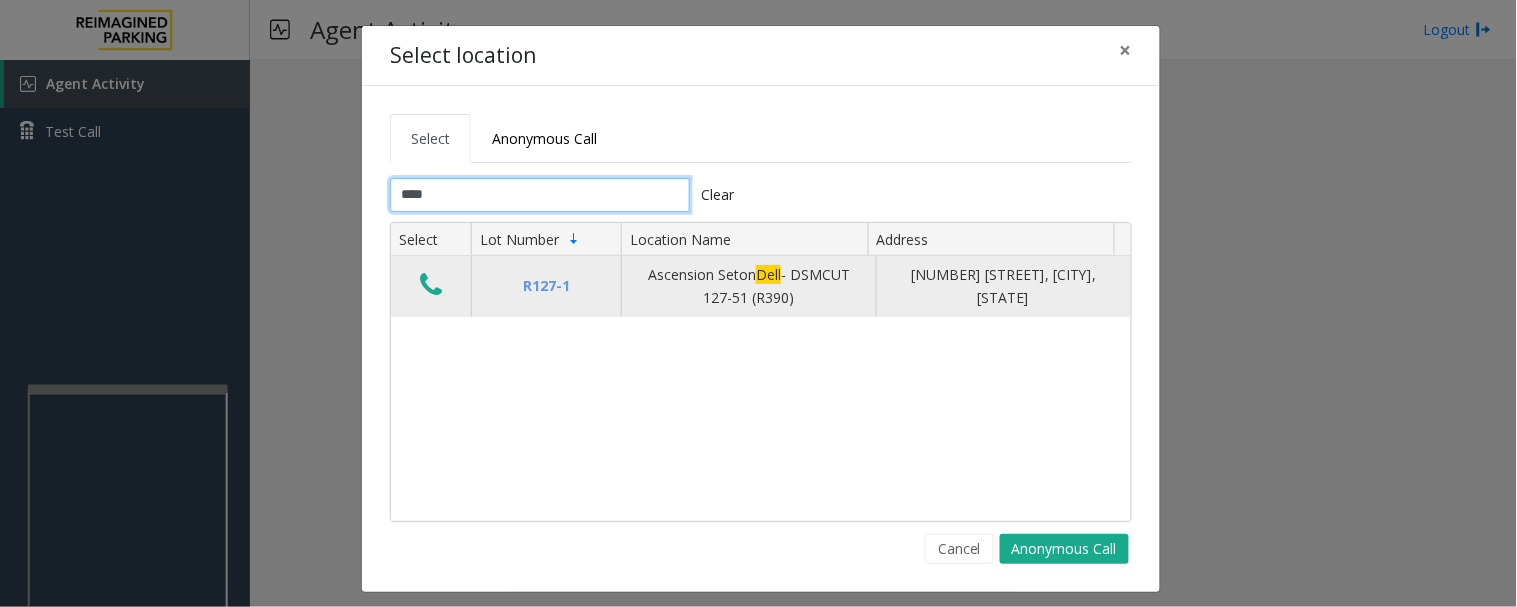 type on "****" 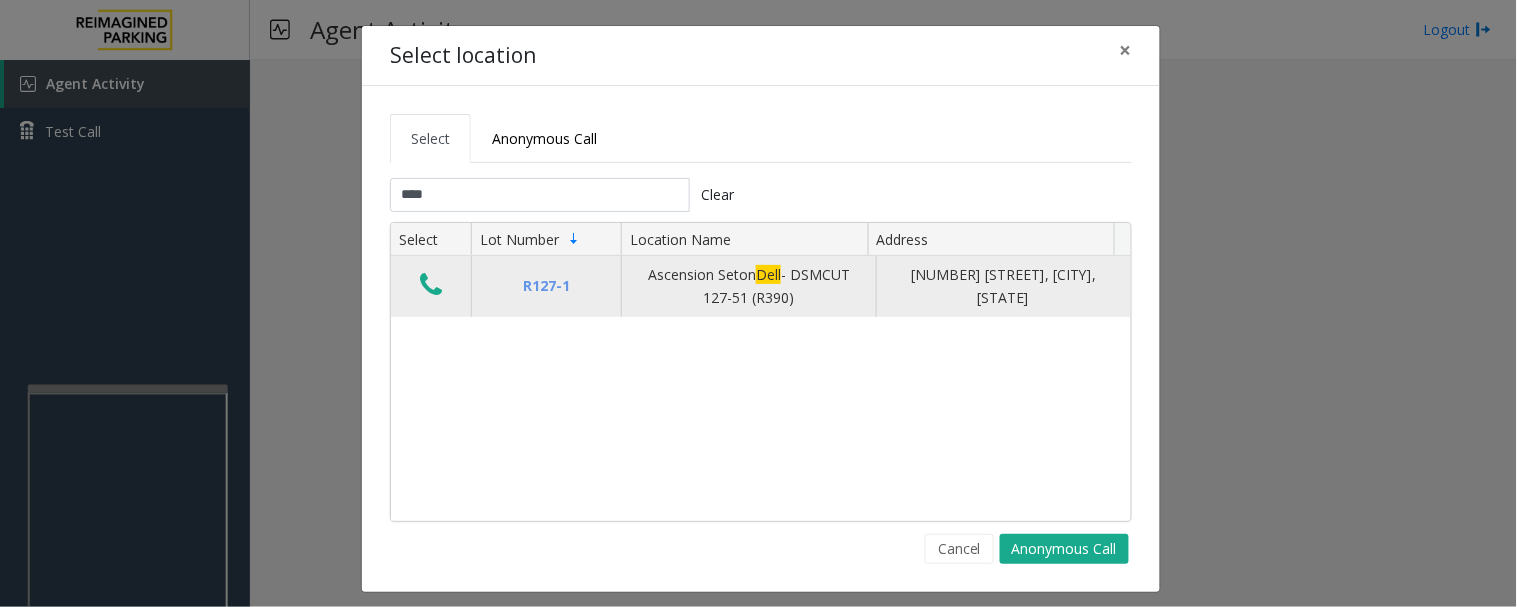 click 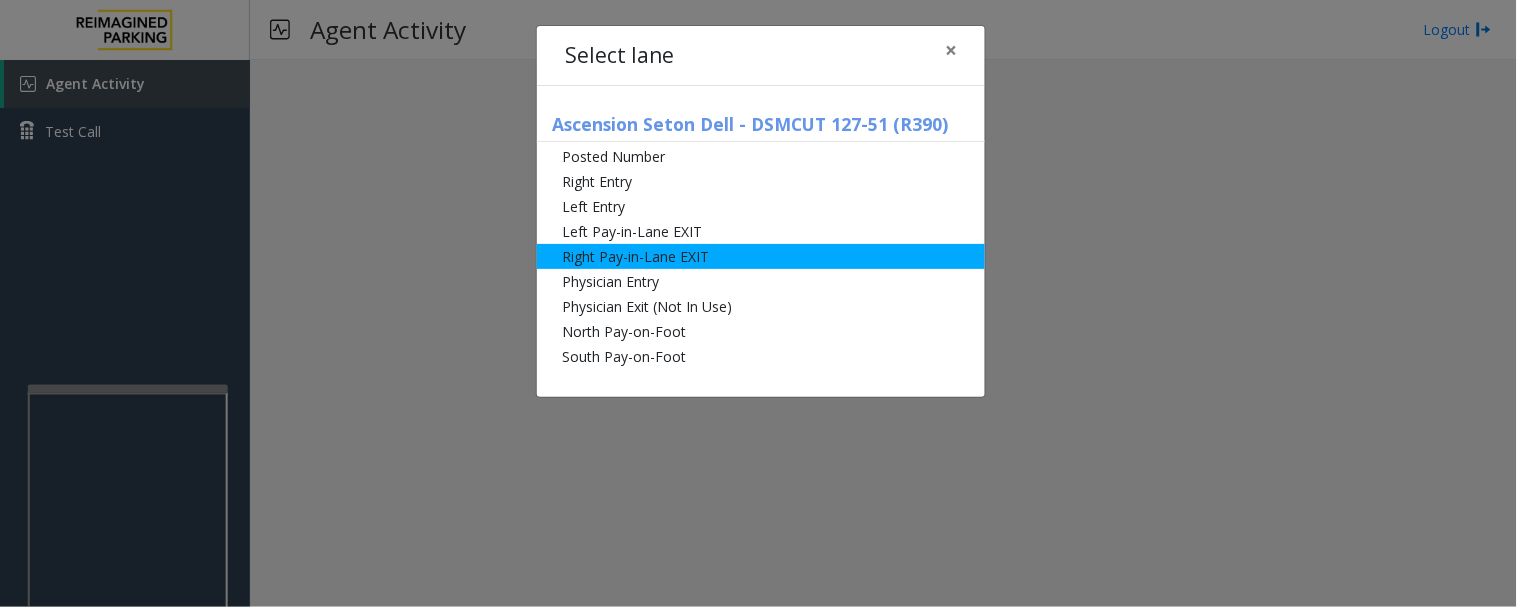 click on "Right Pay-in-Lane EXIT" 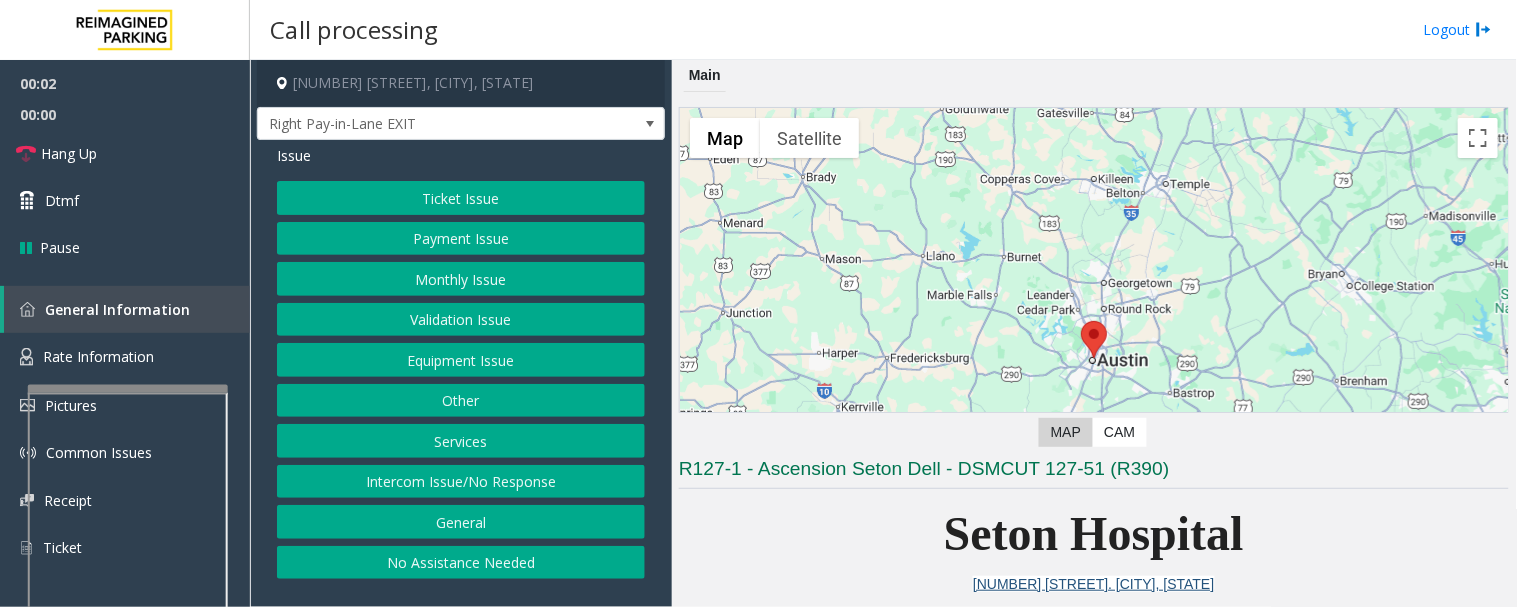 click on "Monthly Issue" 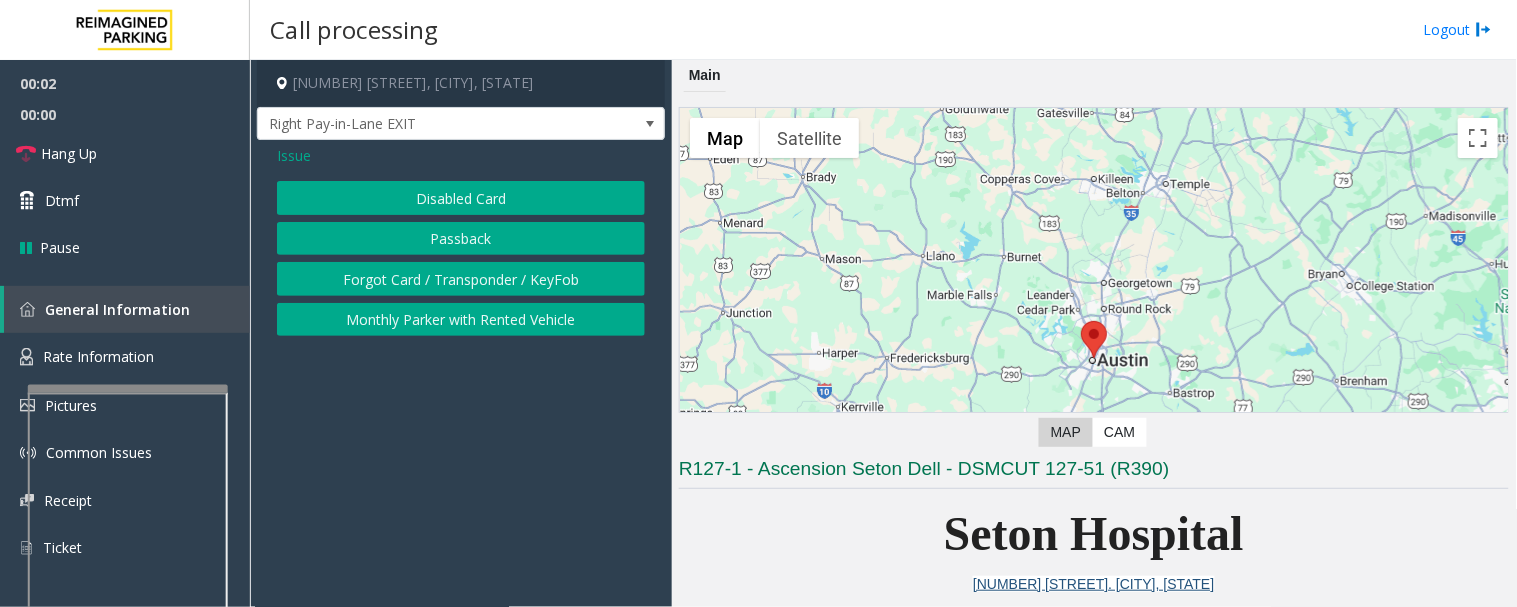 click on "Disabled Card" 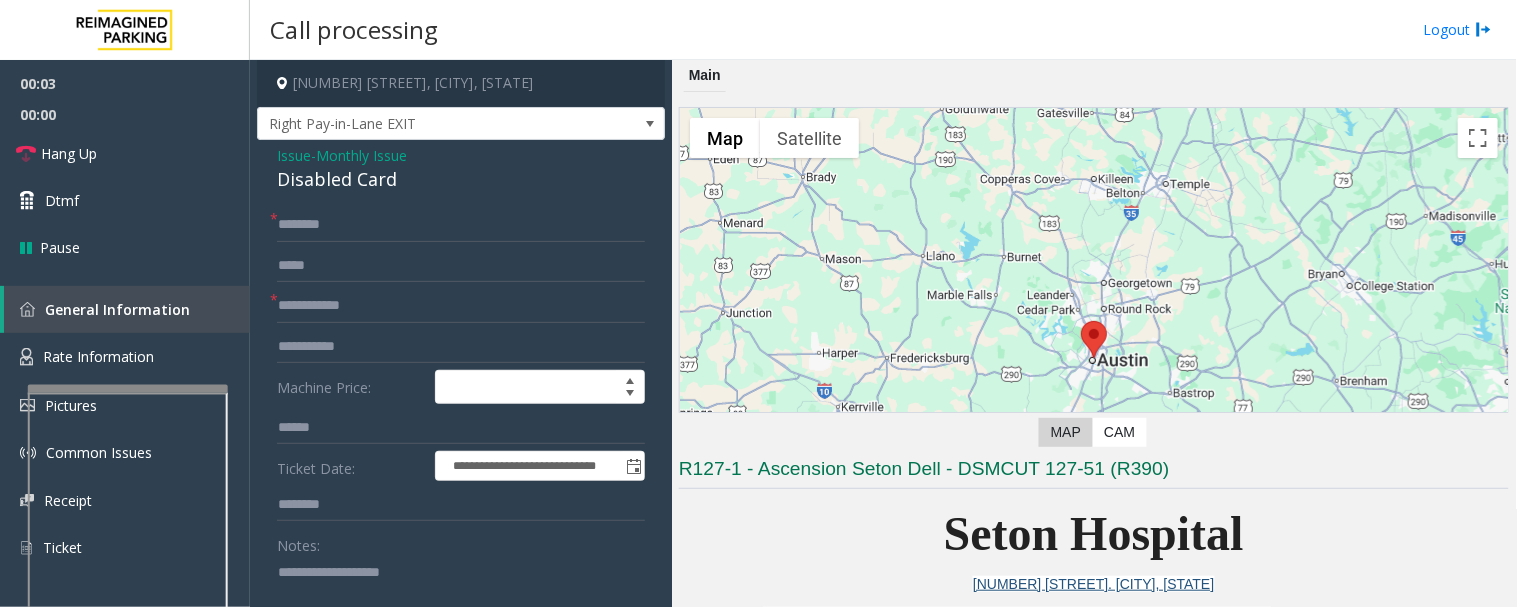 click on "Disabled Card" 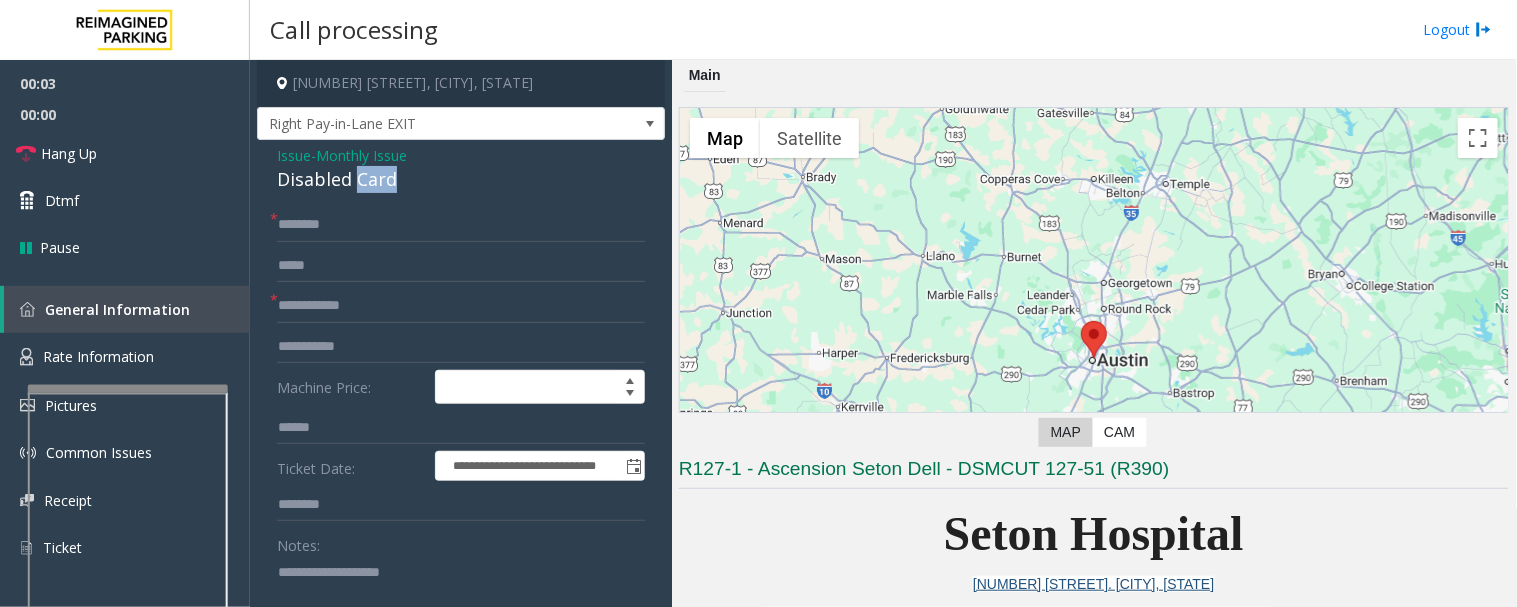 click on "Disabled Card" 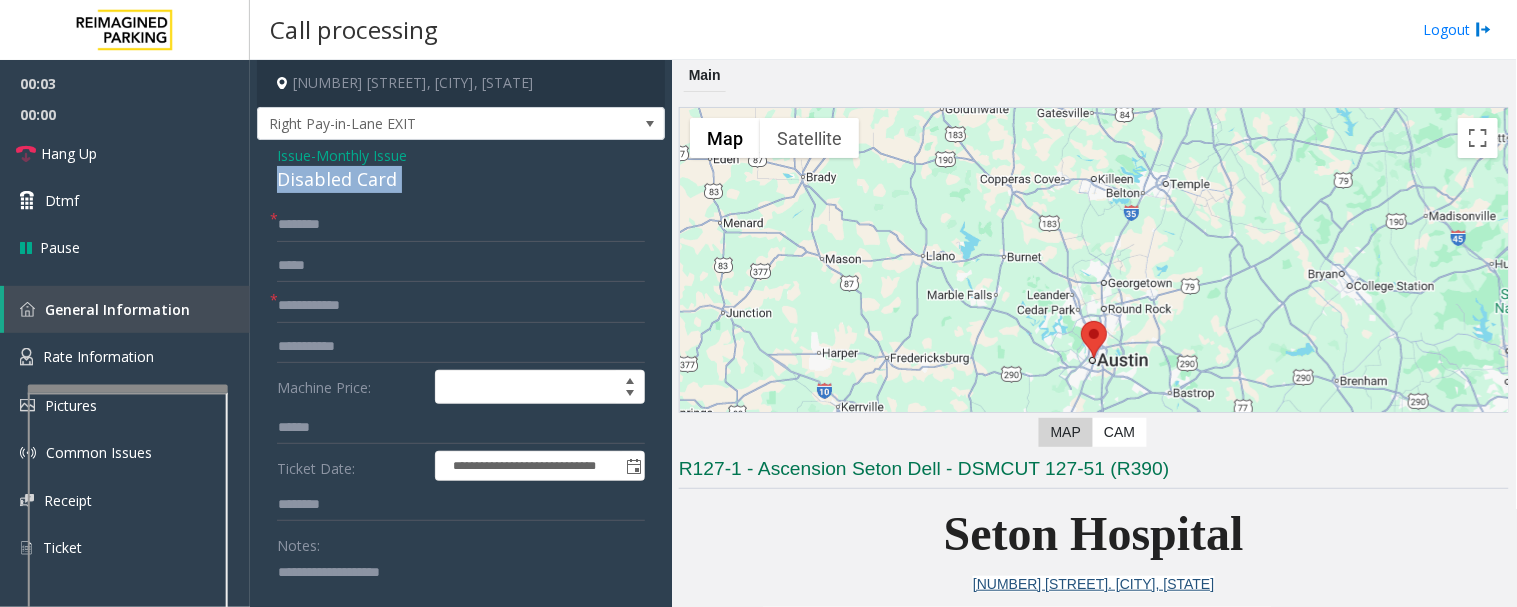 click on "Disabled Card" 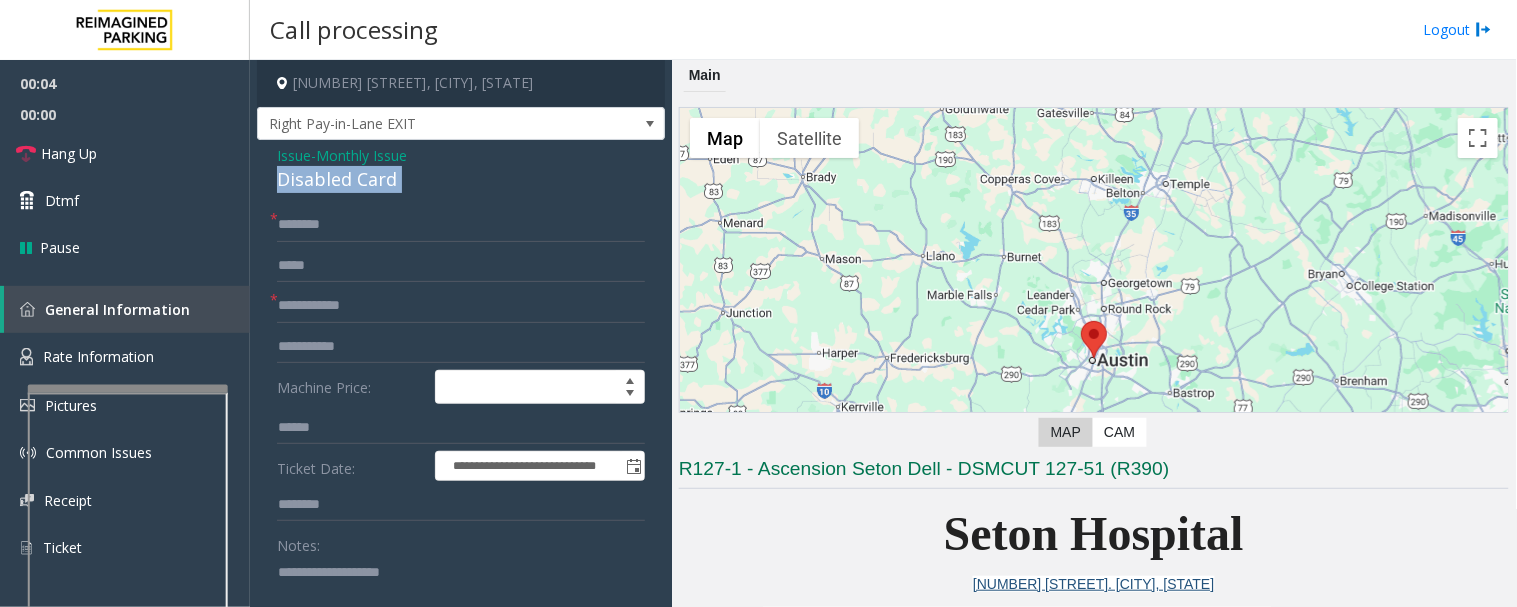 copy on "Disabled Card" 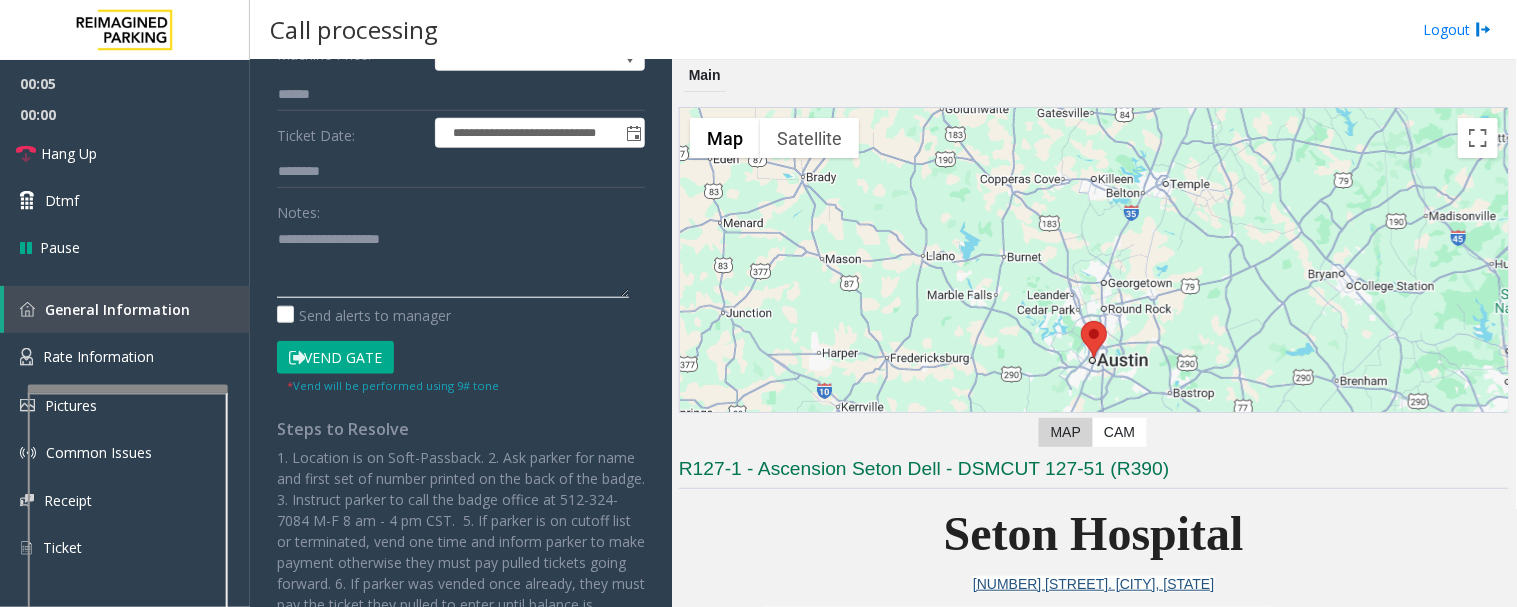 click 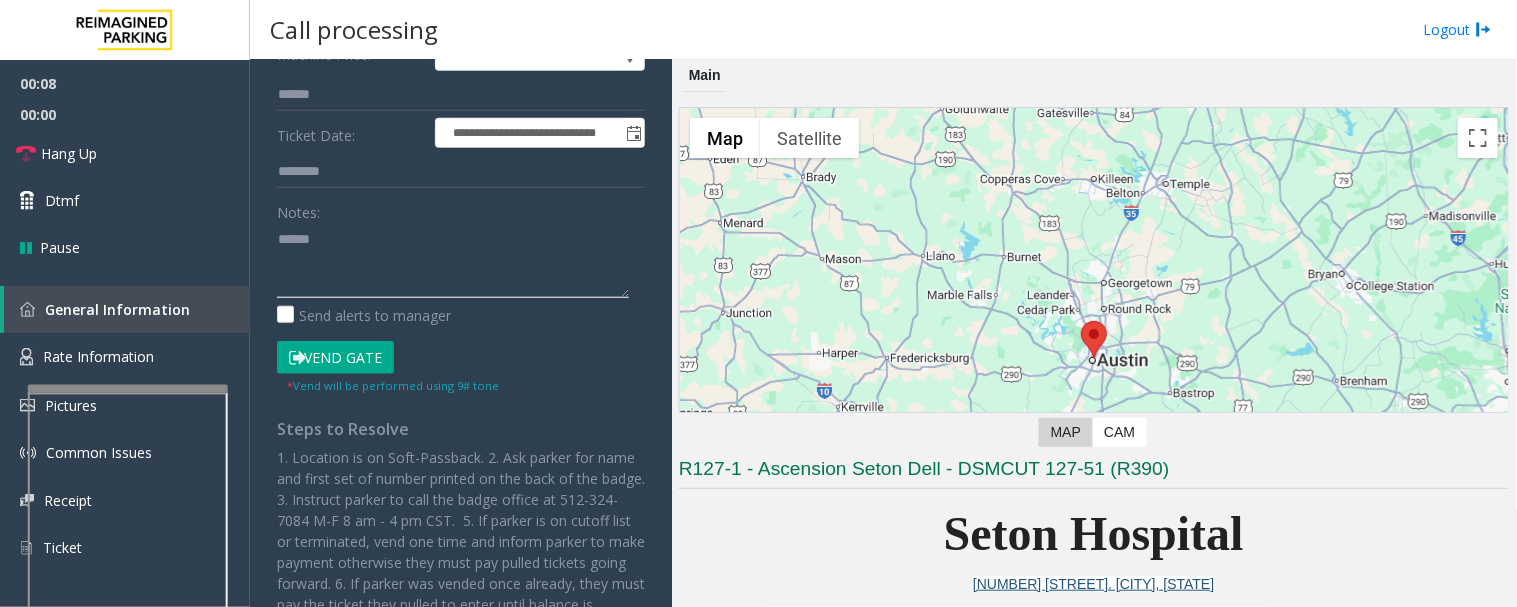 paste on "**********" 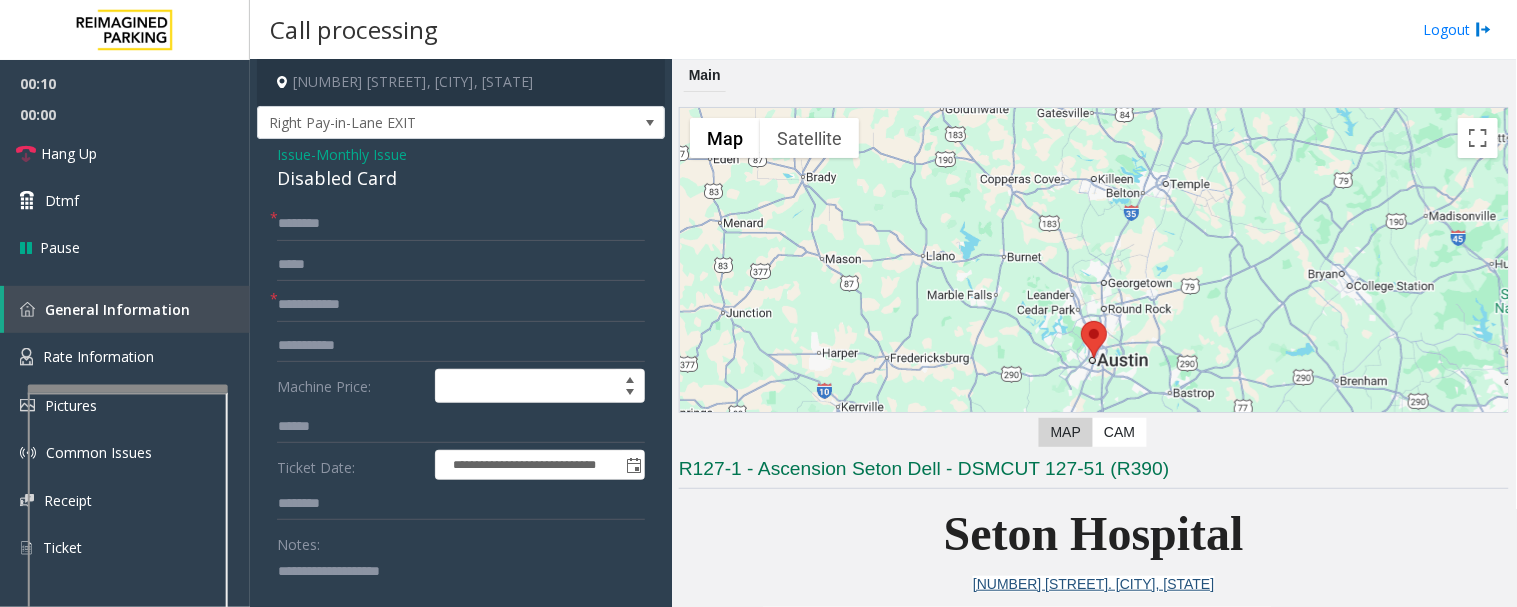 scroll, scrollTop: 0, scrollLeft: 0, axis: both 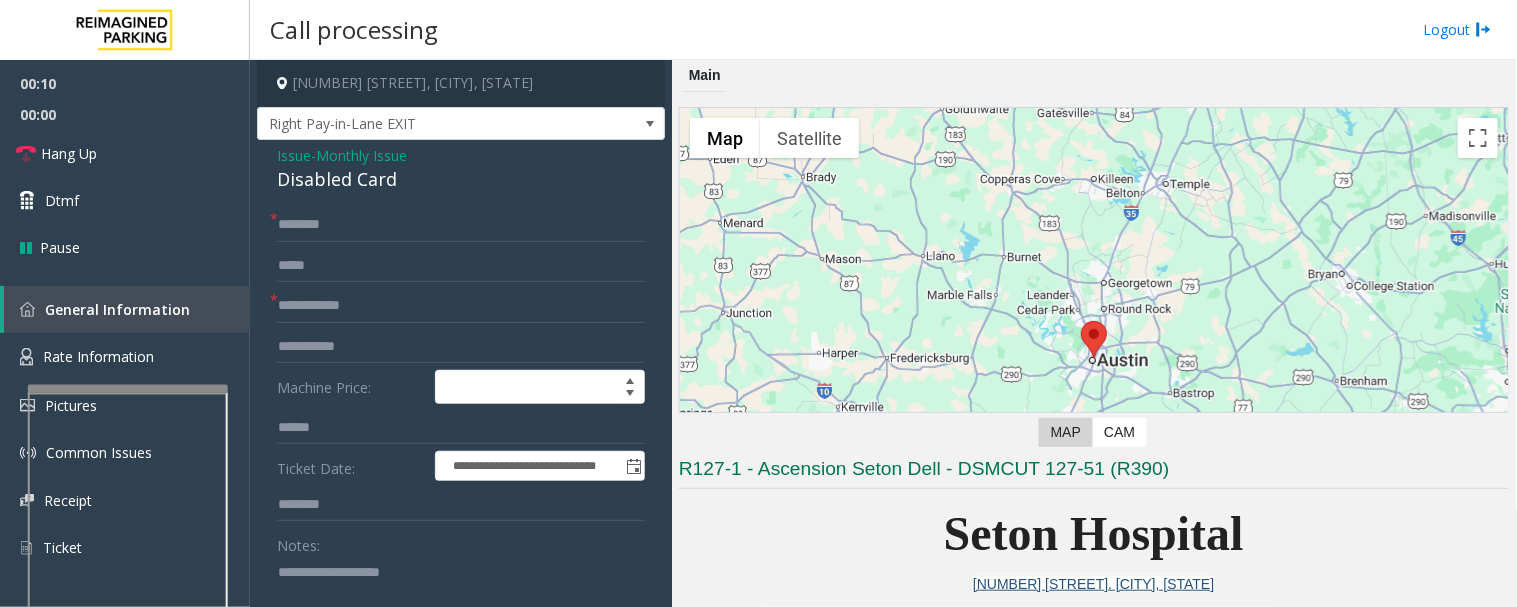 type on "**********" 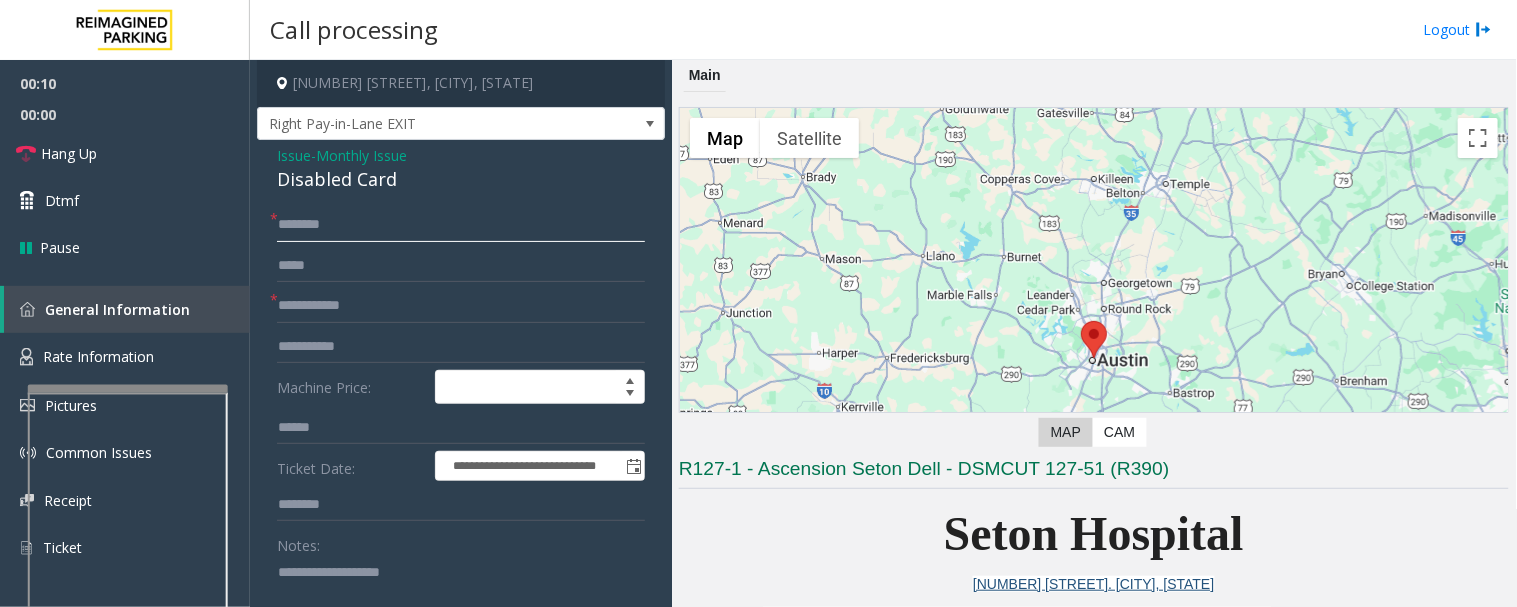 click 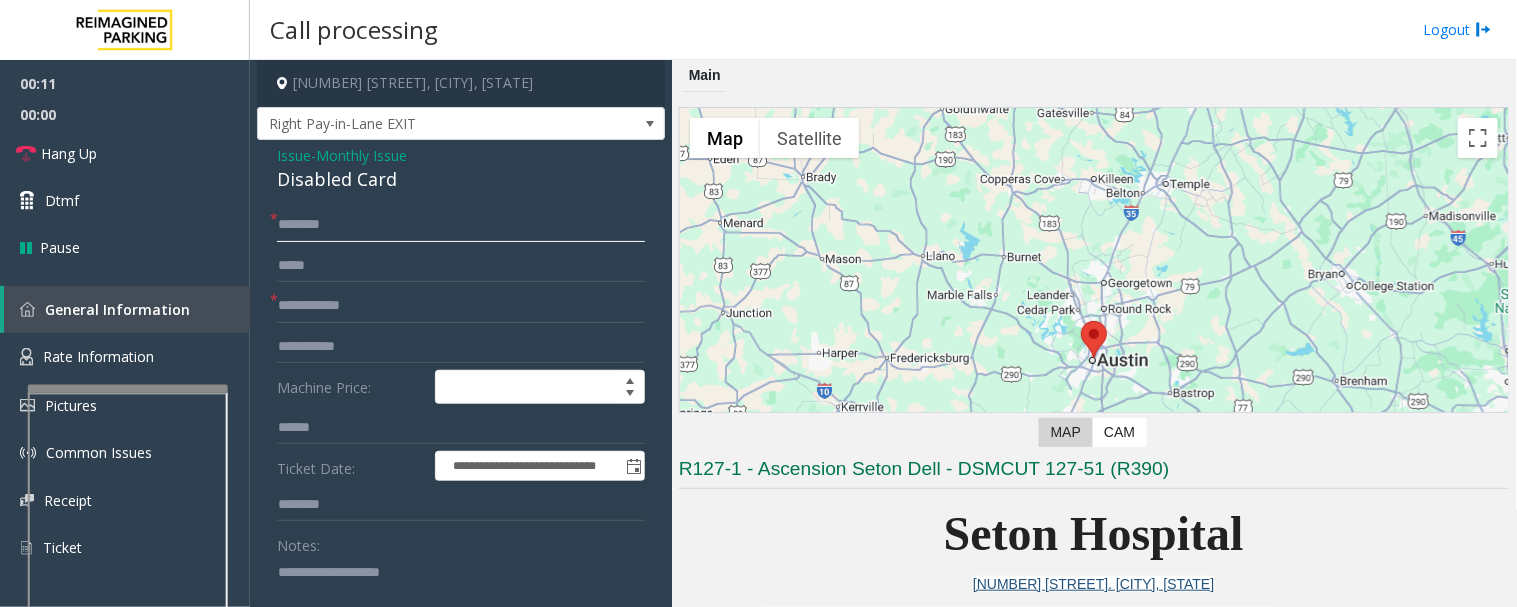 scroll, scrollTop: 444, scrollLeft: 0, axis: vertical 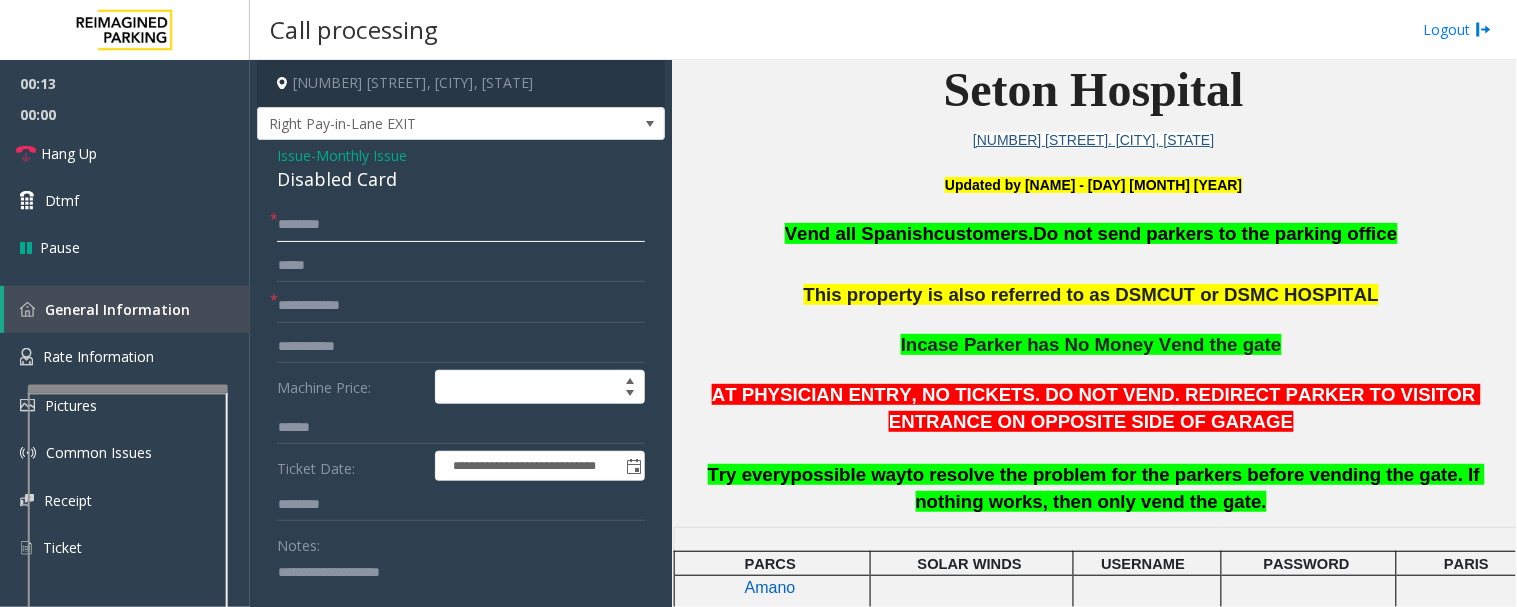 click 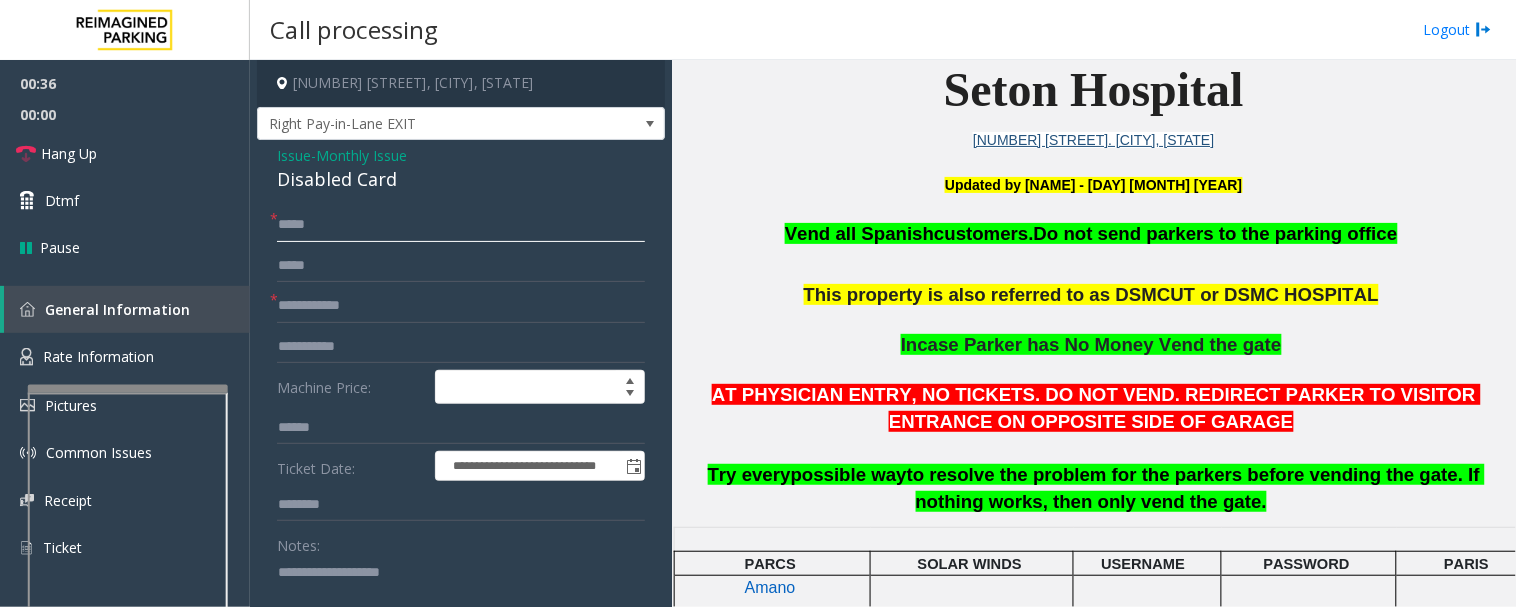 click on "****" 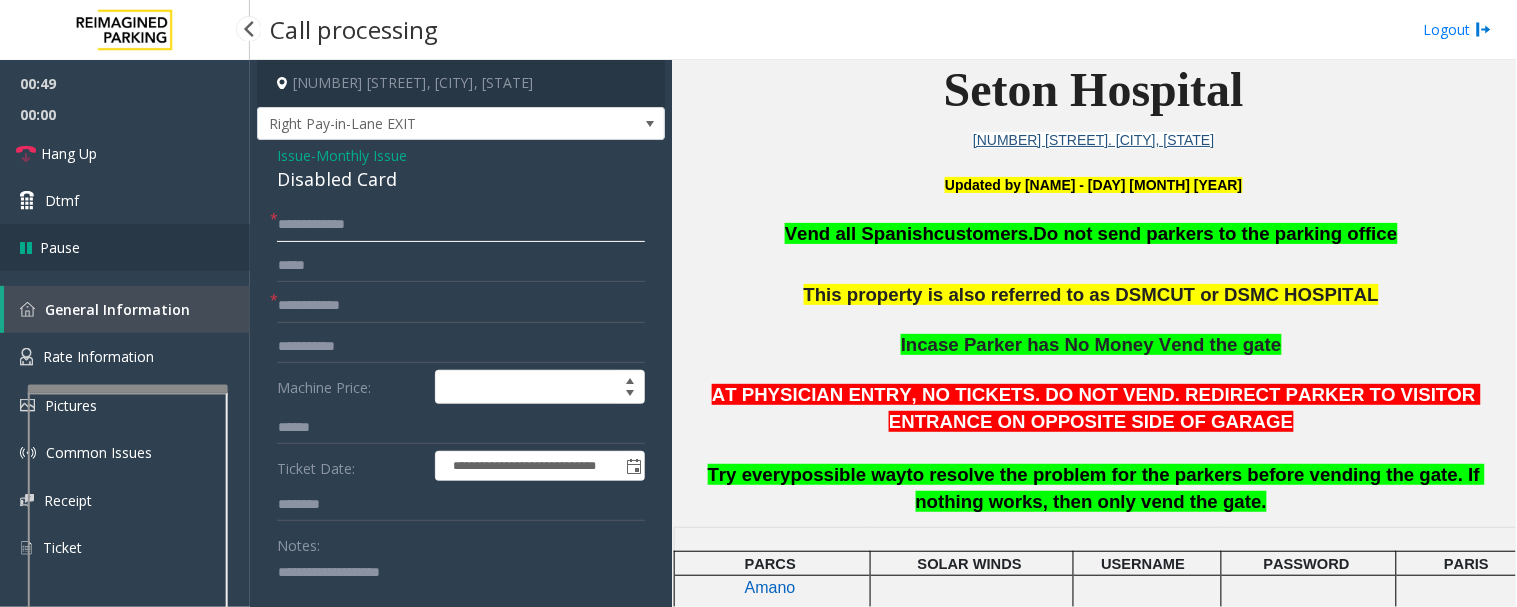 drag, startPoint x: 303, startPoint y: 225, endPoint x: 223, endPoint y: 230, distance: 80.1561 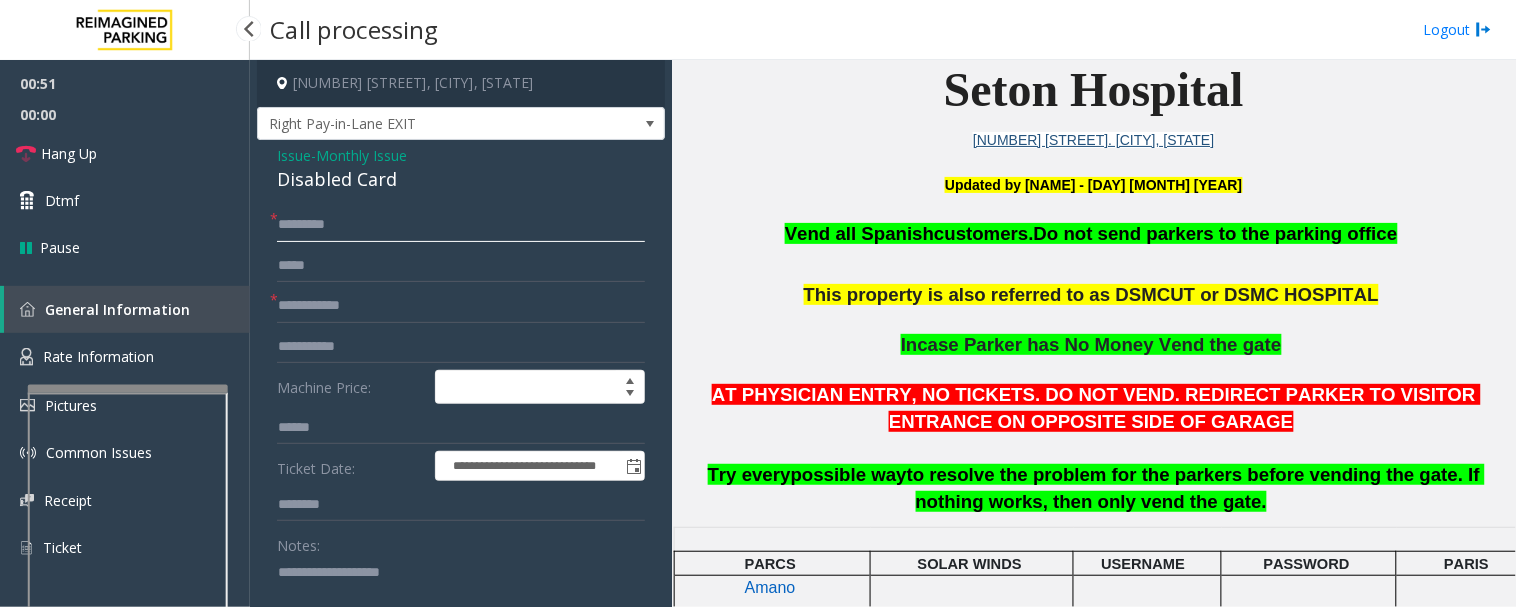 type on "*******" 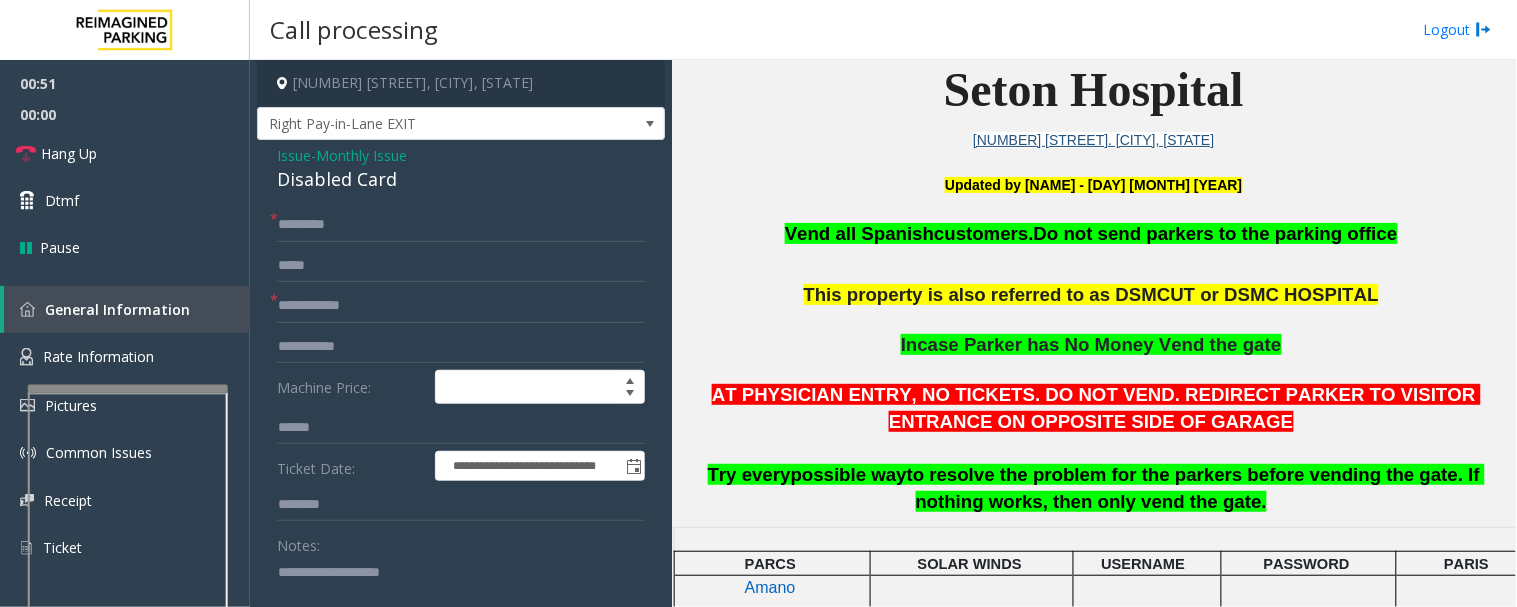 drag, startPoint x: 351, startPoint y: 285, endPoint x: 355, endPoint y: 303, distance: 18.439089 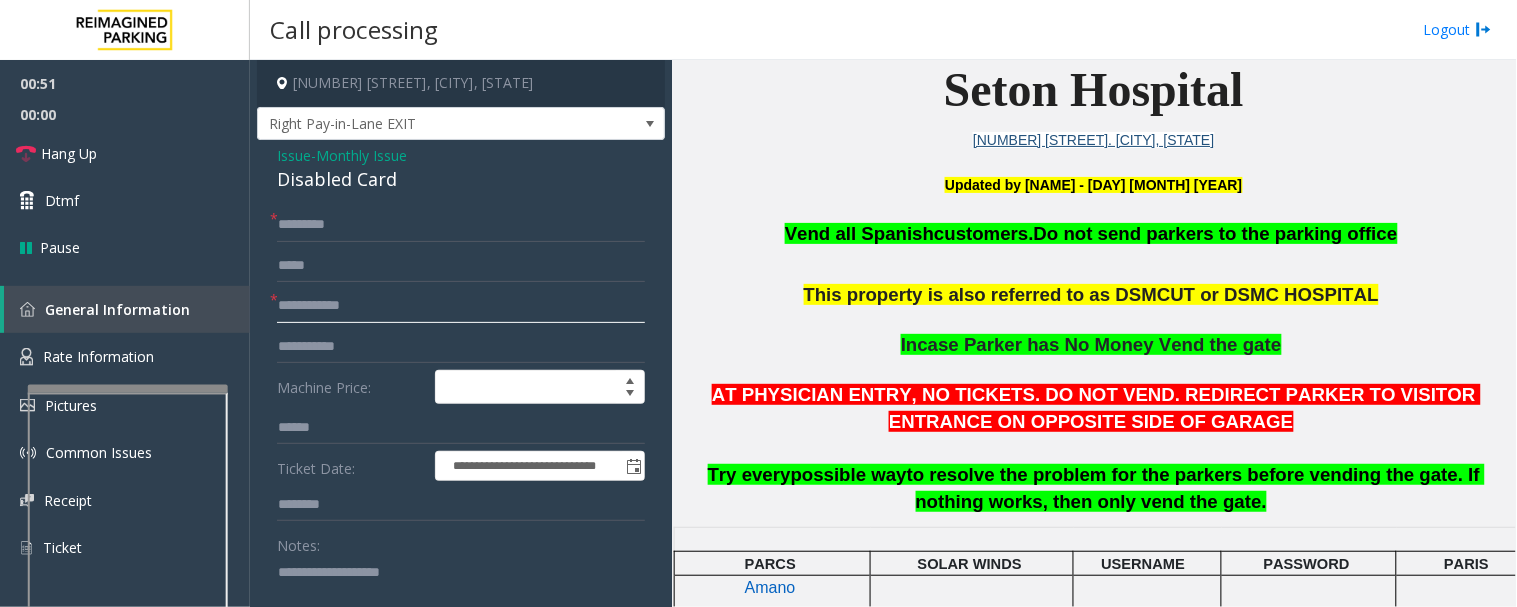 click 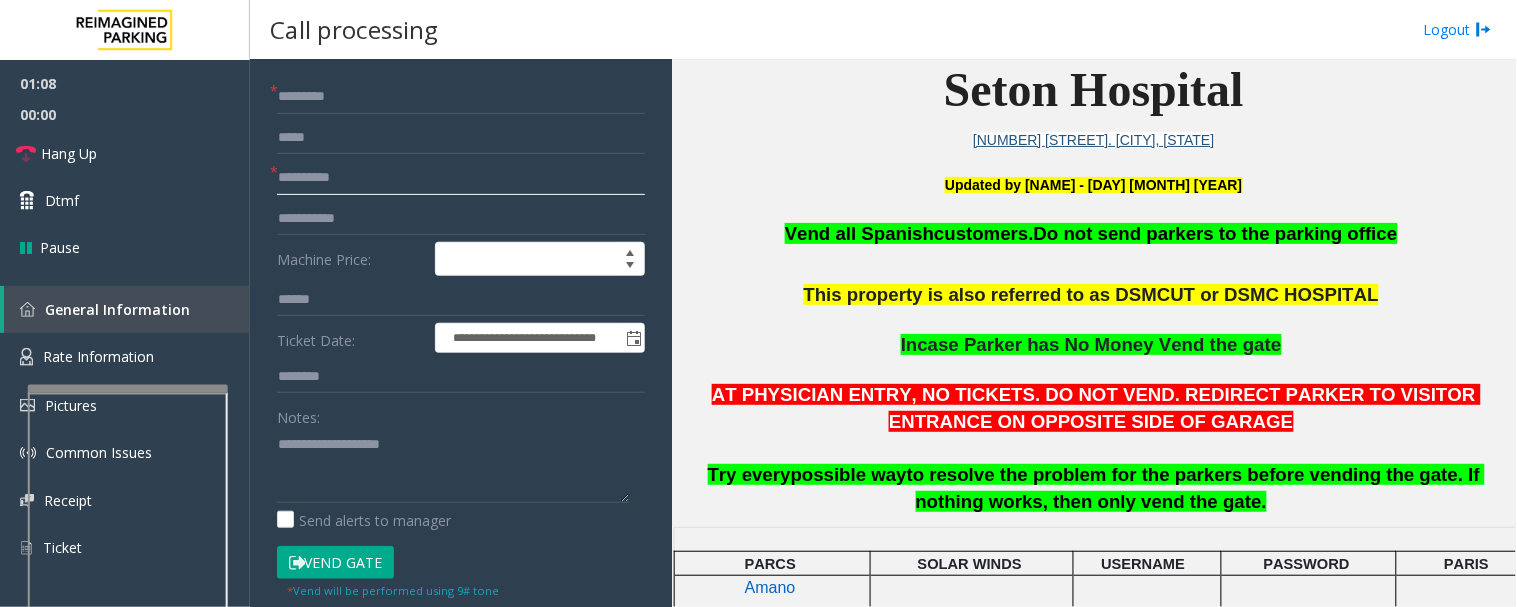 scroll, scrollTop: 333, scrollLeft: 0, axis: vertical 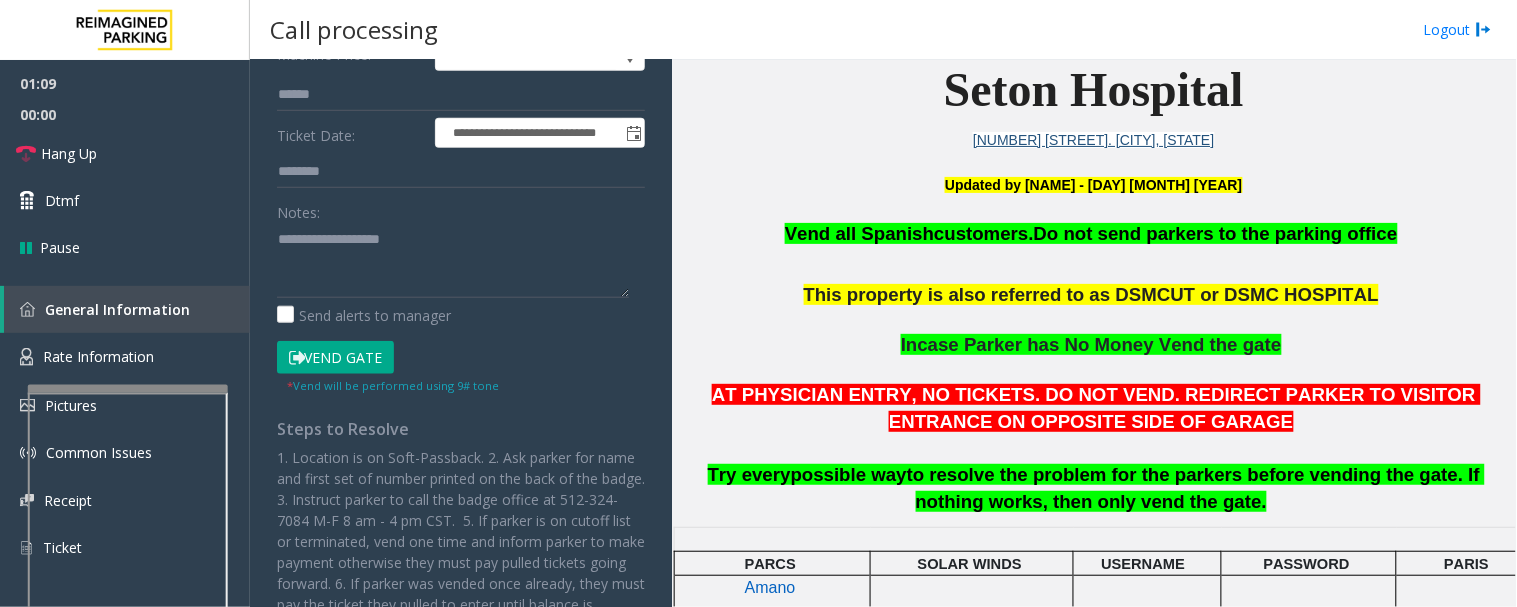 type on "**********" 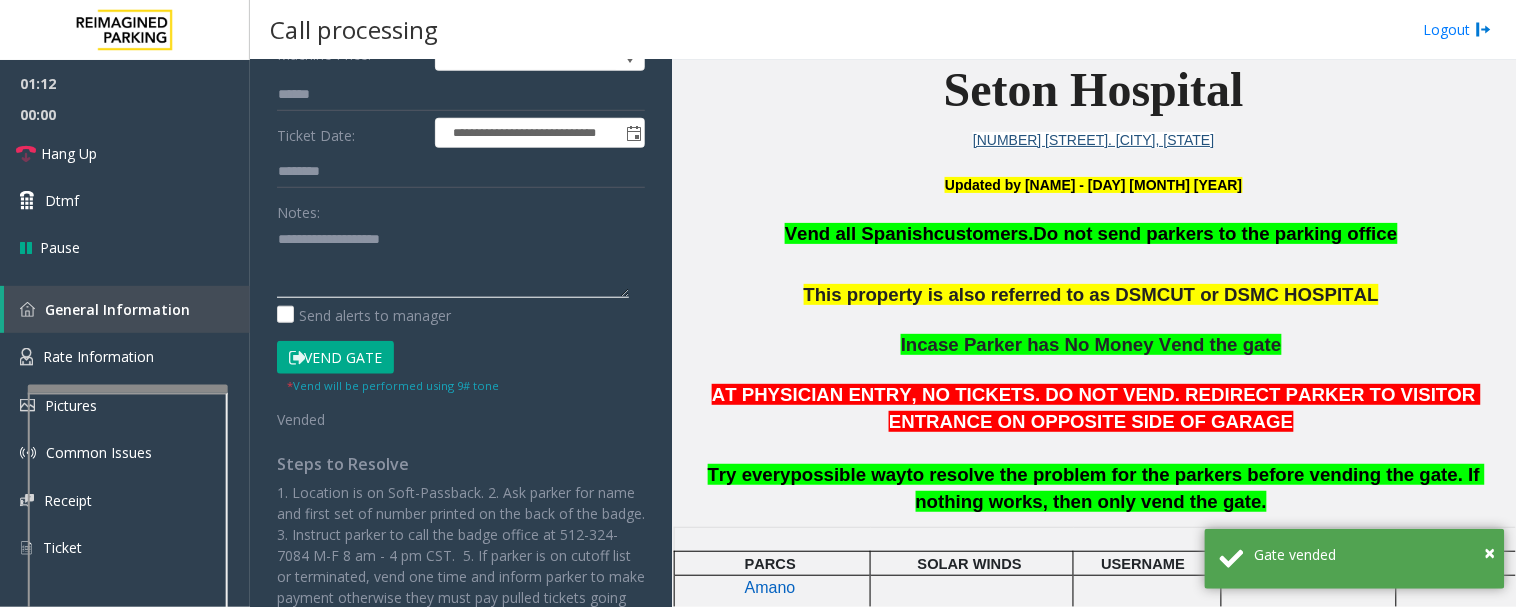 click 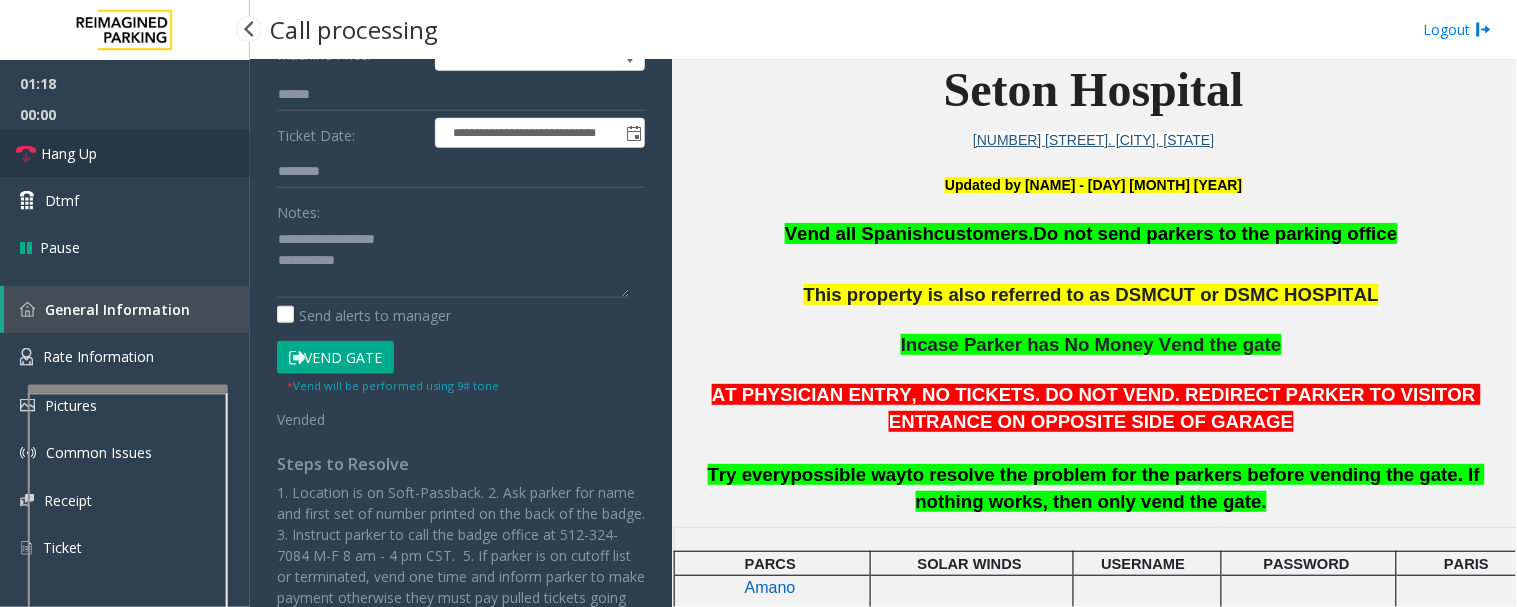 click on "Hang Up" at bounding box center (125, 153) 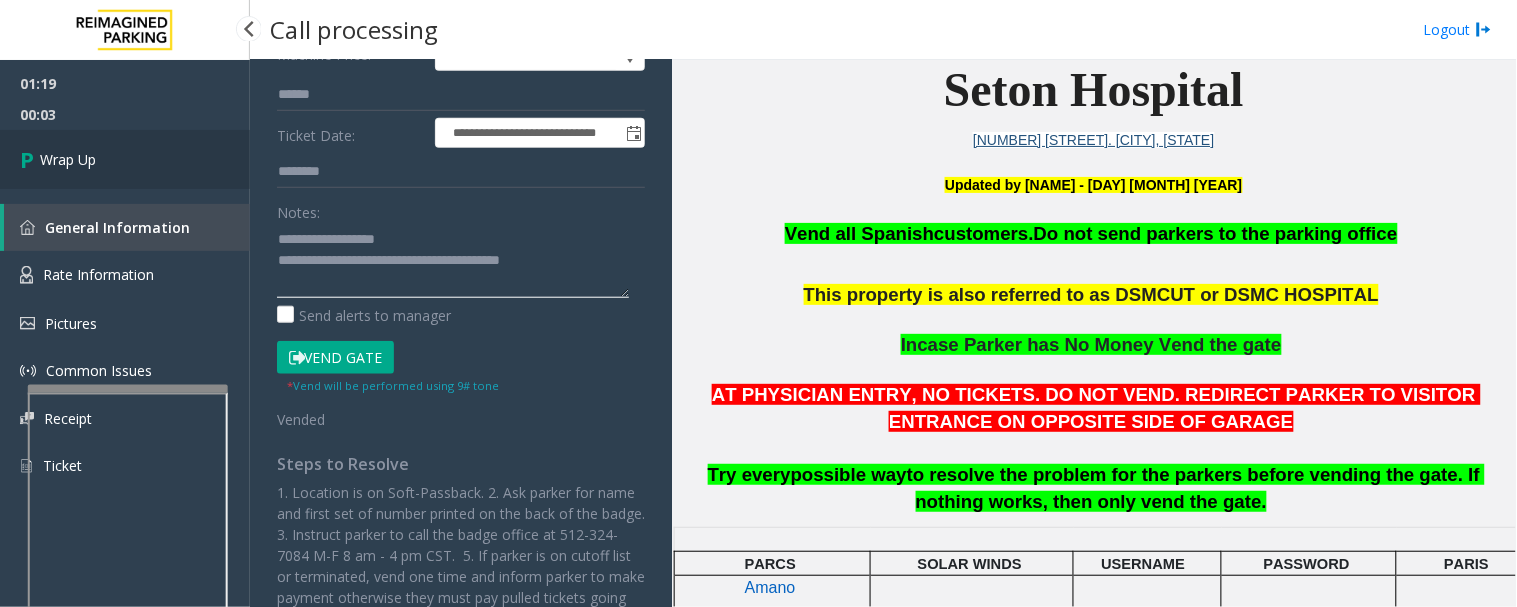 type on "**********" 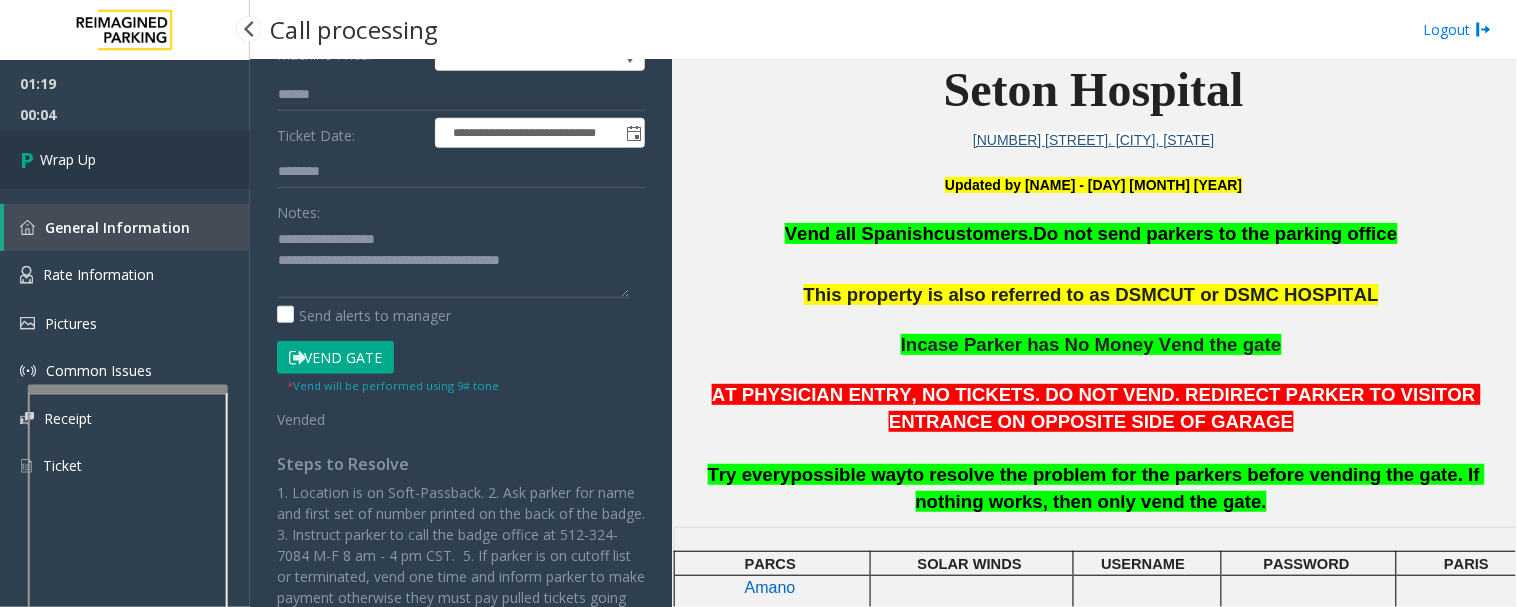click on "Wrap Up" at bounding box center [125, 159] 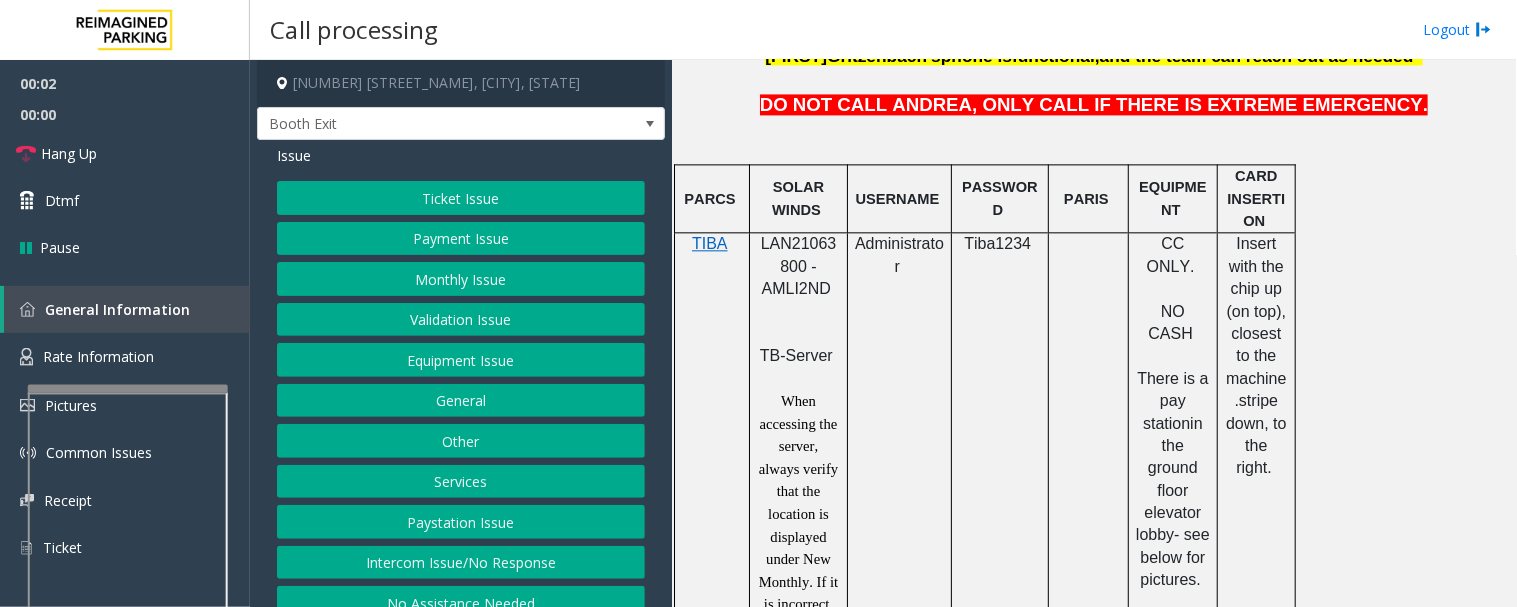 scroll, scrollTop: 1111, scrollLeft: 0, axis: vertical 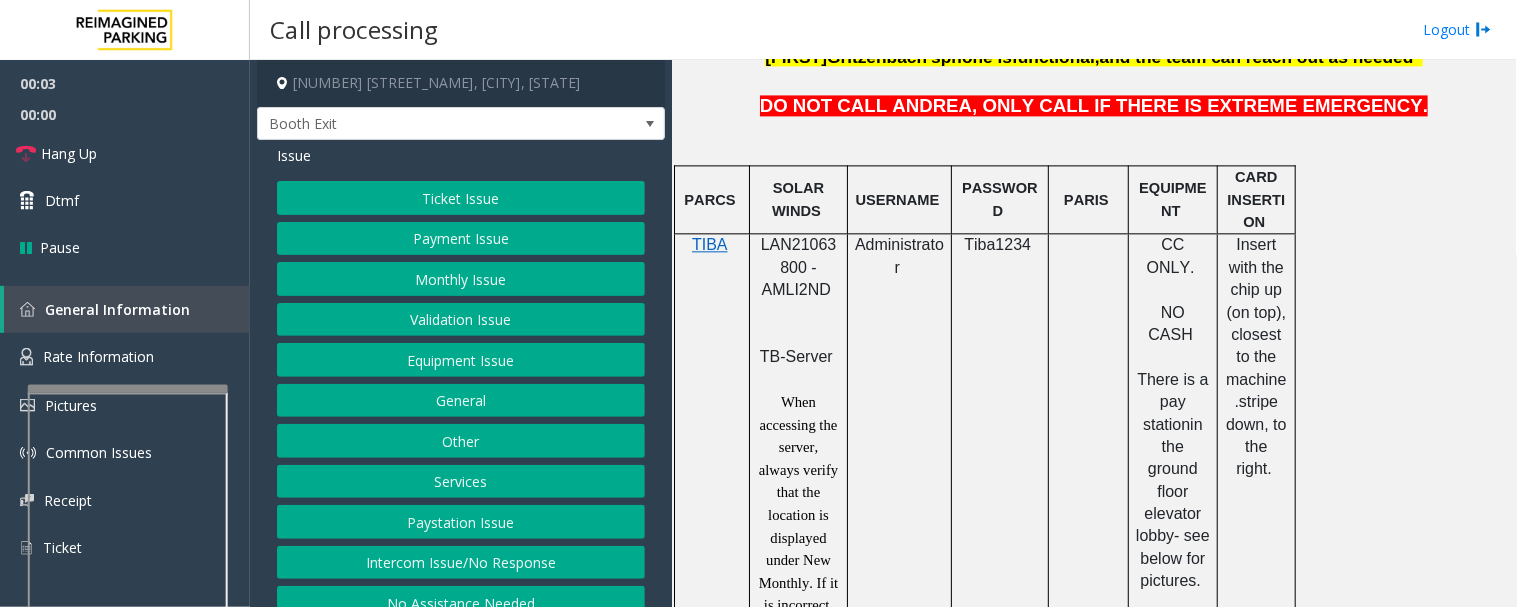 click on "LAN21063800 - AMLI2ND" 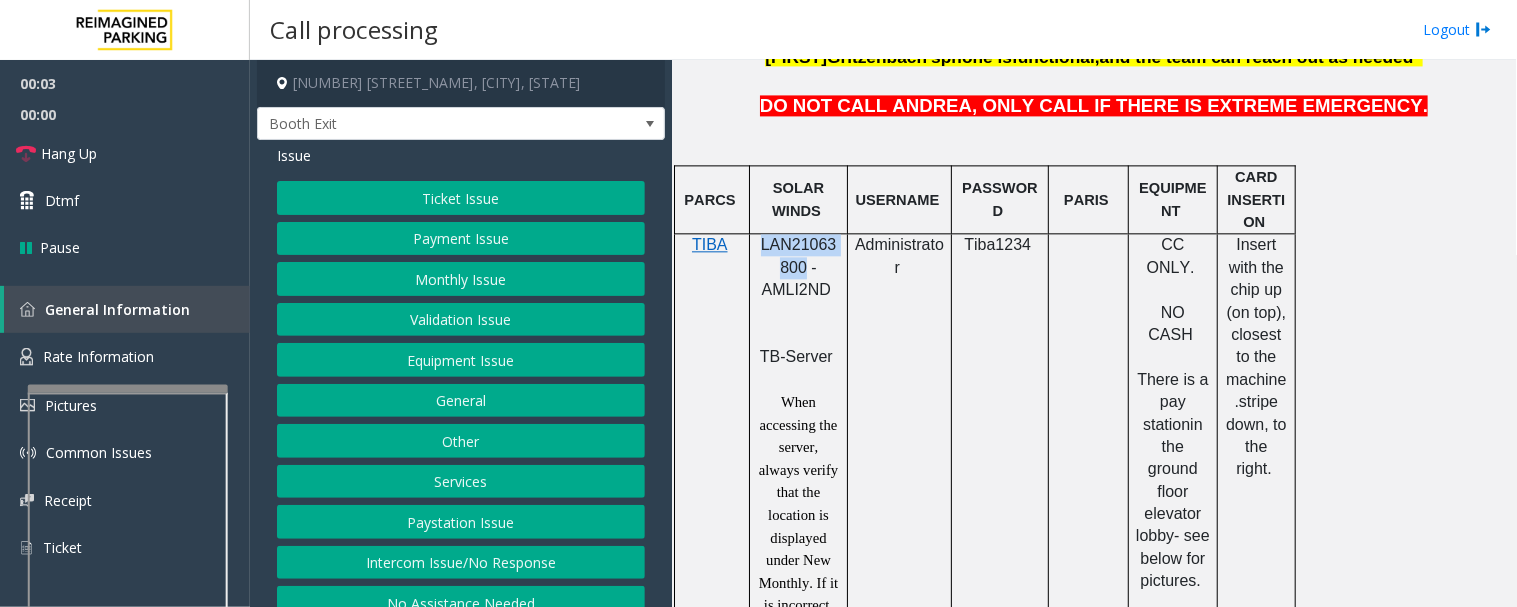 click on "LAN21063800 - AMLI2ND" 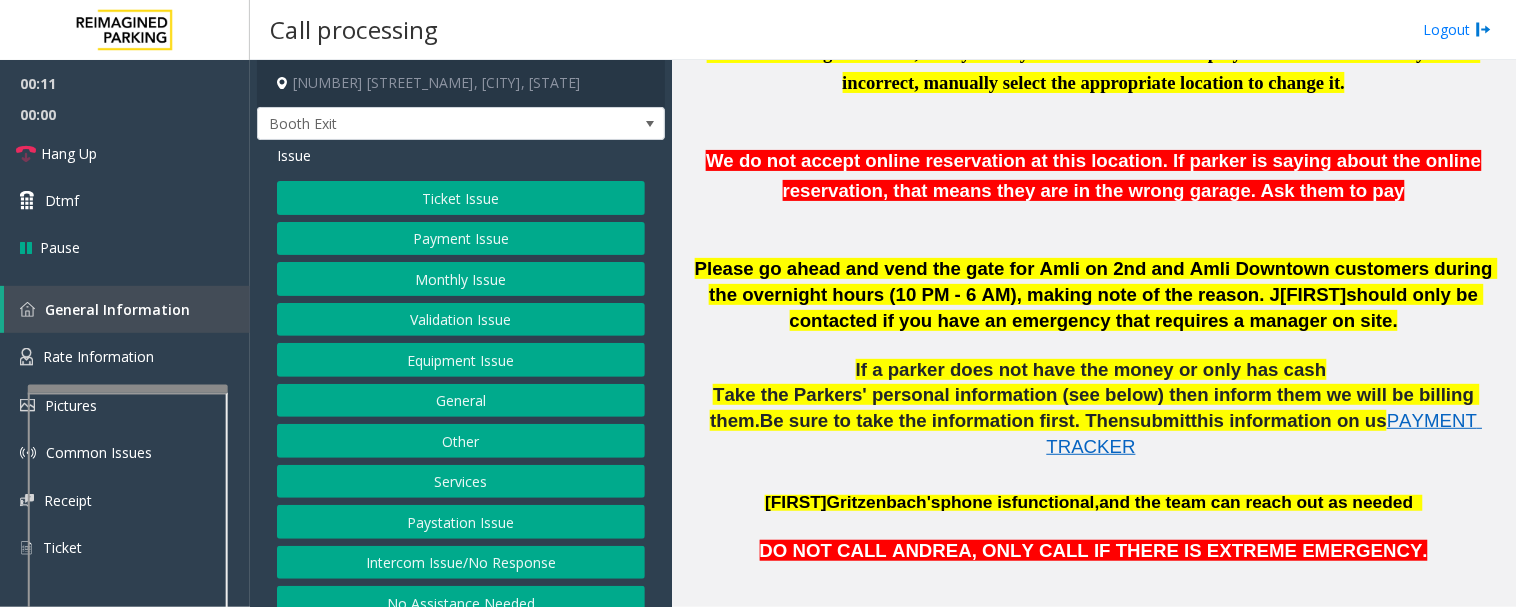scroll, scrollTop: 222, scrollLeft: 0, axis: vertical 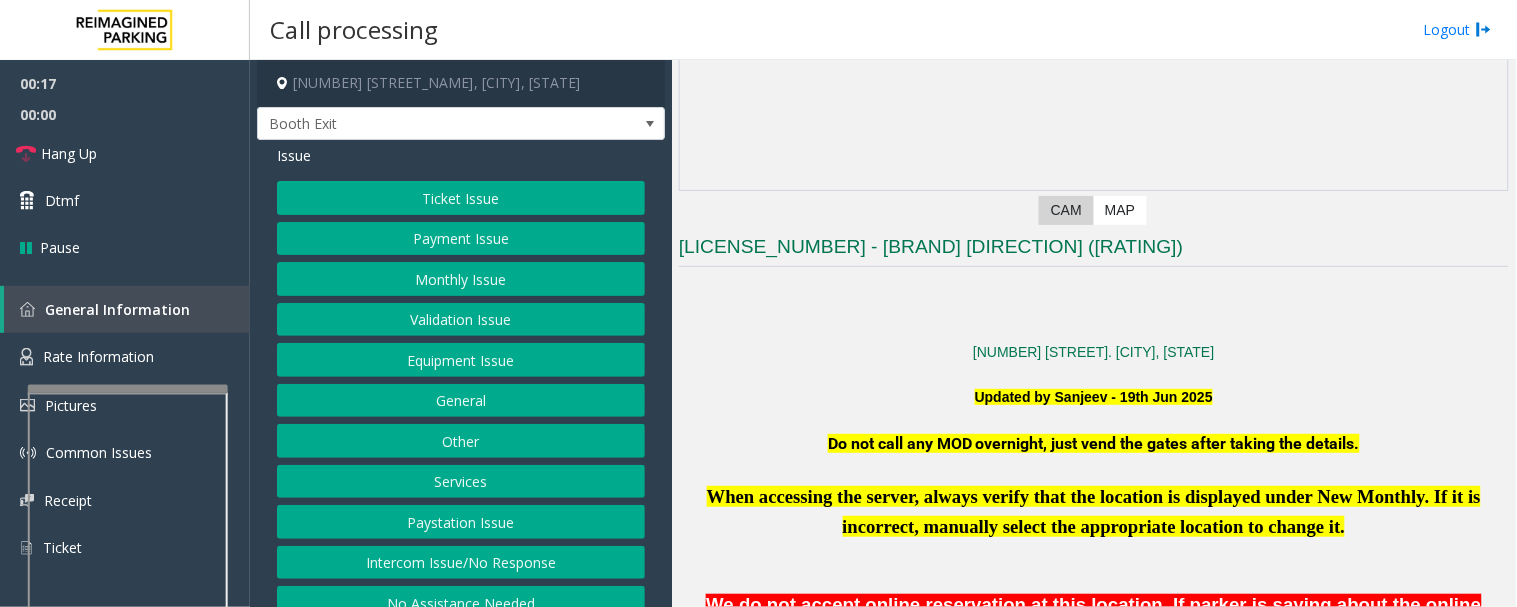 click on "Validation Issue" 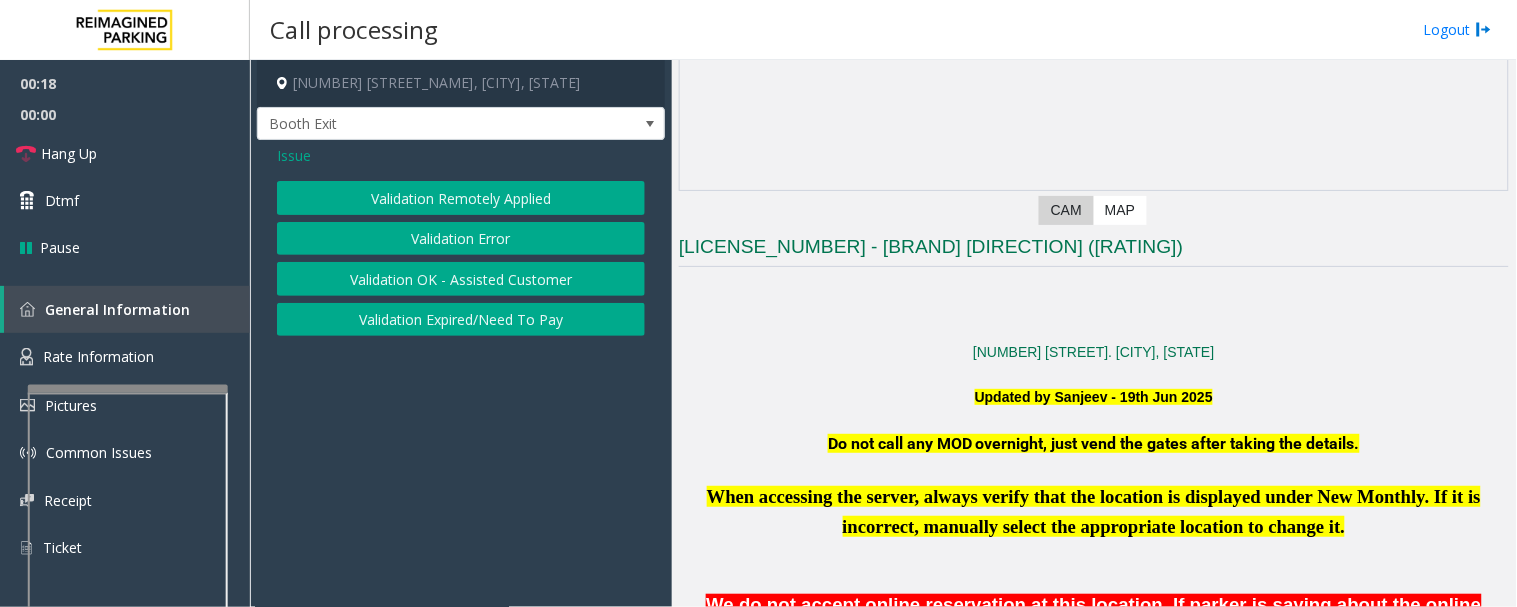 click on "Validation Error" 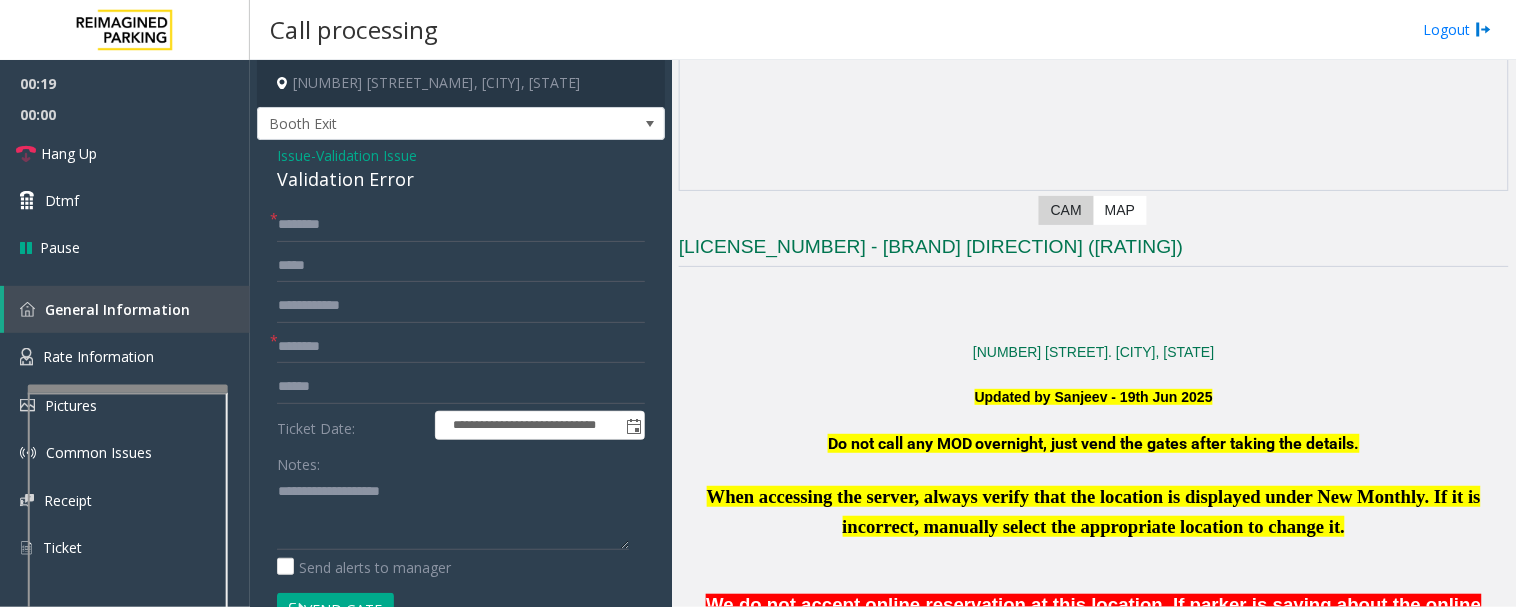 click on "Validation Error" 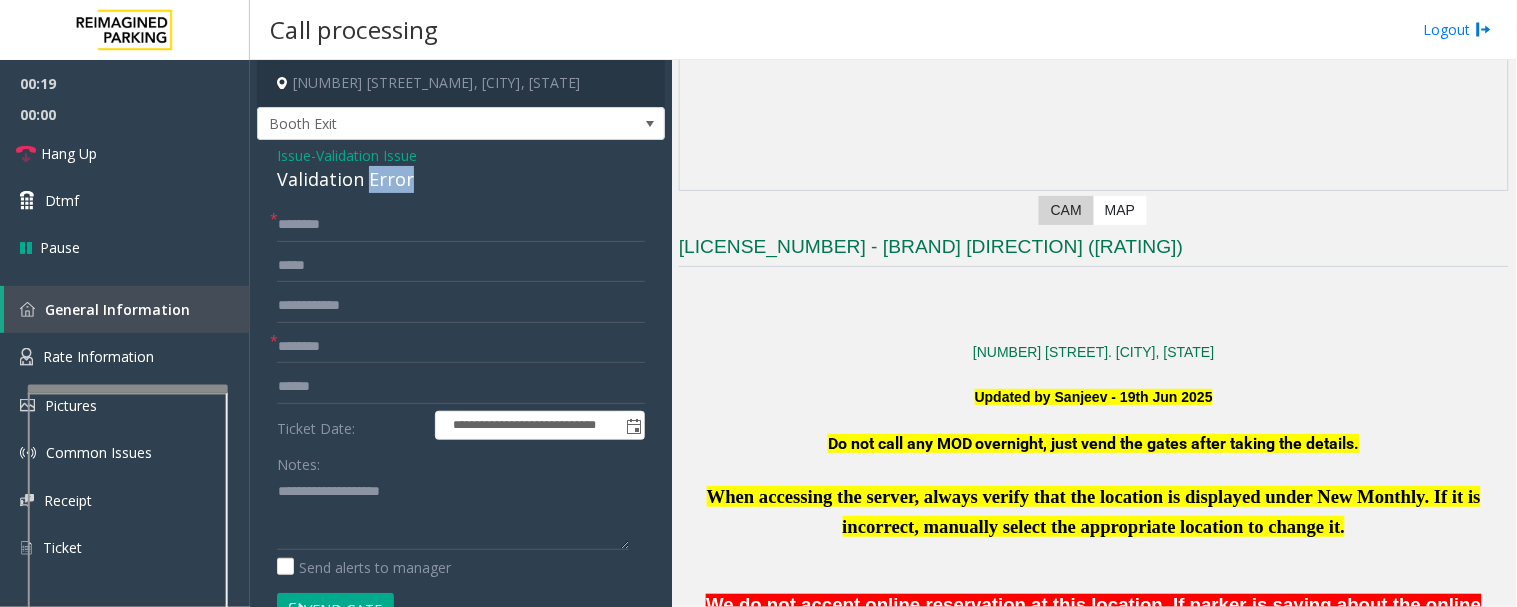 click on "Validation Error" 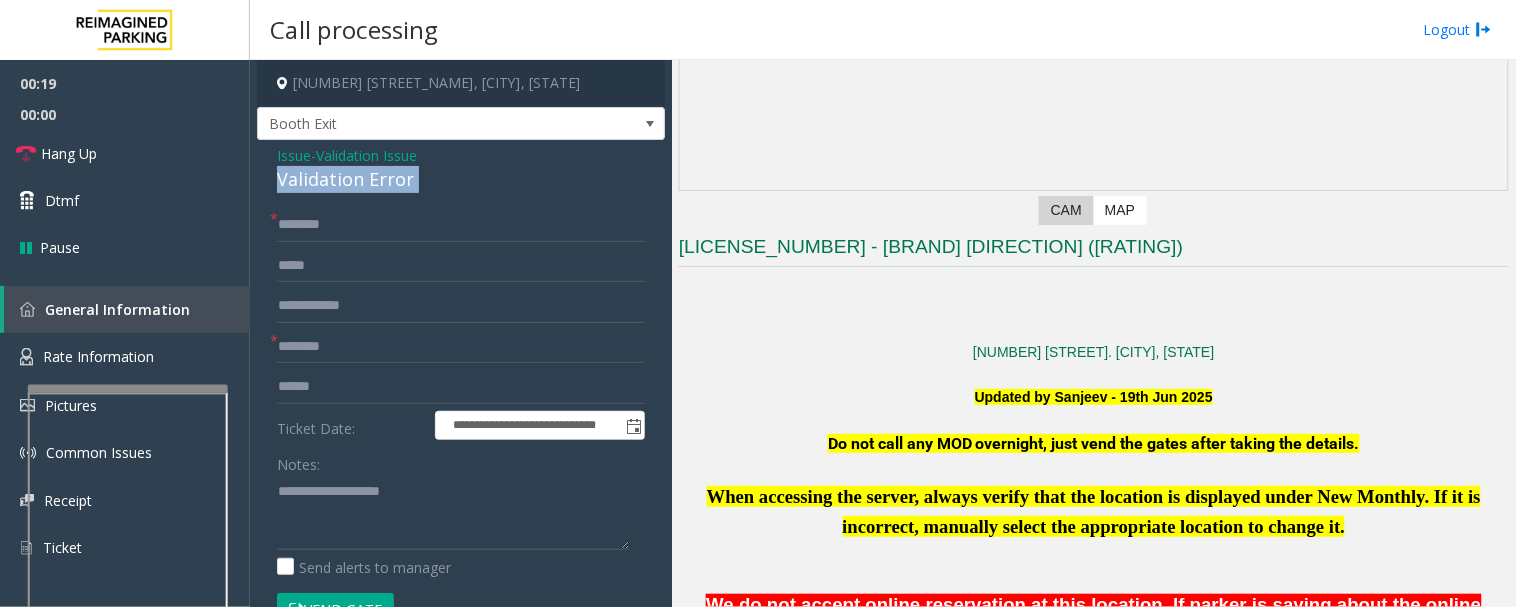 click on "Validation Error" 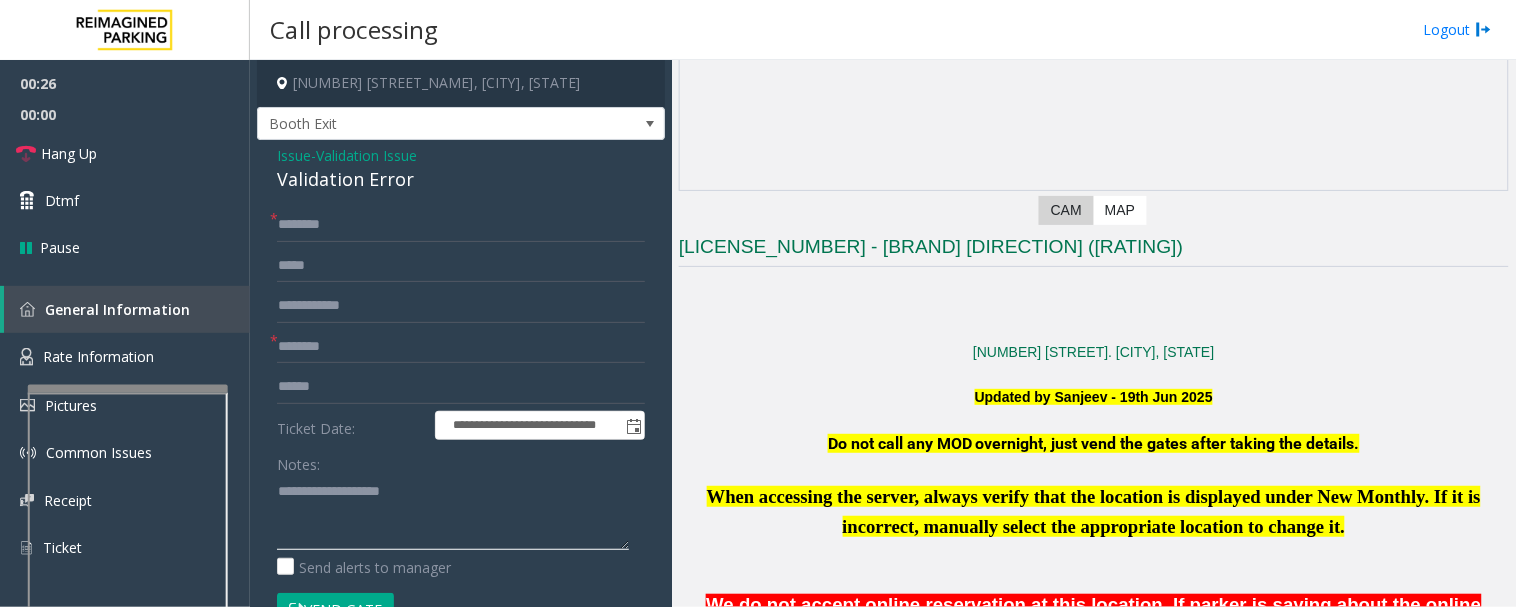 click 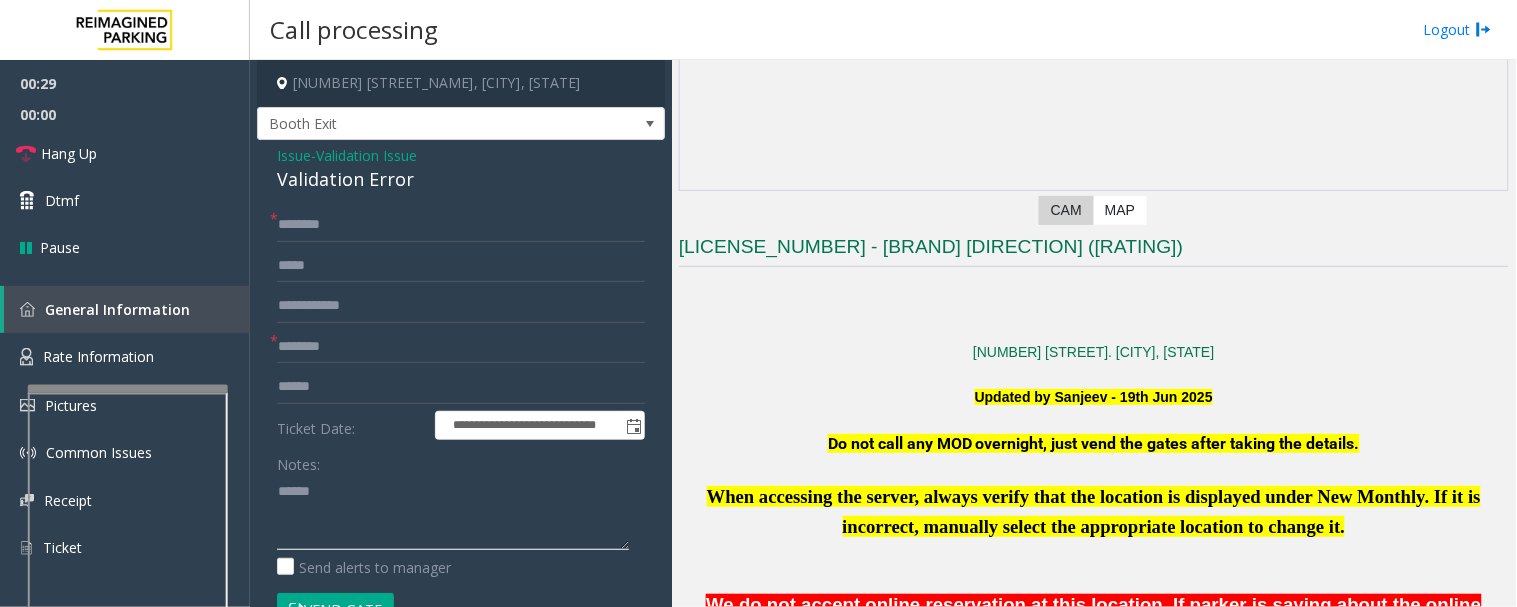 paste on "**********" 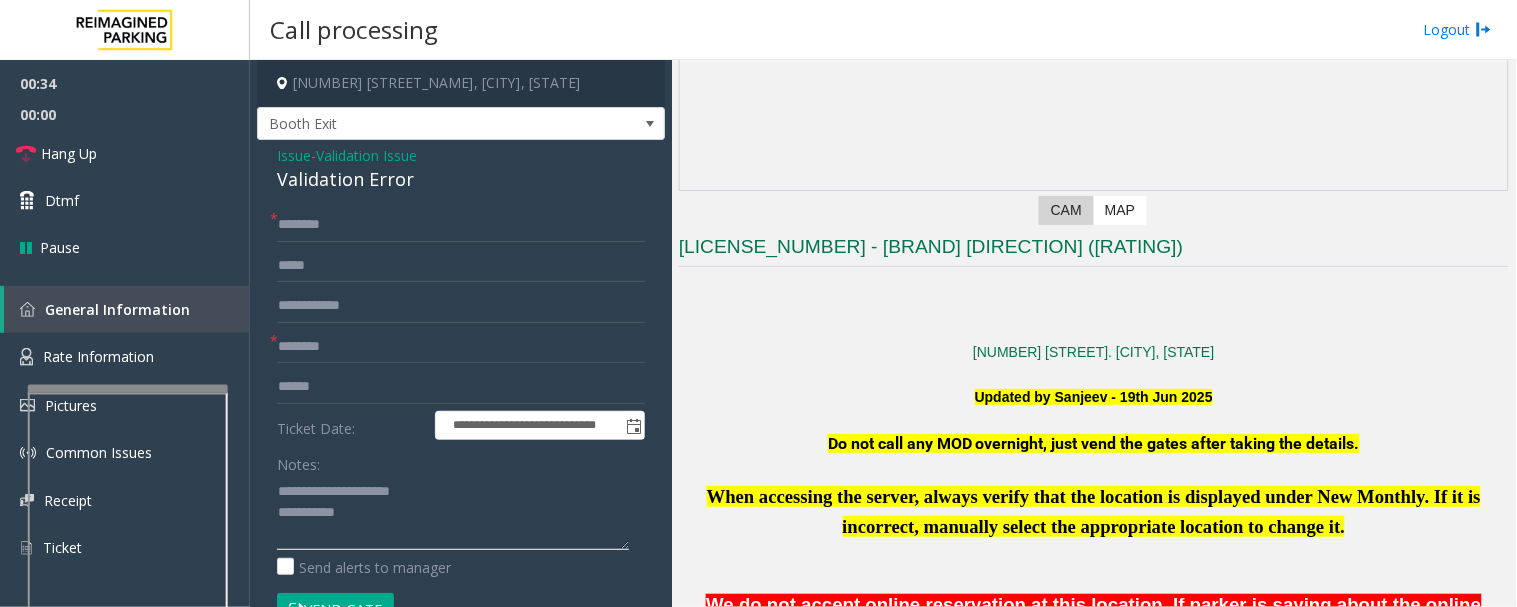 type on "**********" 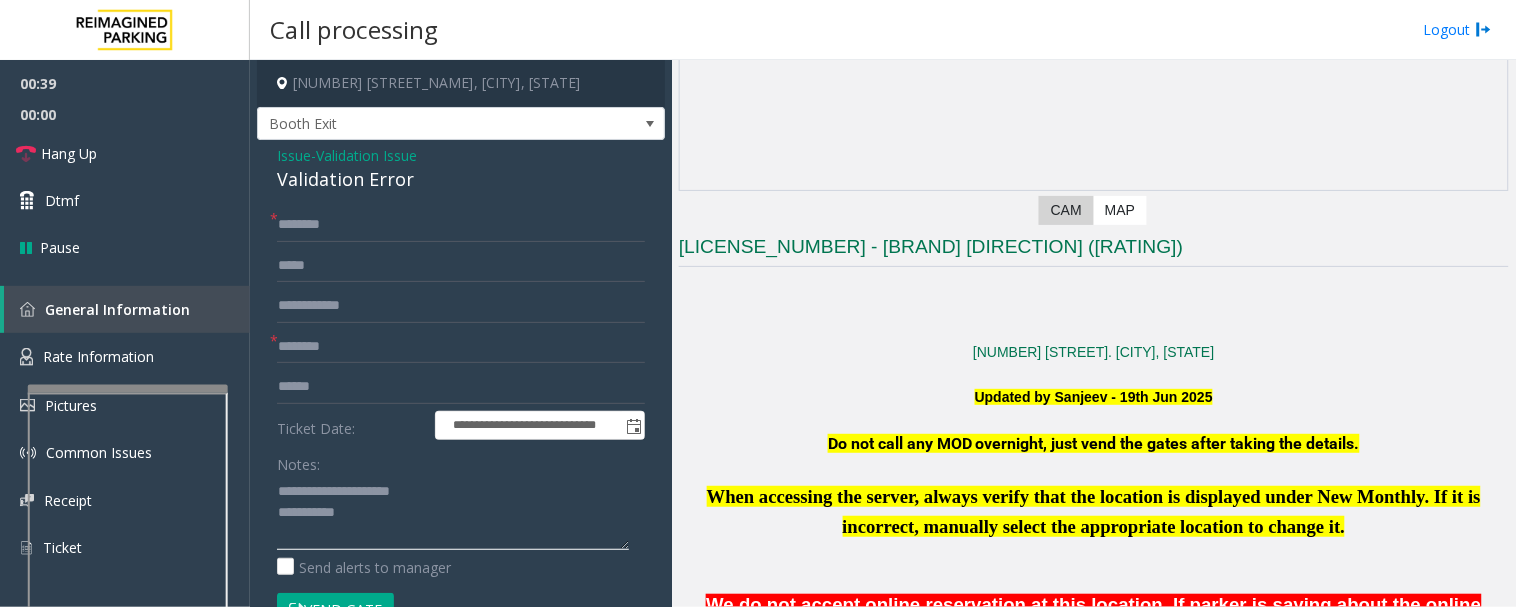 click 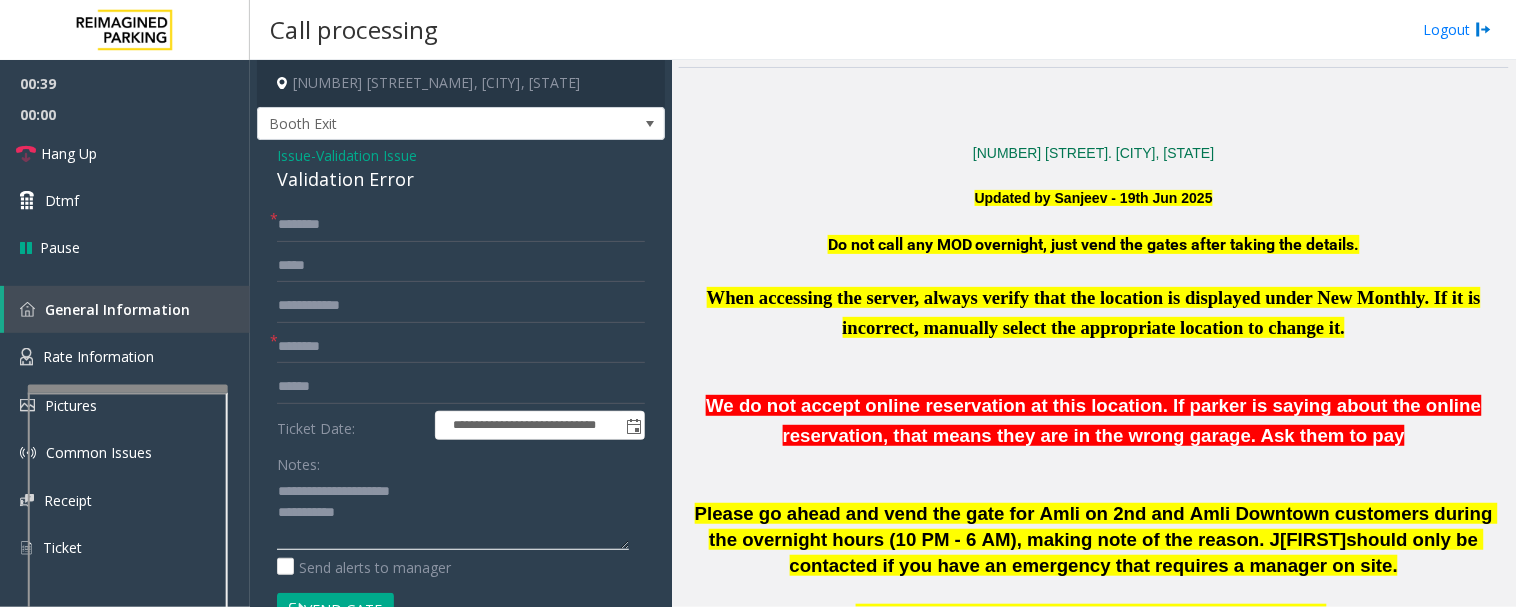 scroll, scrollTop: 666, scrollLeft: 0, axis: vertical 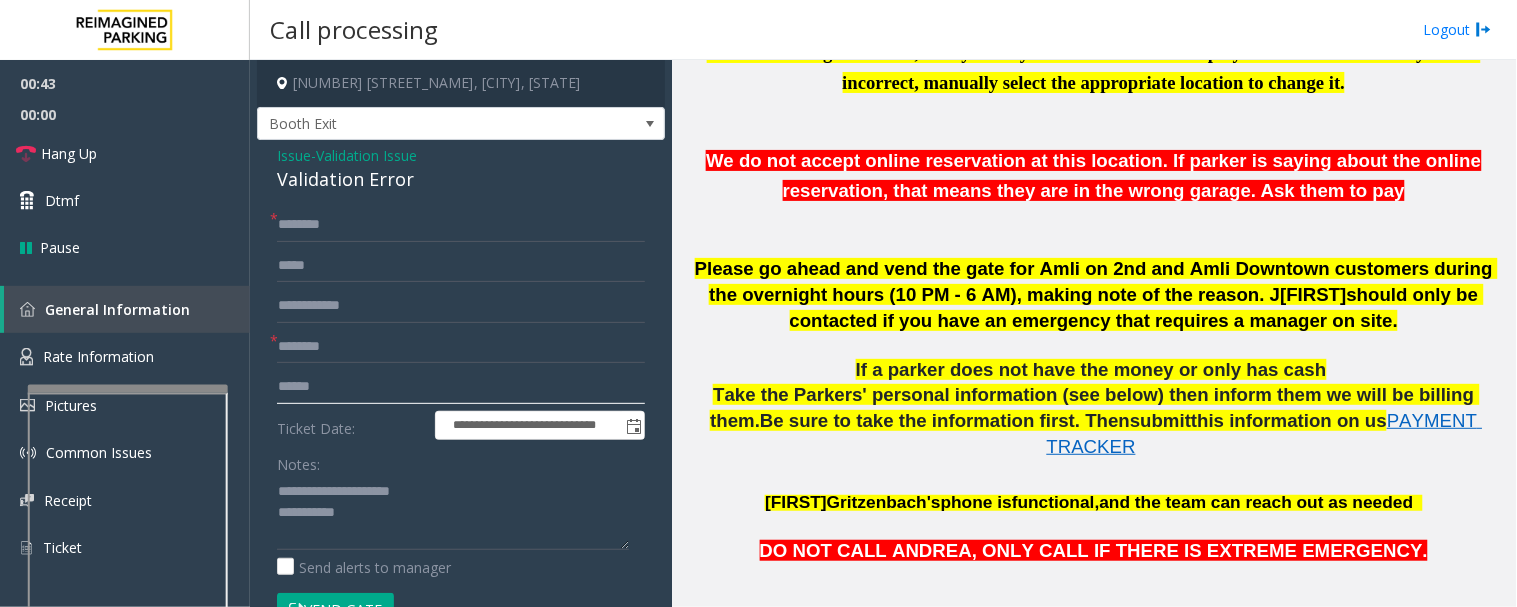 click 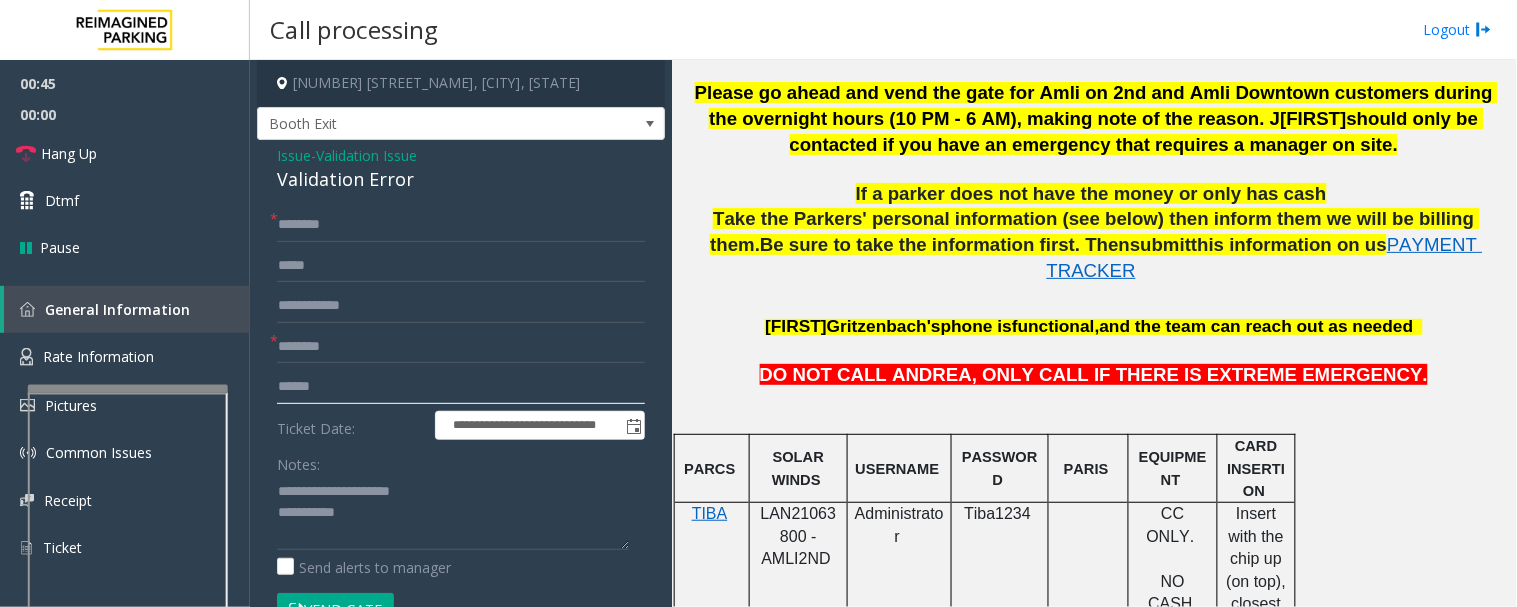 scroll, scrollTop: 1111, scrollLeft: 0, axis: vertical 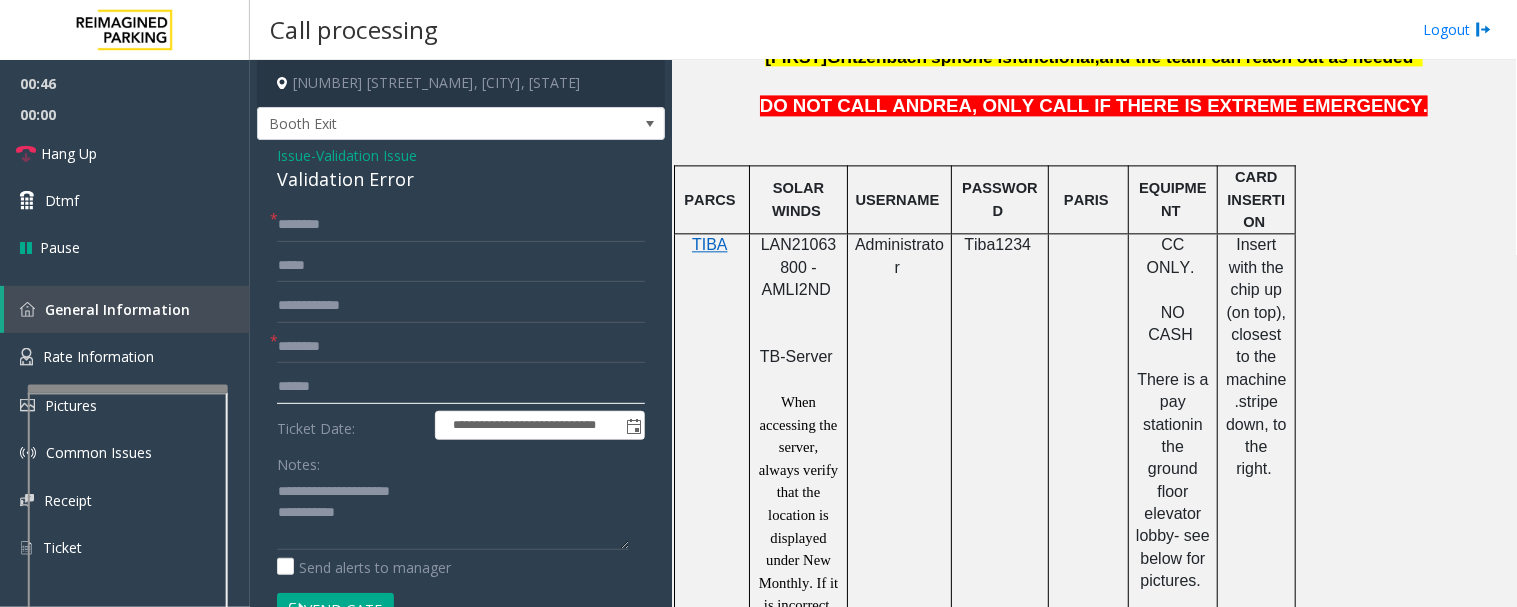 click 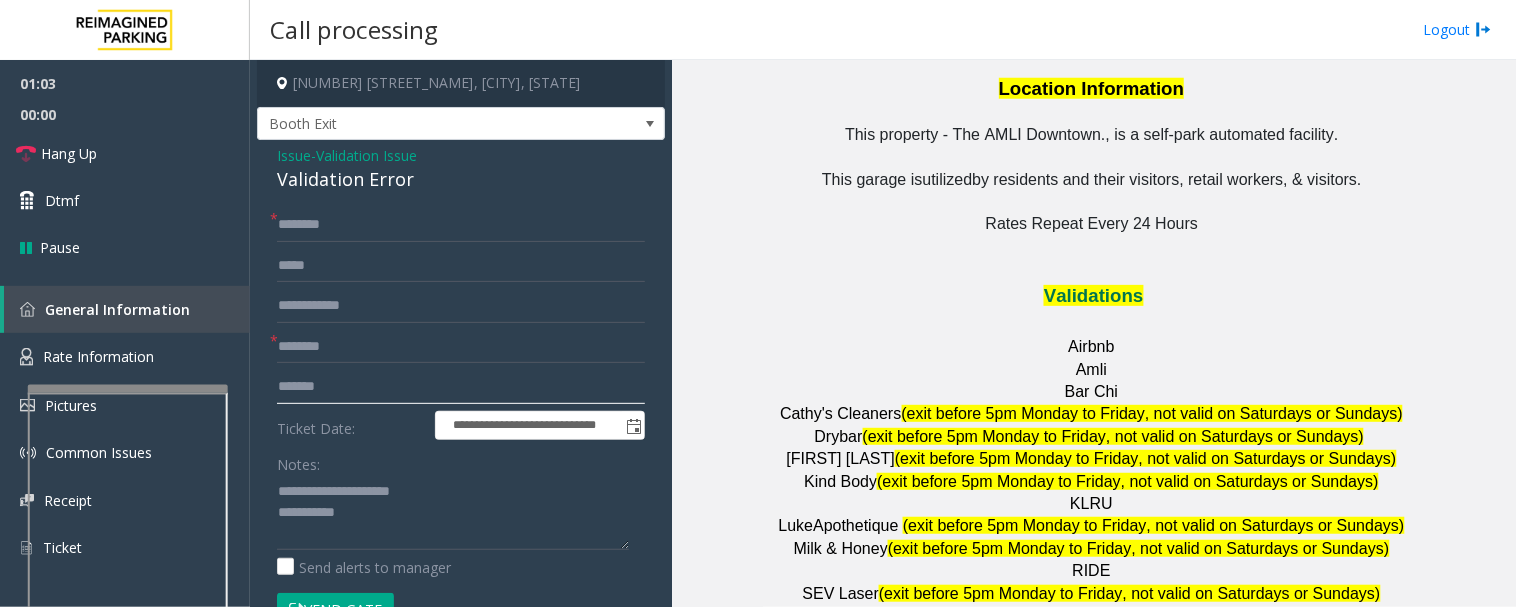 scroll, scrollTop: 2555, scrollLeft: 0, axis: vertical 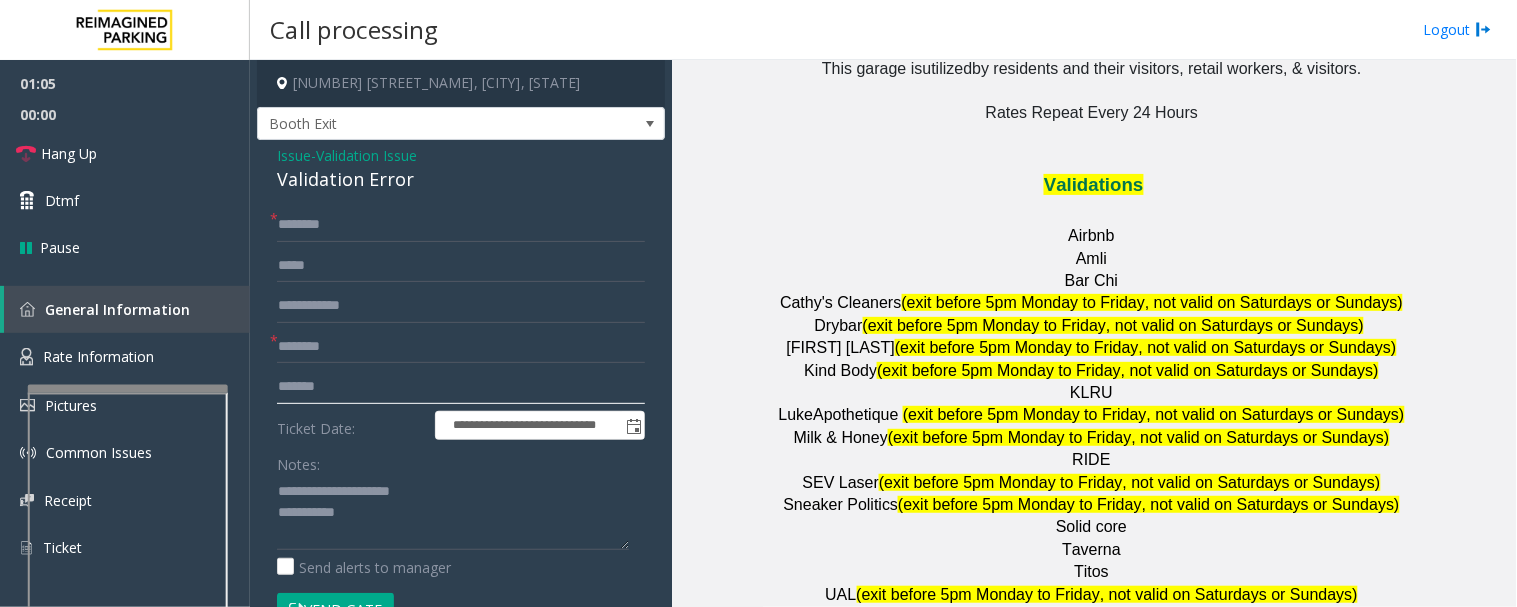 type on "*******" 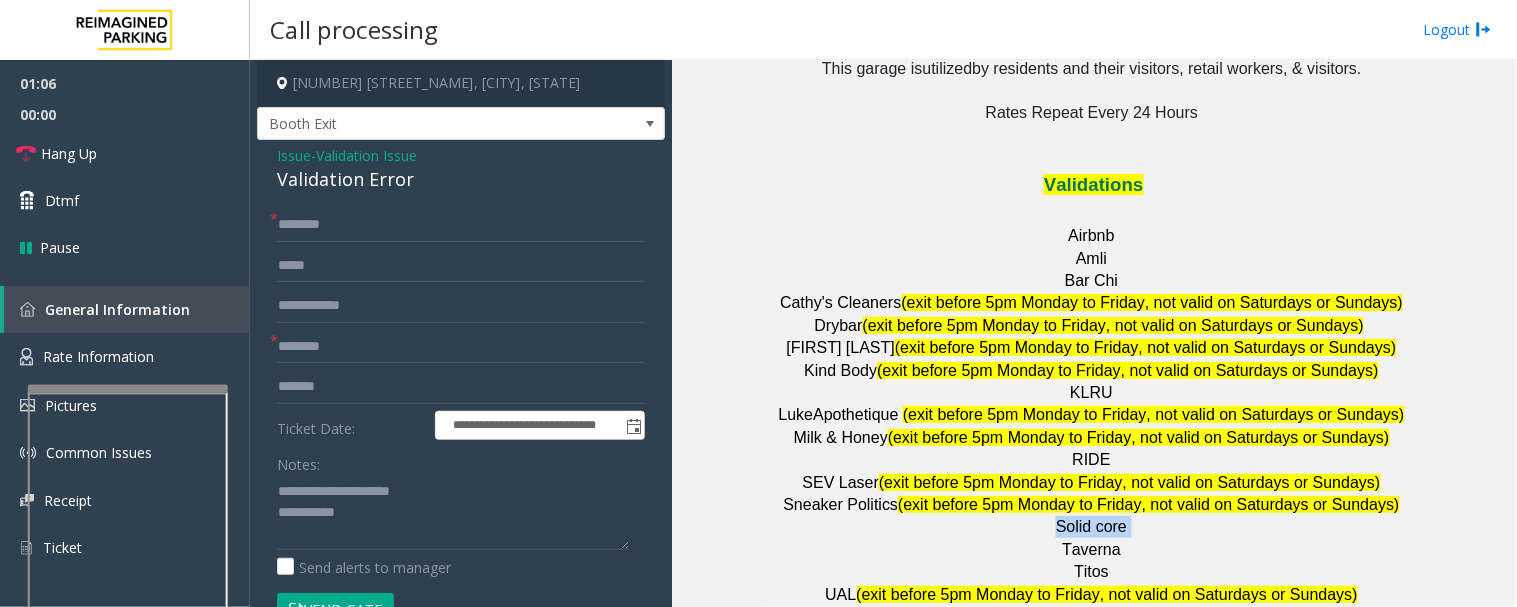 drag, startPoint x: 1120, startPoint y: 398, endPoint x: 1015, endPoint y: 405, distance: 105.23308 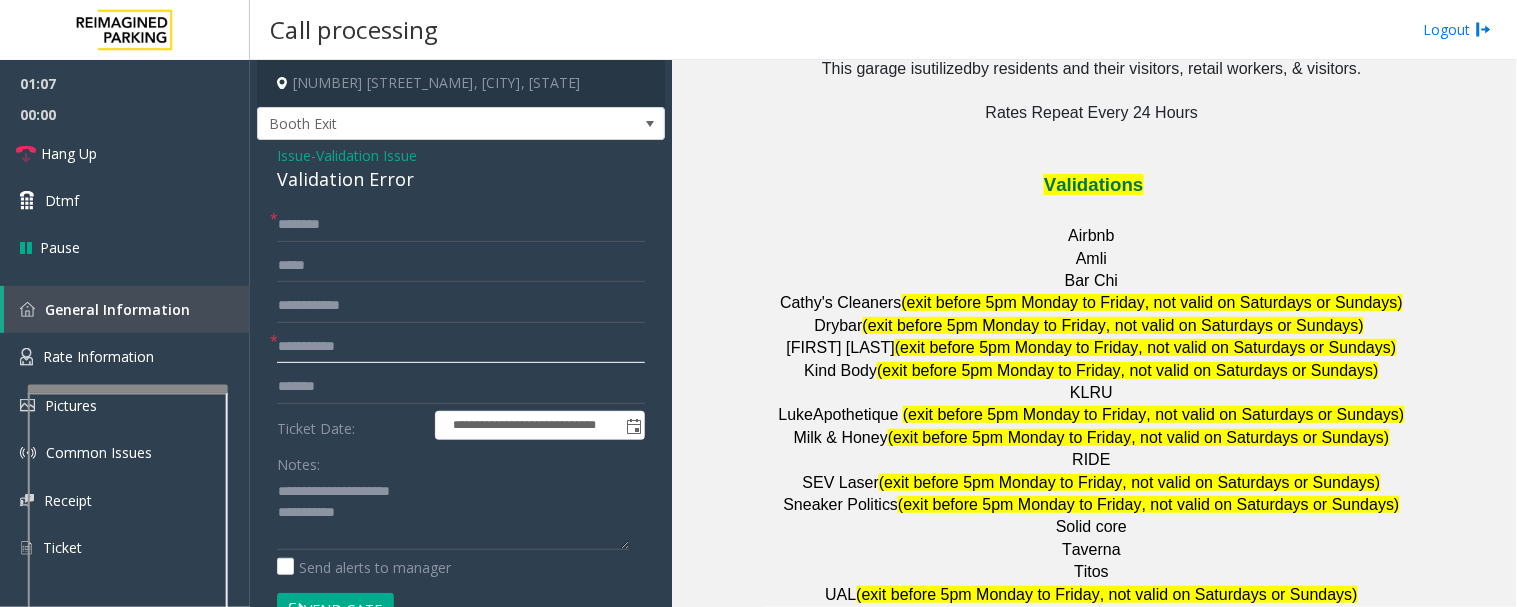 click on "**********" 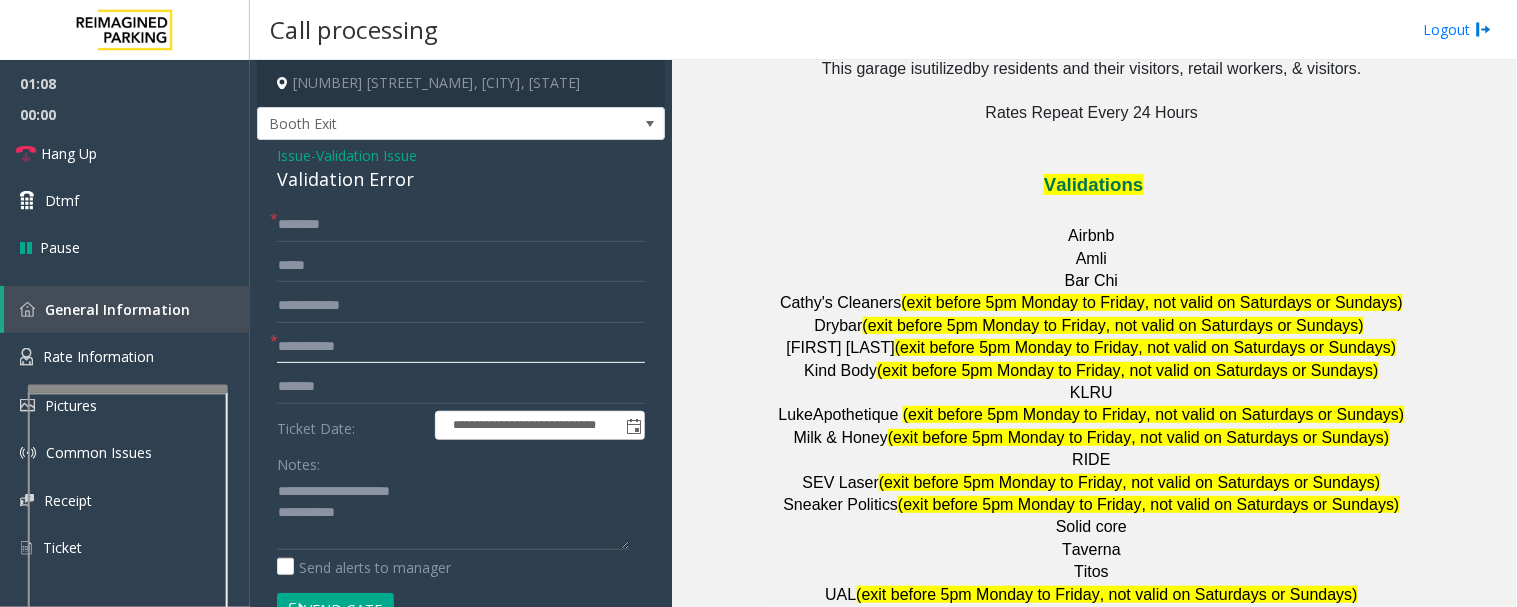 type on "**********" 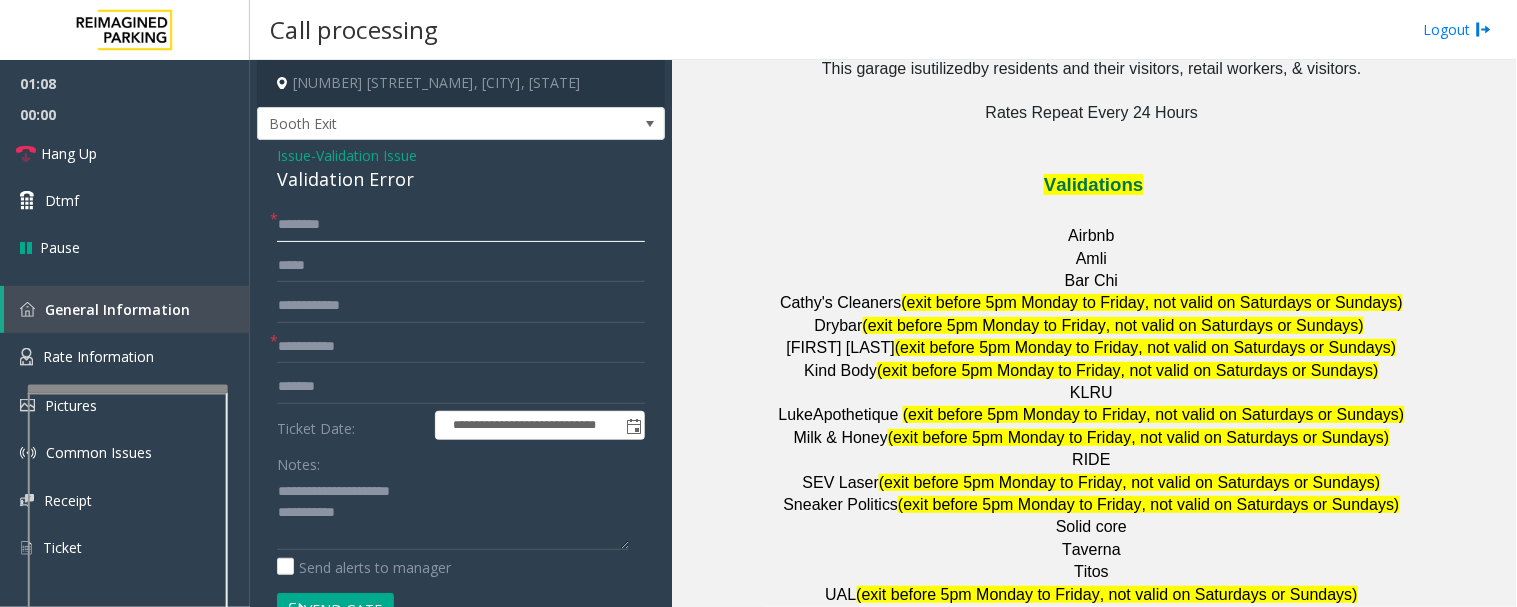 click 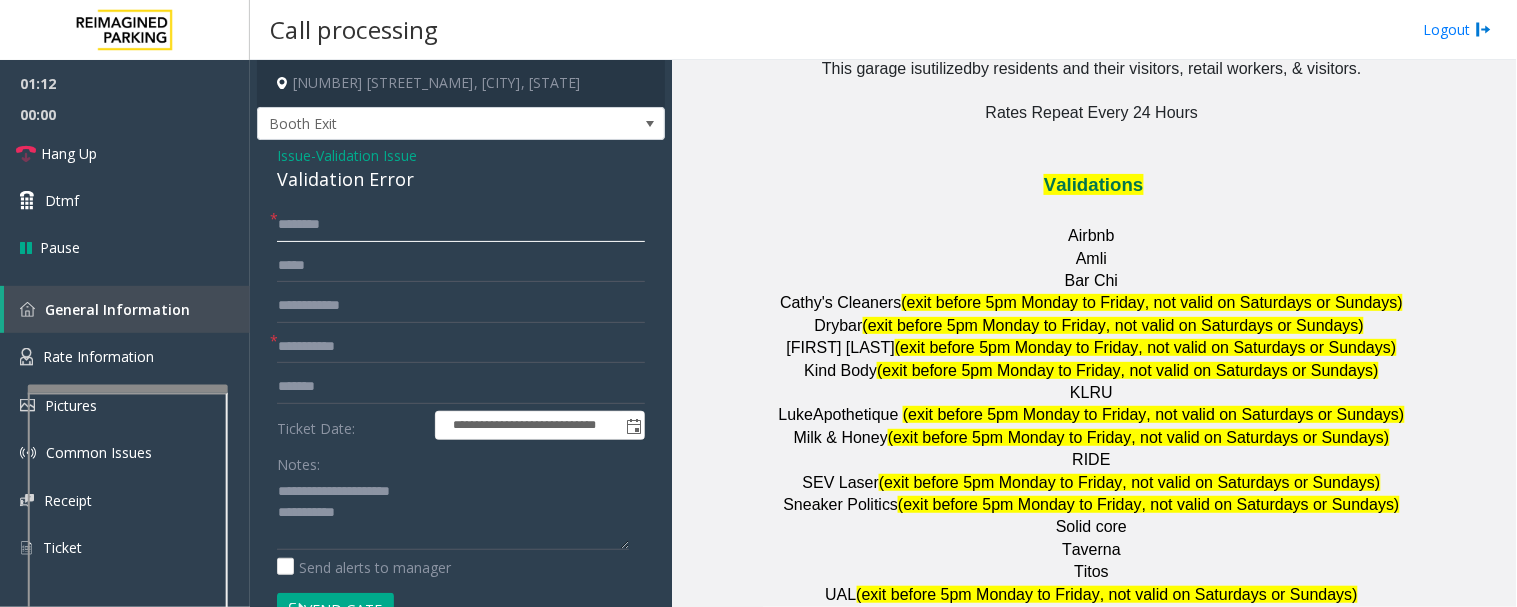 click 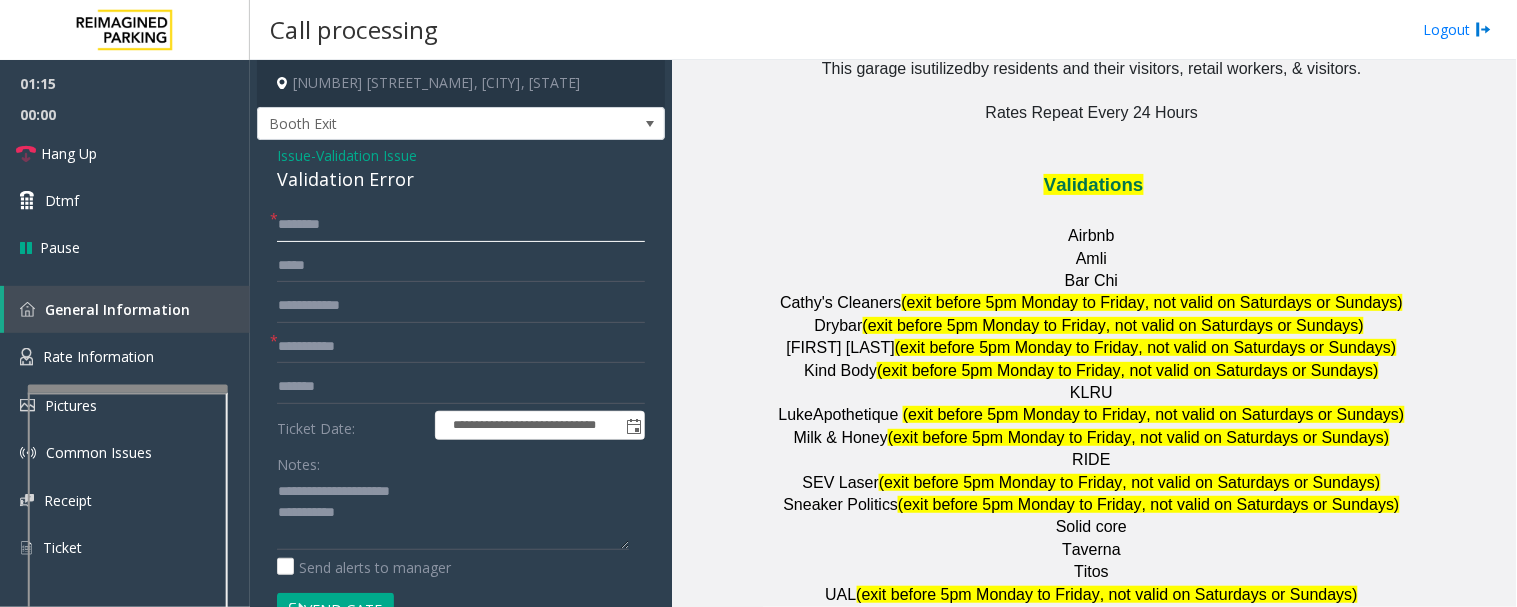 click 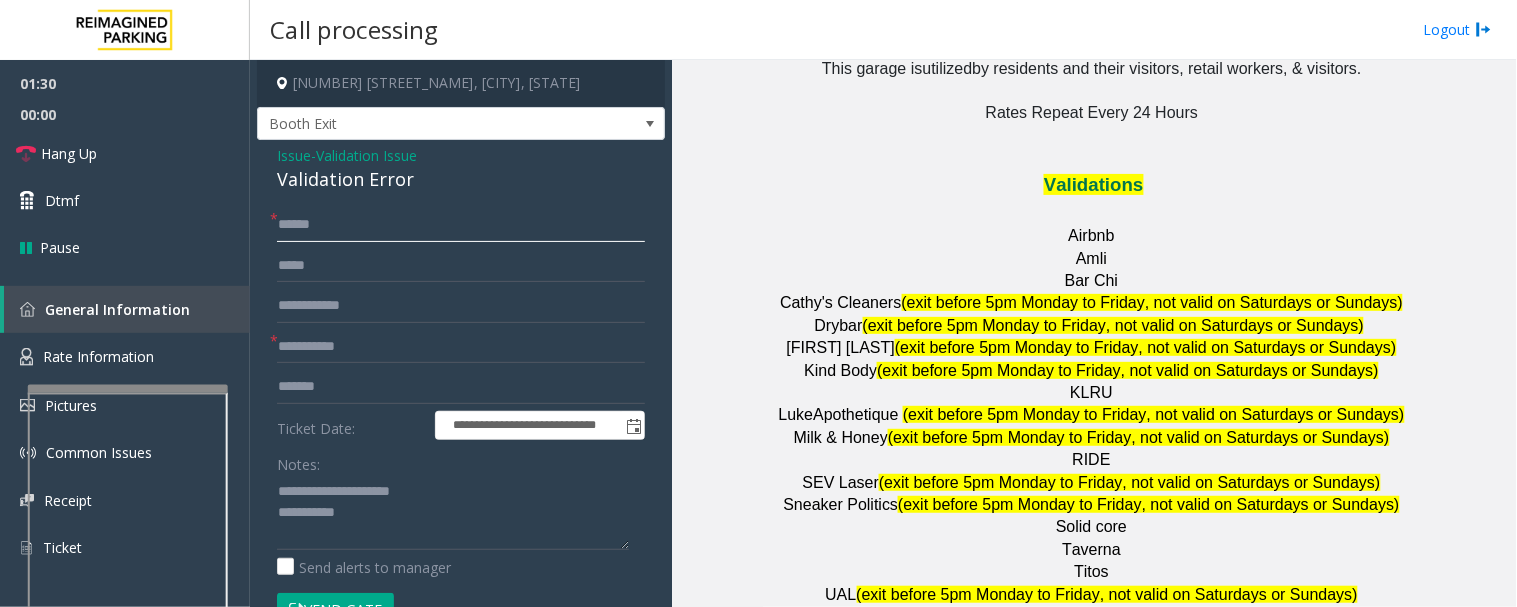 type on "*****" 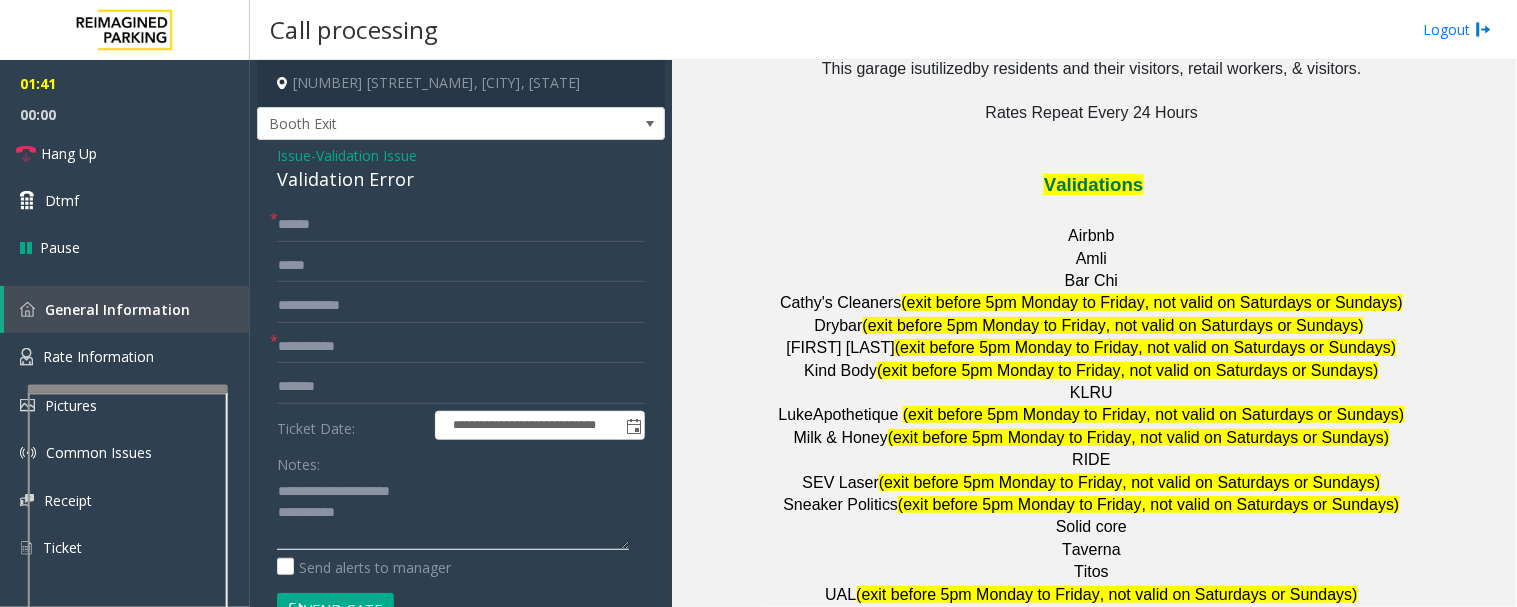 click 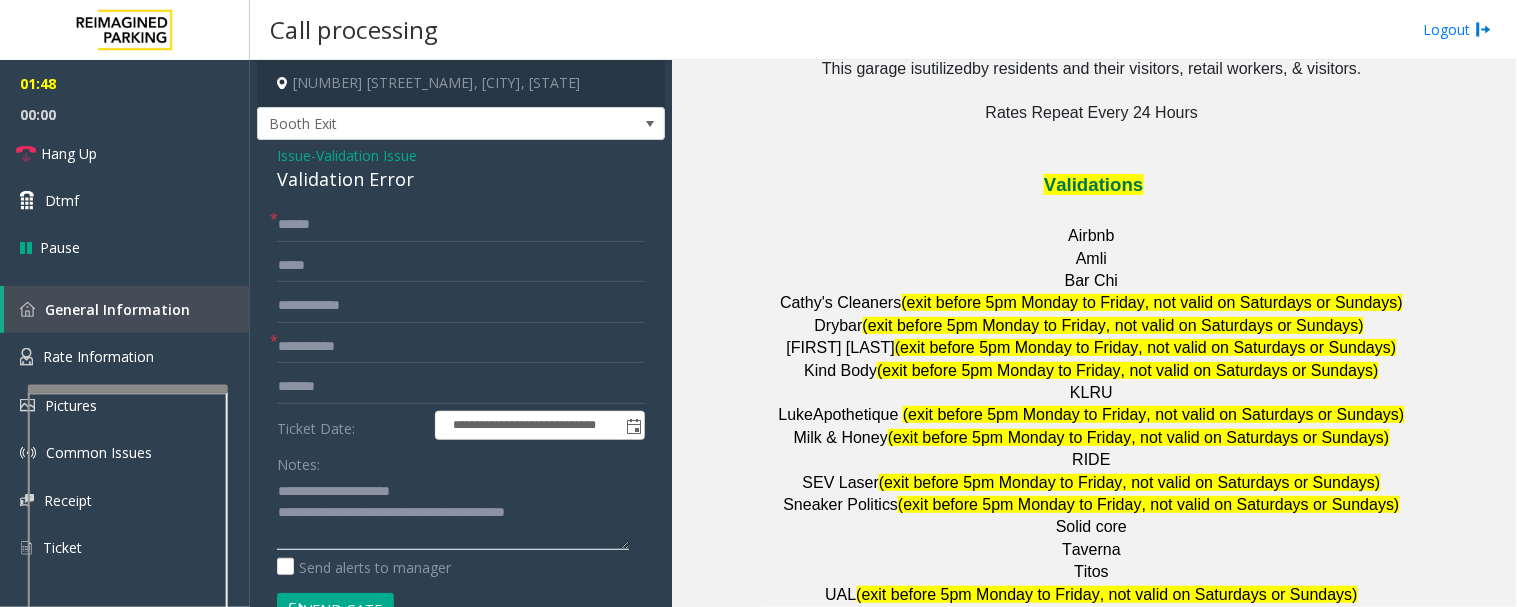 type on "**********" 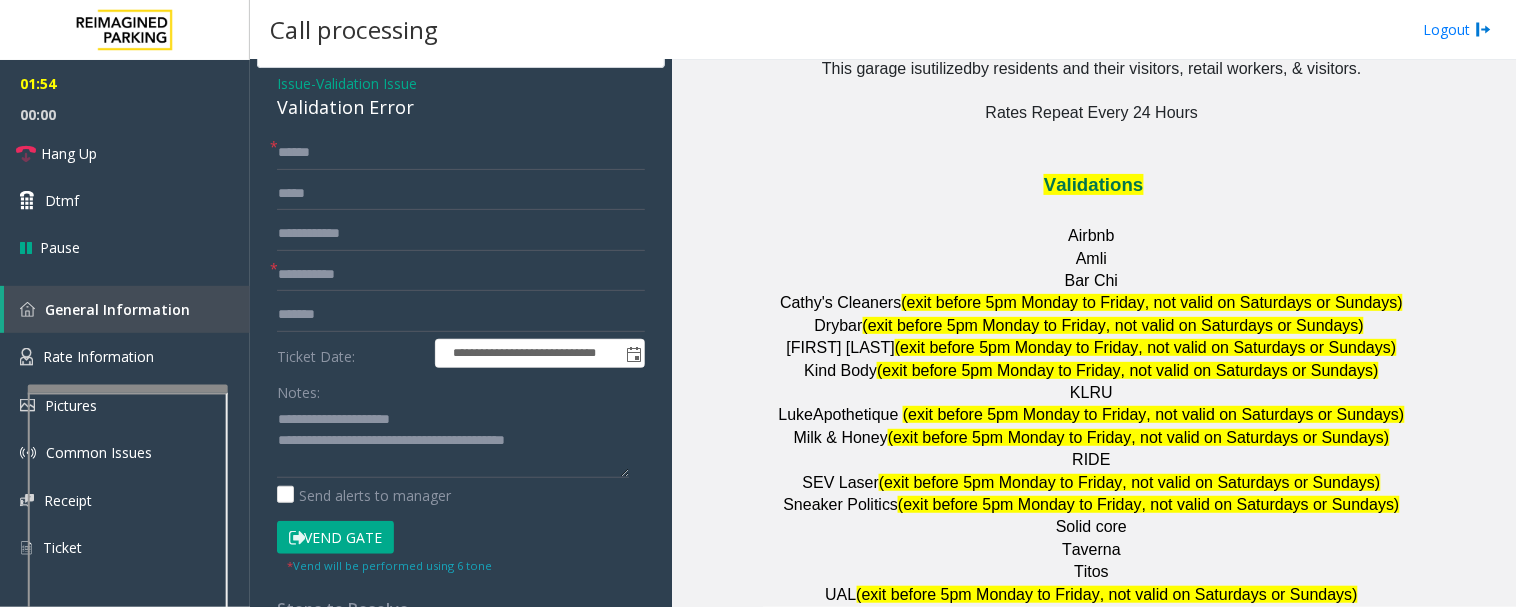 scroll, scrollTop: 111, scrollLeft: 0, axis: vertical 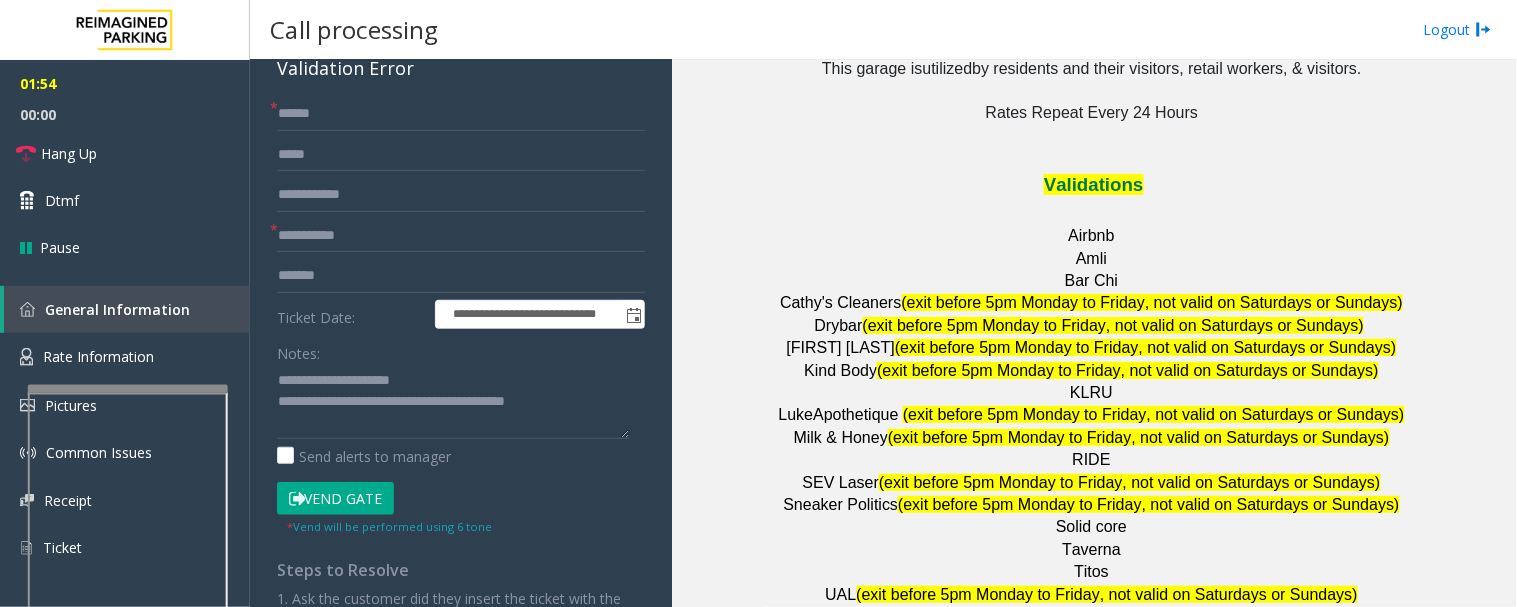 click on "Vend Gate" 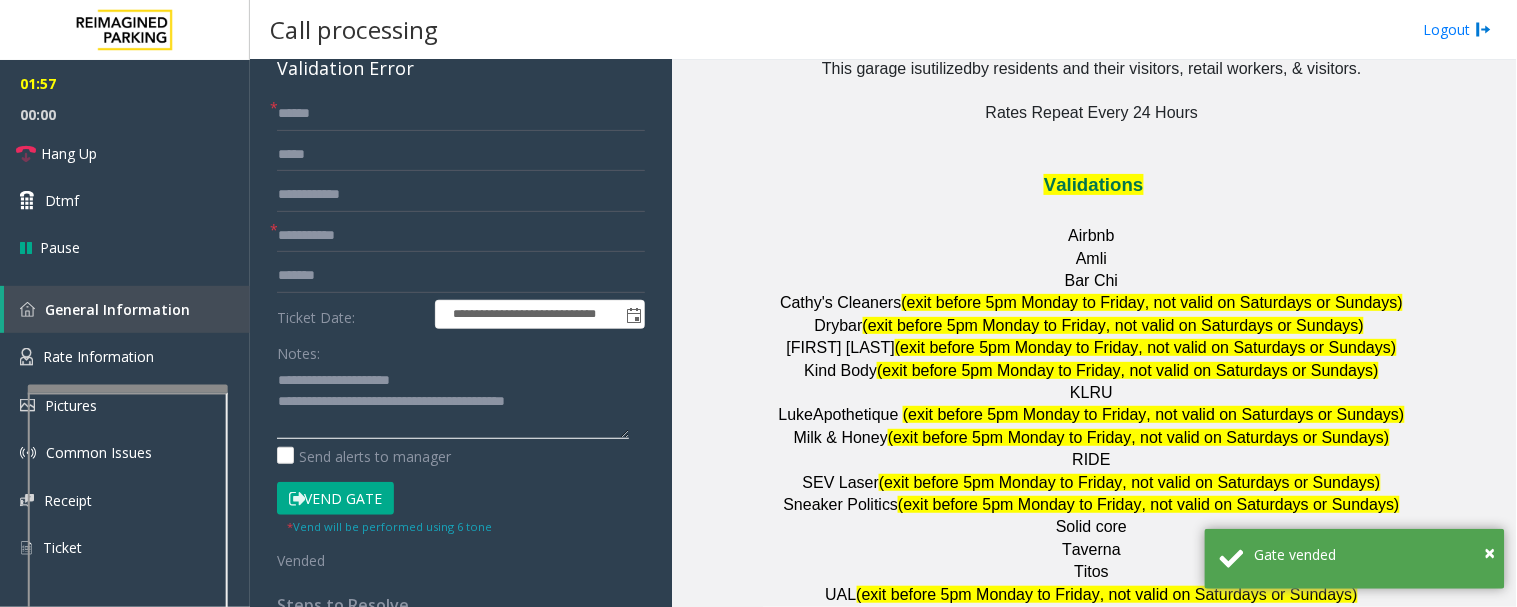 click 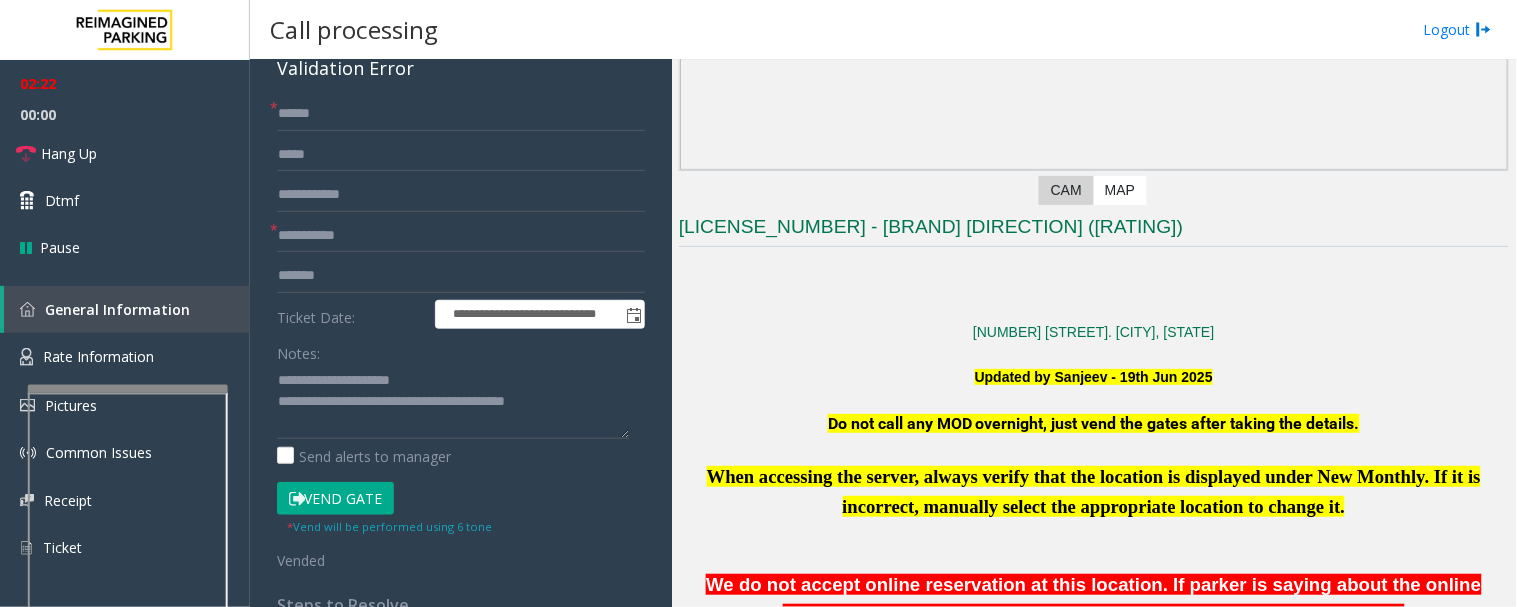 scroll, scrollTop: 222, scrollLeft: 0, axis: vertical 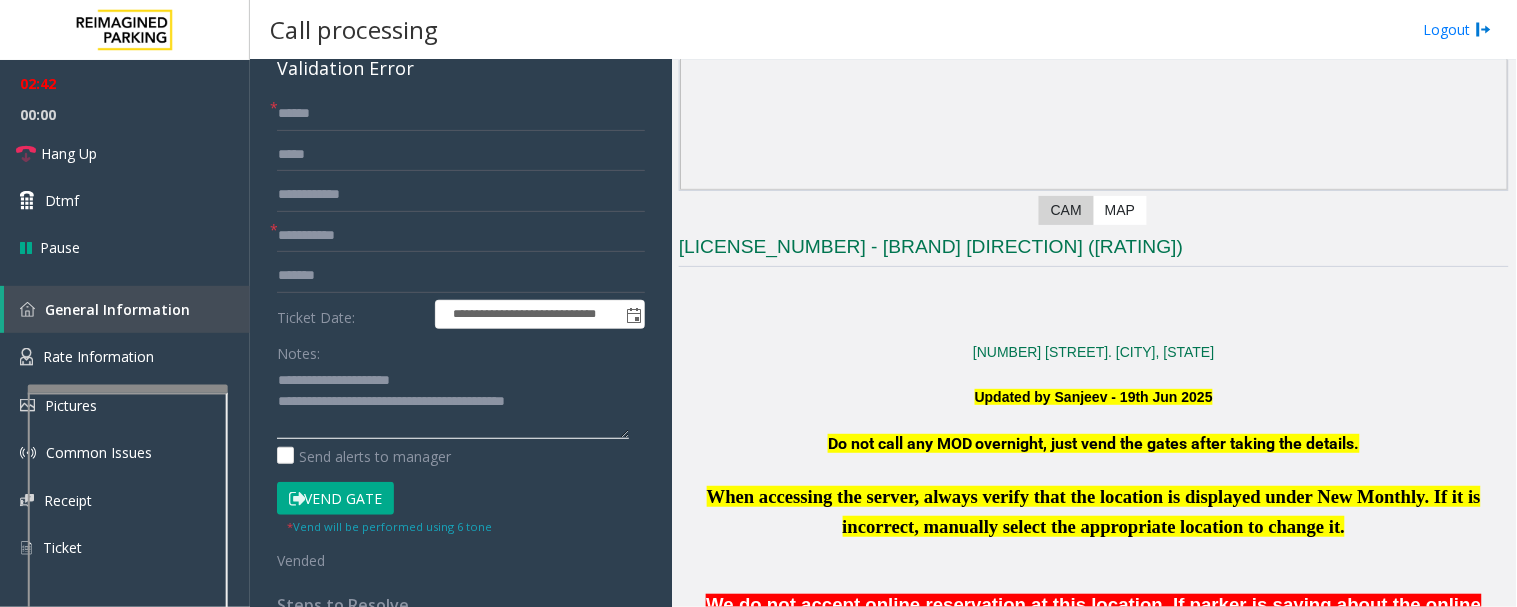 click 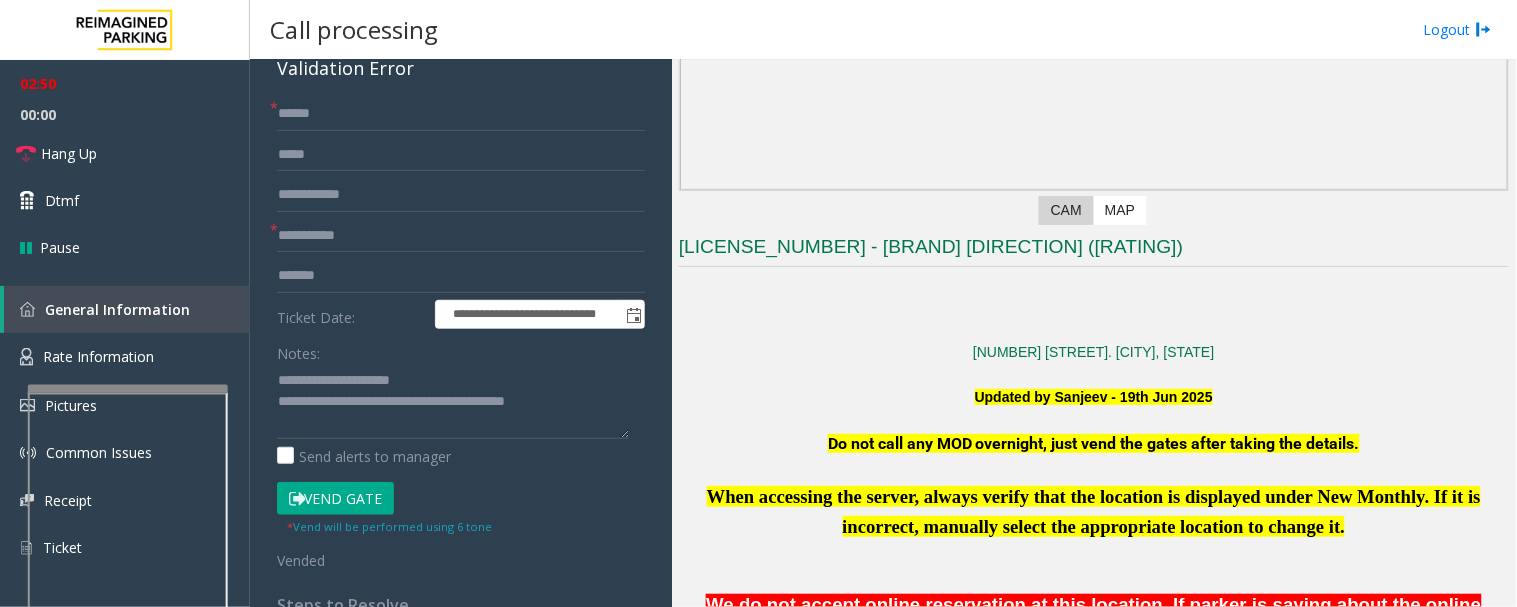 click on "Vend Gate" 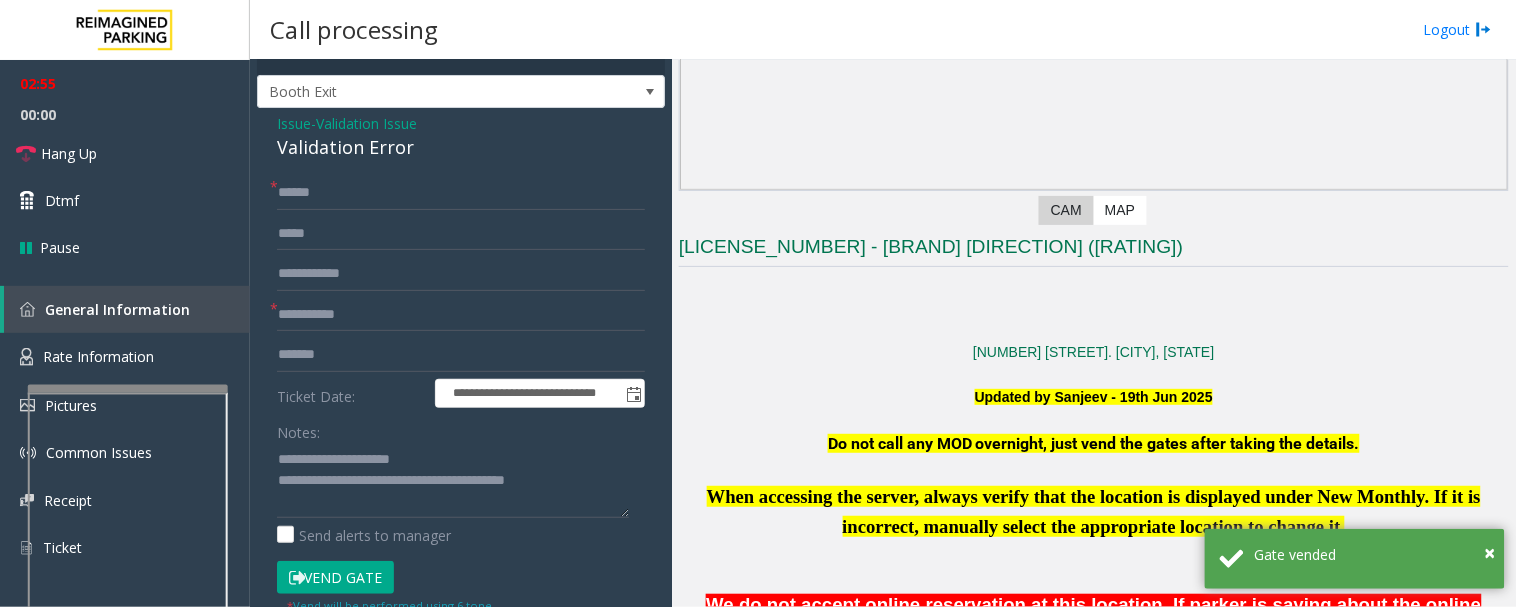 scroll, scrollTop: 0, scrollLeft: 0, axis: both 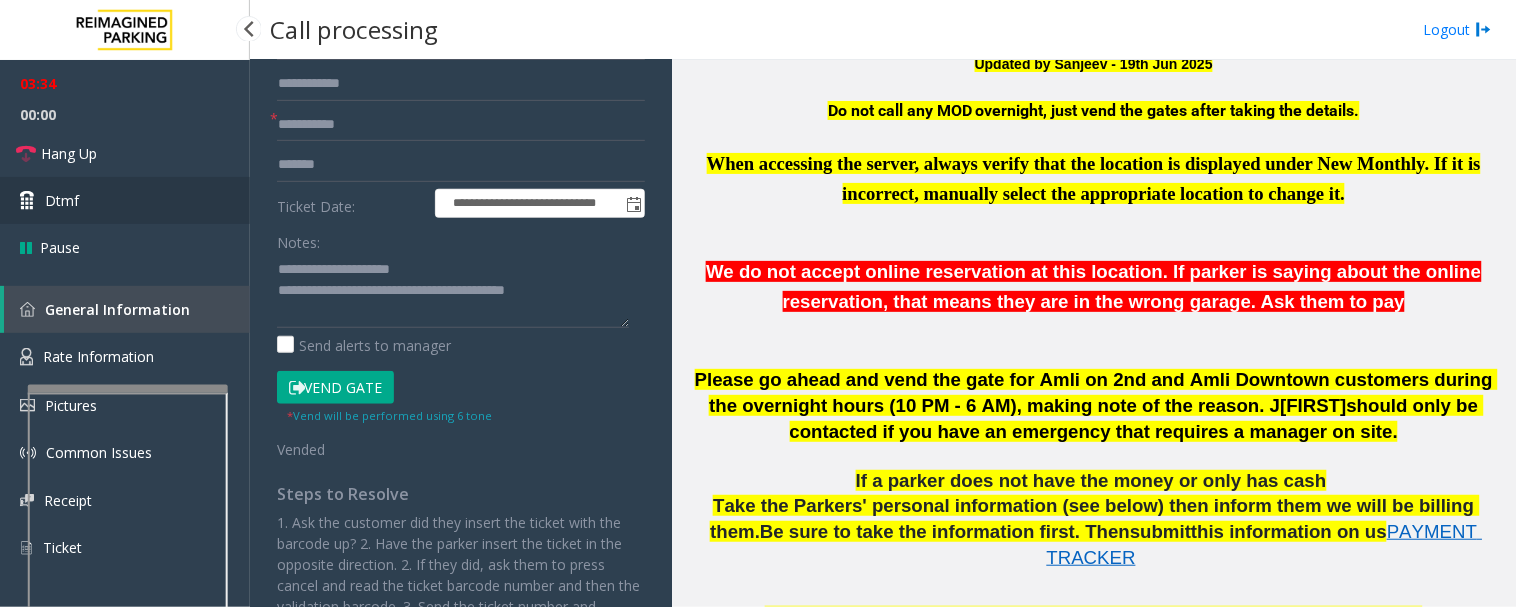 click on "Dtmf" at bounding box center (125, 200) 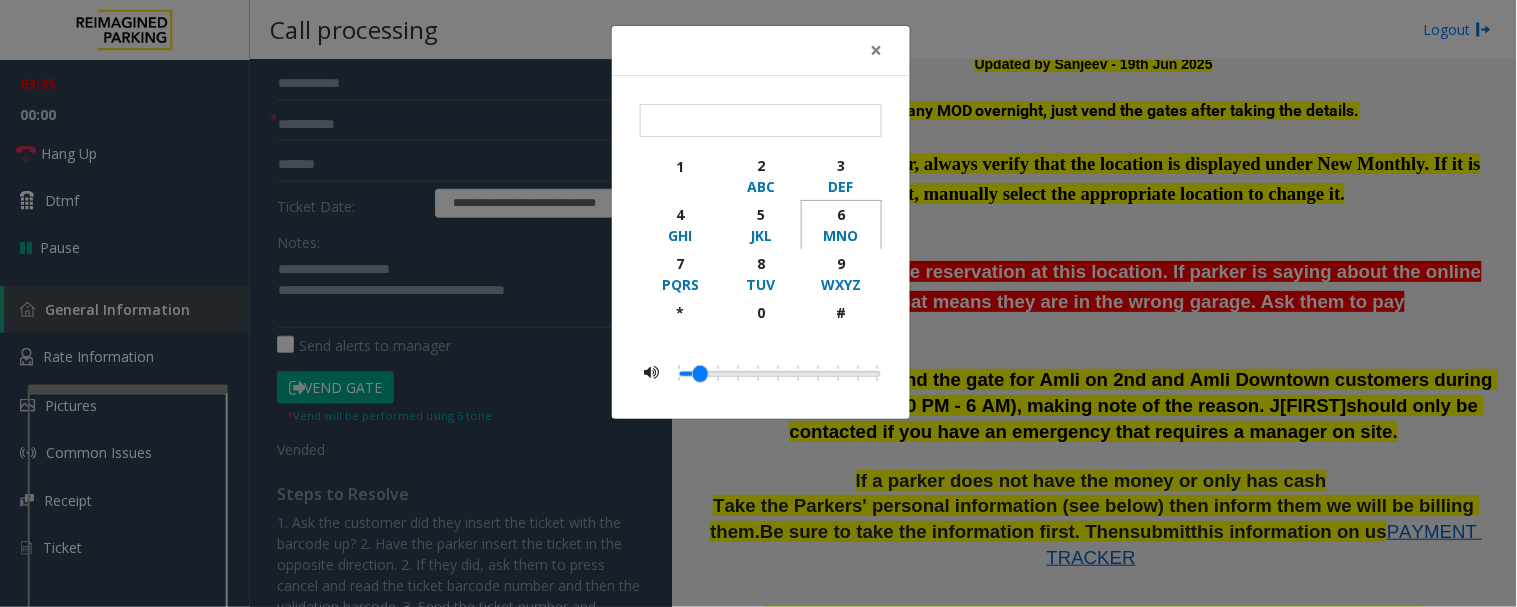 click on "6" 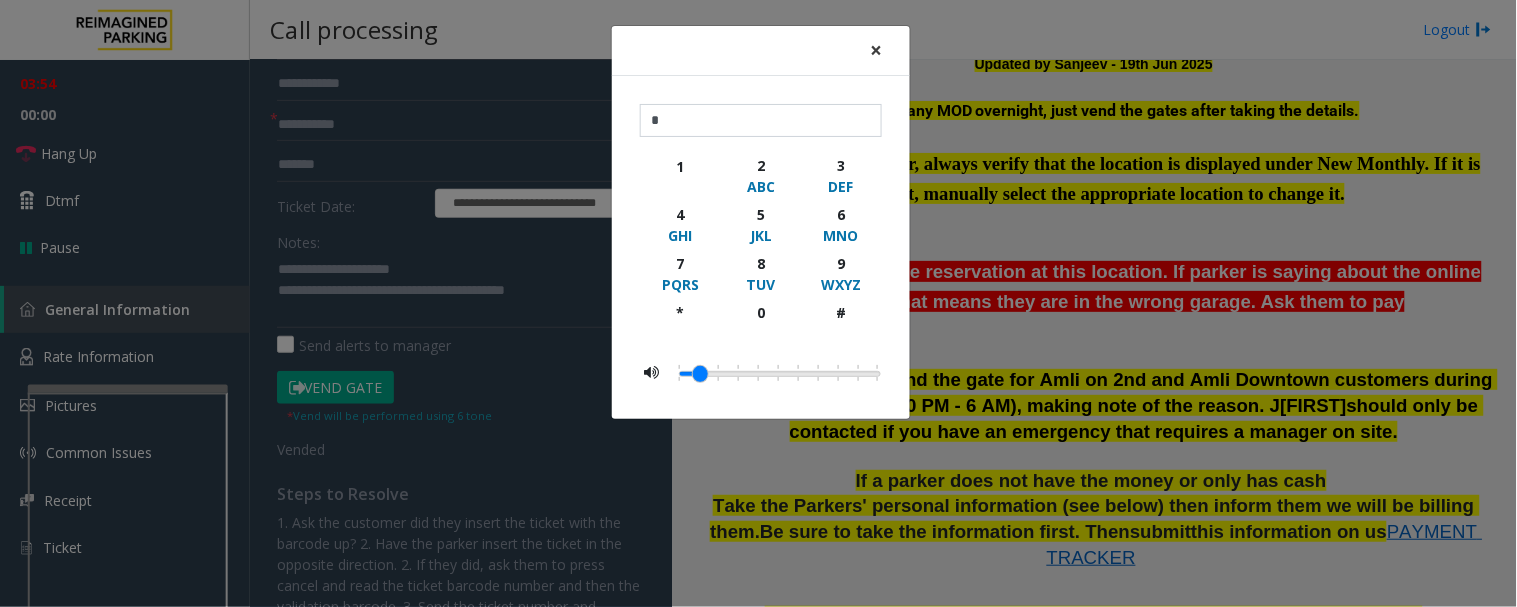 click on "×" 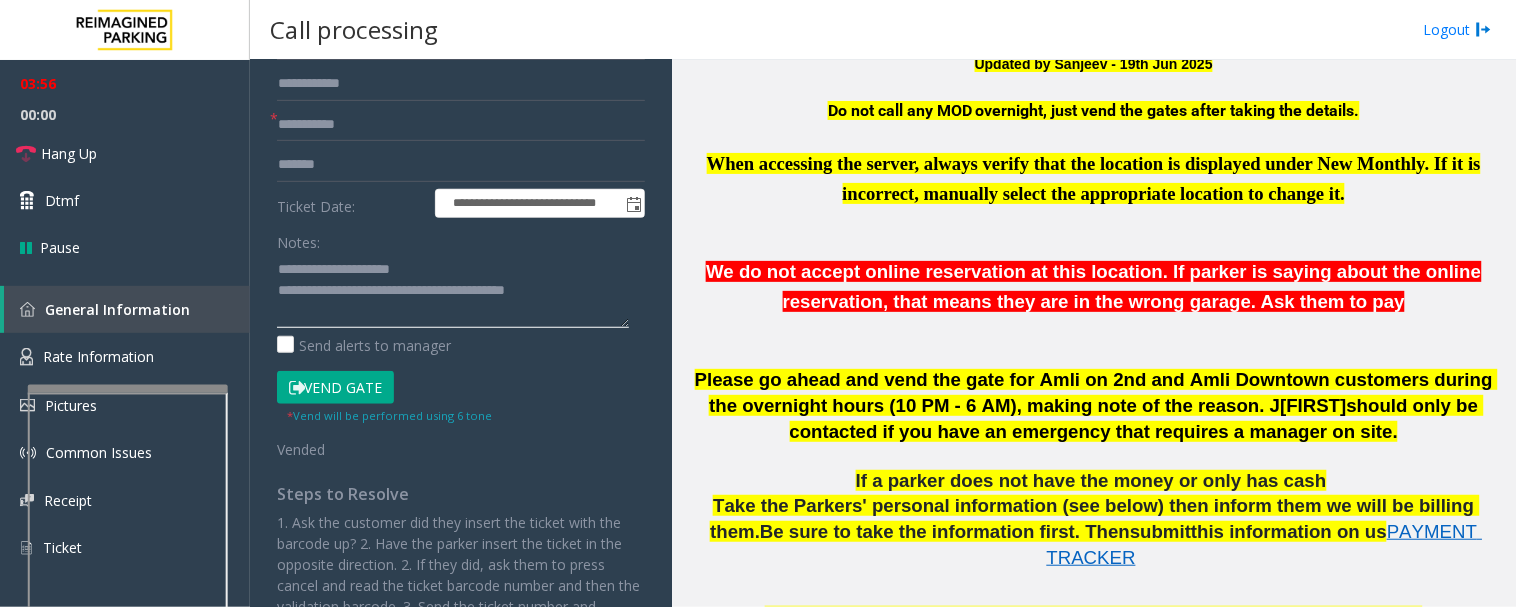 click 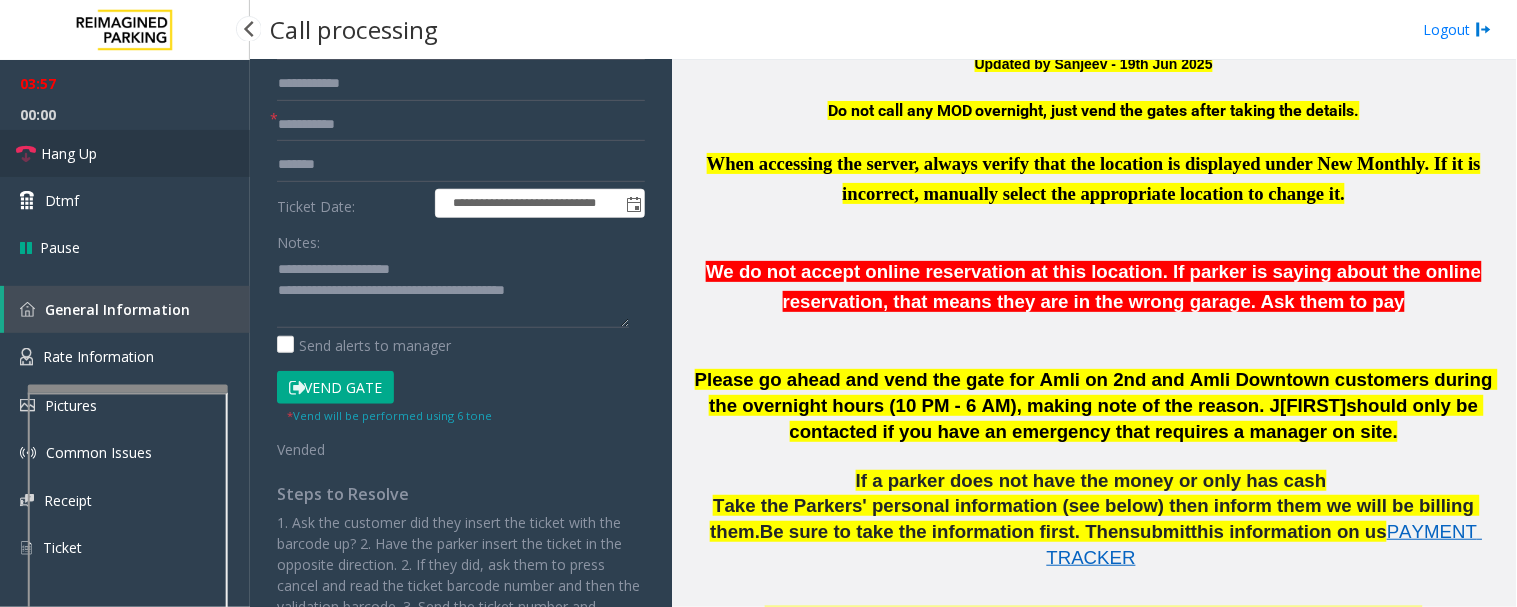 click on "Hang Up" at bounding box center [125, 153] 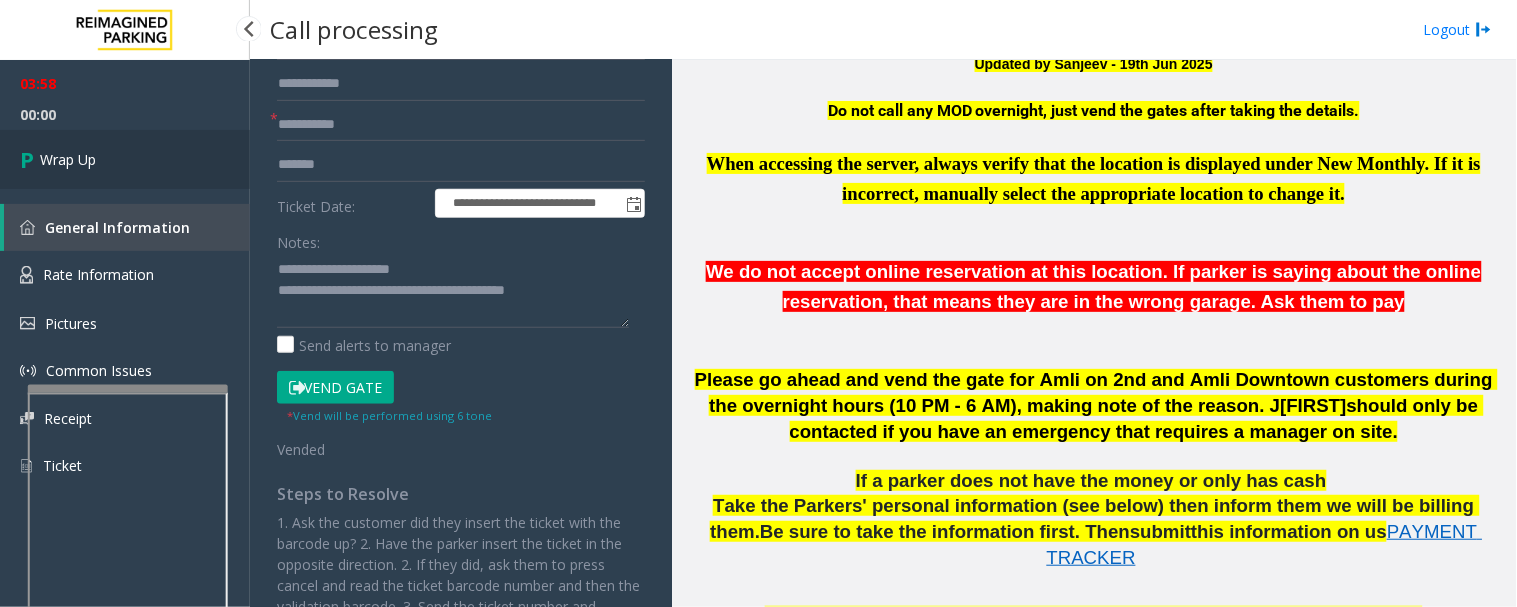 click on "Wrap Up" at bounding box center [68, 159] 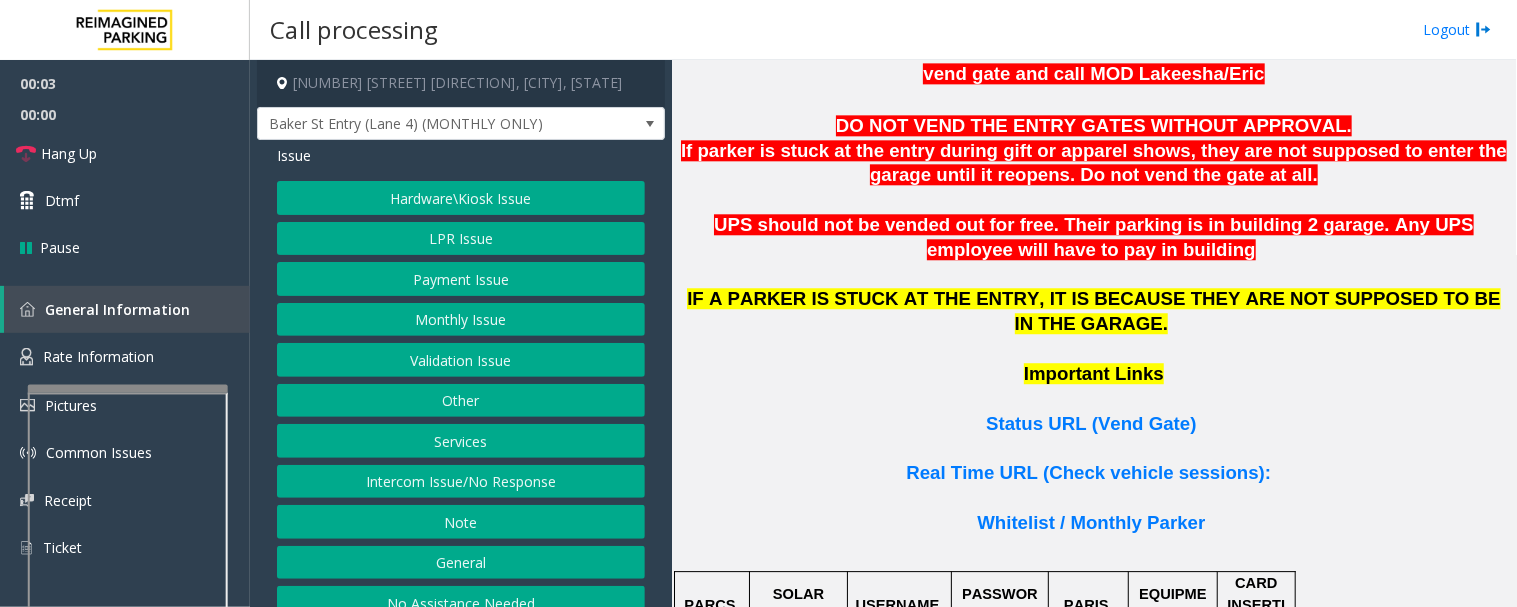 scroll, scrollTop: 1222, scrollLeft: 0, axis: vertical 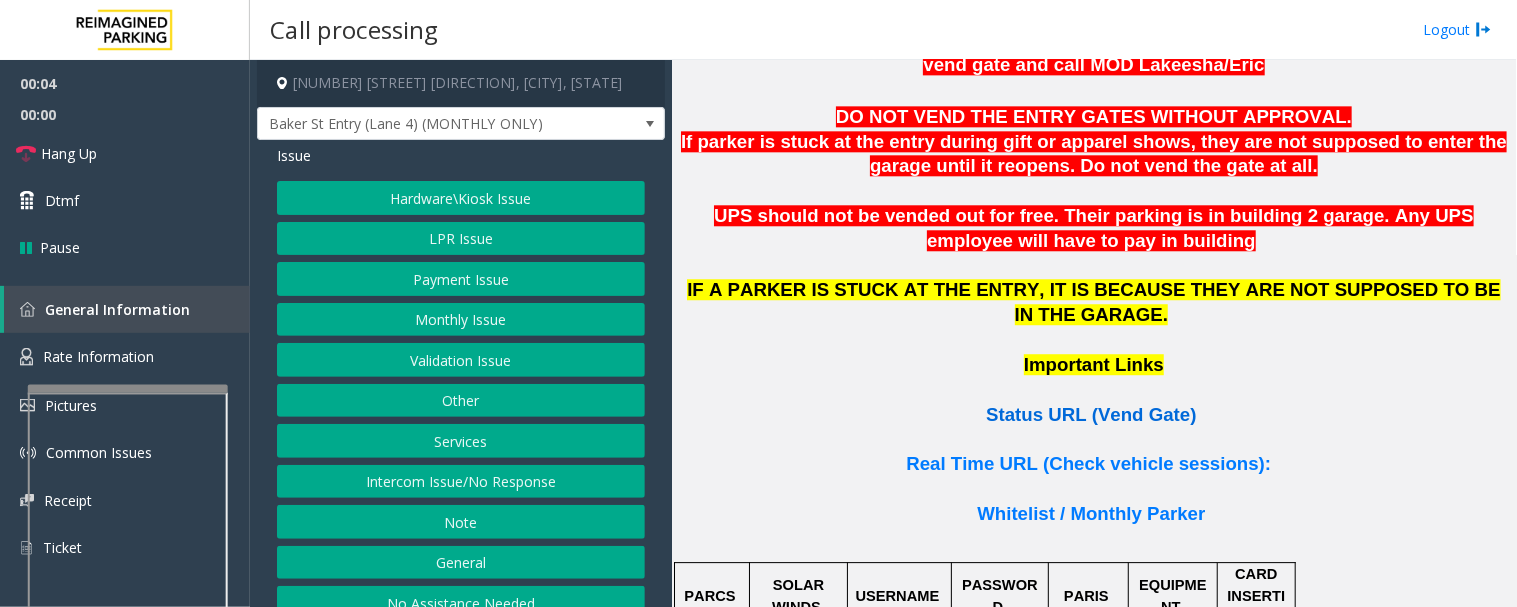 click on "Status URL (Vend Gate)" 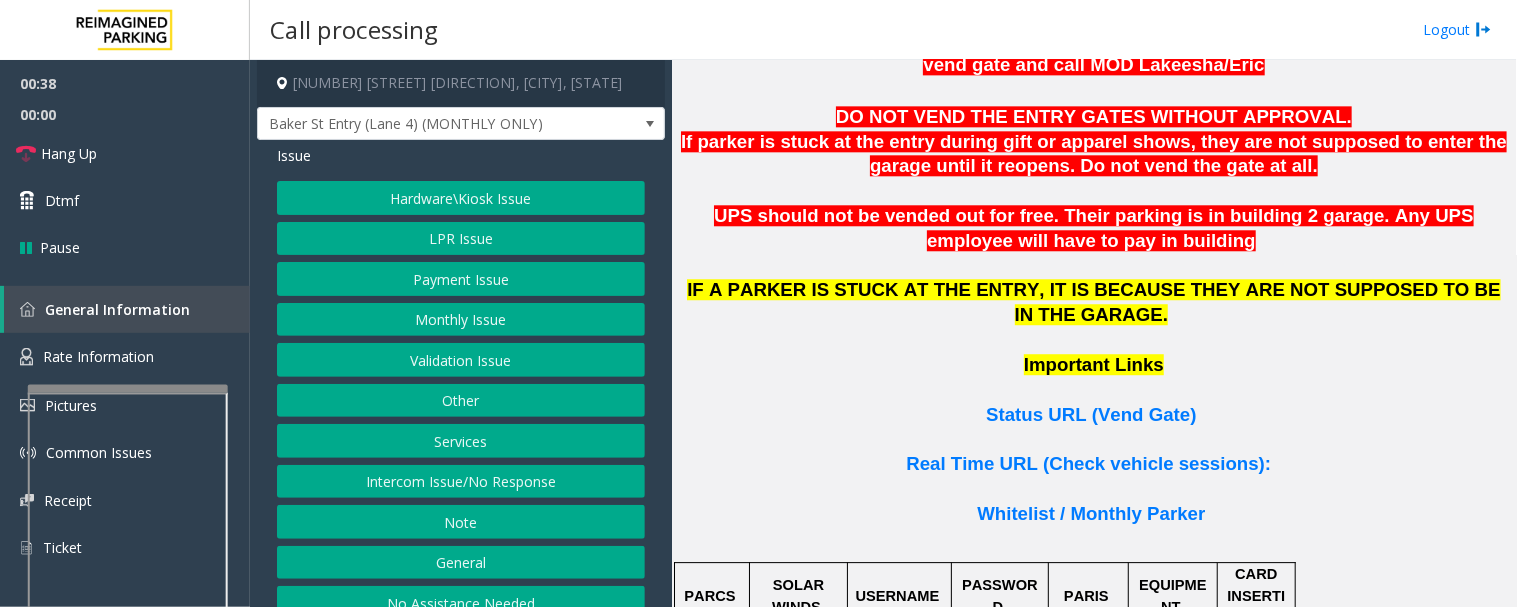 click on "Intercom Issue/No Response" 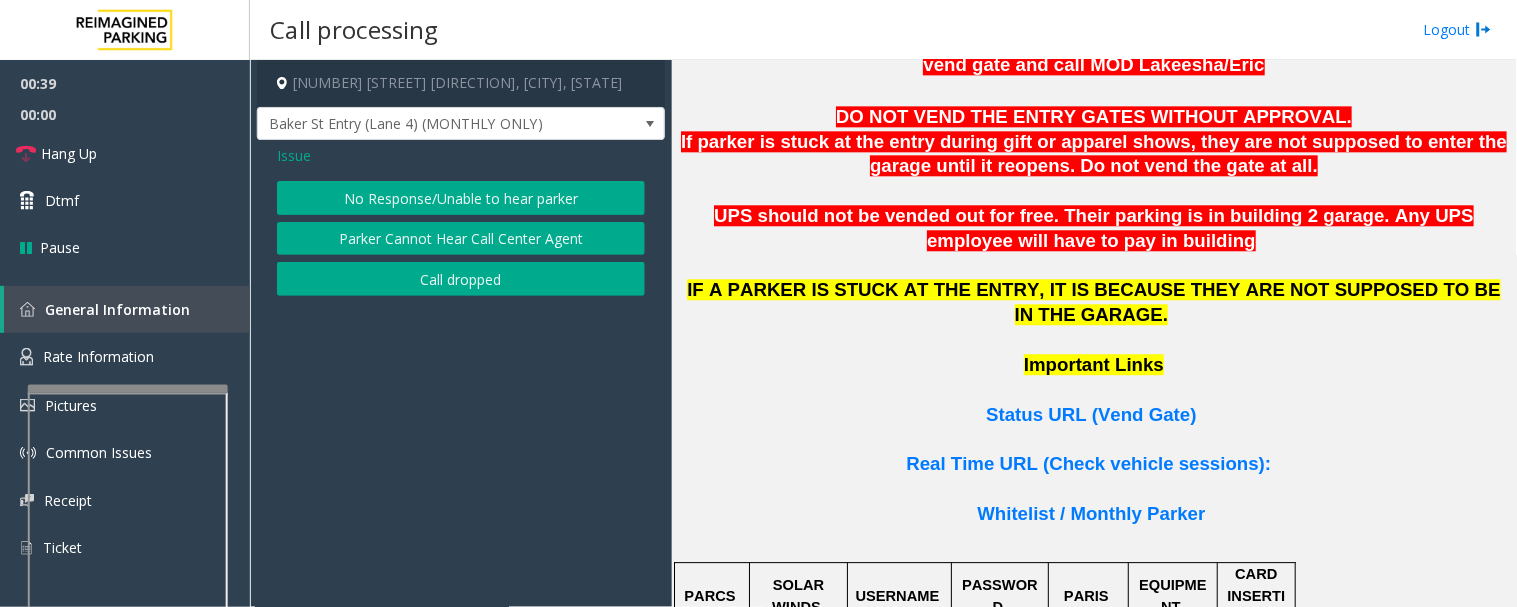 click on "Parker Cannot Hear Call Center Agent" 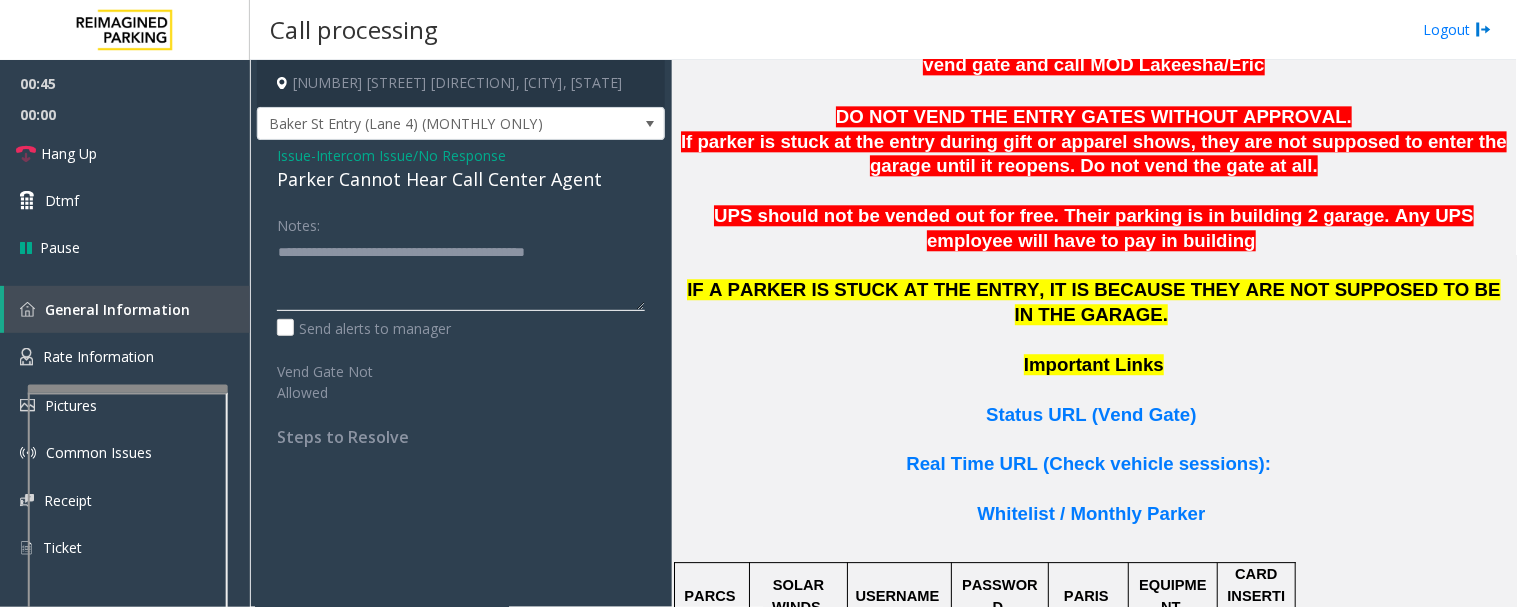 click 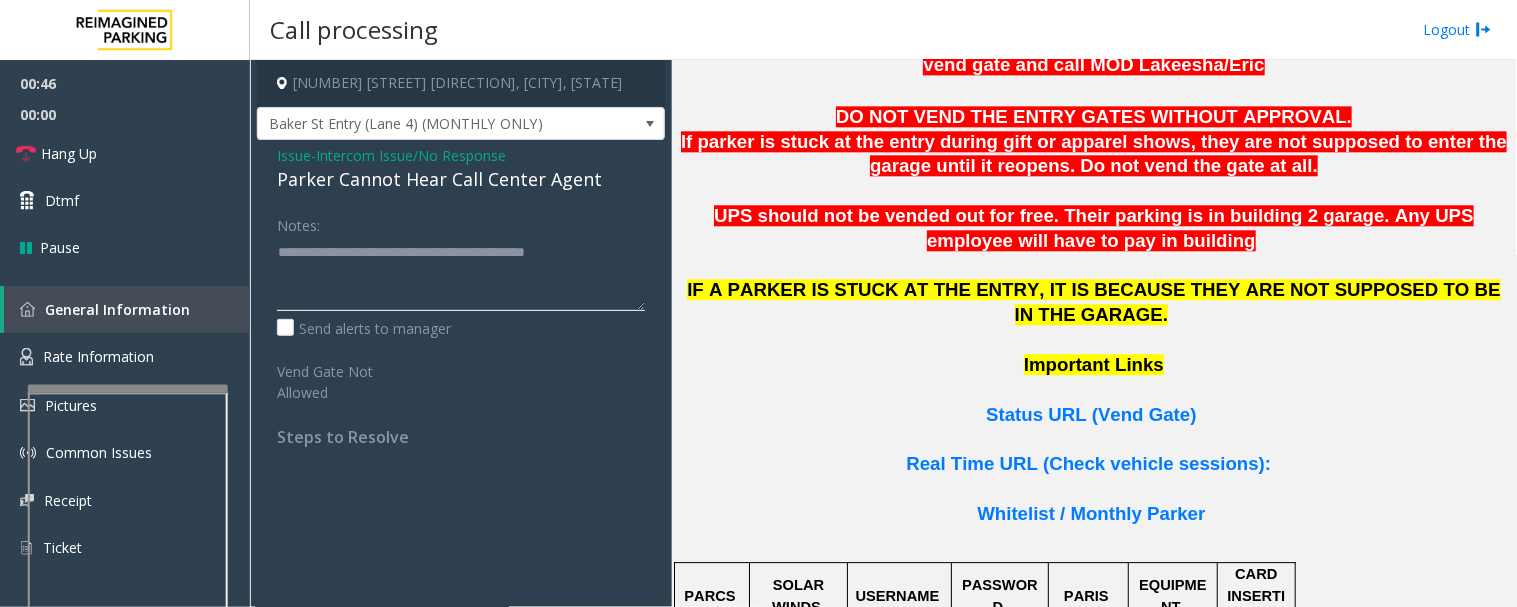 click 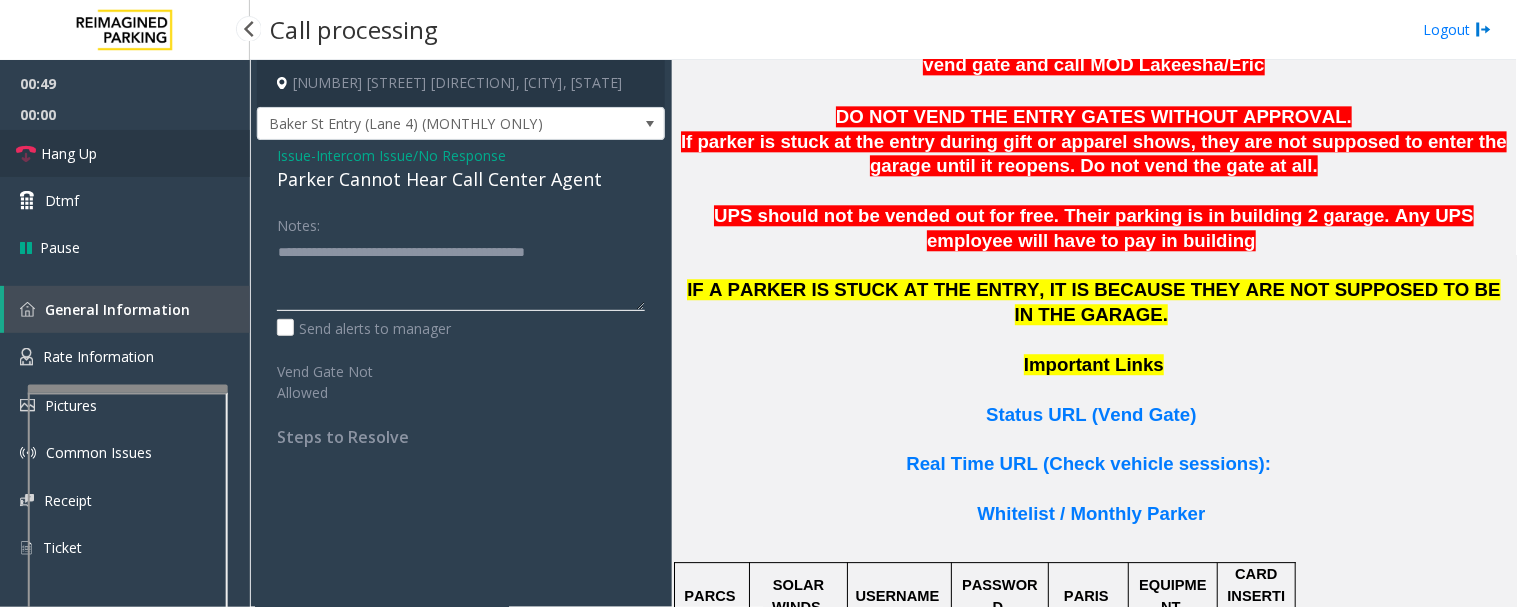 type on "**********" 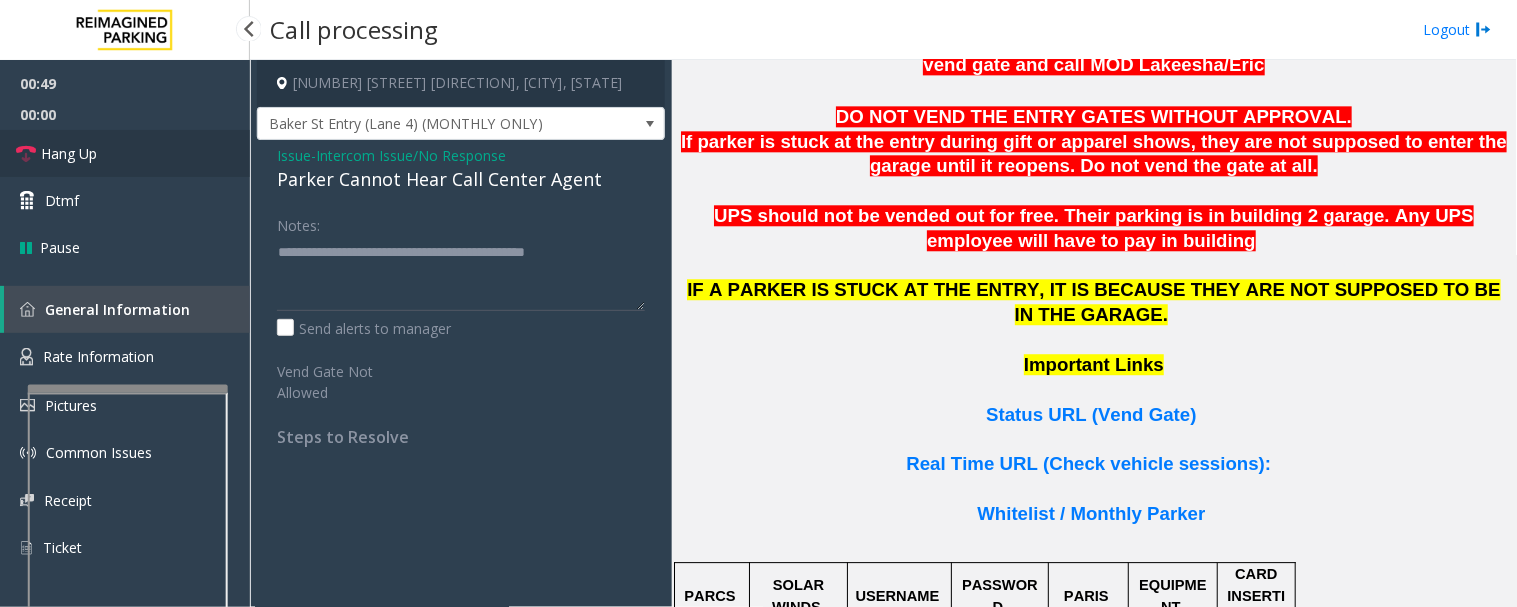 click on "Hang Up" at bounding box center [69, 153] 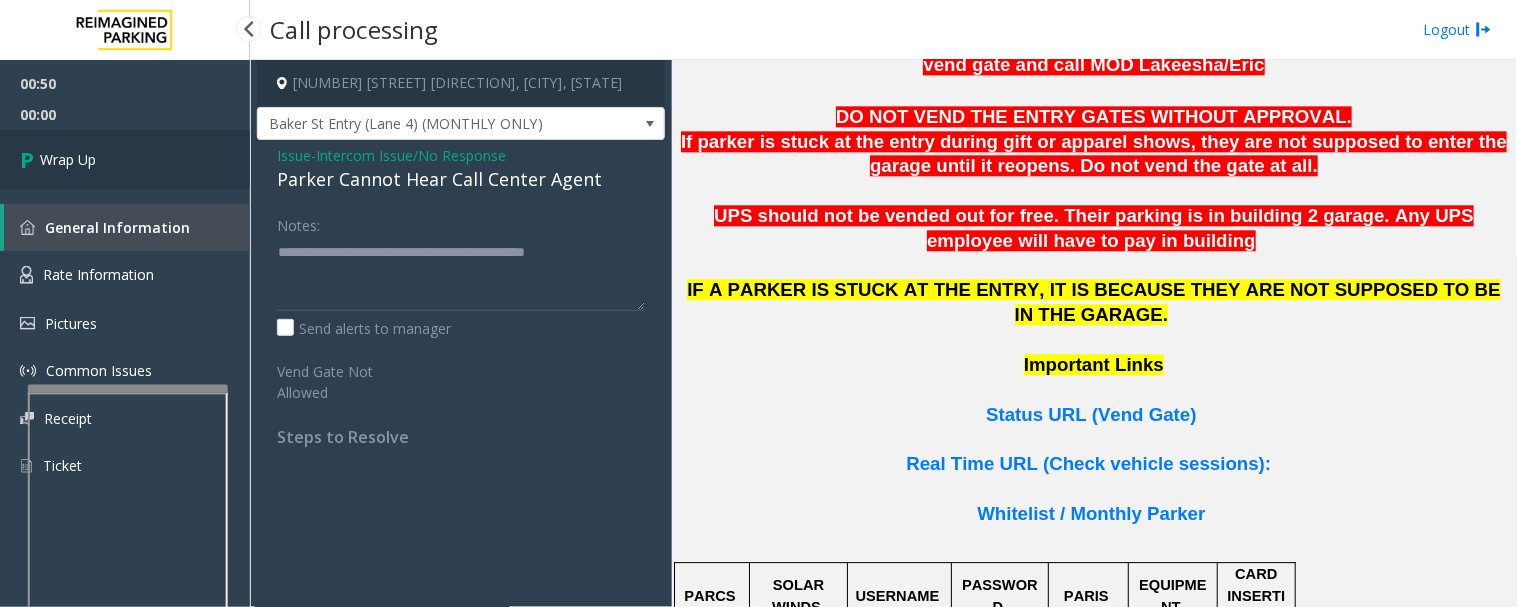 click on "Wrap Up" at bounding box center [125, 159] 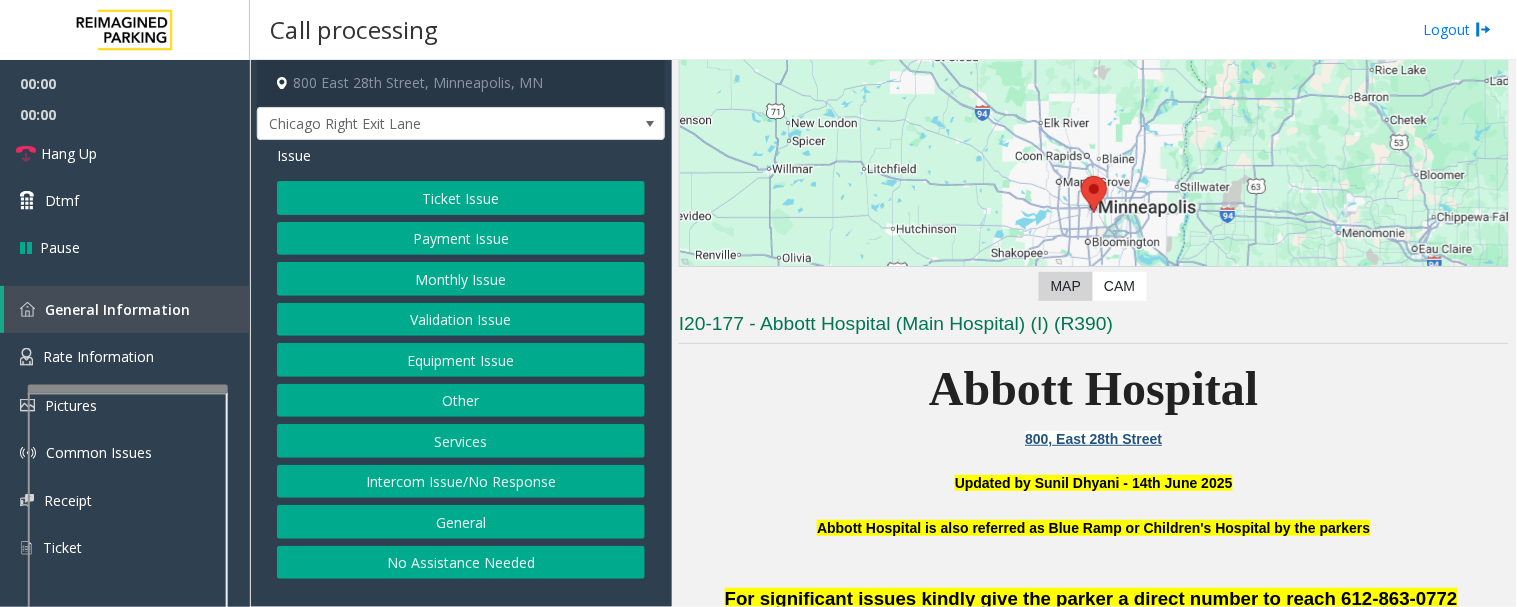scroll, scrollTop: 333, scrollLeft: 0, axis: vertical 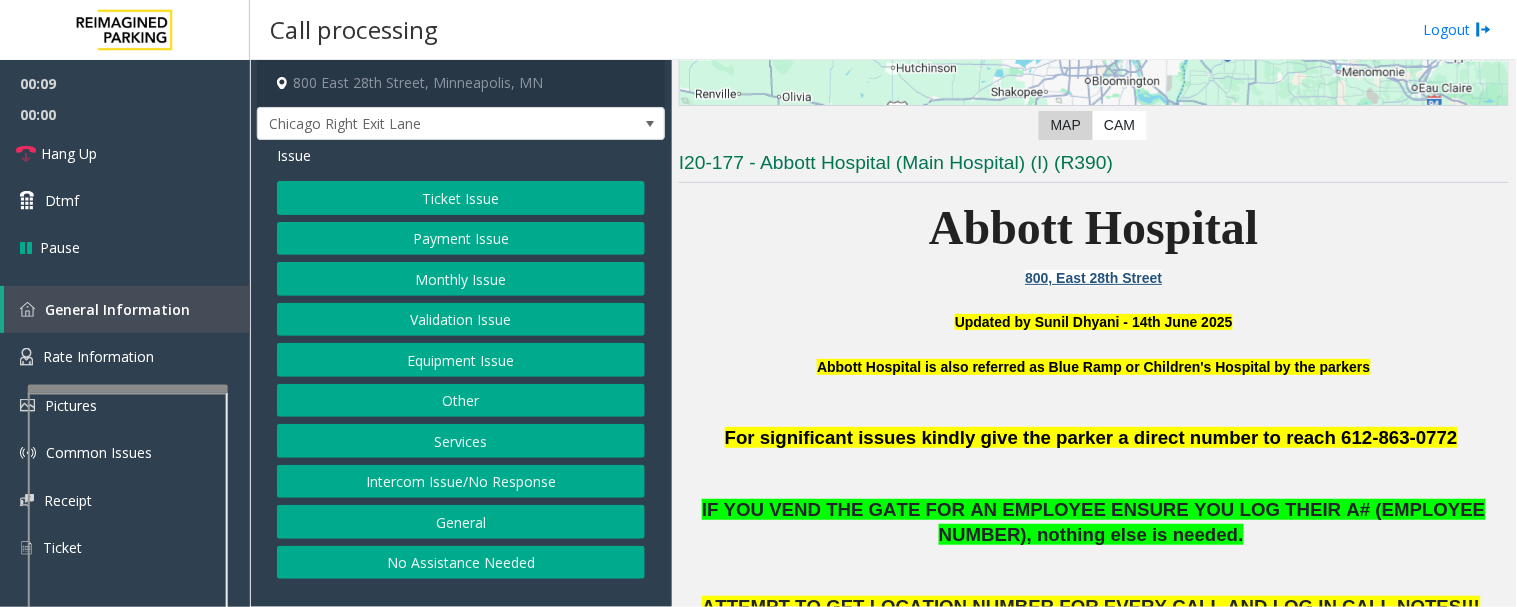 click on "Monthly Issue" 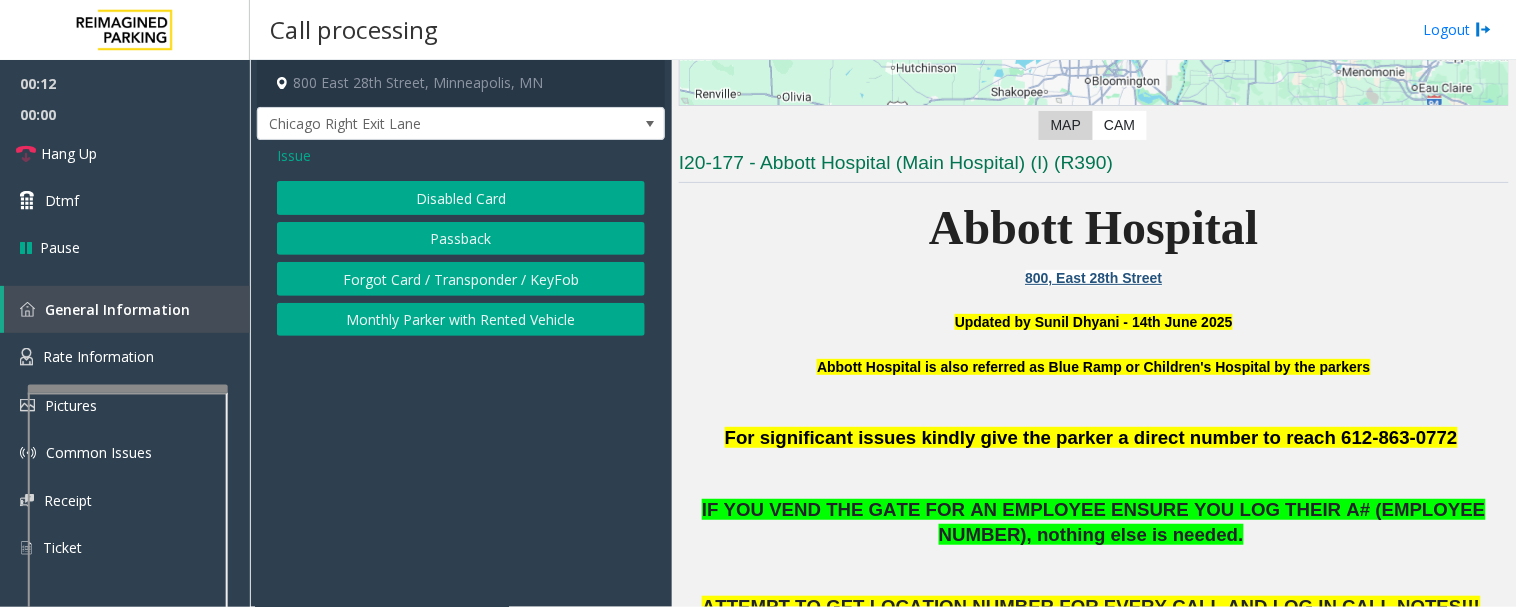 click on "Forgot Card / Transponder / KeyFob" 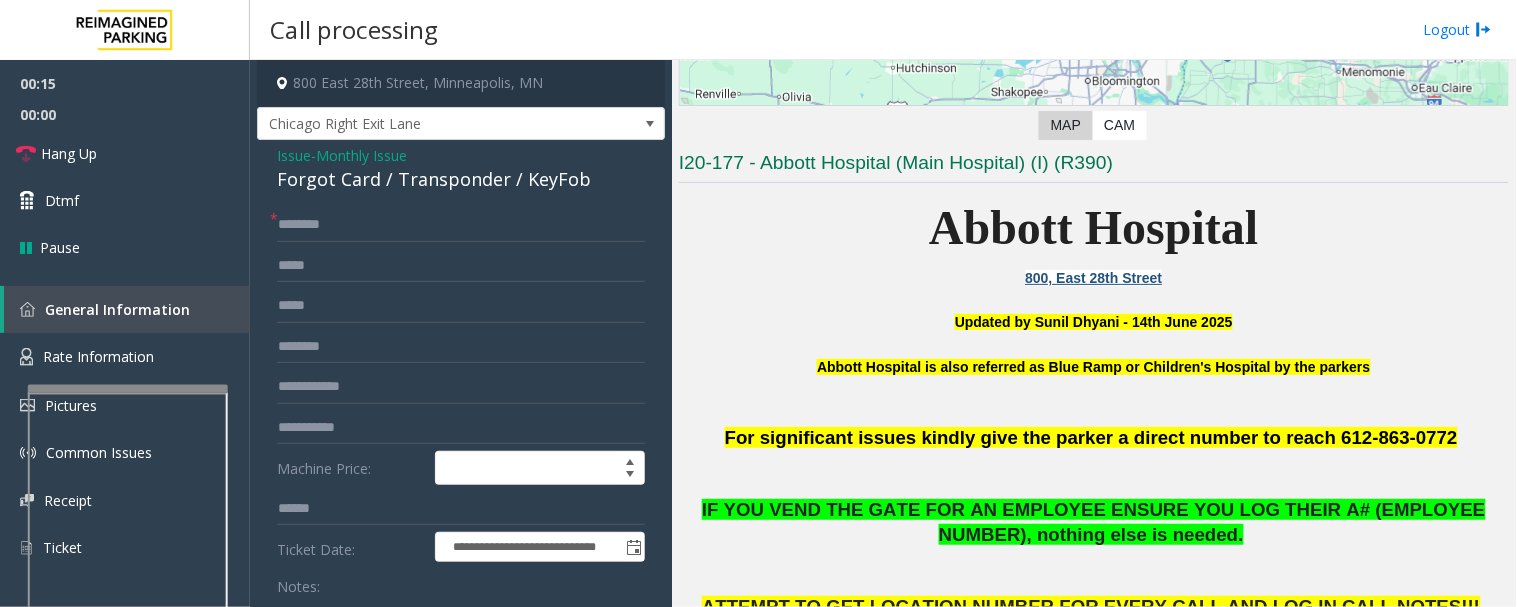click on "Forgot Card / Transponder / KeyFob" 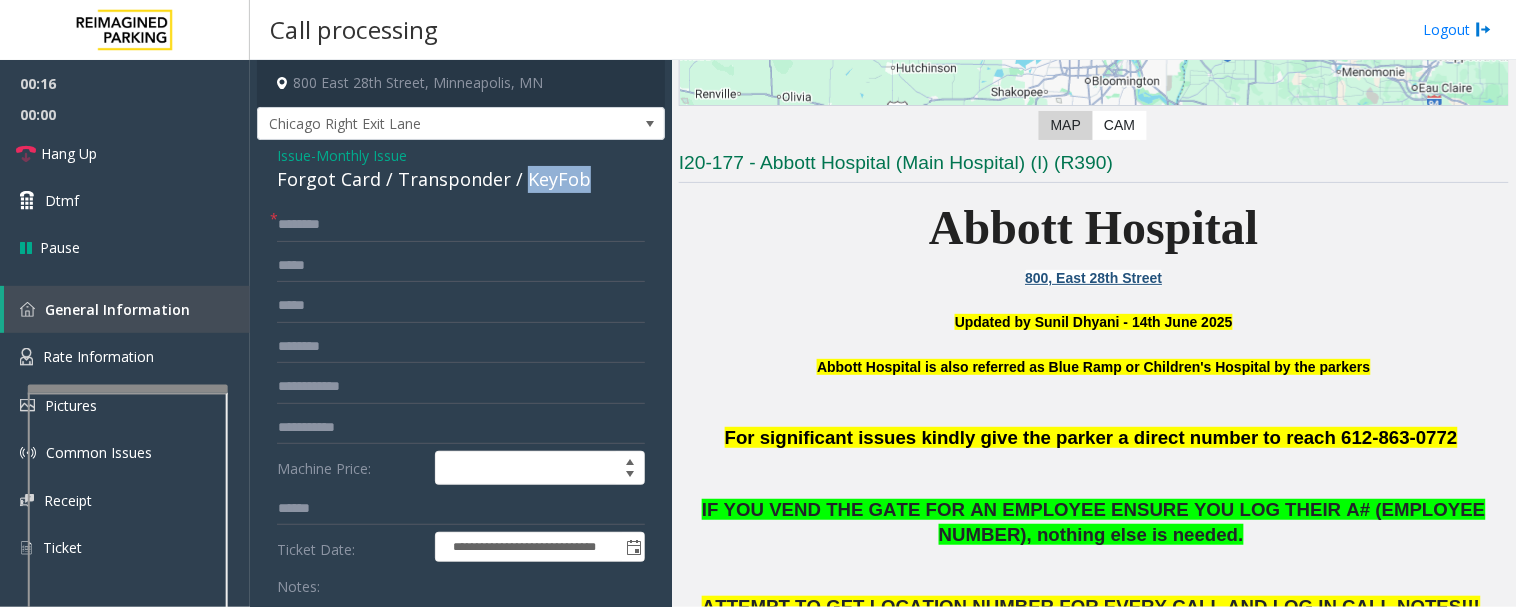 click on "Forgot Card / Transponder / KeyFob" 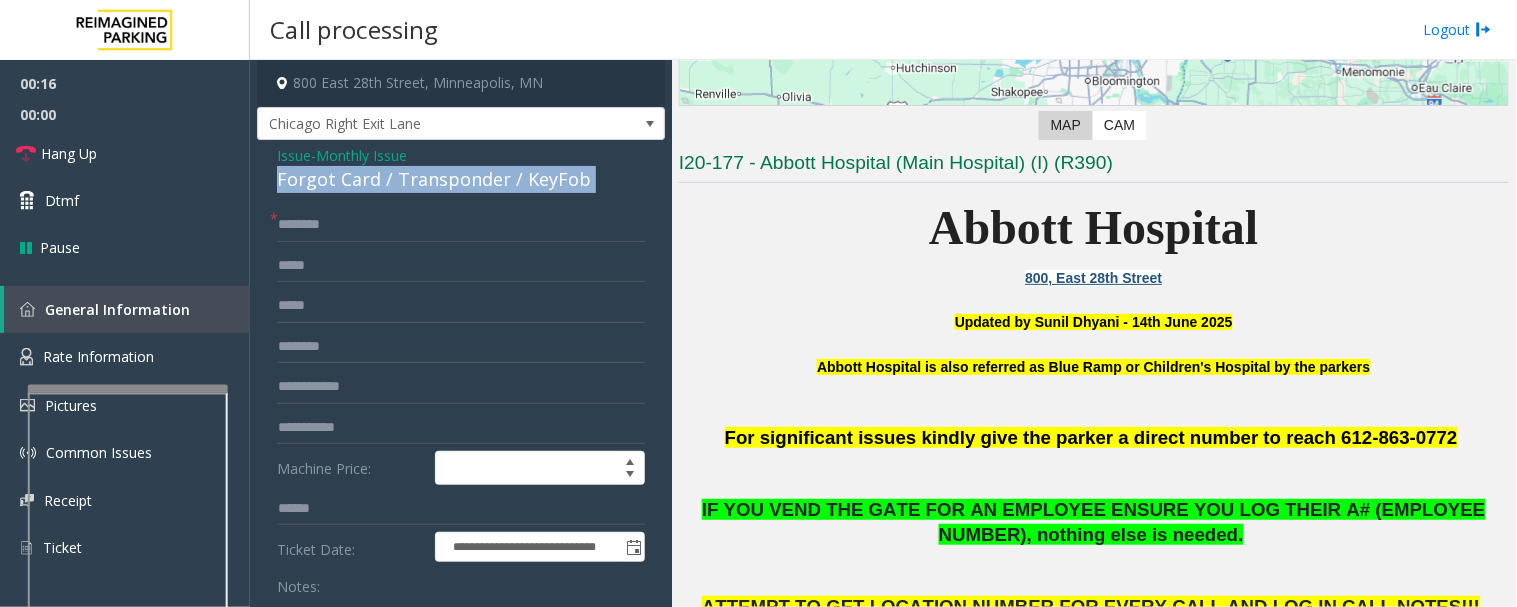 click on "Forgot Card / Transponder / KeyFob" 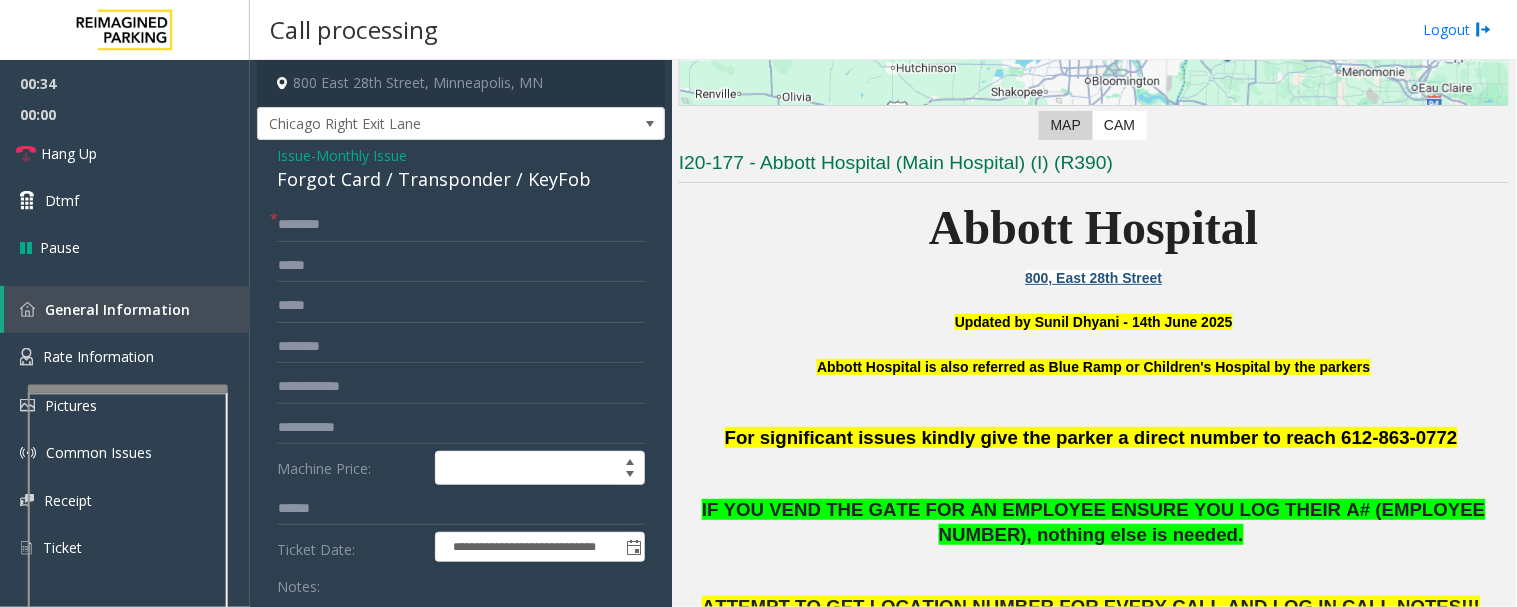 click on "Issue" 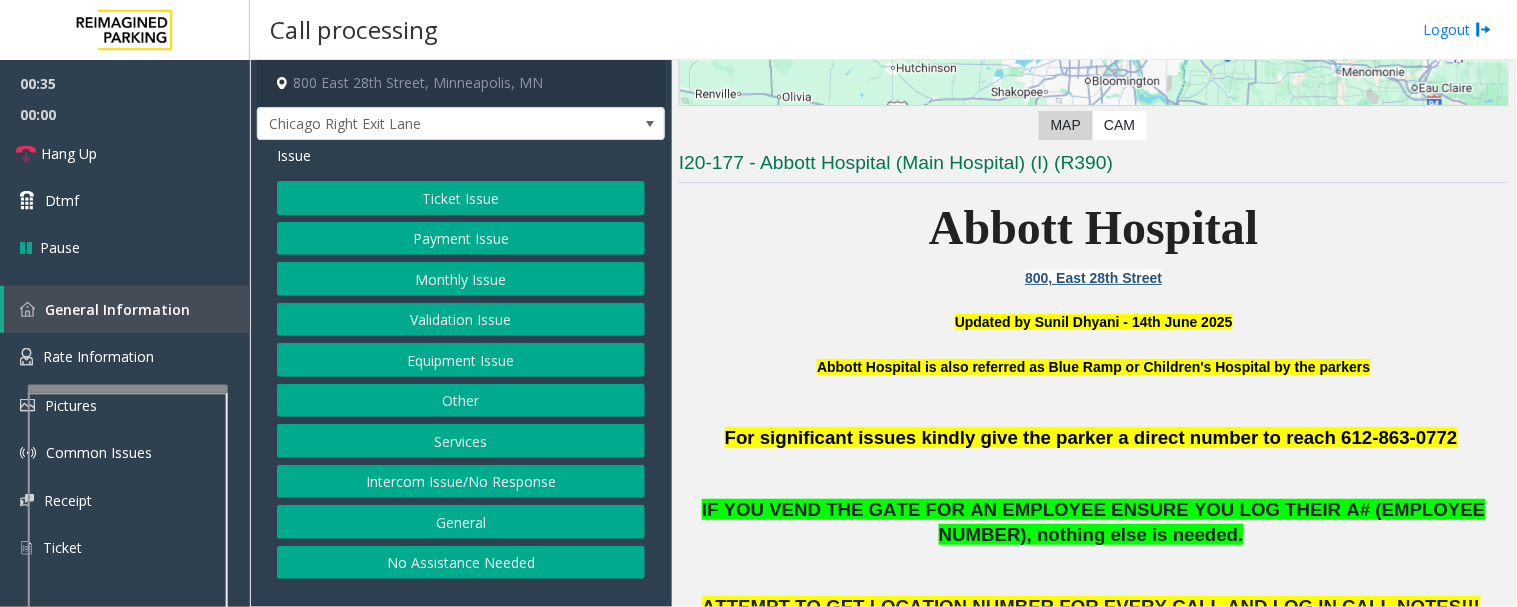 click on "Intercom Issue/No Response" 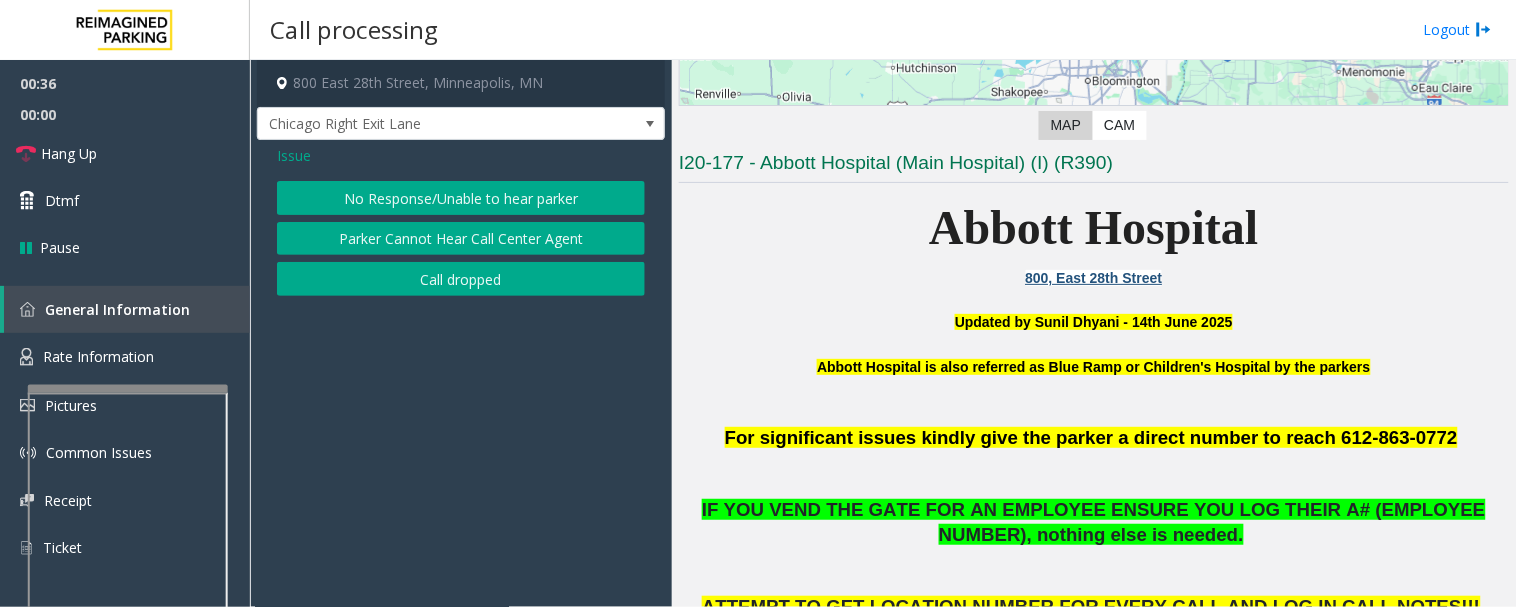 click on "Parker Cannot Hear Call Center Agent" 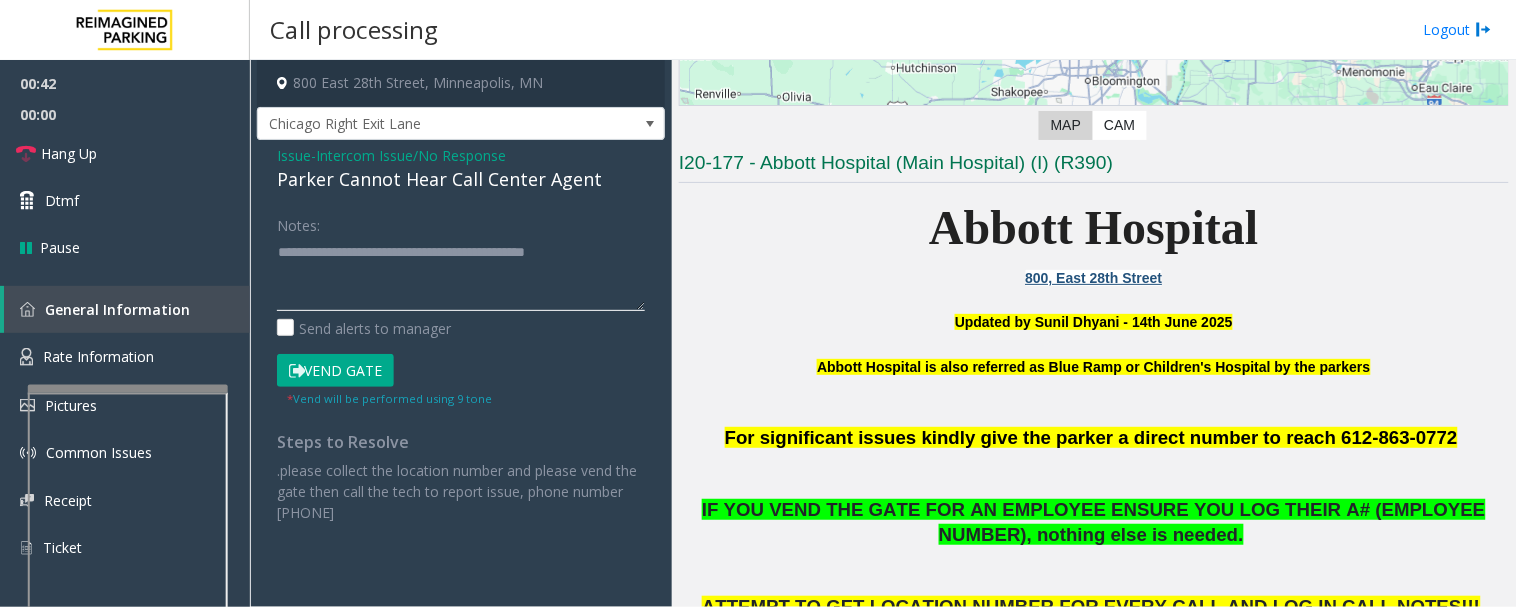 click 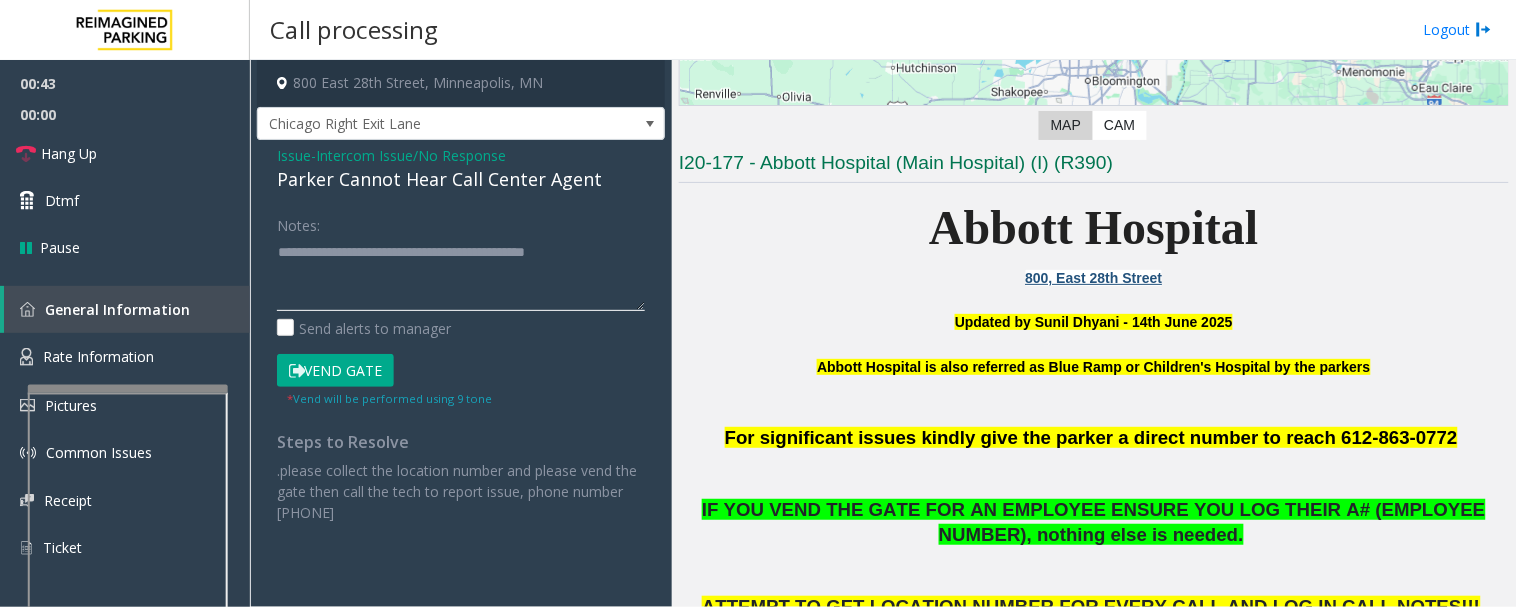click 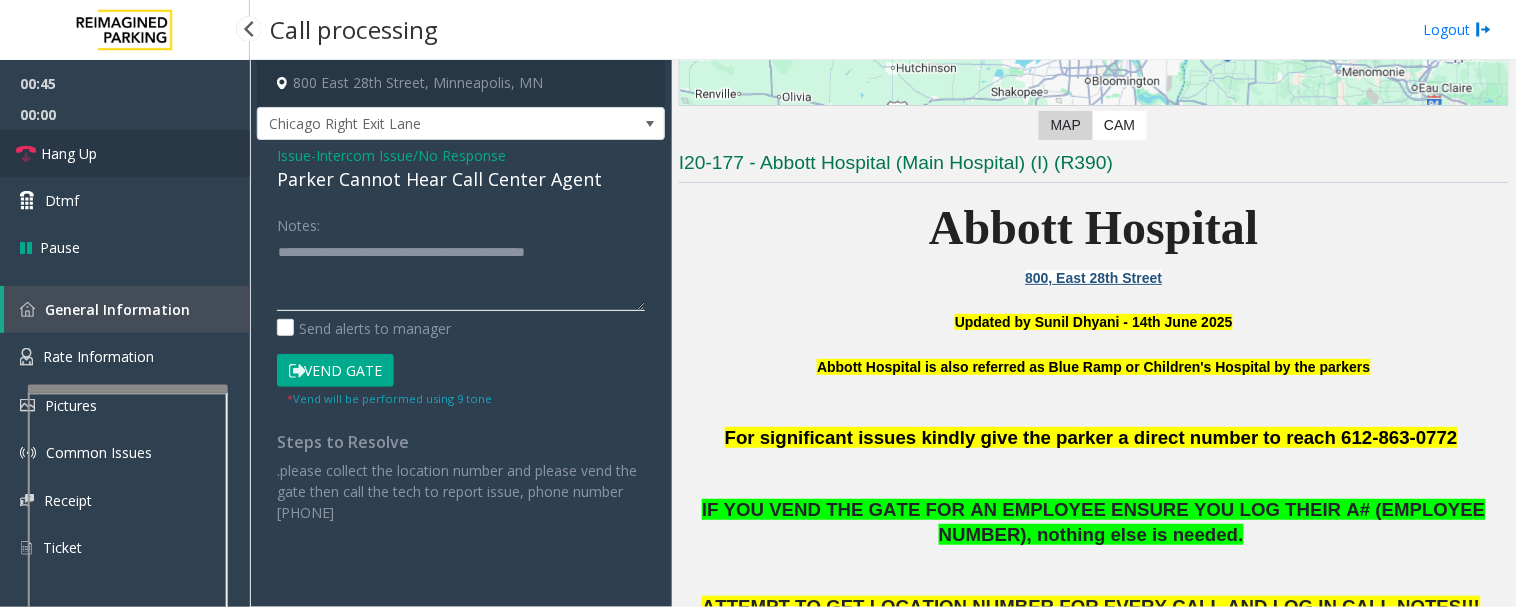 type on "**********" 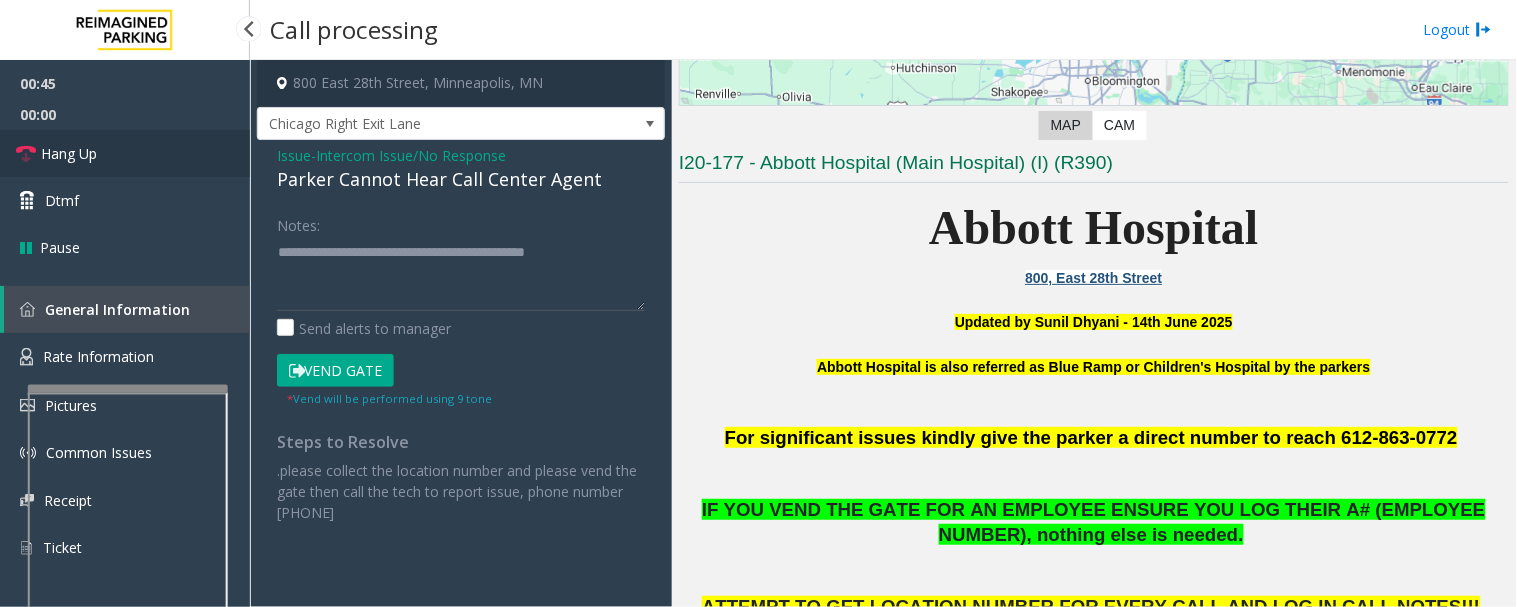 click on "Hang Up" at bounding box center (69, 153) 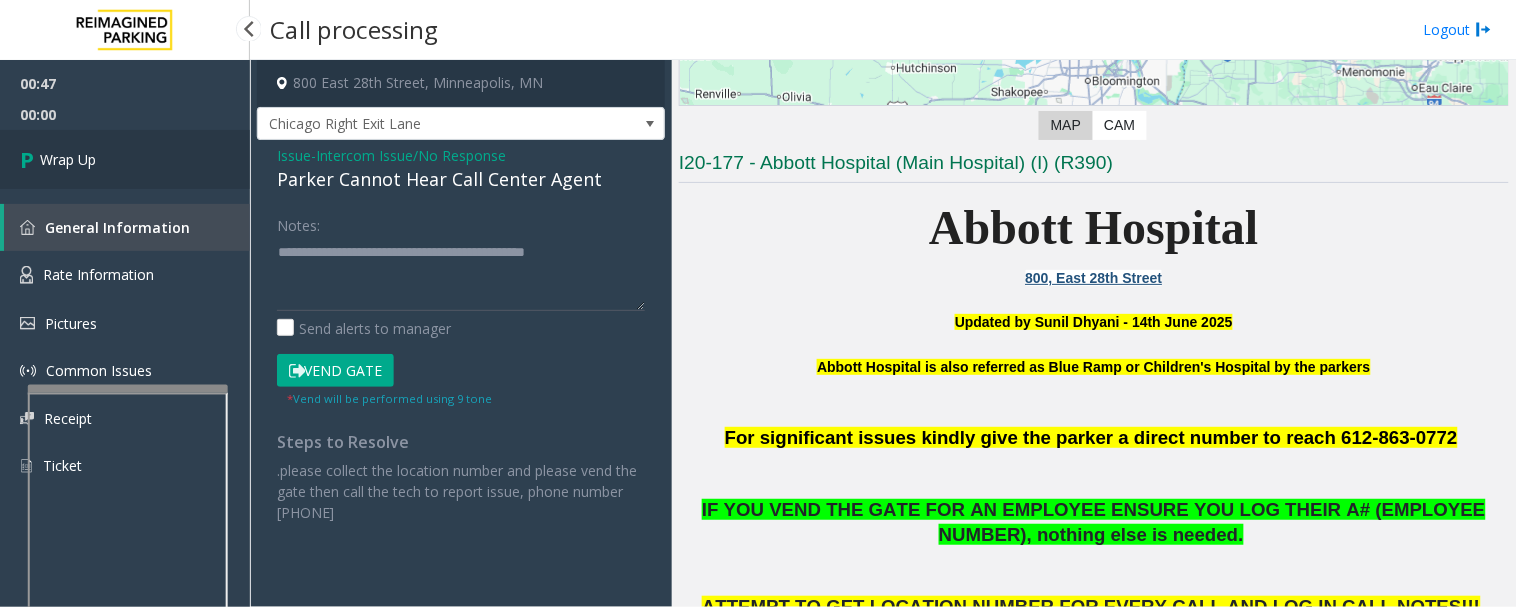 click on "Wrap Up" at bounding box center (68, 159) 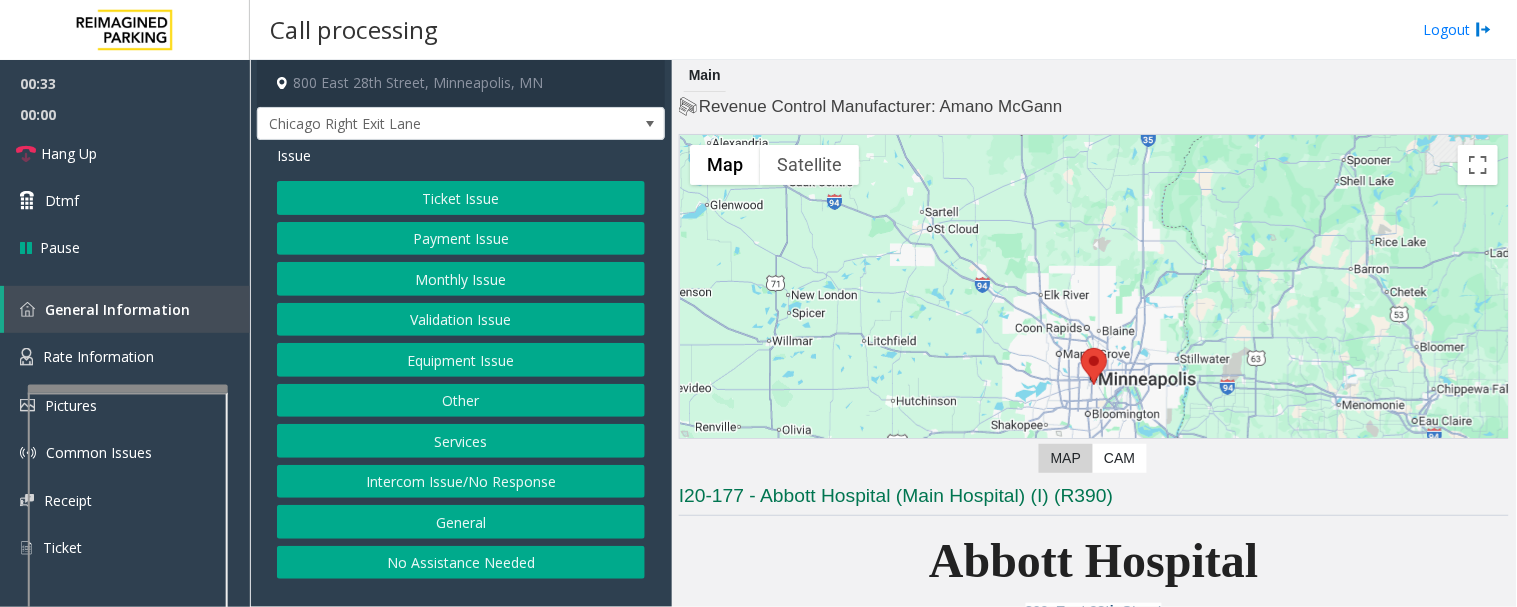 click on "Equipment Issue" 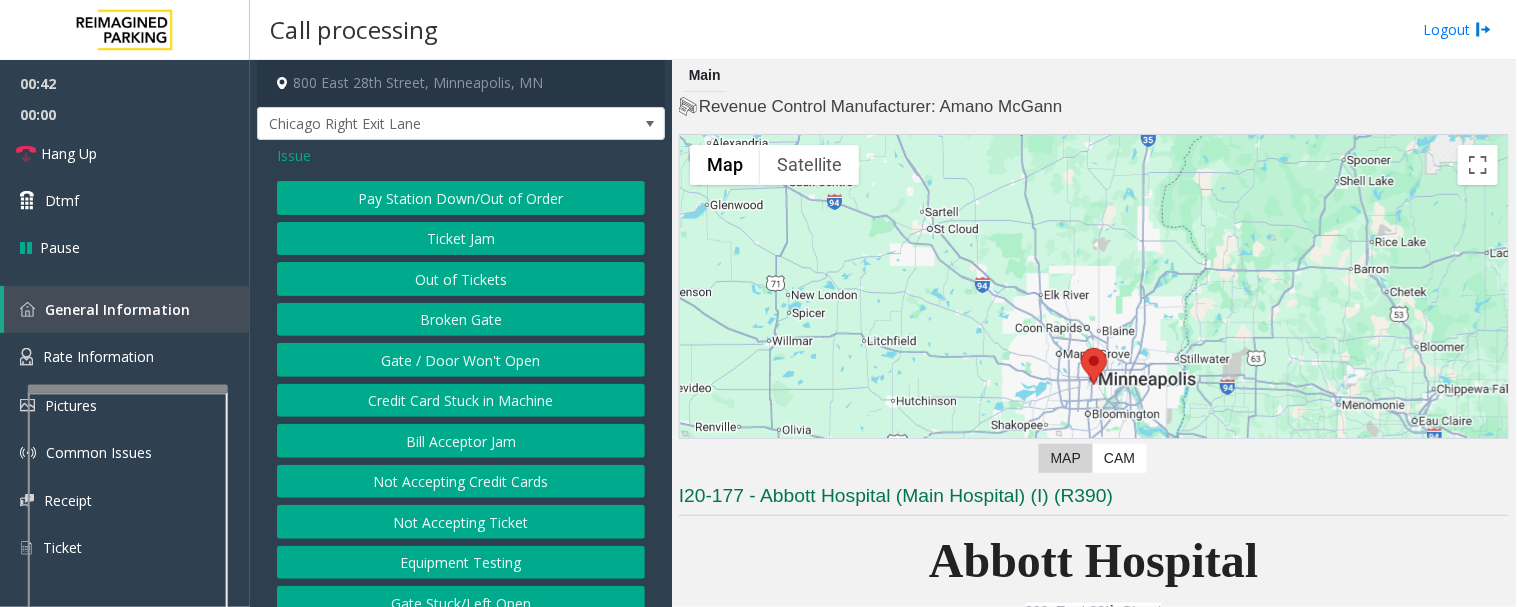 click on "Gate / Door Won't Open" 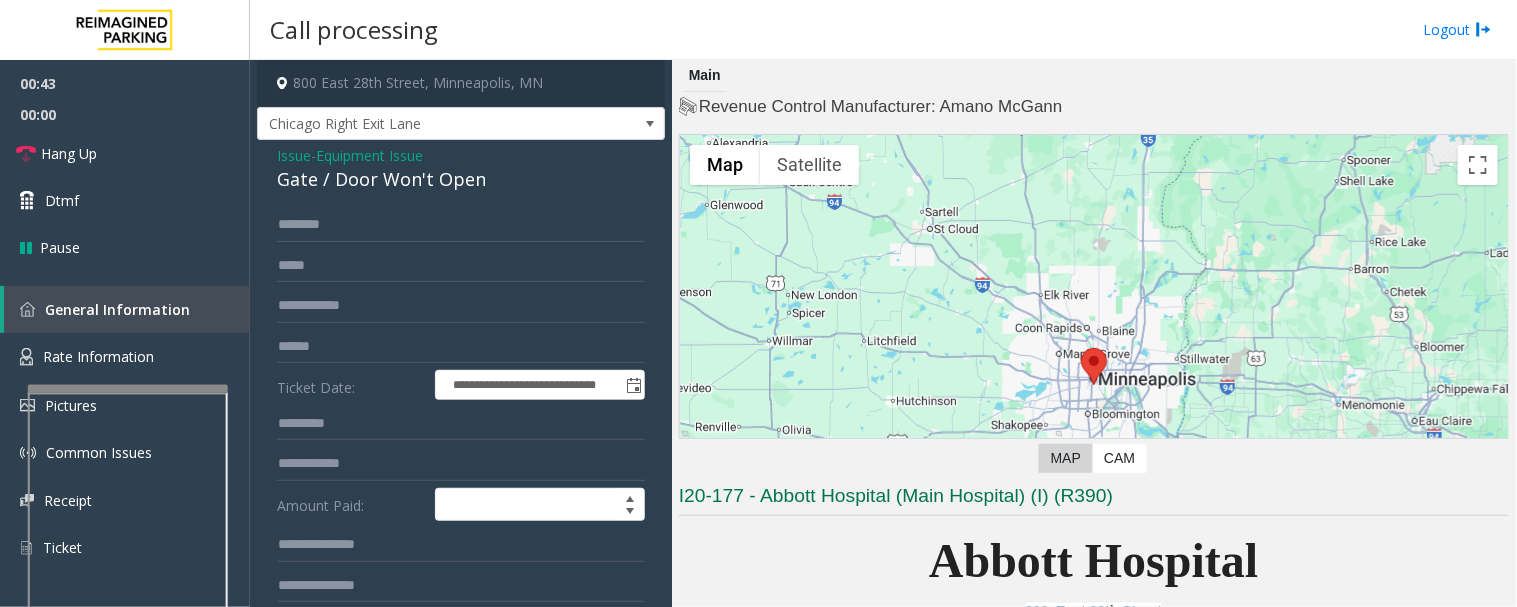 scroll, scrollTop: 444, scrollLeft: 0, axis: vertical 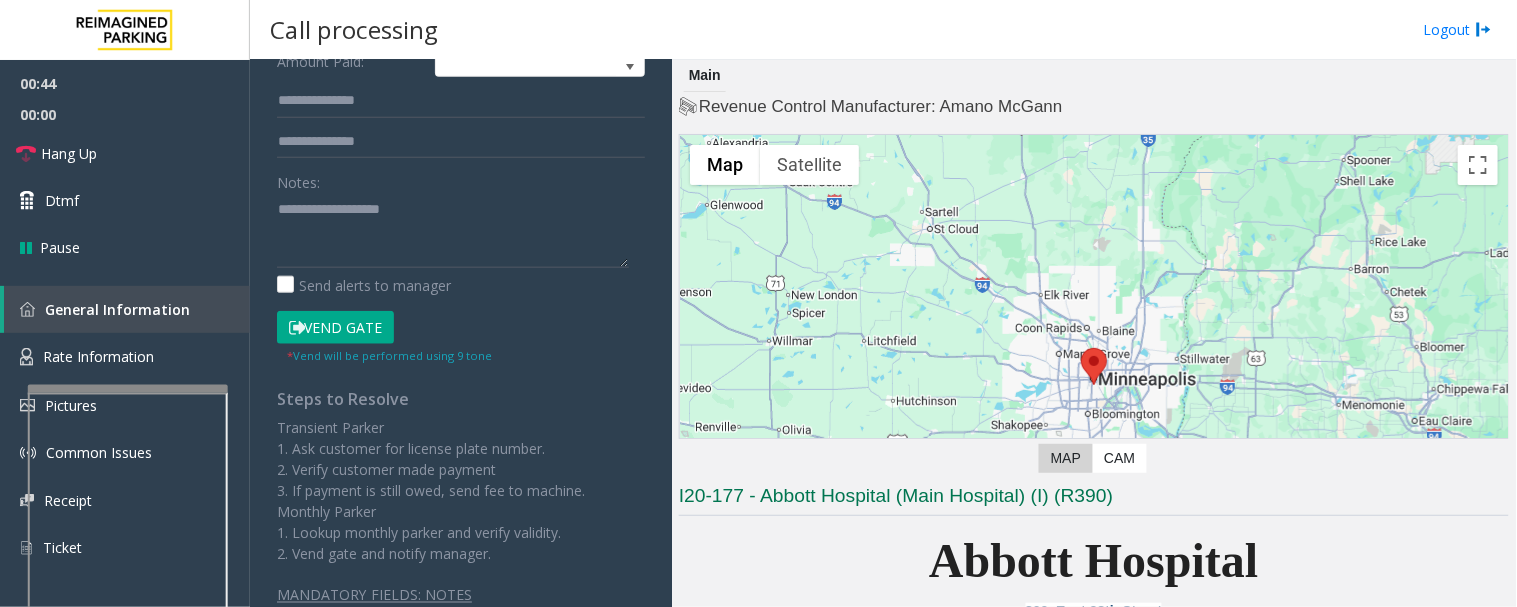 click on "Vend Gate" 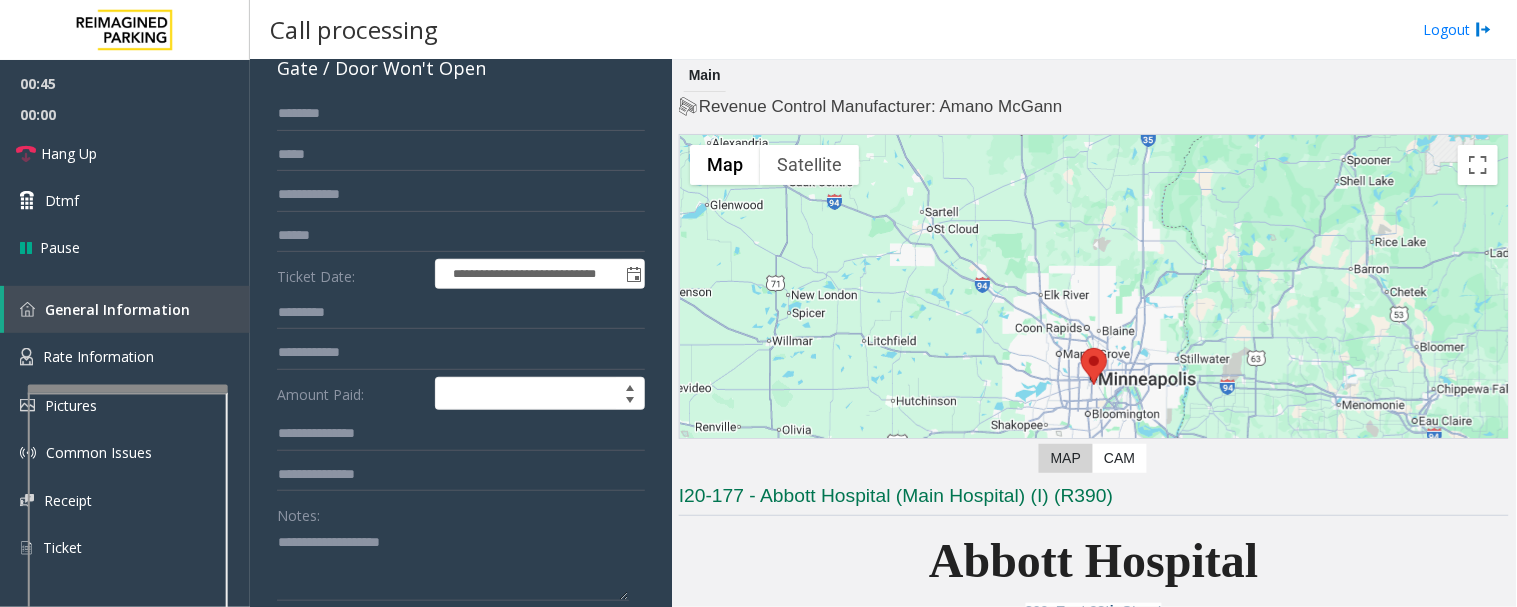 scroll, scrollTop: 0, scrollLeft: 0, axis: both 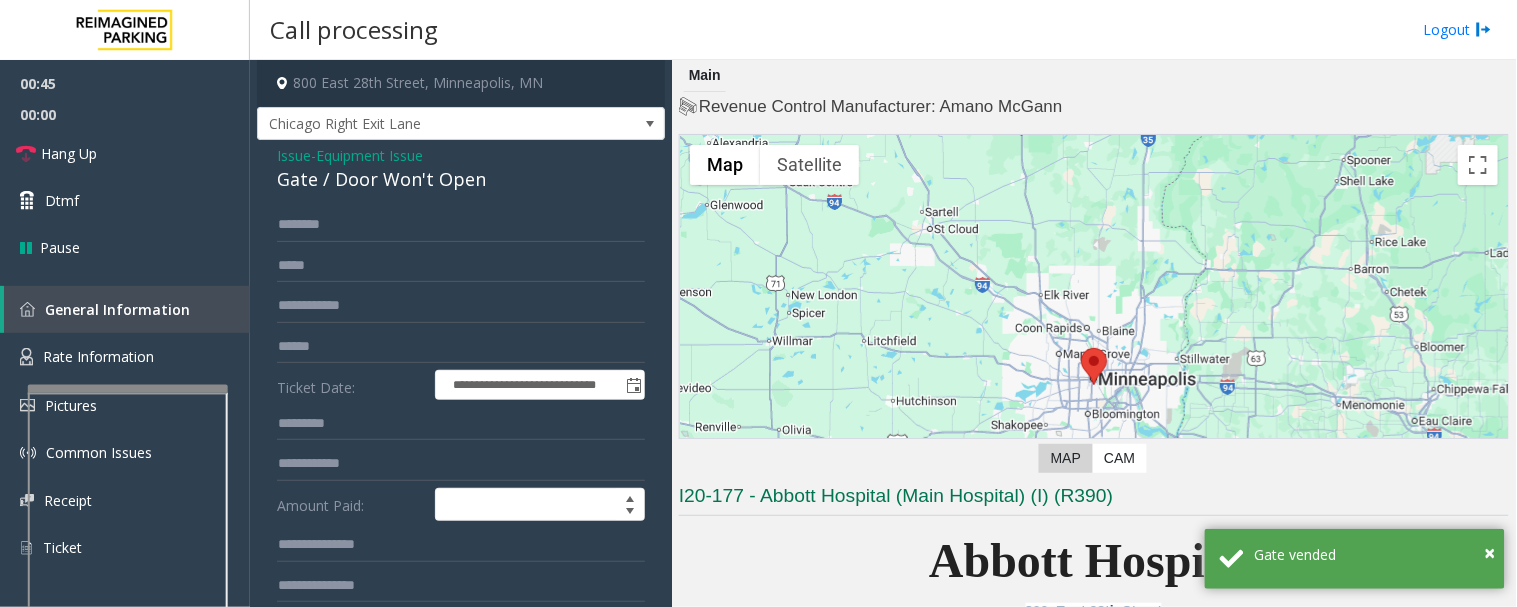 click on "Gate / Door Won't Open" 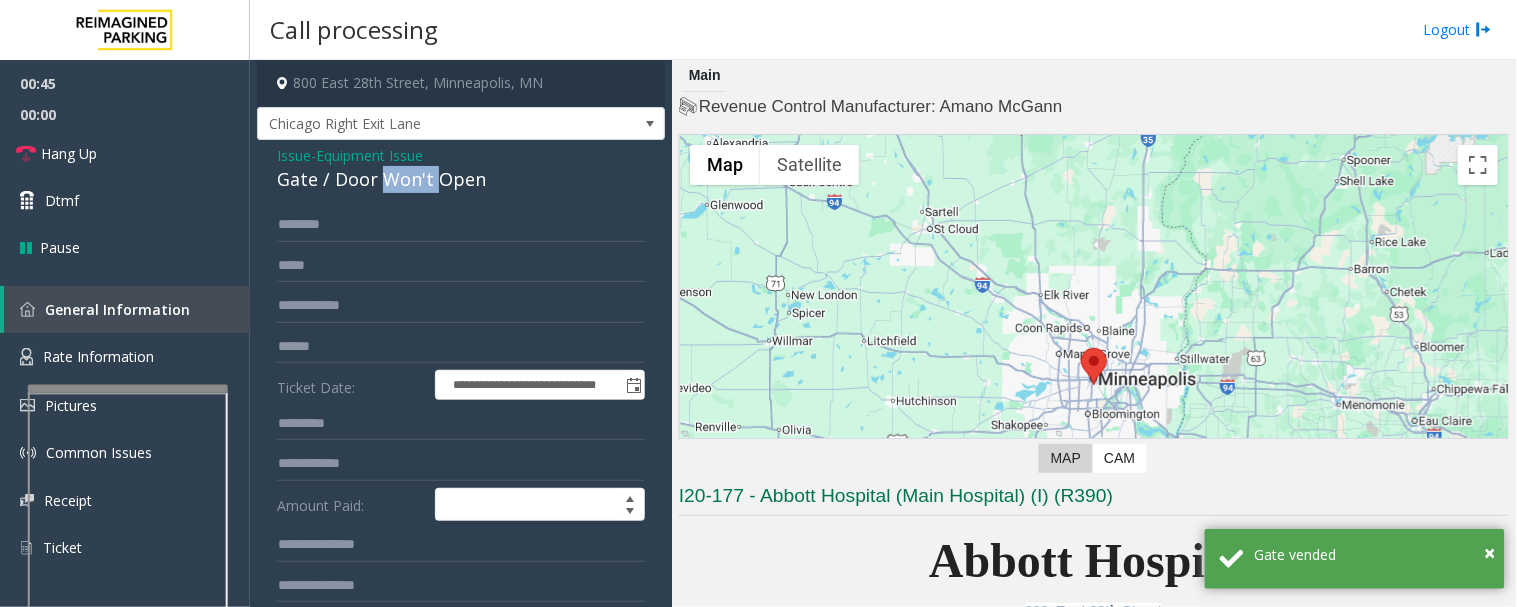 click on "Gate / Door Won't Open" 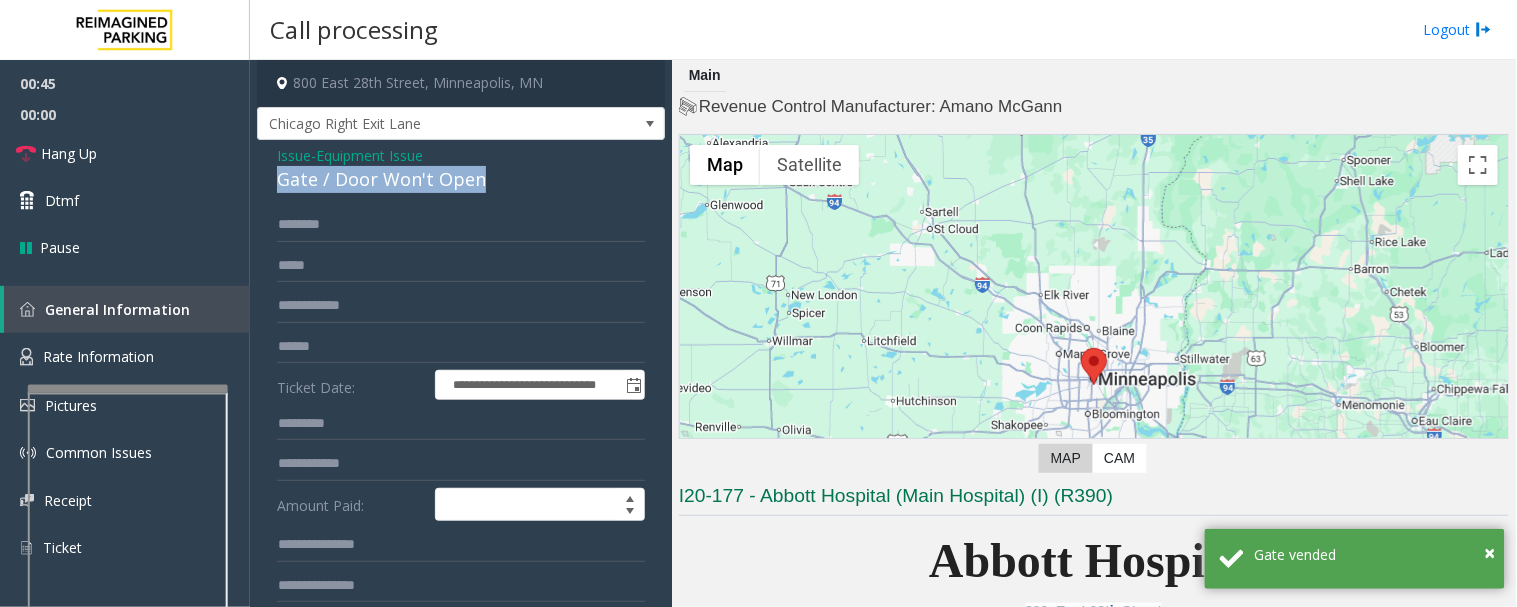 click on "Gate / Door Won't Open" 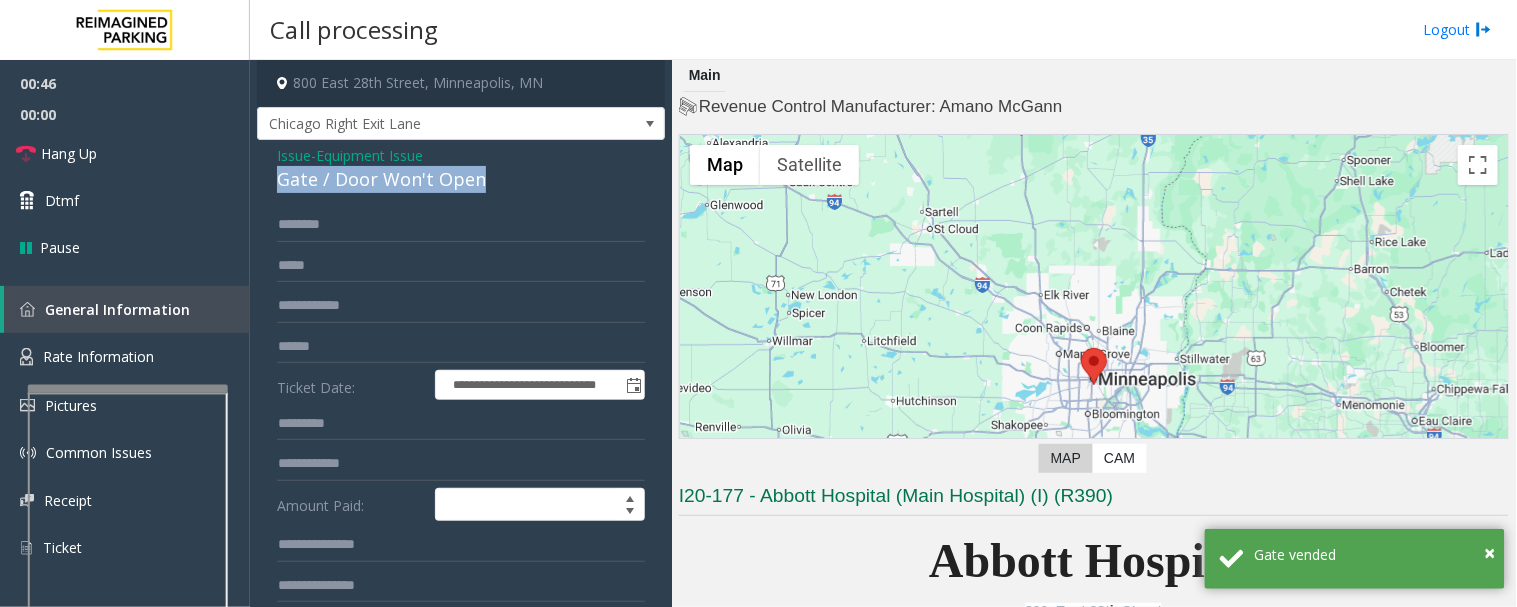 click on "Gate / Door Won't Open" 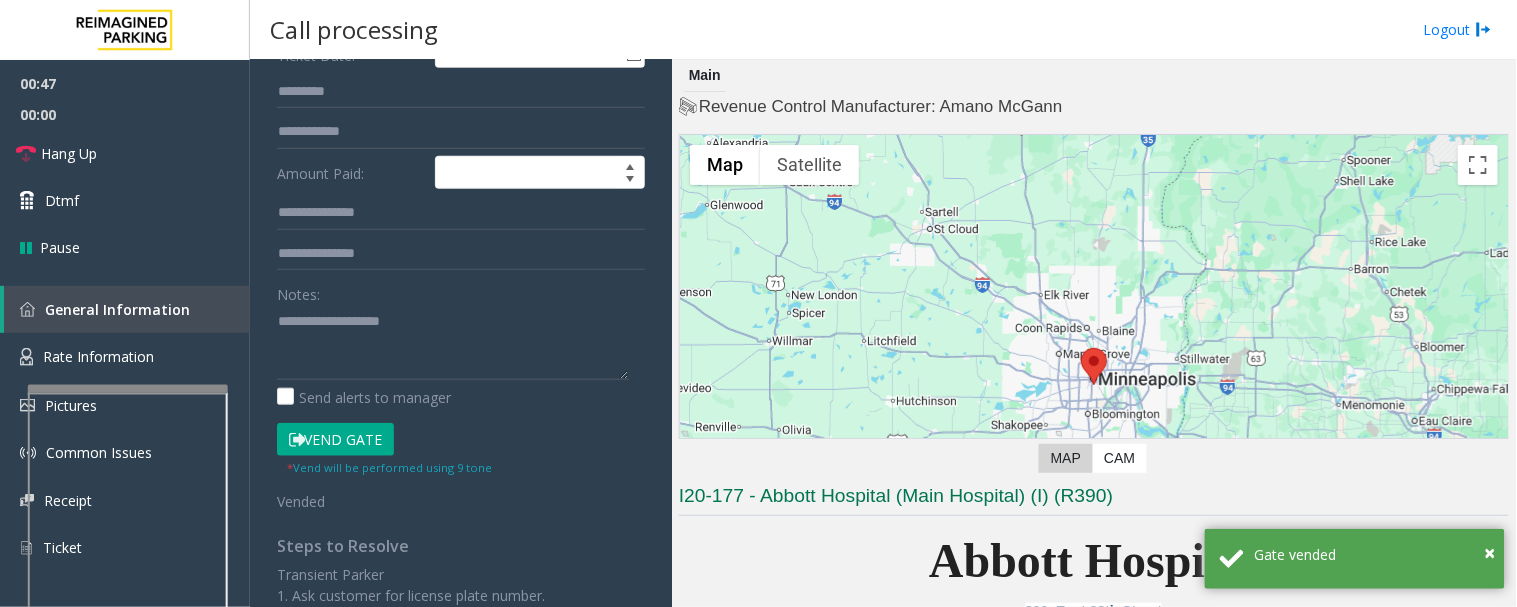scroll, scrollTop: 333, scrollLeft: 0, axis: vertical 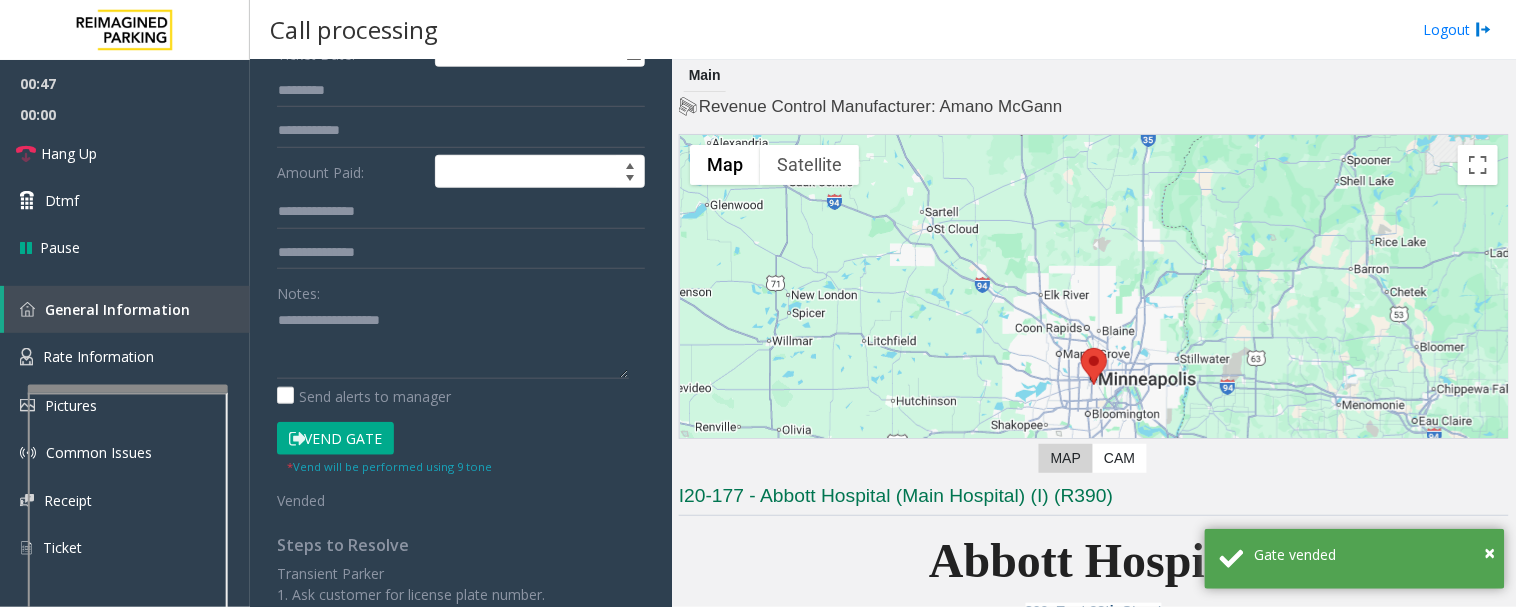 click on "Notes:" 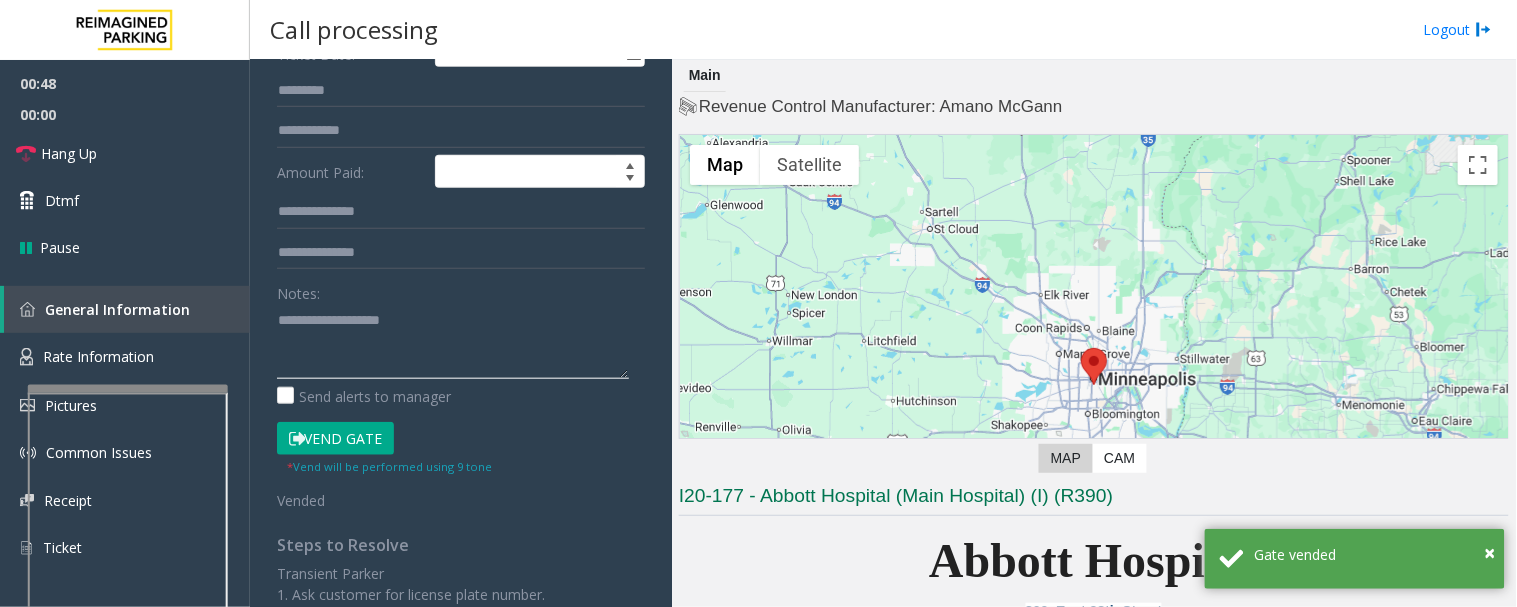click 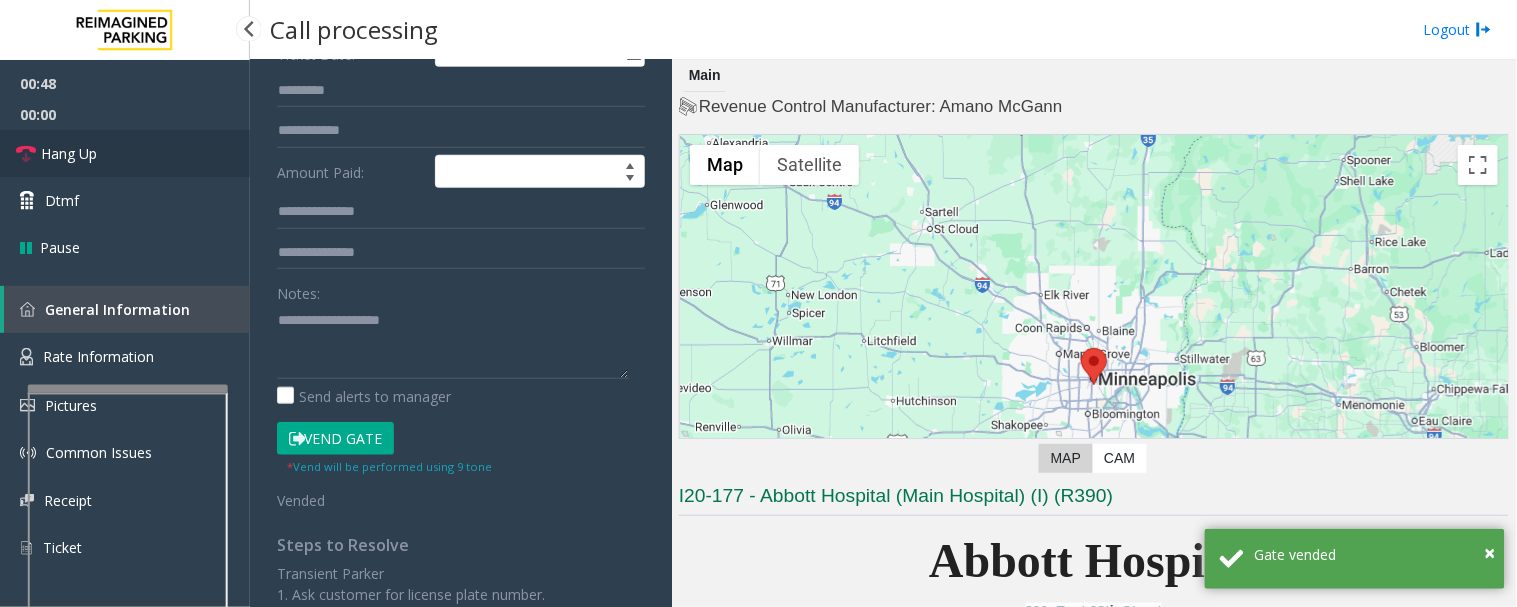click on "Hang Up" at bounding box center [125, 153] 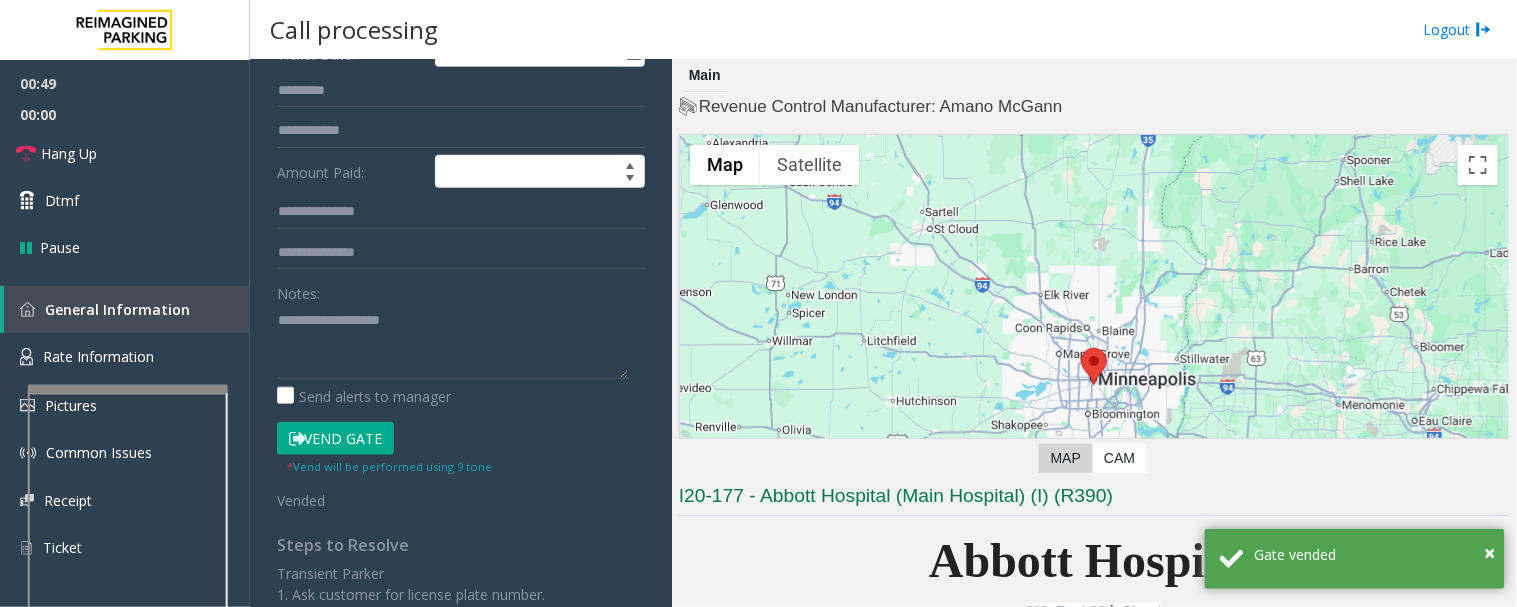 click on "Notes:" 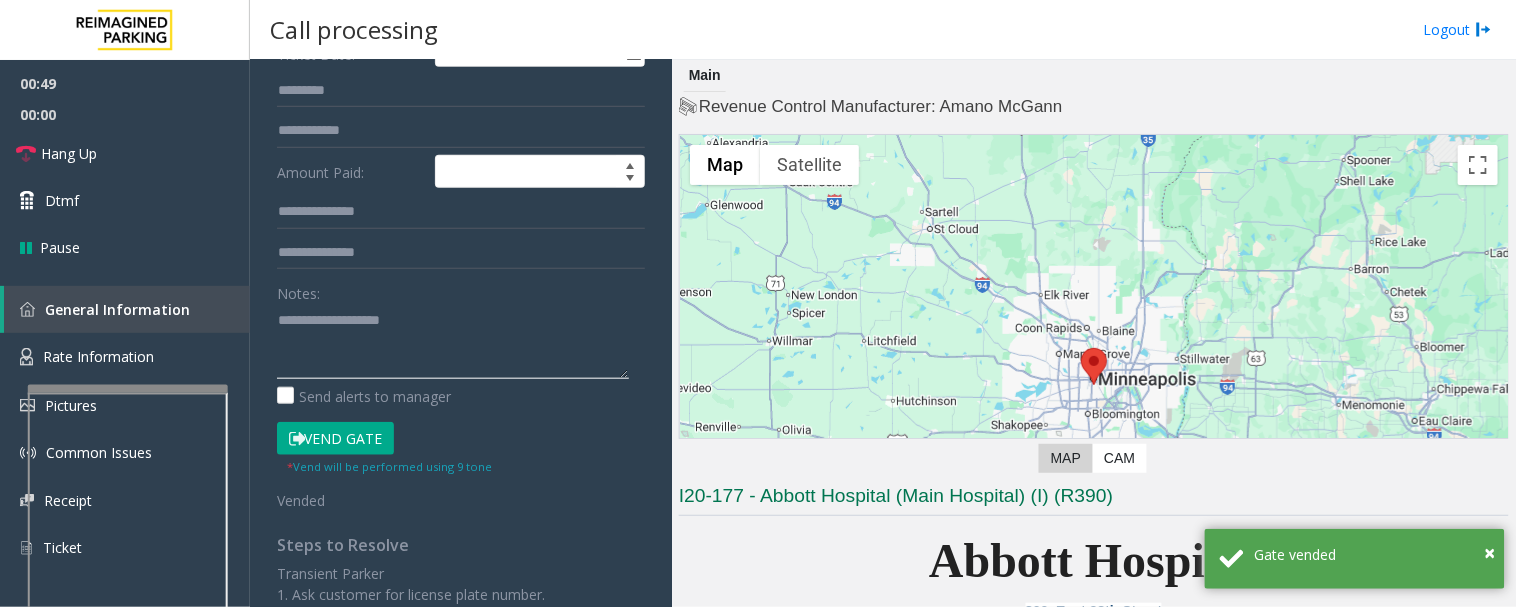 click 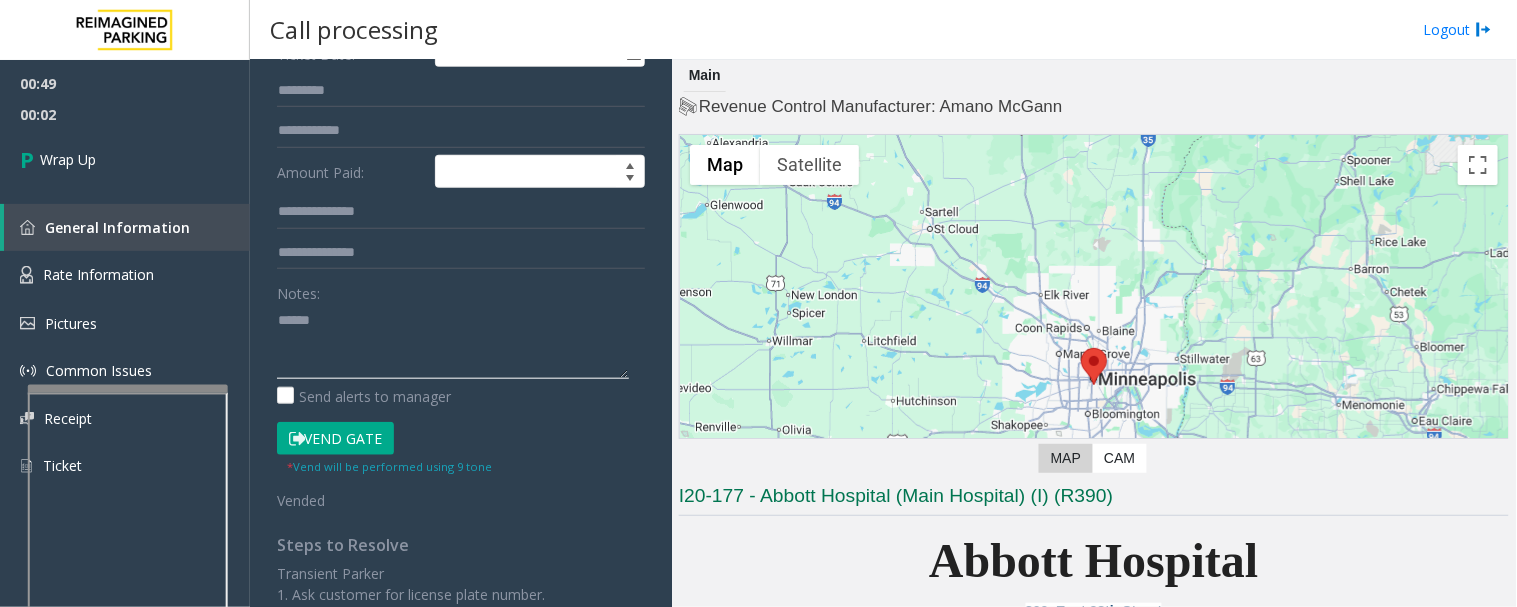 paste on "**********" 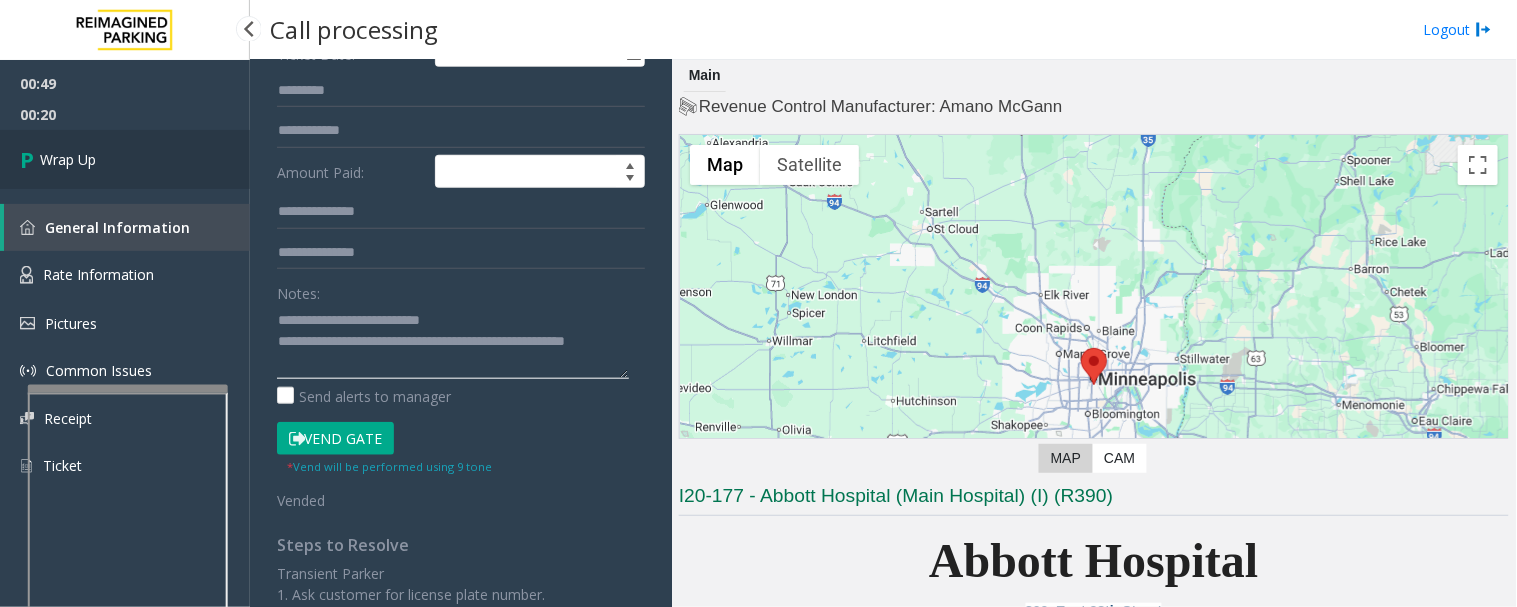 type on "**********" 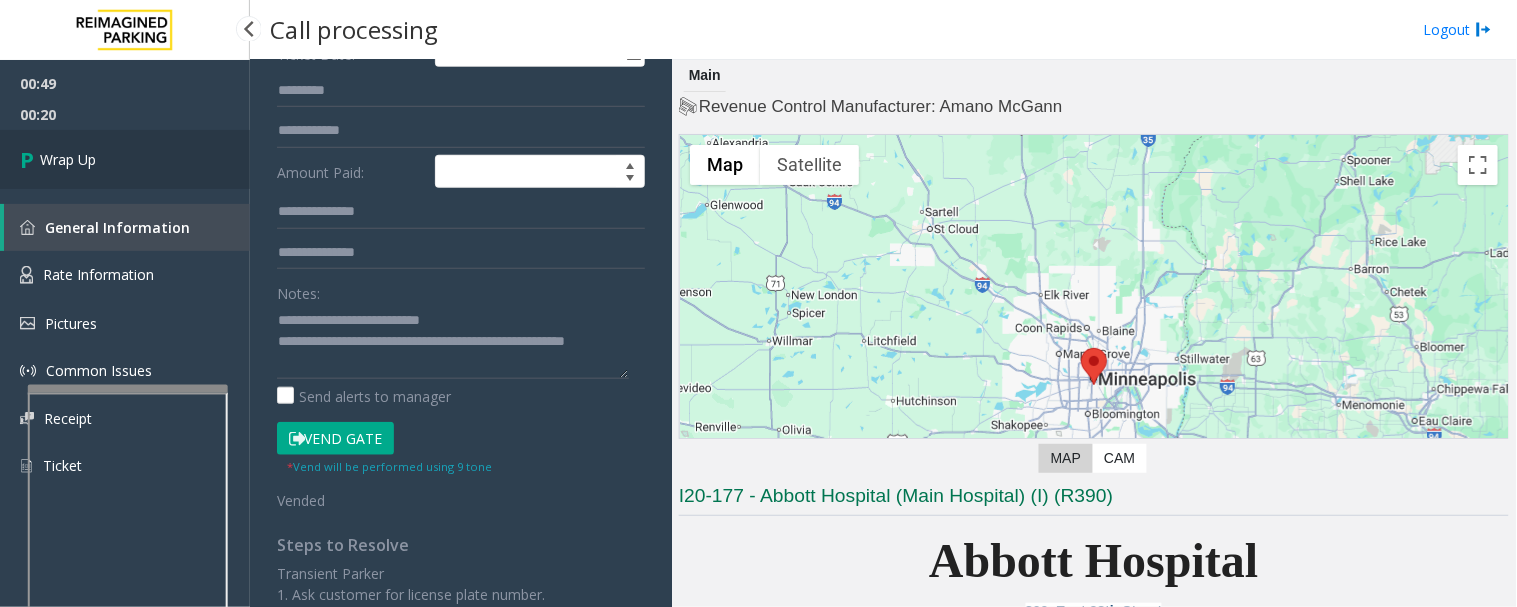 click on "Wrap Up" at bounding box center (125, 159) 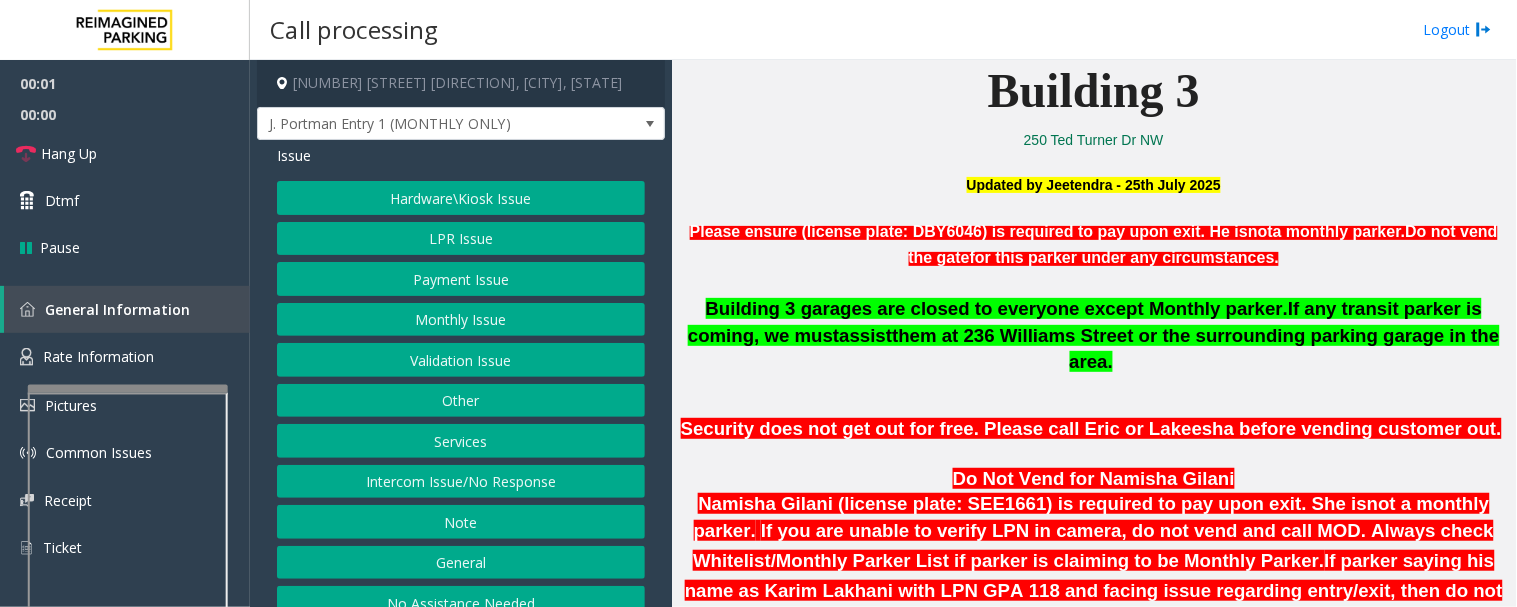 scroll, scrollTop: 1222, scrollLeft: 0, axis: vertical 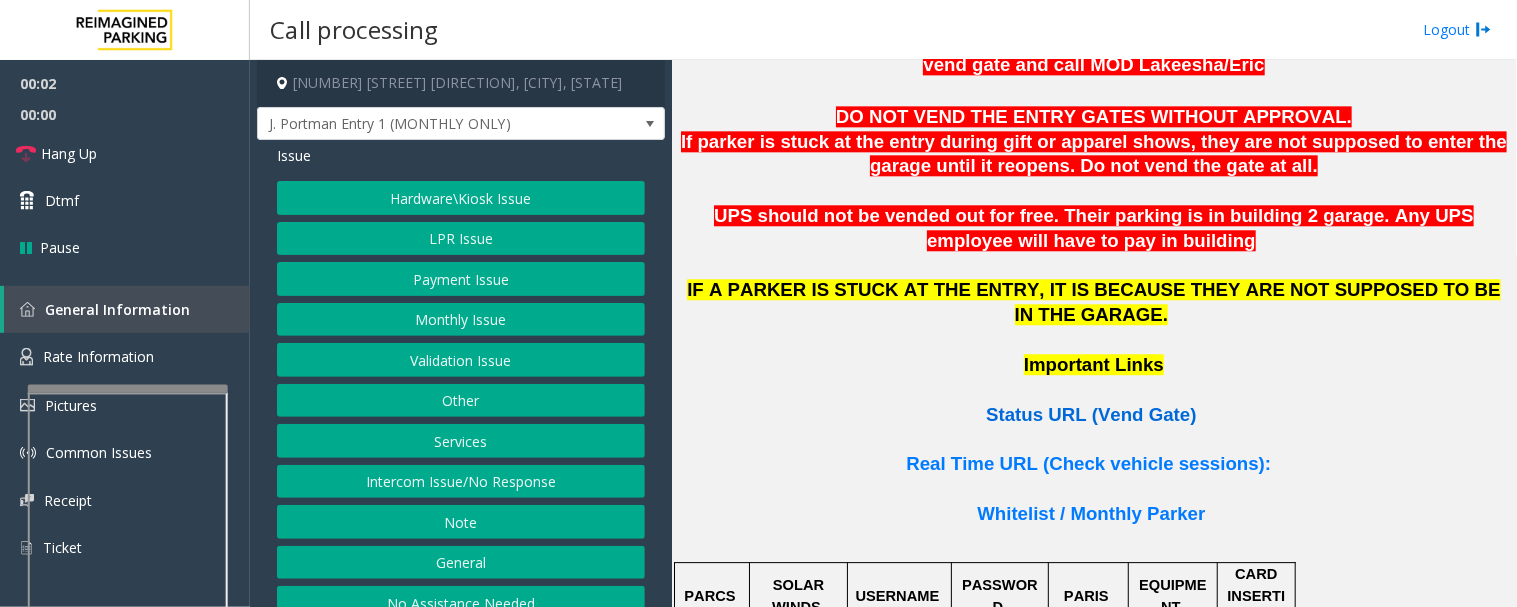 click on "Status URL (Vend Gate)" 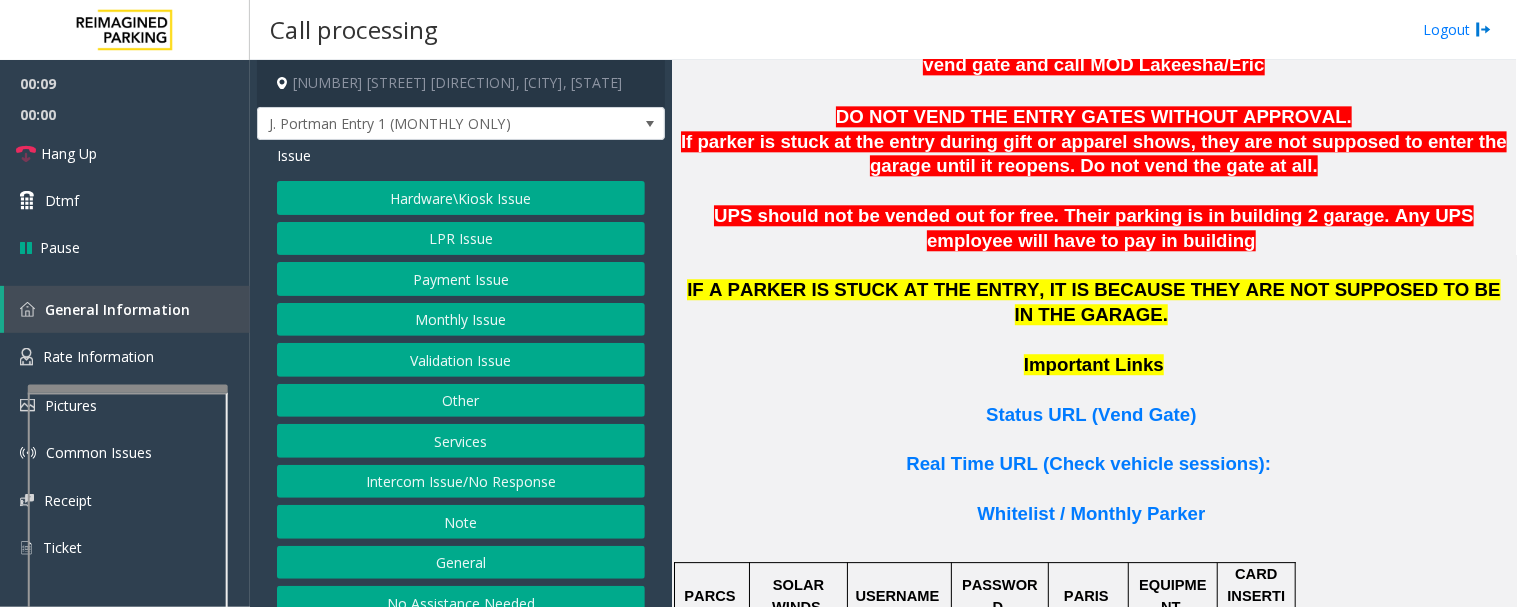 scroll, scrollTop: 777, scrollLeft: 0, axis: vertical 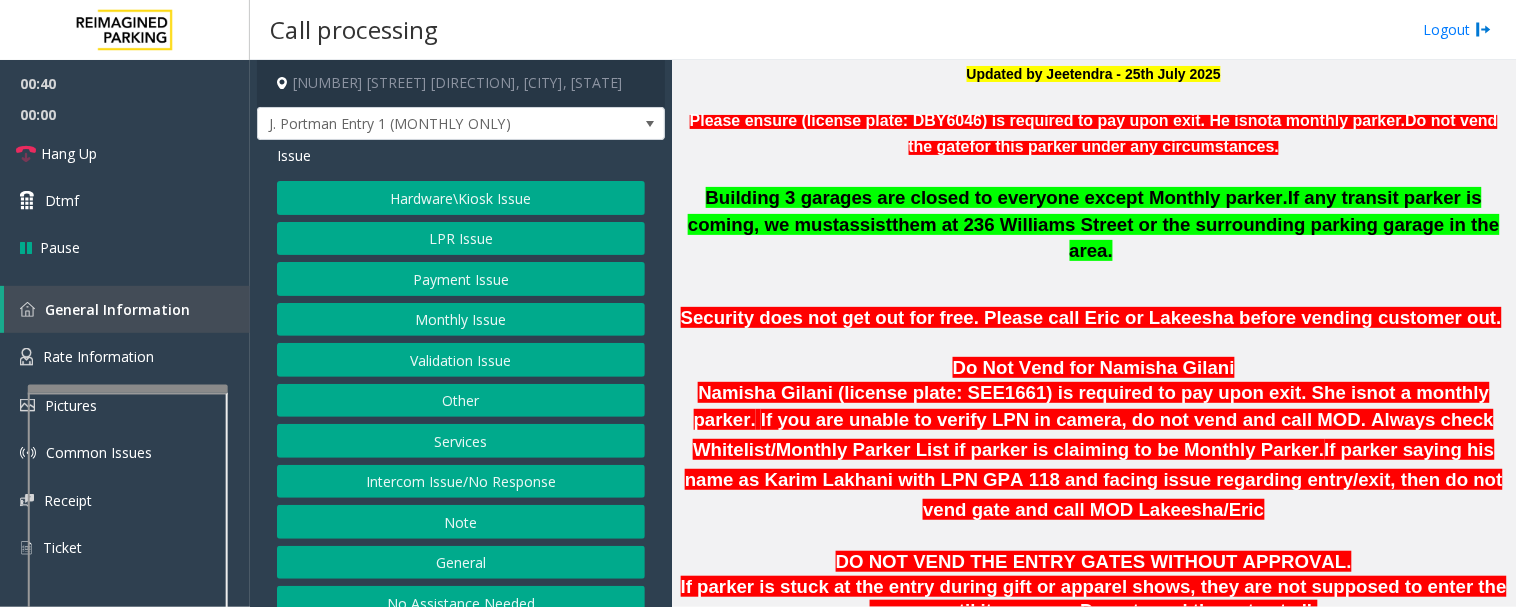 click on "Hardware\Kiosk Issue" 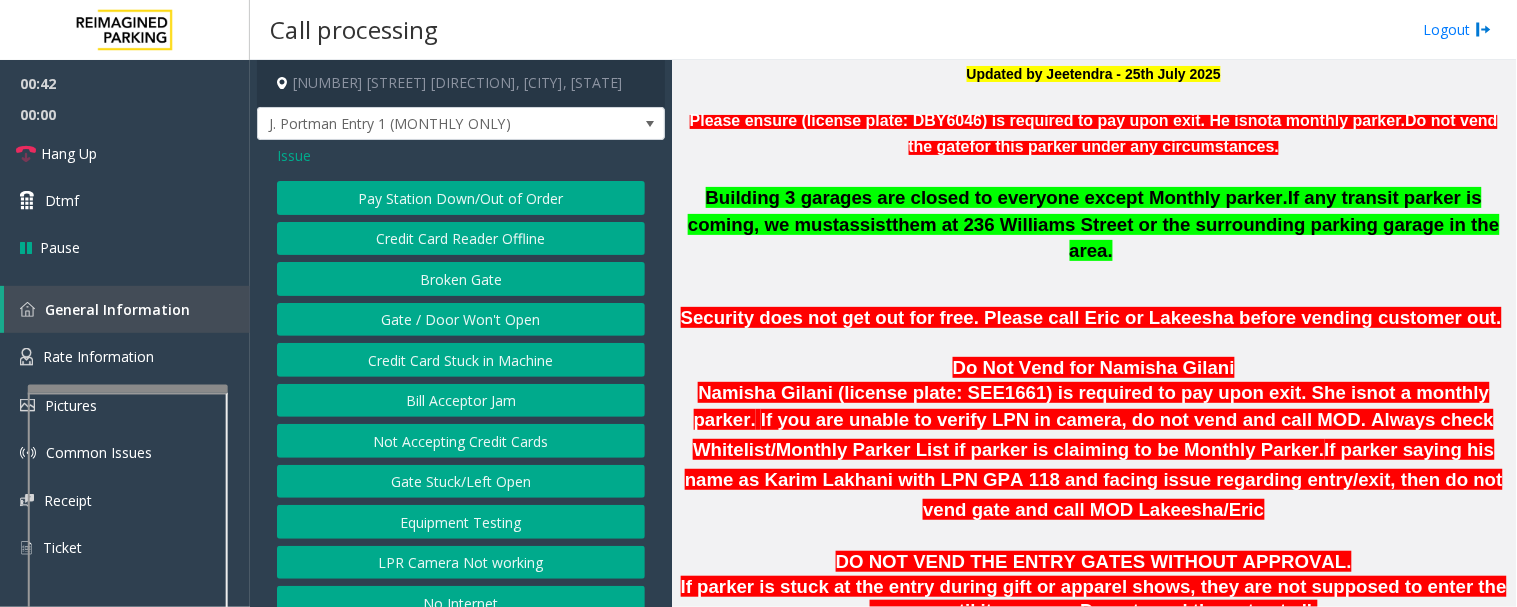 click on "Gate / Door Won't Open" 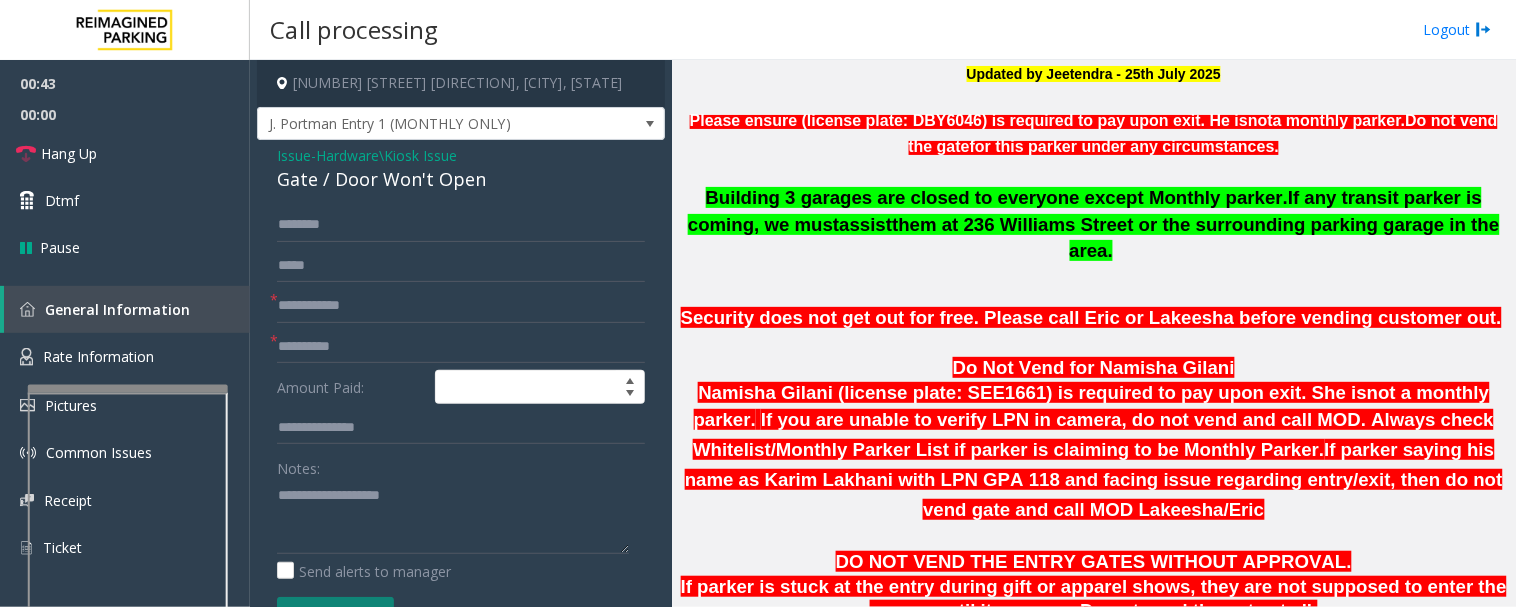click on "Gate / Door Won't Open" 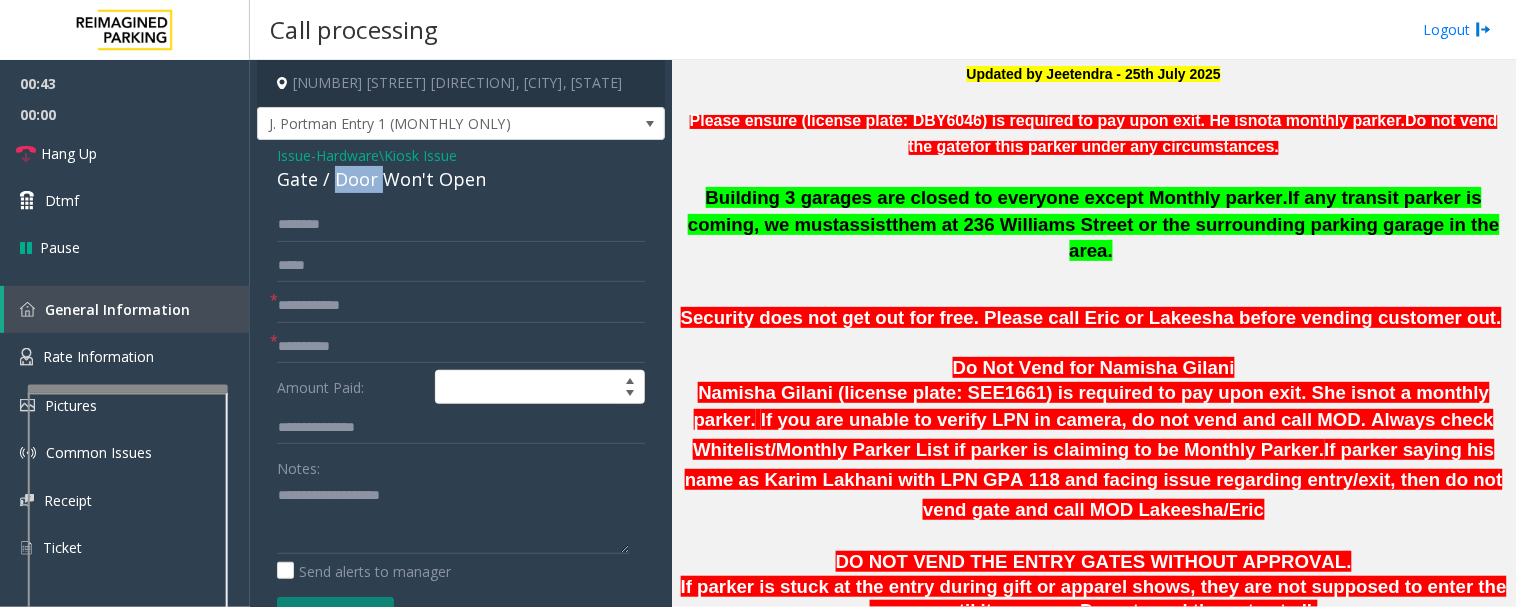 click on "Gate / Door Won't Open" 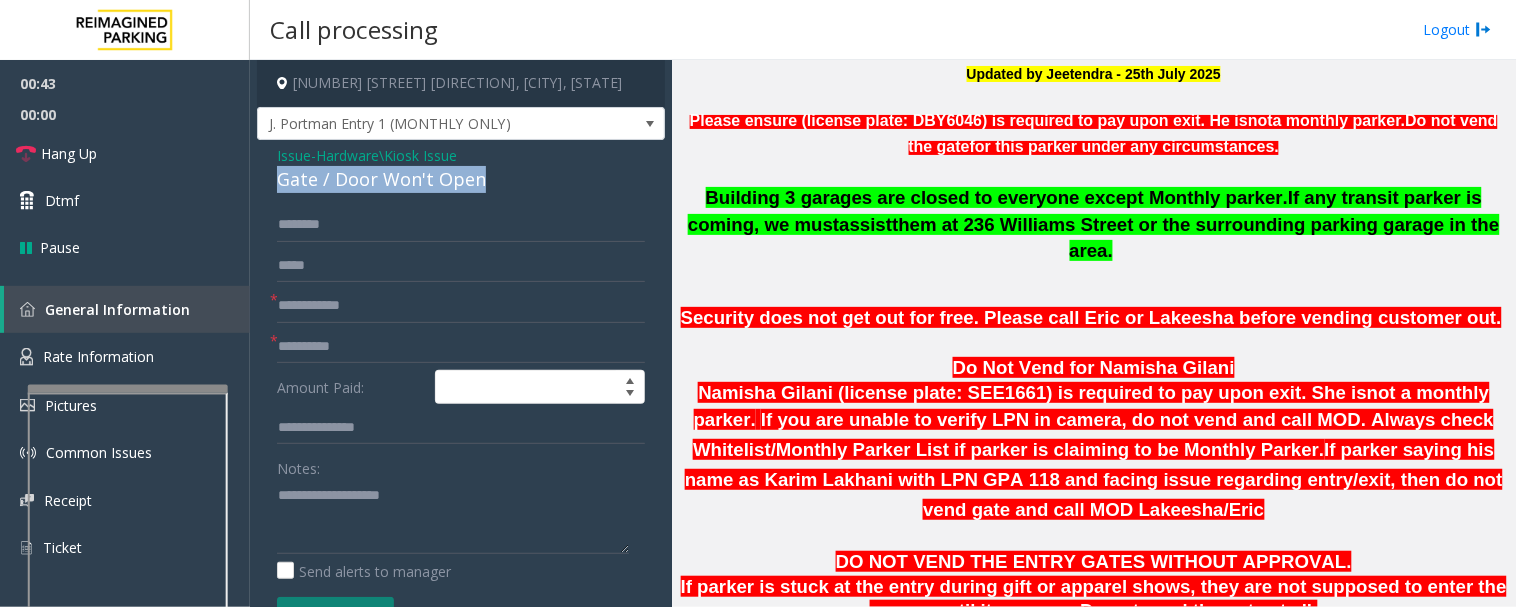 click on "Gate / Door Won't Open" 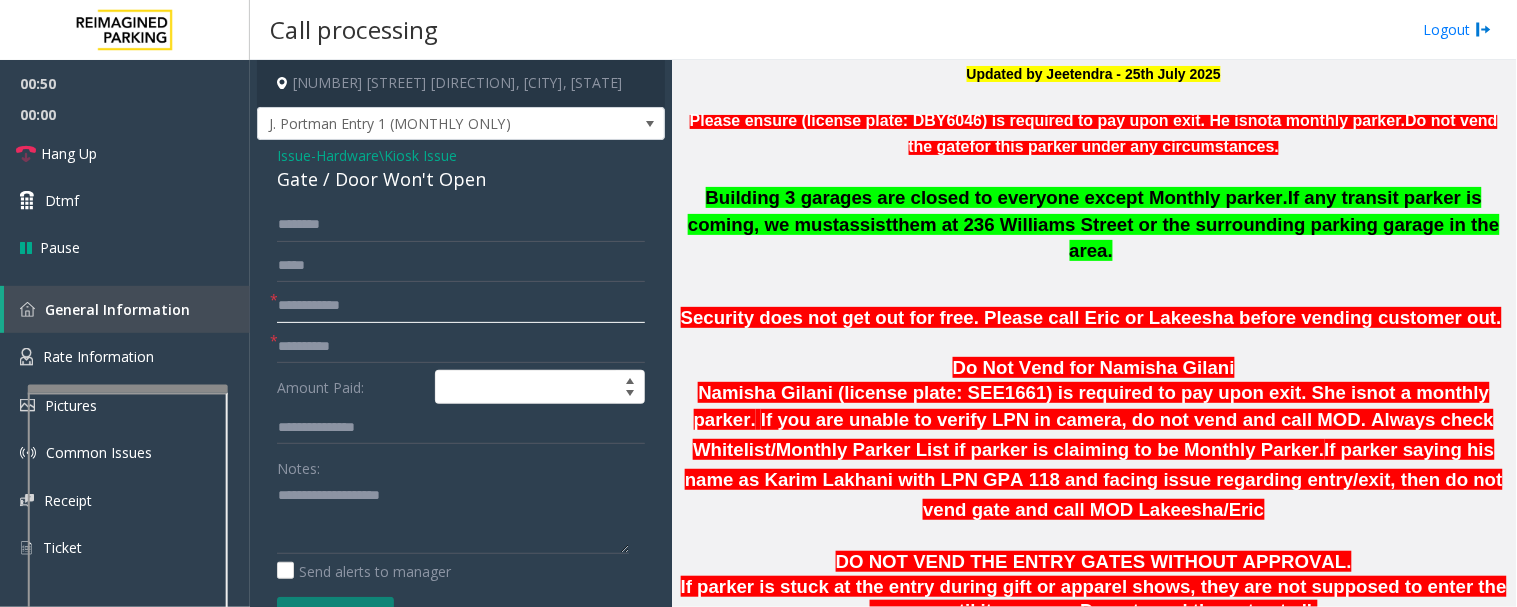 click 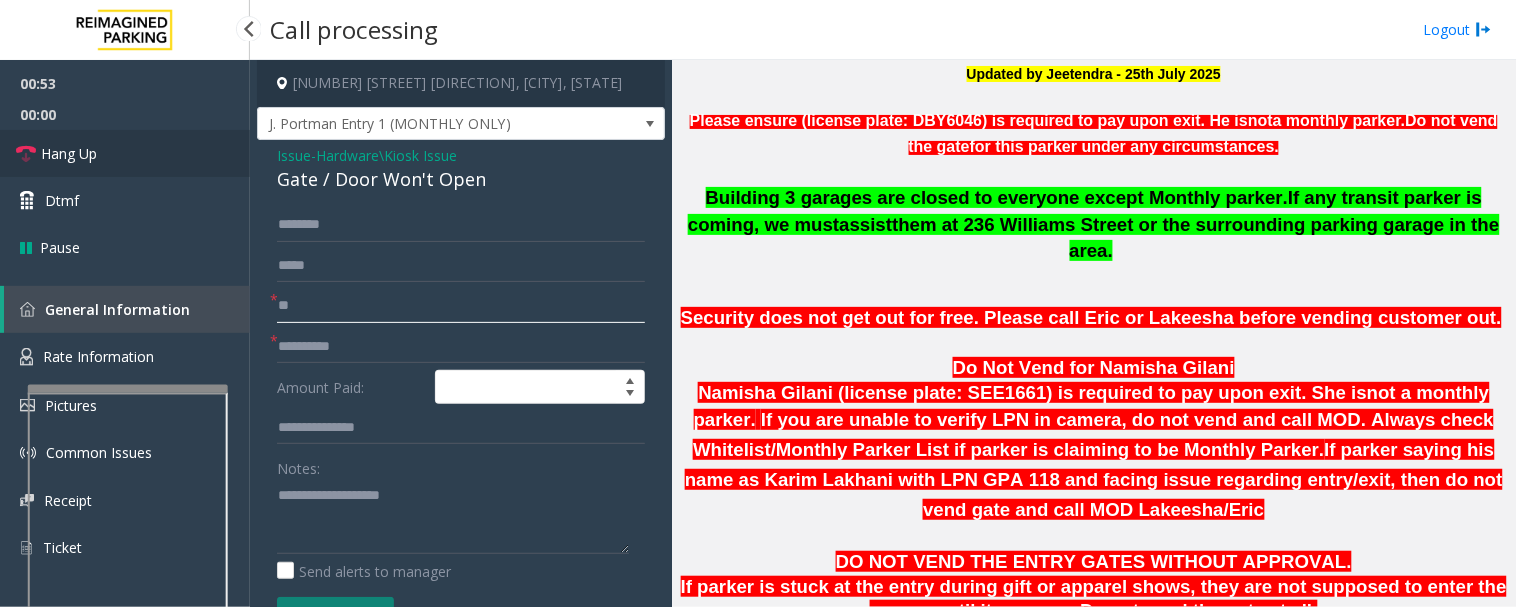 type on "**" 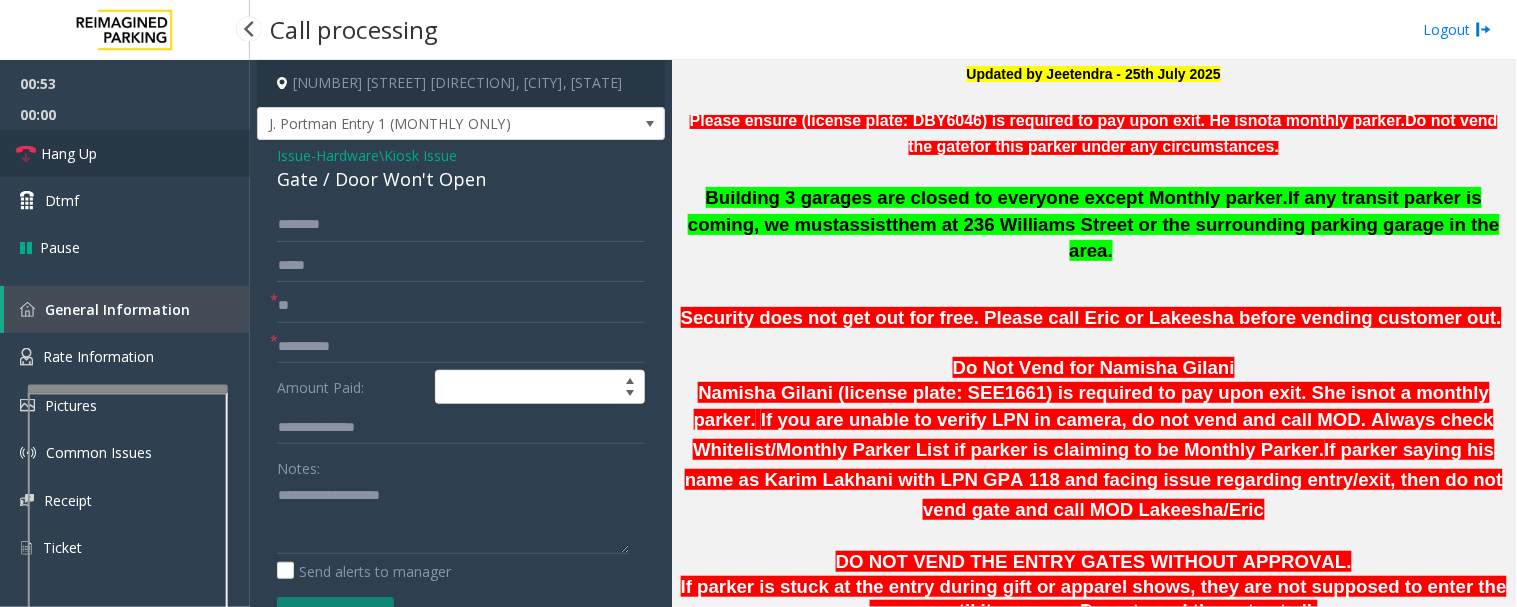 click on "Hang Up" at bounding box center [125, 153] 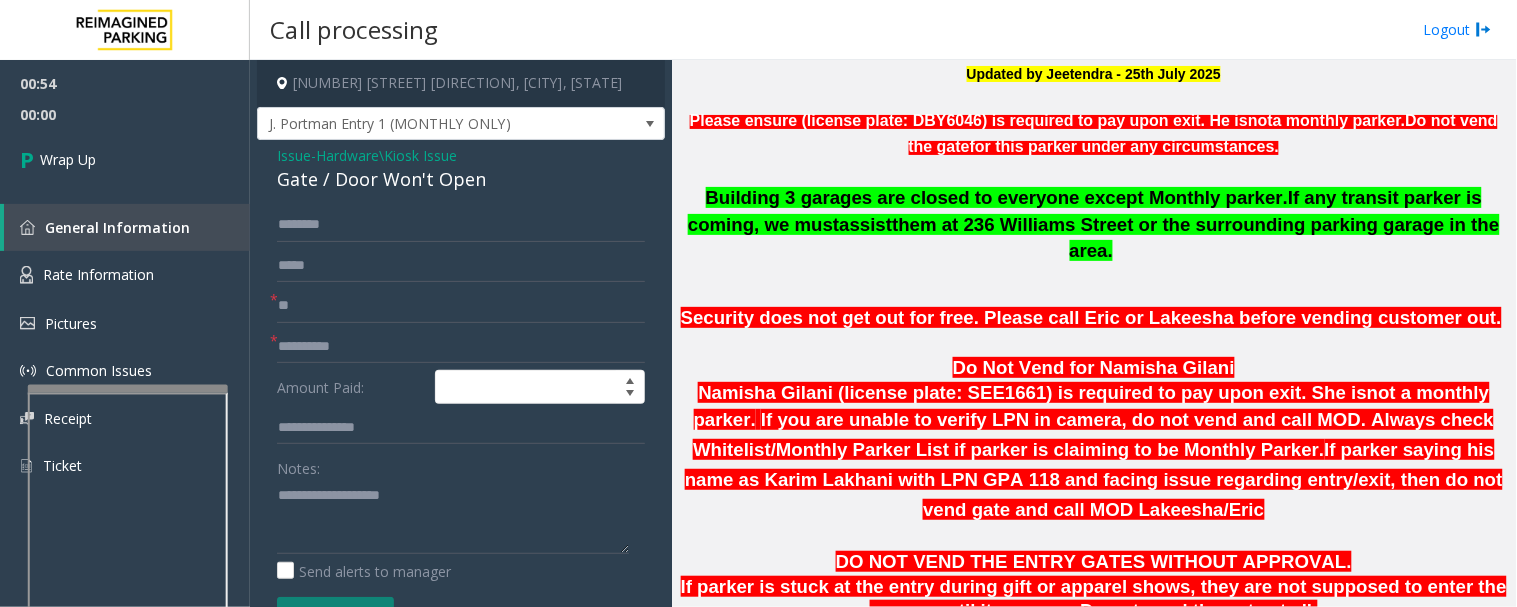 click on "* ** * Amount Paid: Notes:                      Send alerts to manager  Vend Gate  * Please setup Vend code or enable Revenue control integration for selected lane to perform vend" 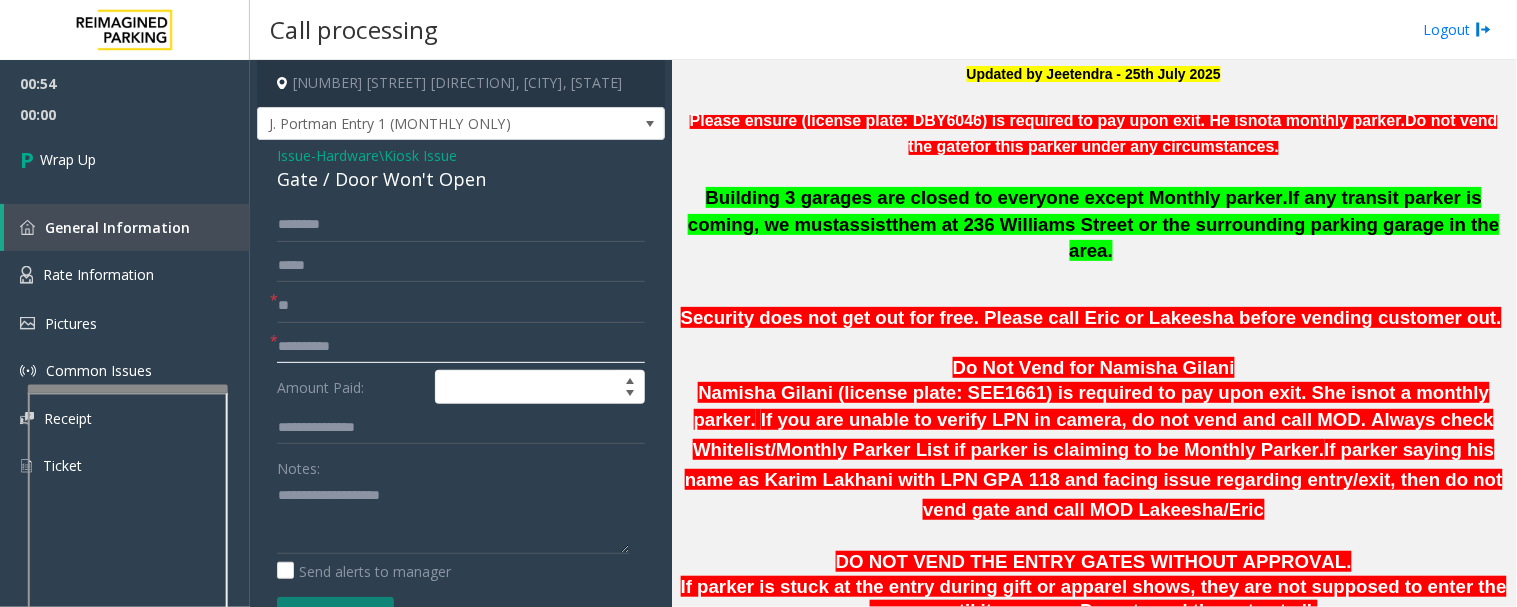 click 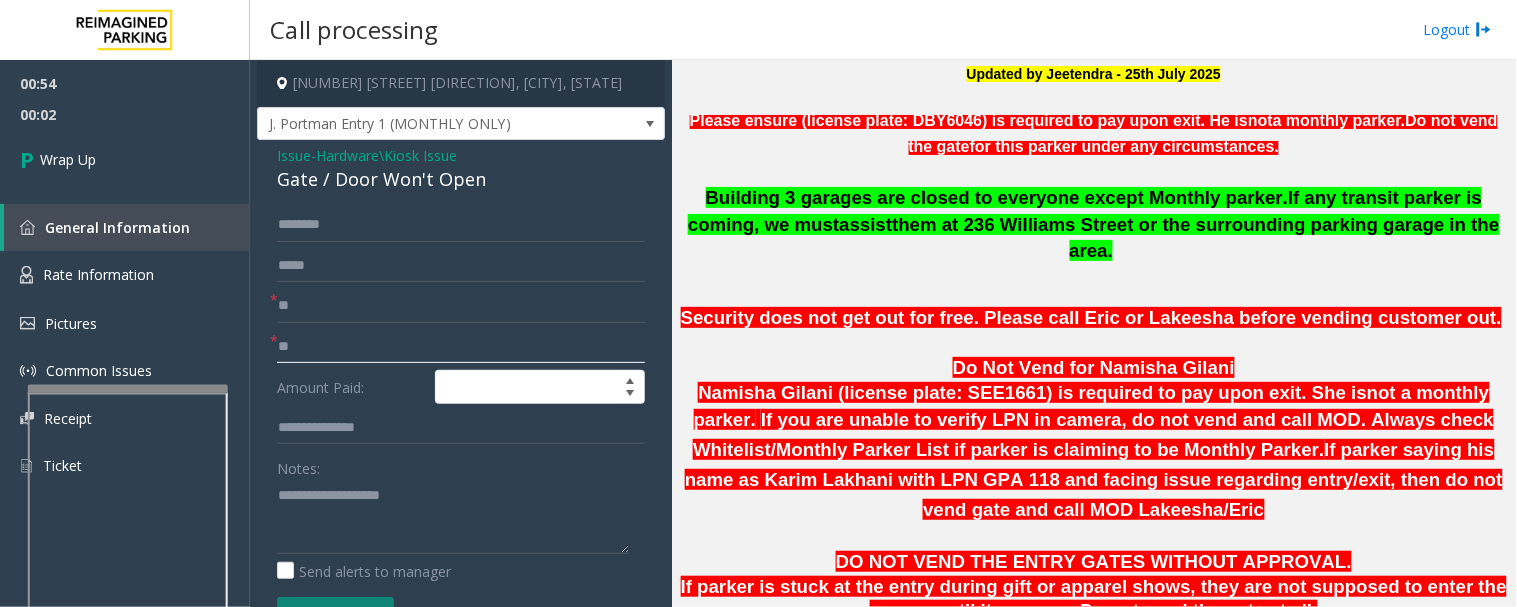 type on "**" 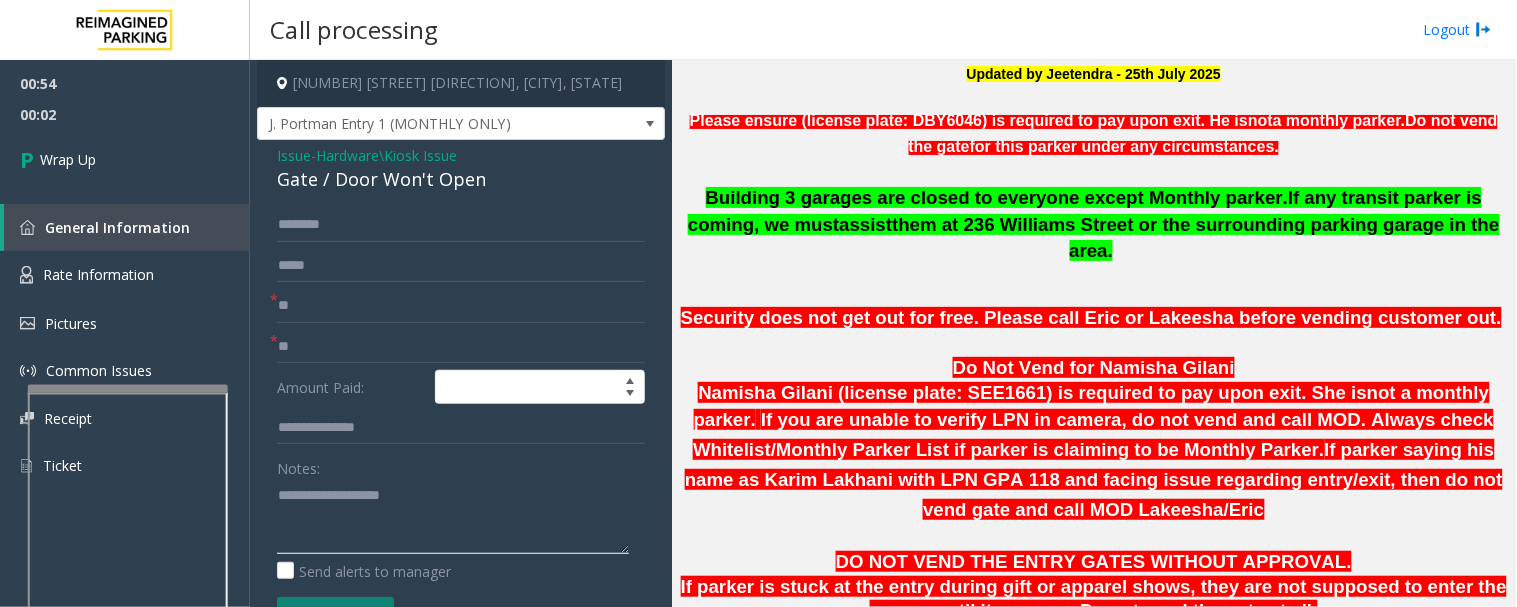 click 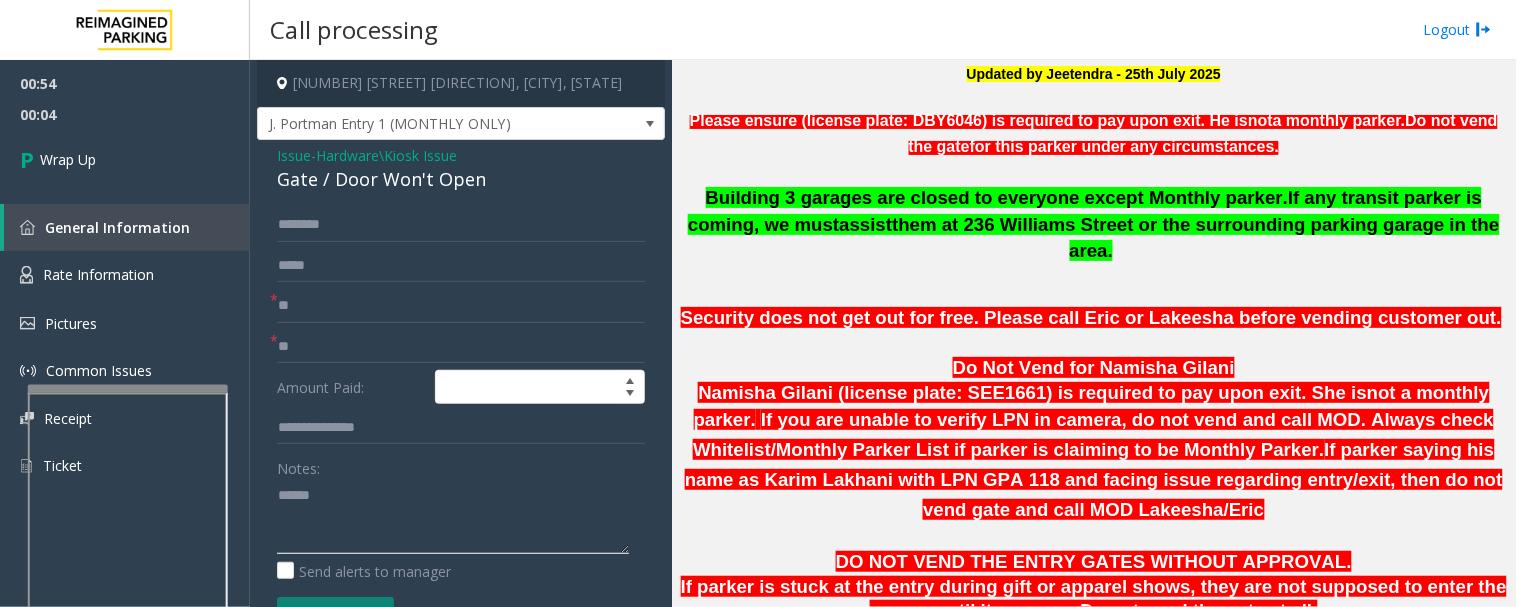 paste on "**********" 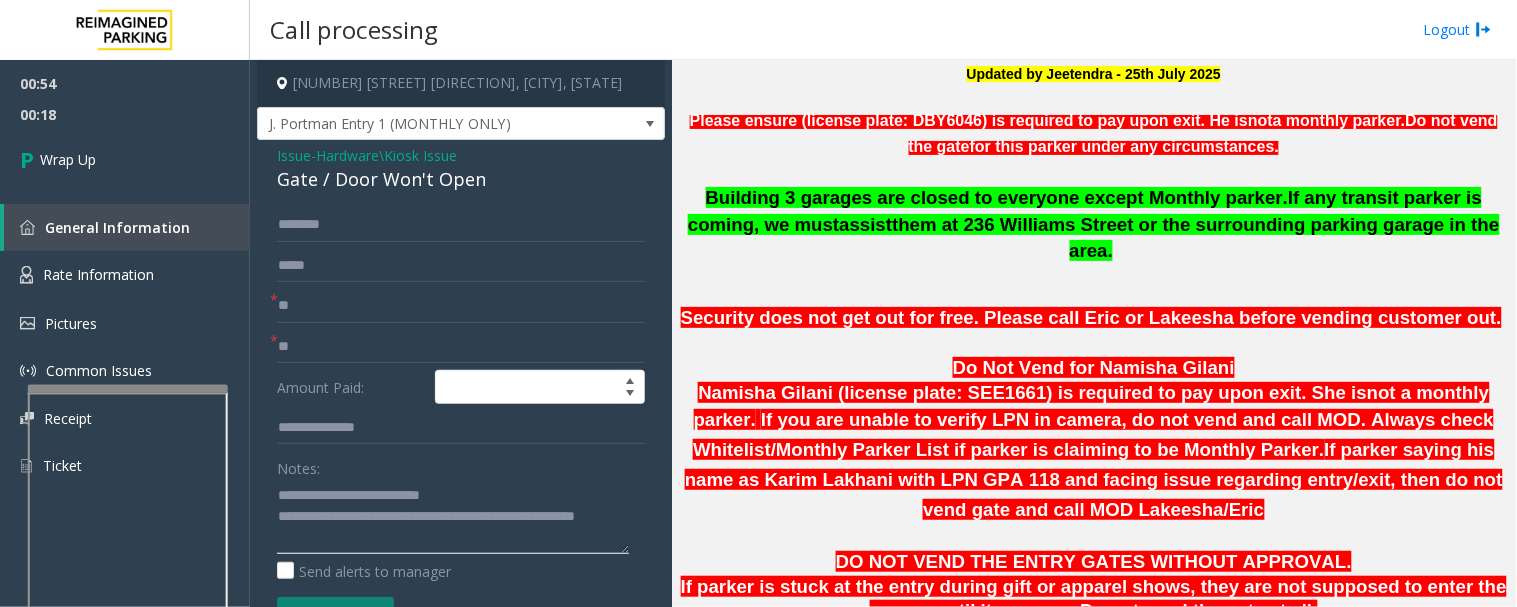click 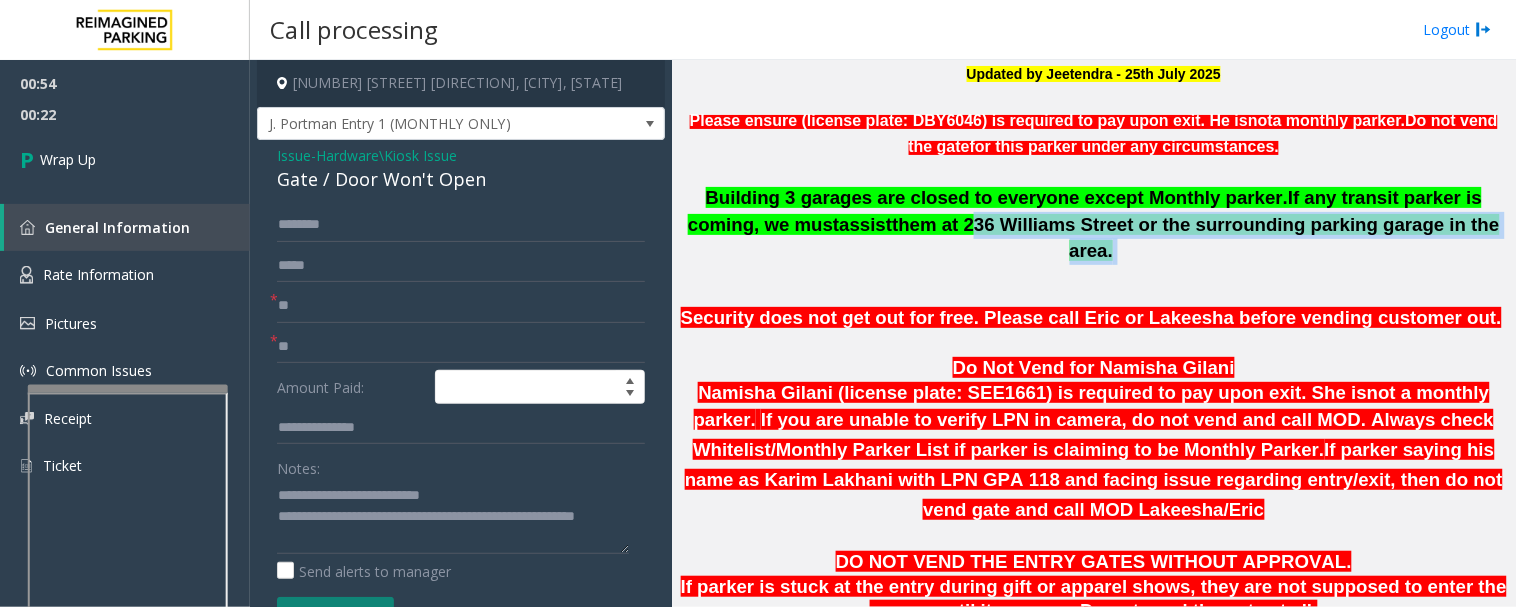 drag, startPoint x: 905, startPoint y: 220, endPoint x: 1435, endPoint y: 225, distance: 530.02356 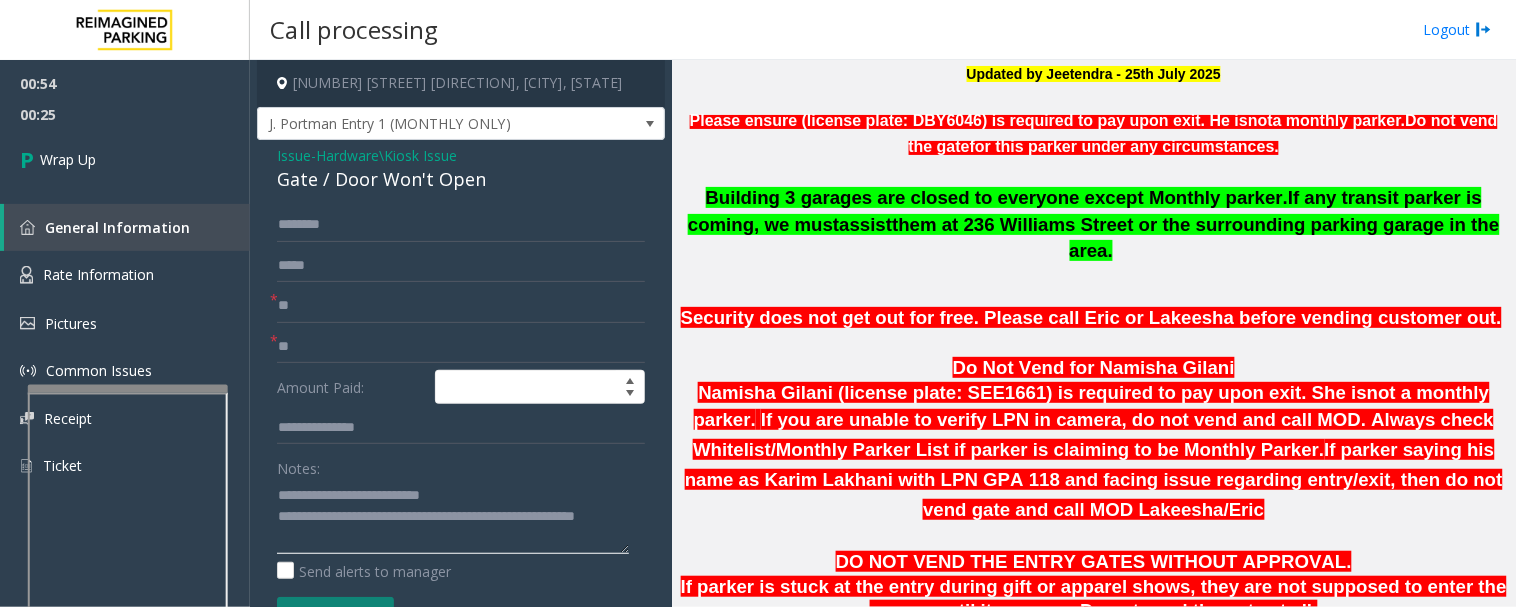 drag, startPoint x: 588, startPoint y: 514, endPoint x: 632, endPoint y: 541, distance: 51.62364 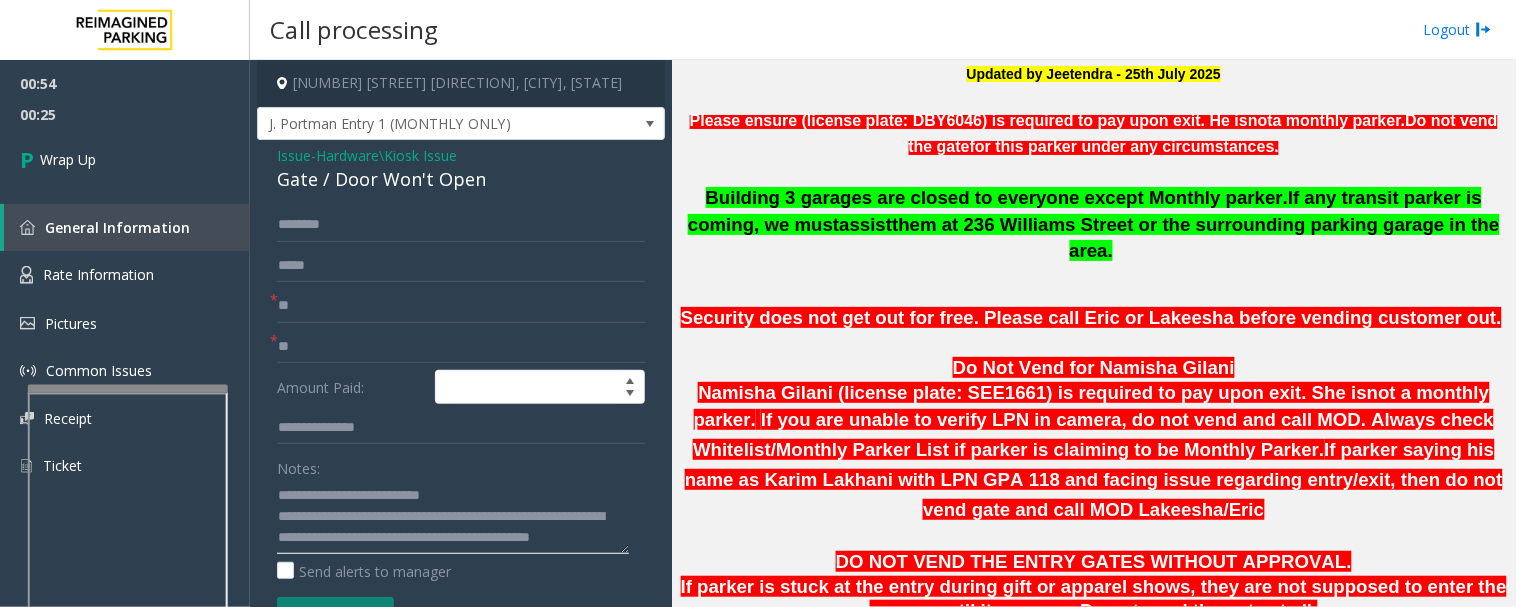 scroll, scrollTop: 14, scrollLeft: 0, axis: vertical 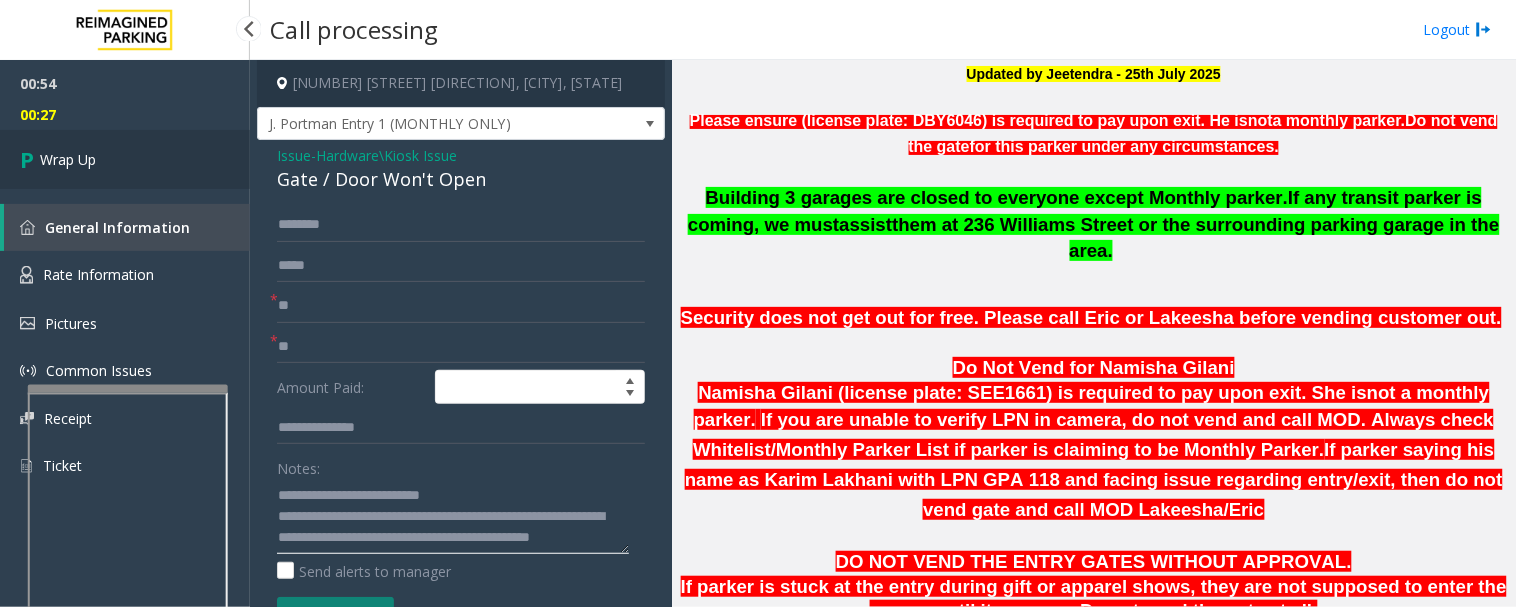 type on "**********" 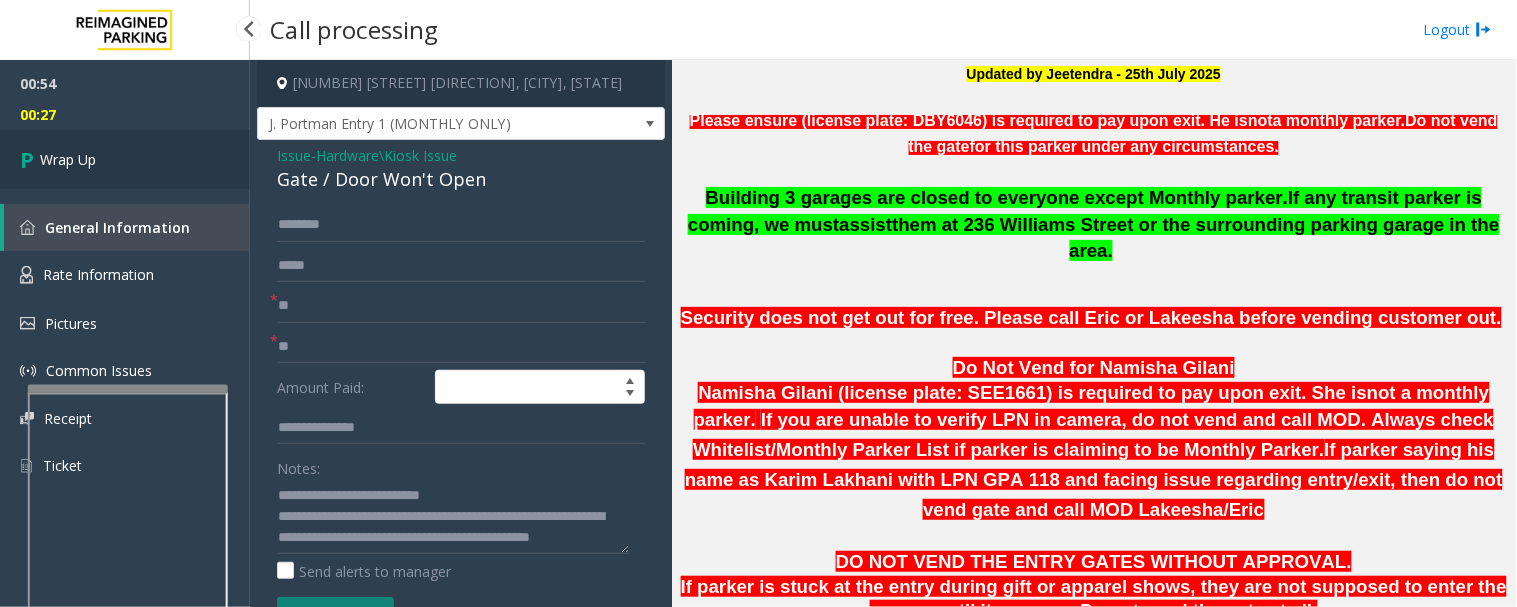 click on "Wrap Up" at bounding box center [125, 159] 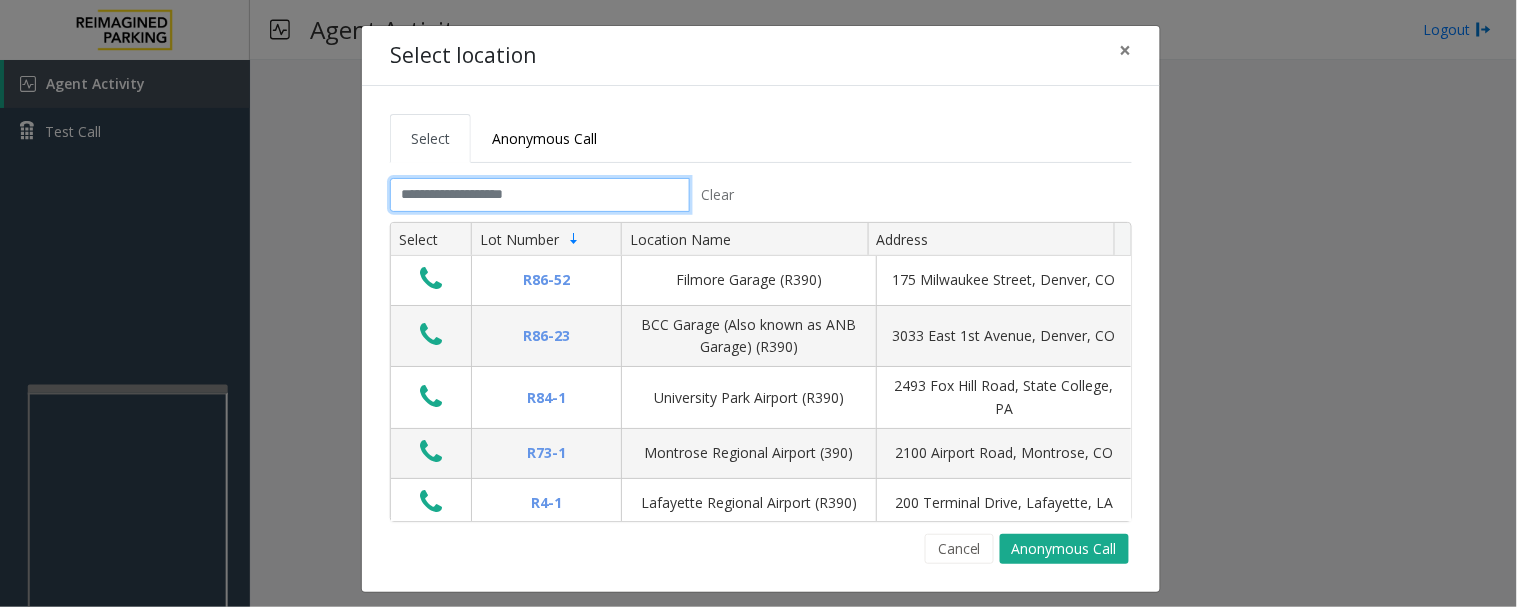 click 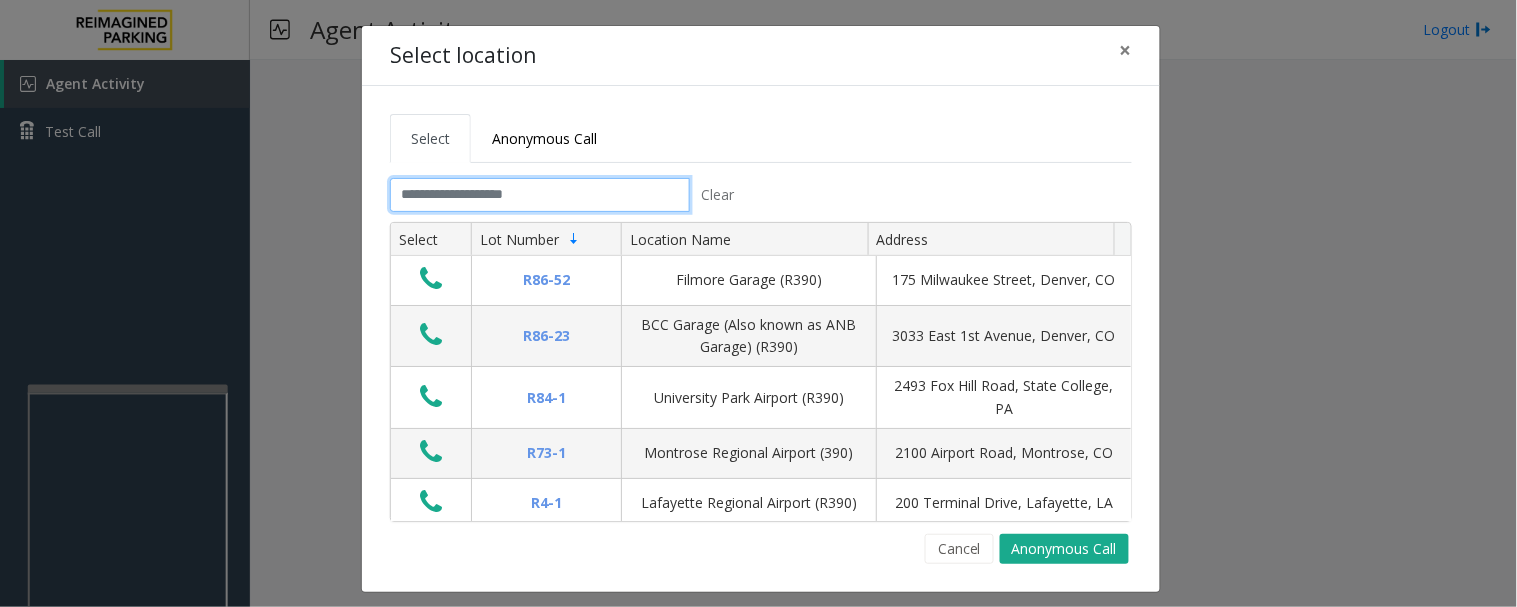 click 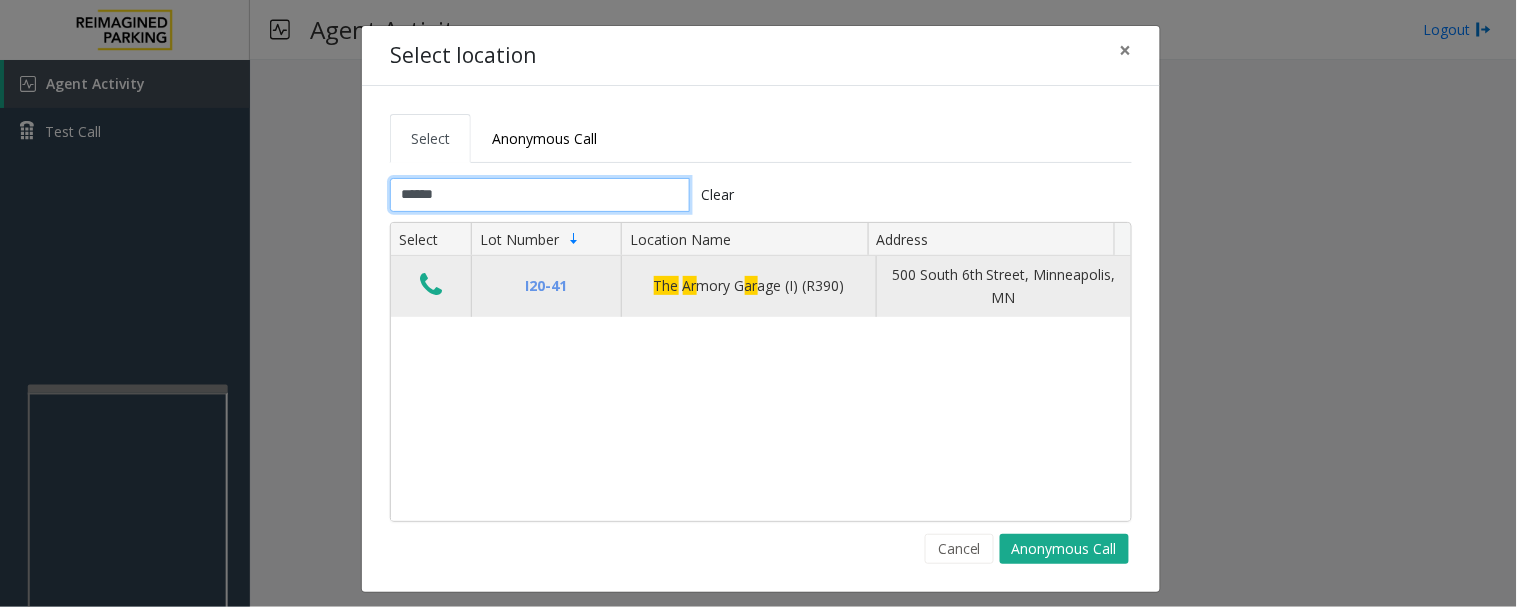 type on "******" 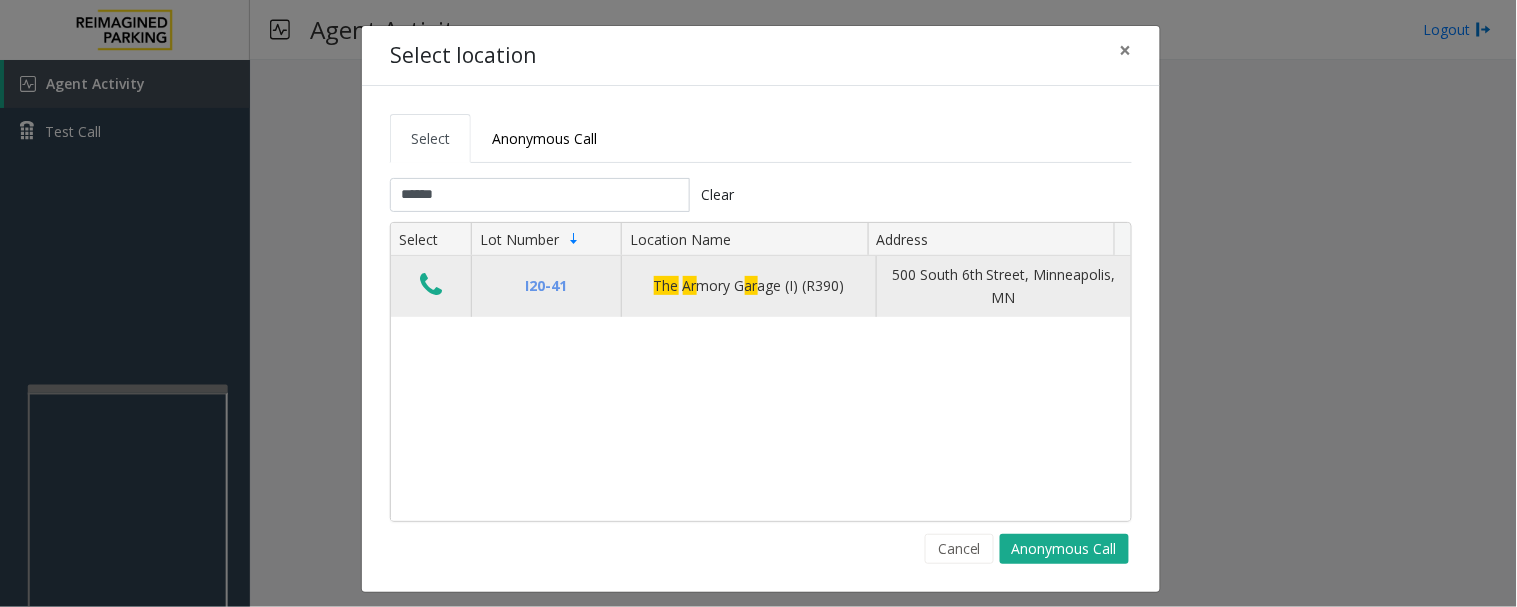 click 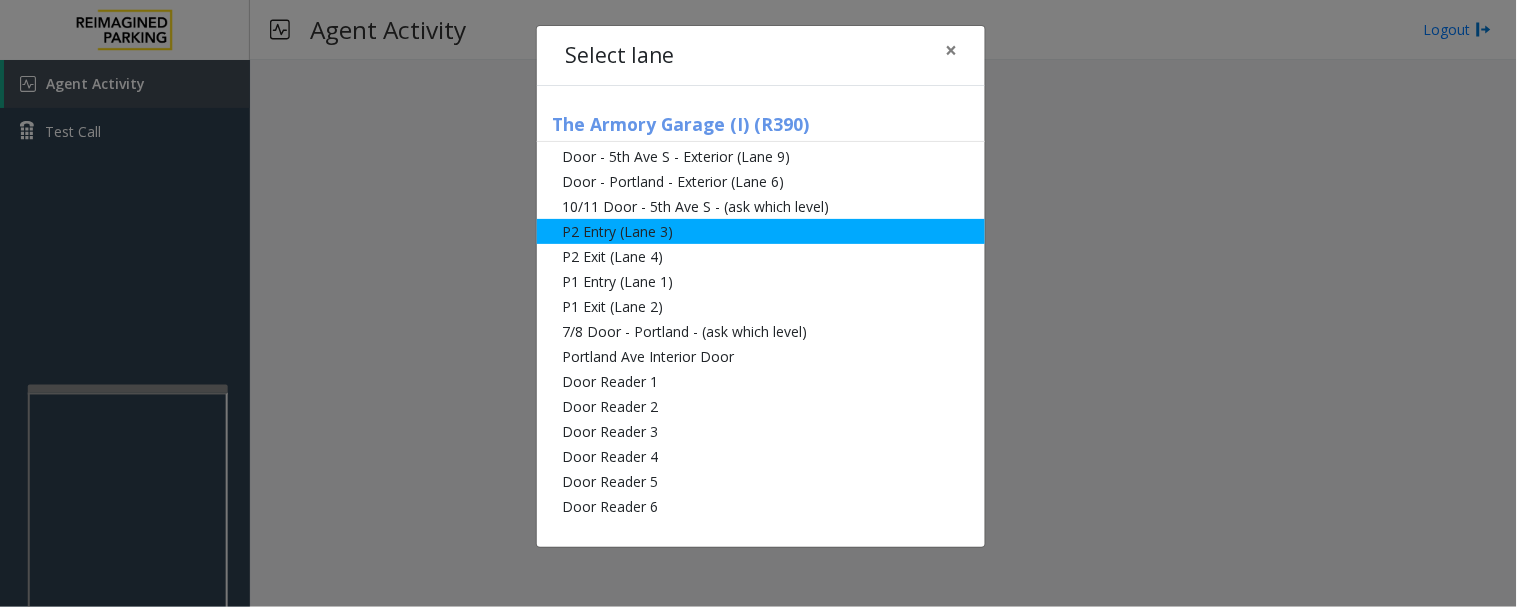click on "P2 Entry (Lane 3)" 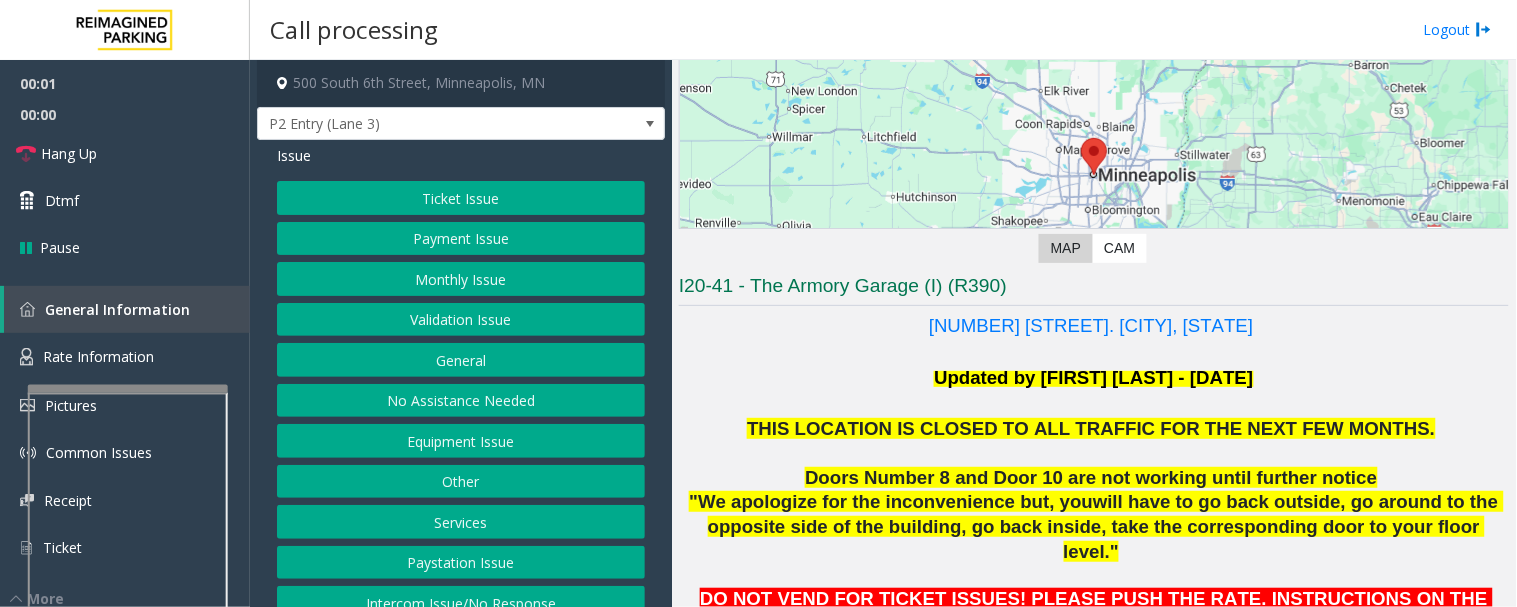 scroll, scrollTop: 444, scrollLeft: 0, axis: vertical 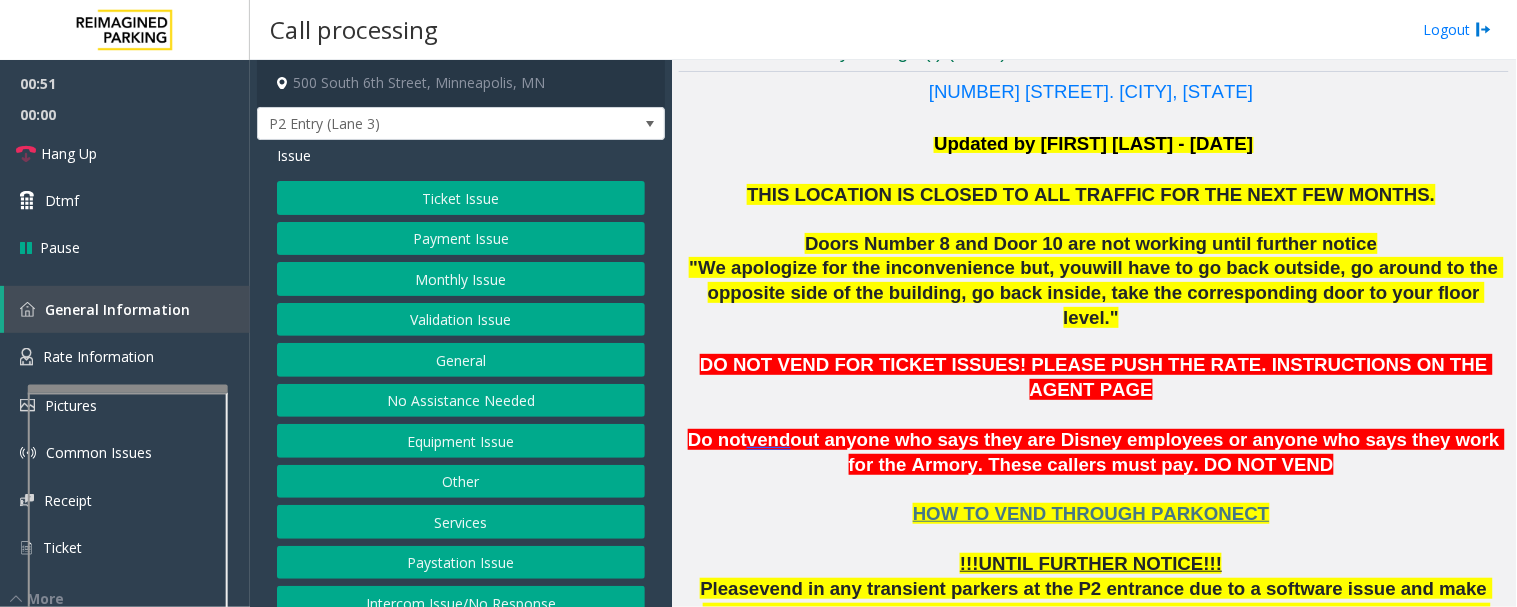click on "Monthly Issue" 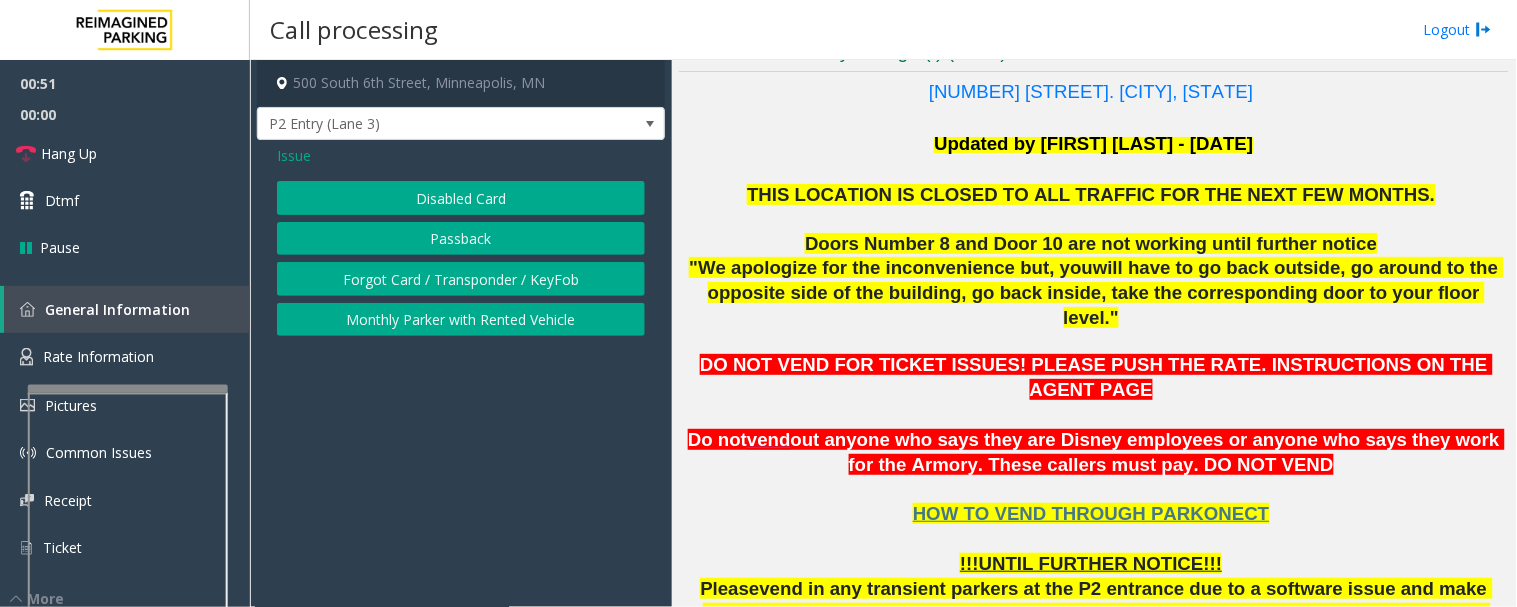 click on "Disabled Card" 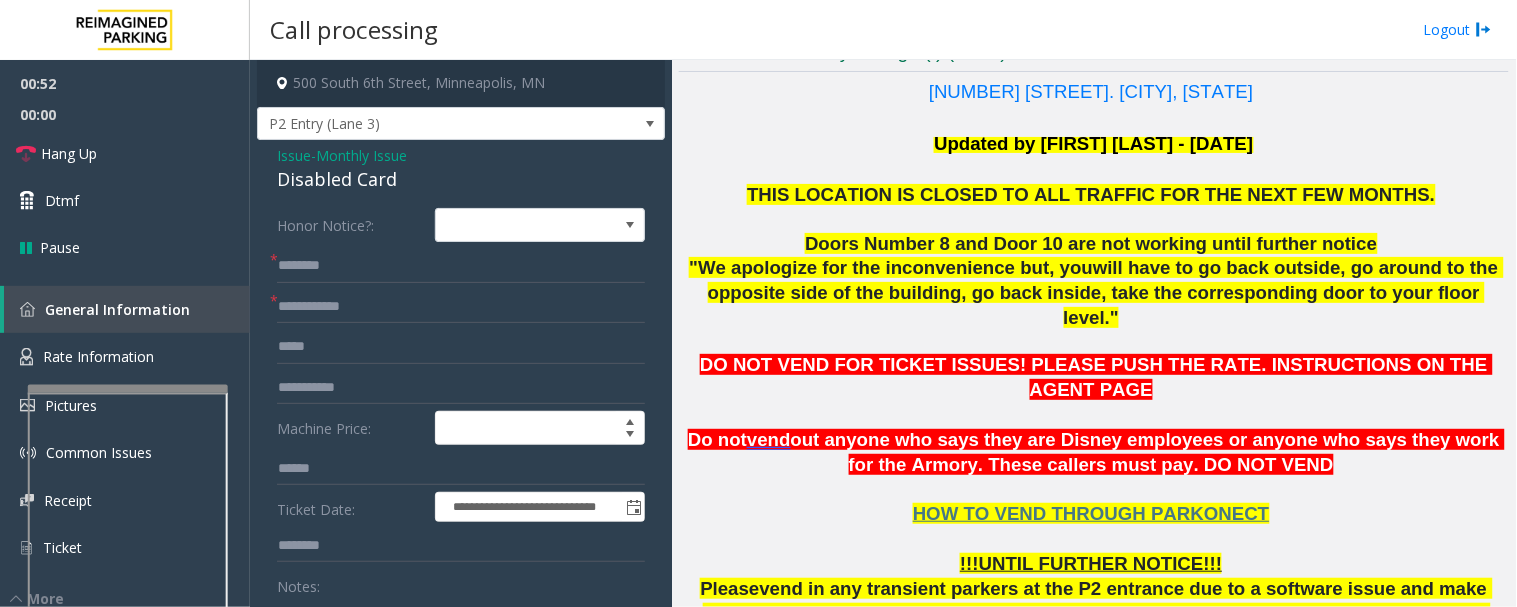 click on "Disabled Card" 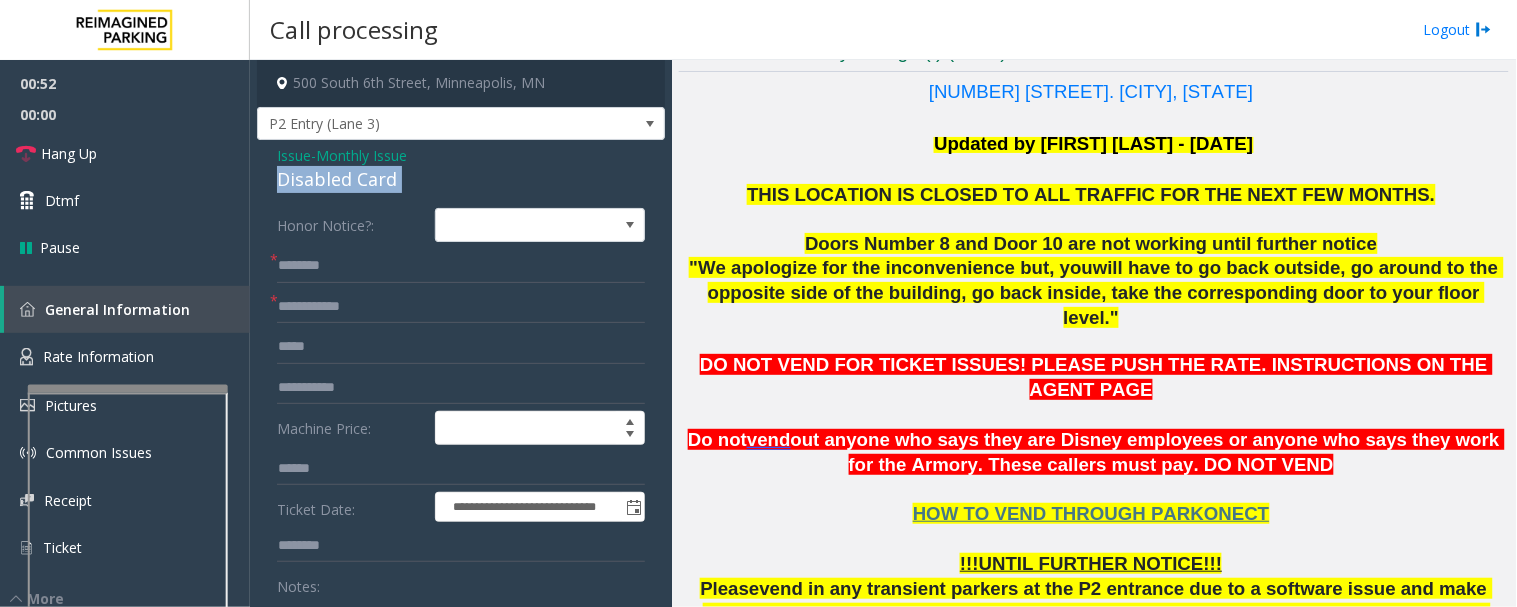 click on "Disabled Card" 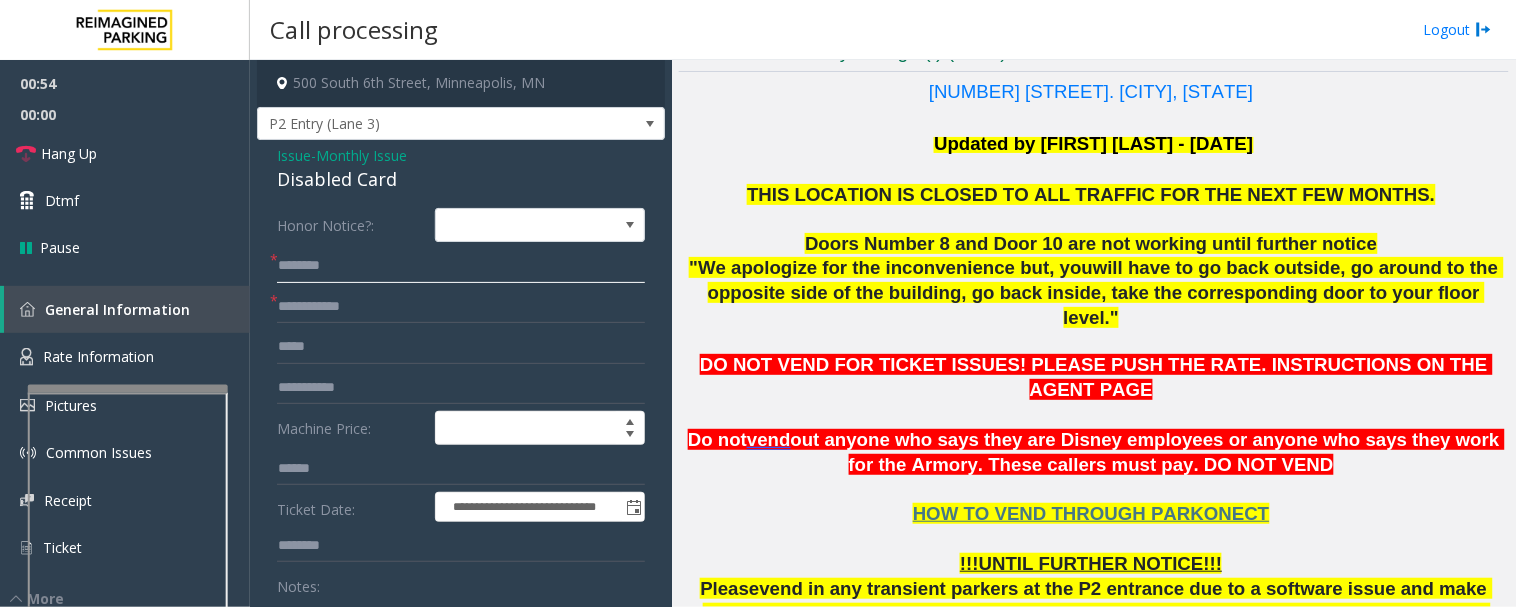 click 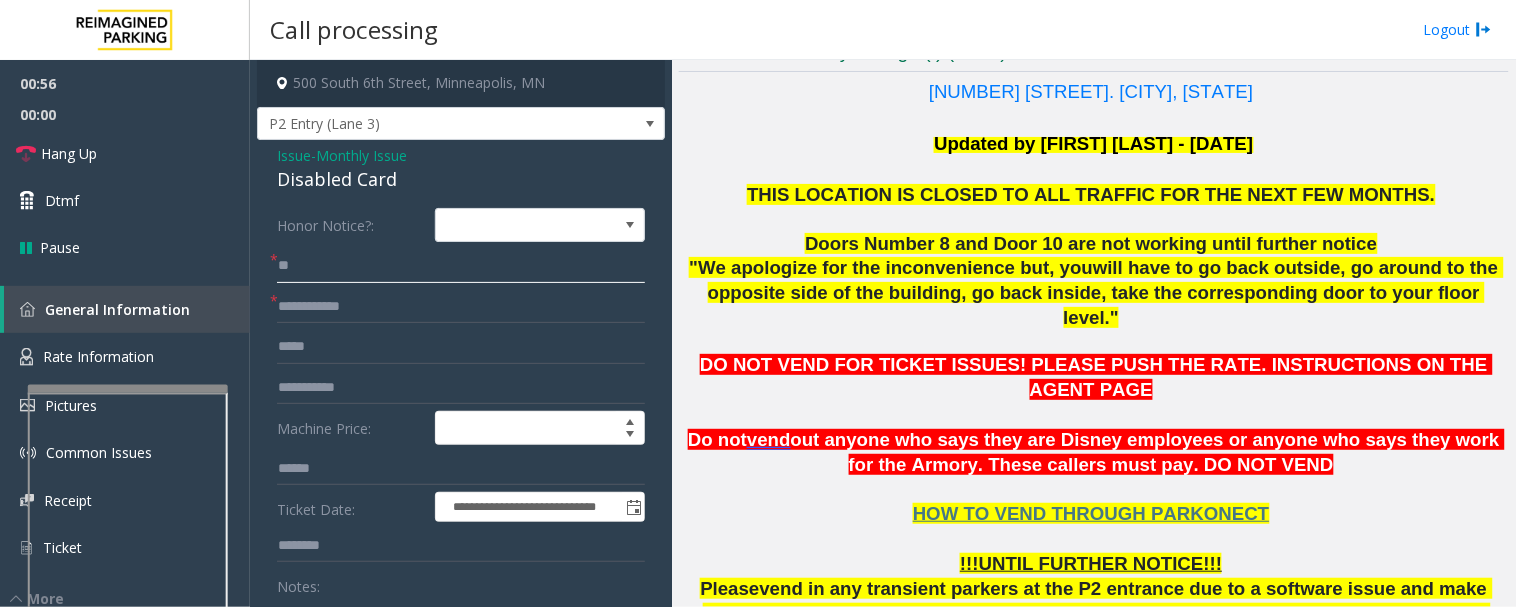 type on "**" 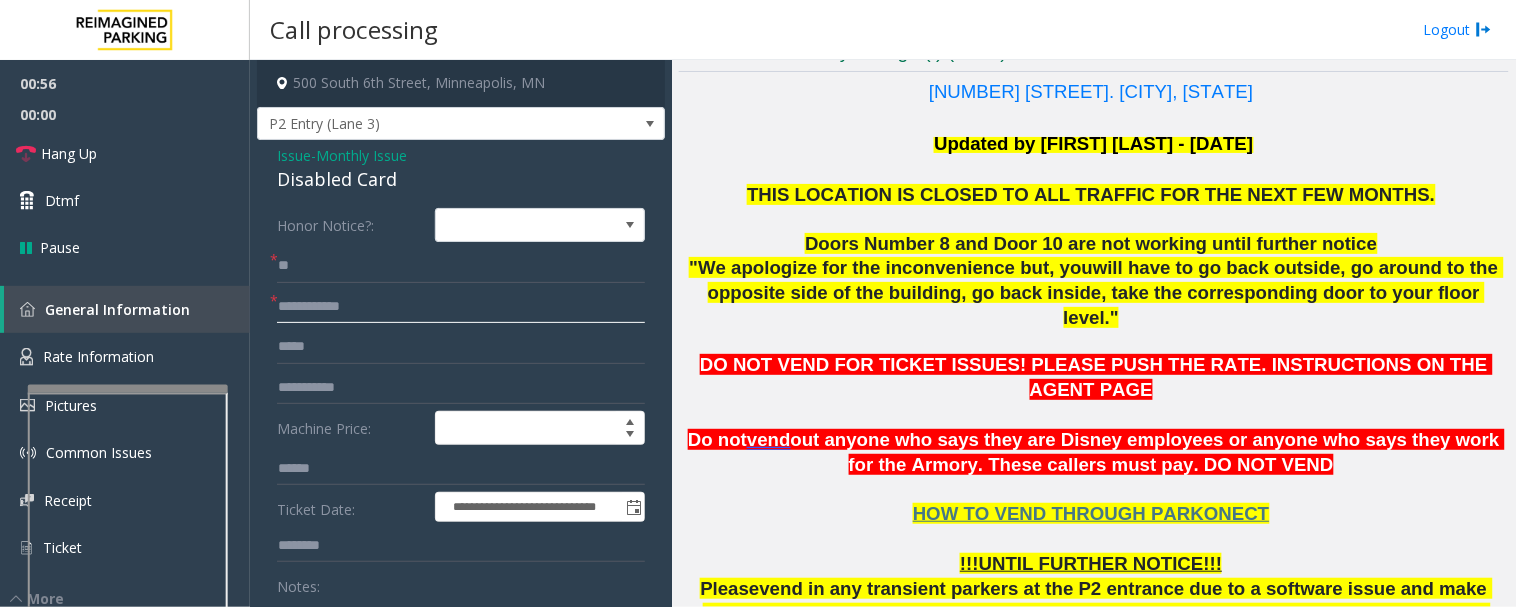 click 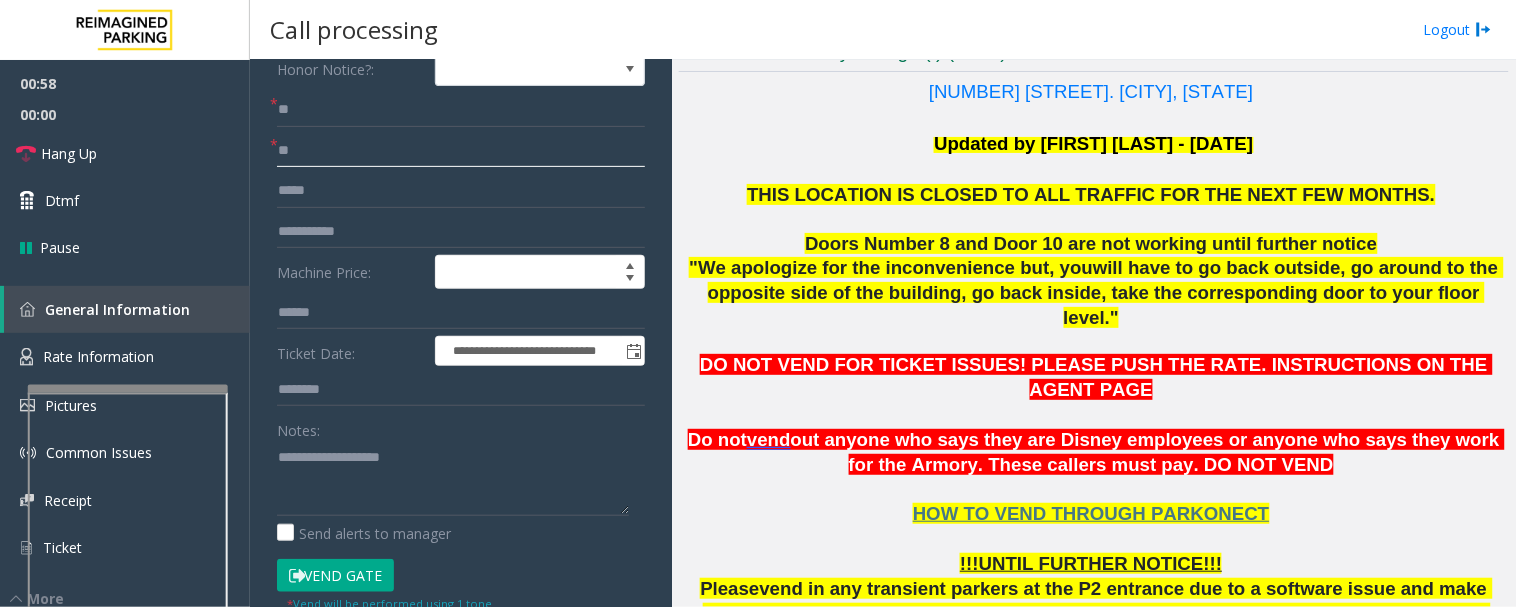 scroll, scrollTop: 444, scrollLeft: 0, axis: vertical 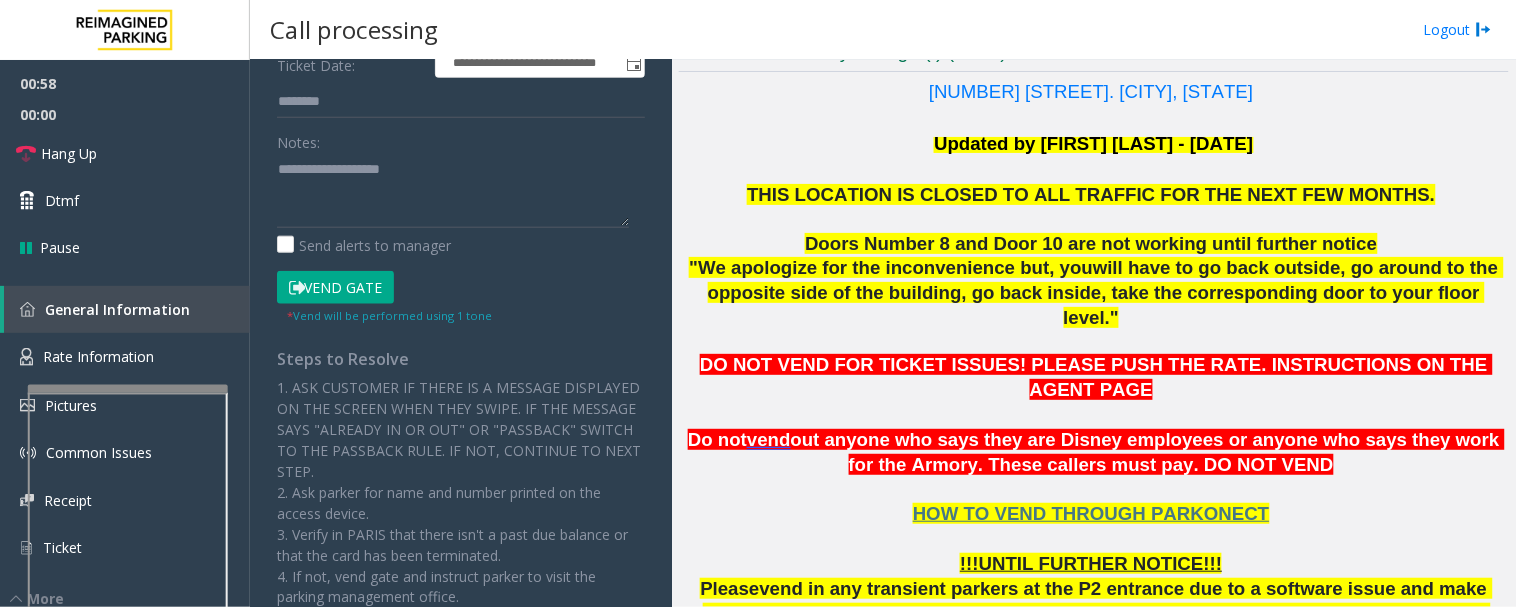 type on "**" 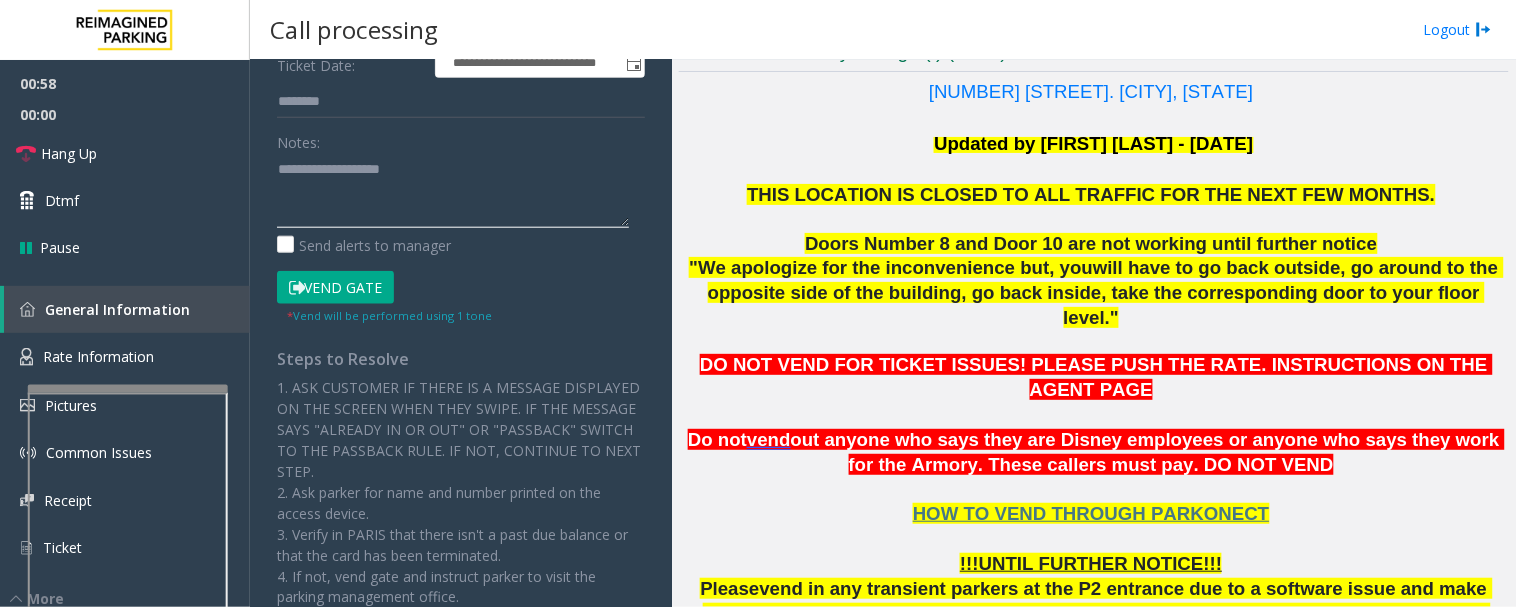 click 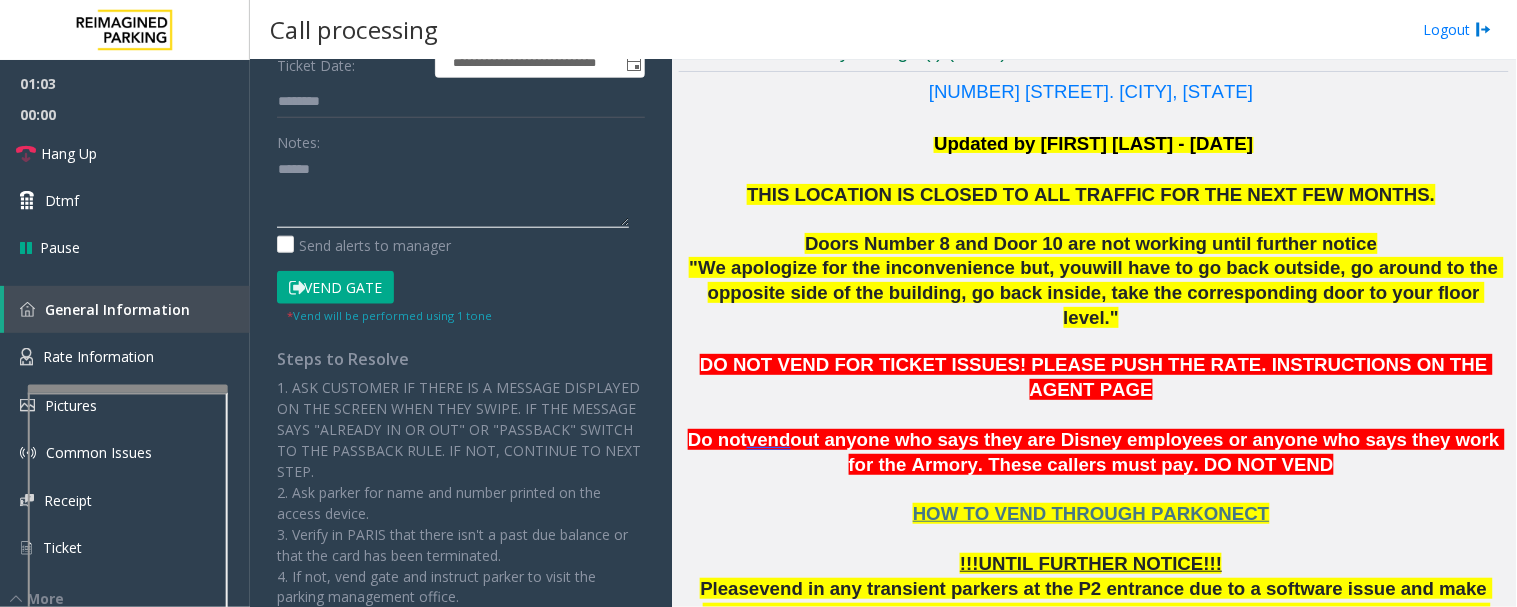 paste on "**********" 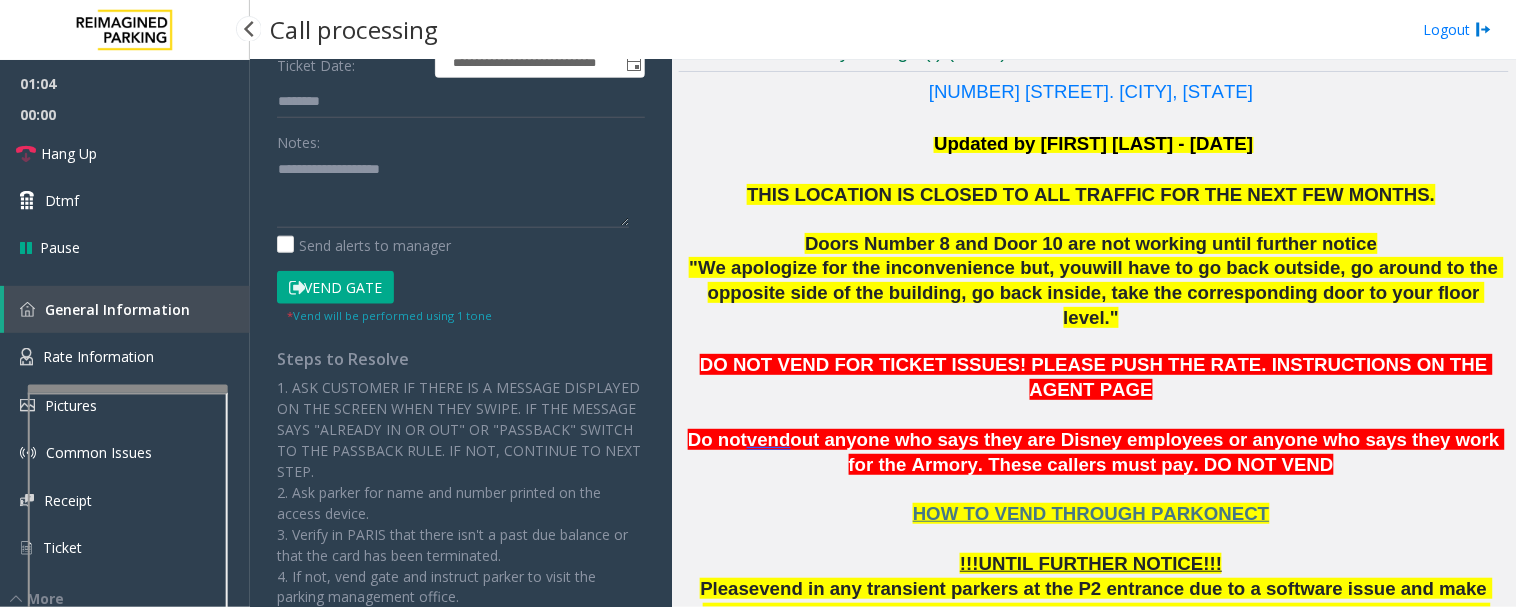 click on "00:00" at bounding box center (125, 114) 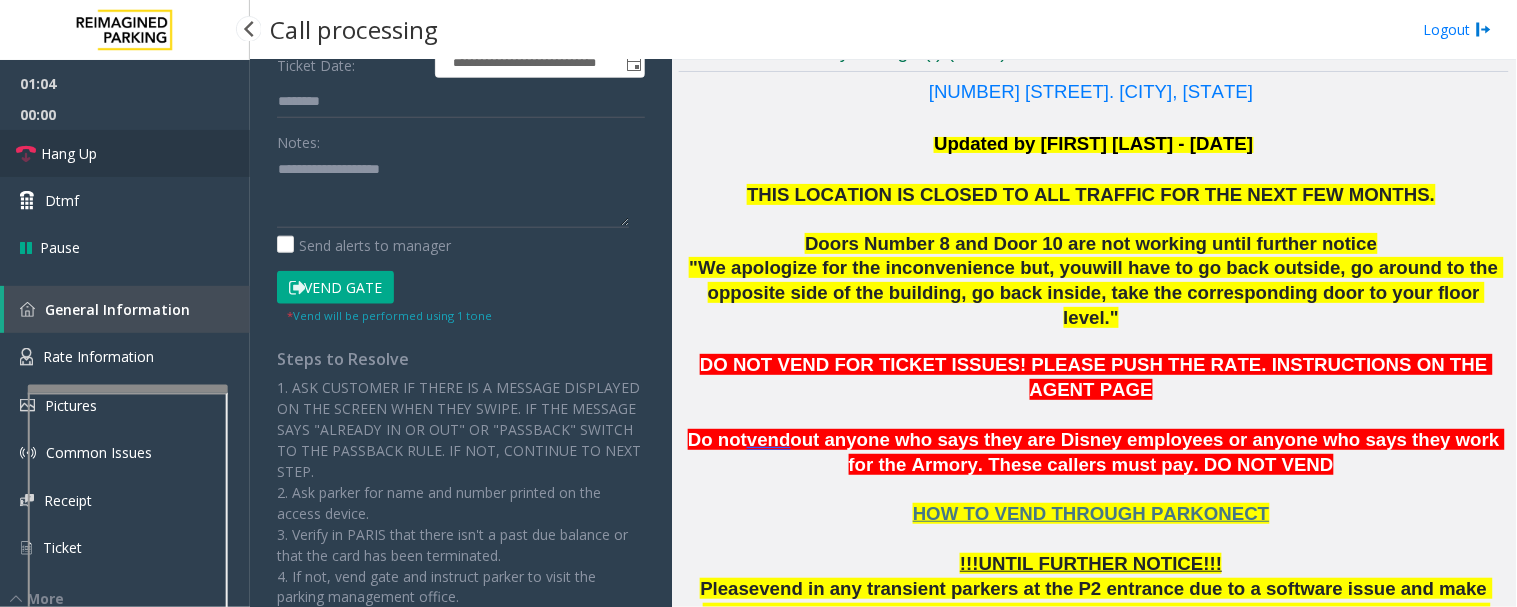click on "Hang Up" at bounding box center [125, 153] 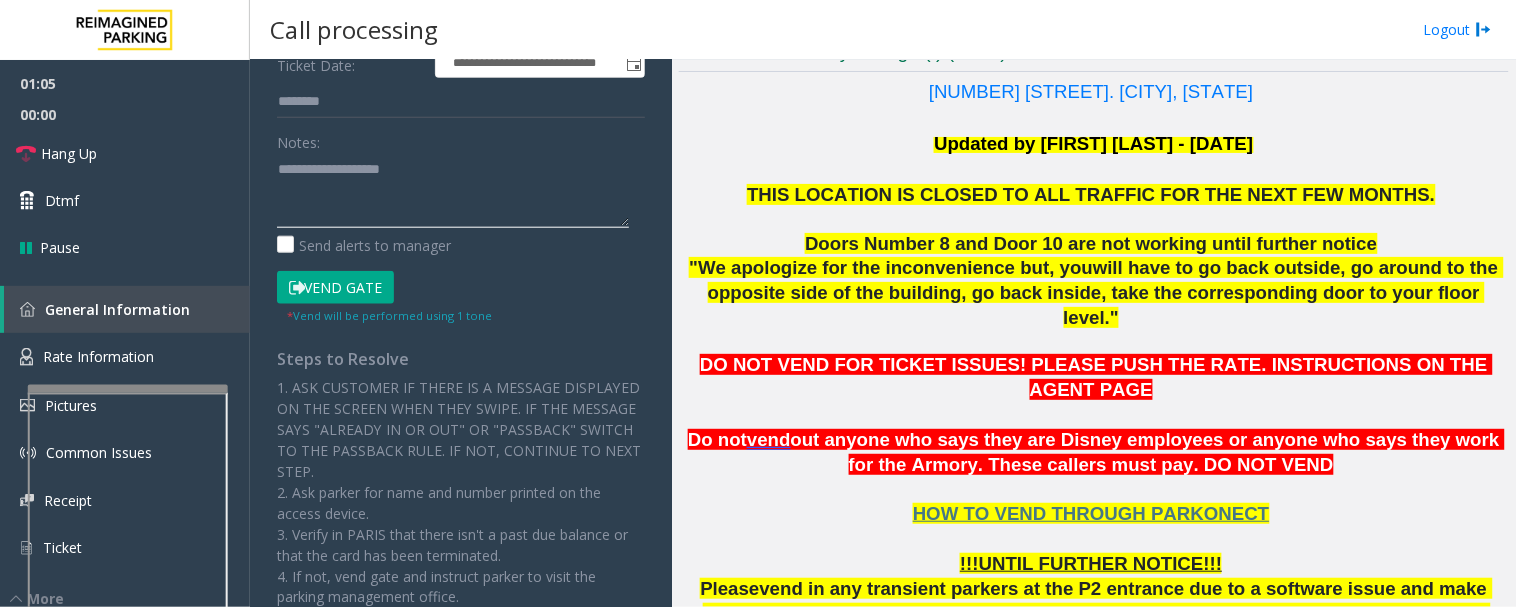 click 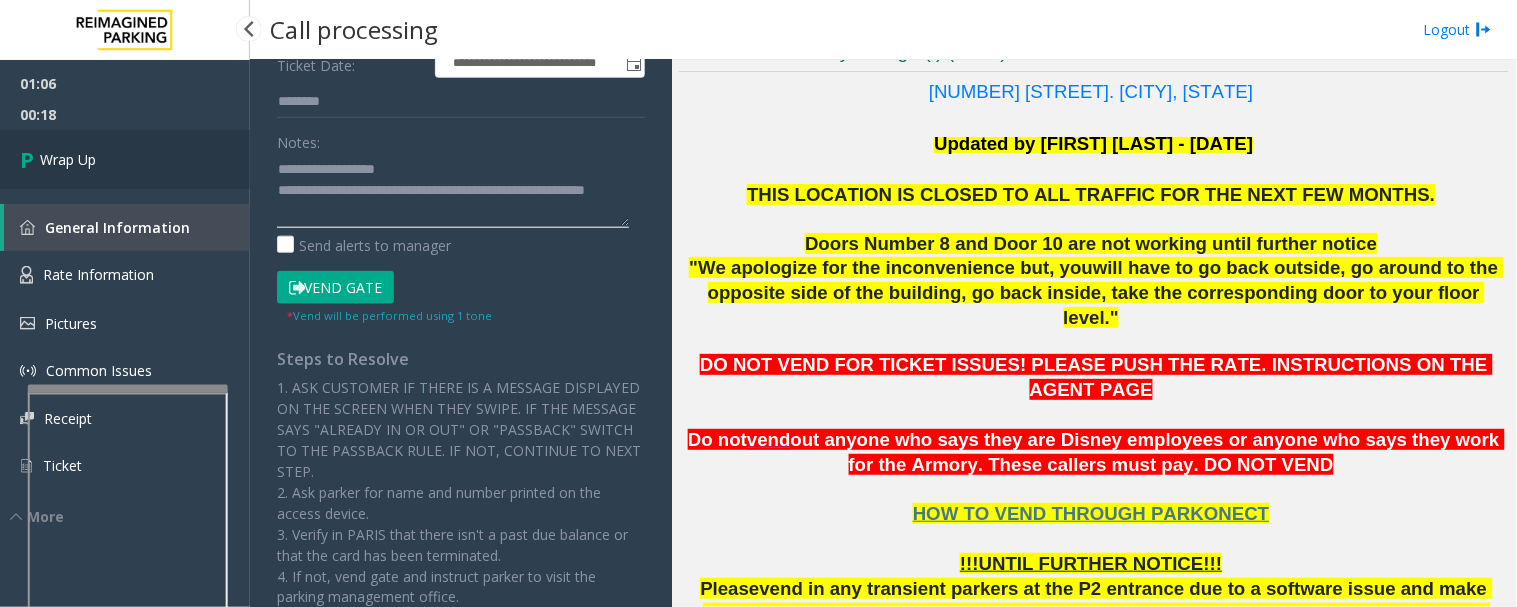 type on "**********" 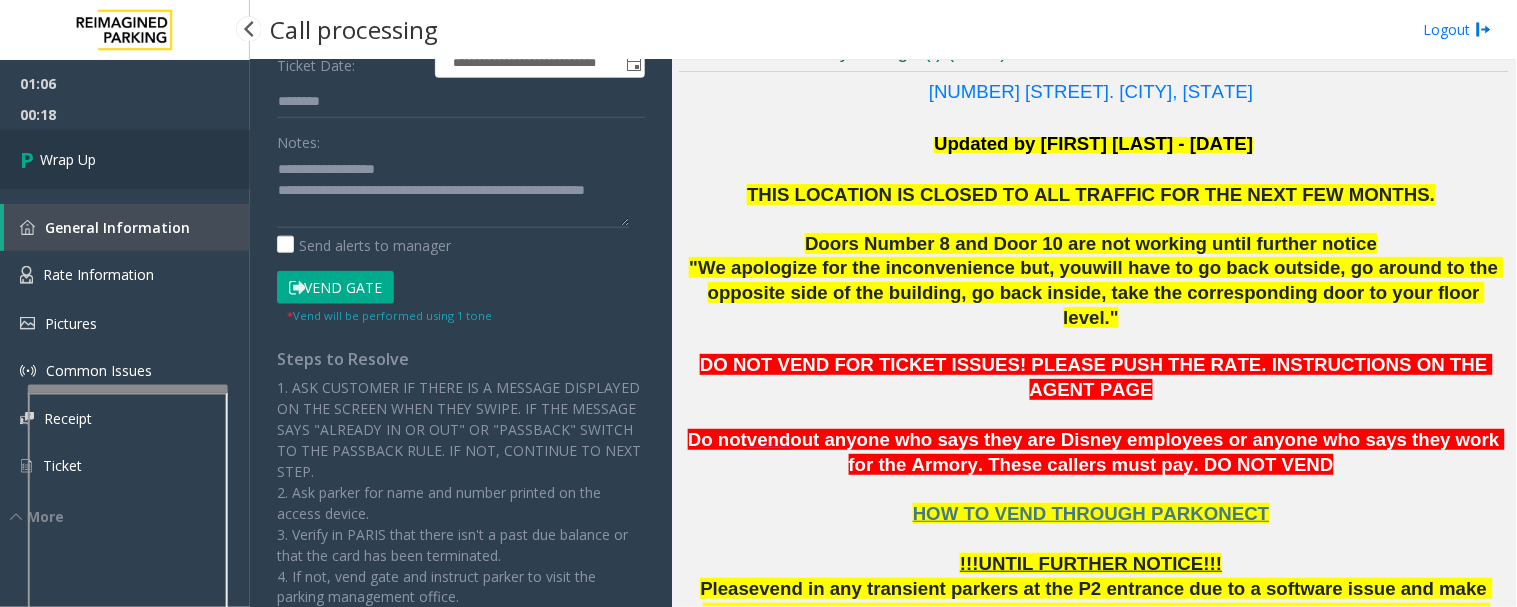 click on "Wrap Up" at bounding box center [68, 159] 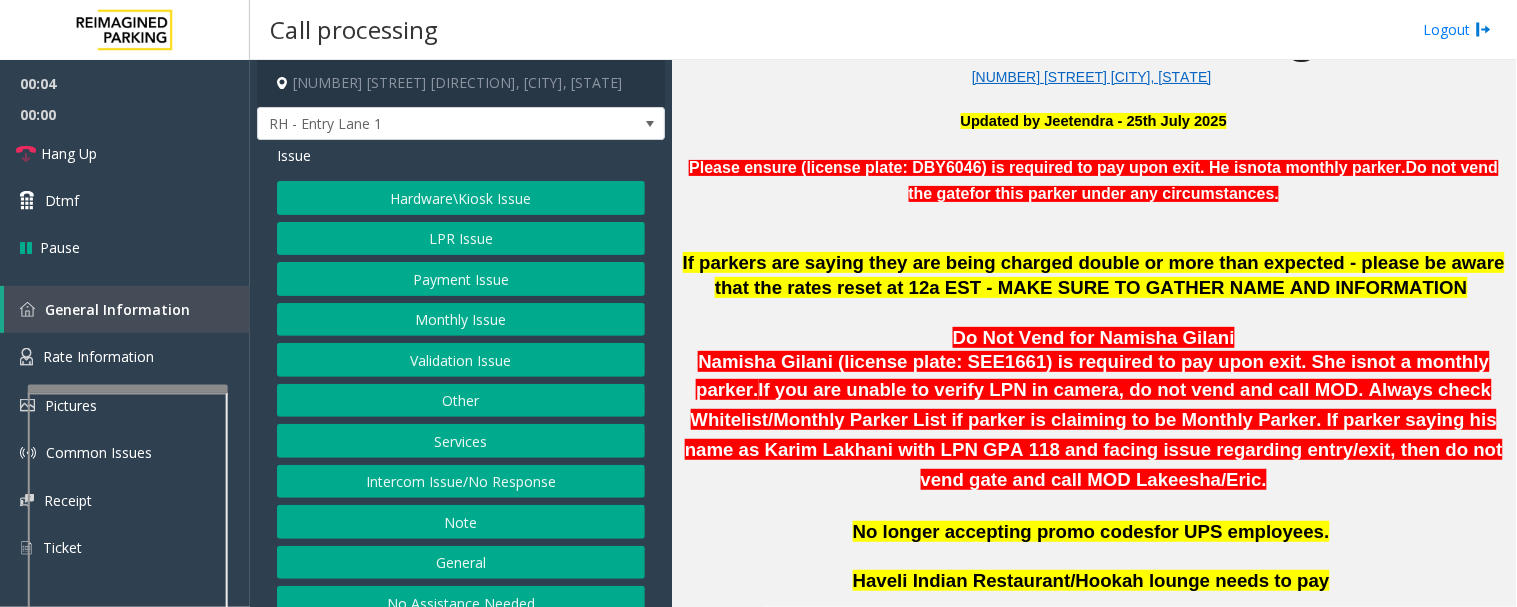 scroll, scrollTop: 777, scrollLeft: 0, axis: vertical 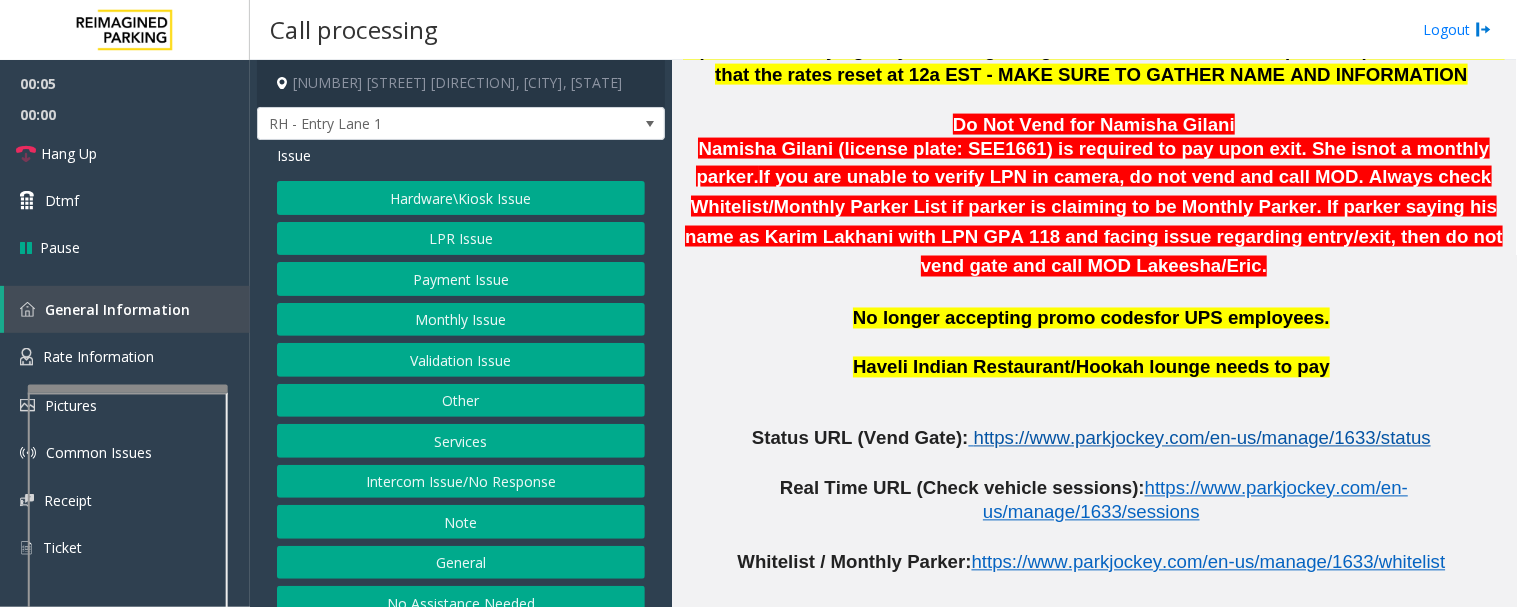 click on "https://www.parkjockey.com/en-us/manage/1633/status" 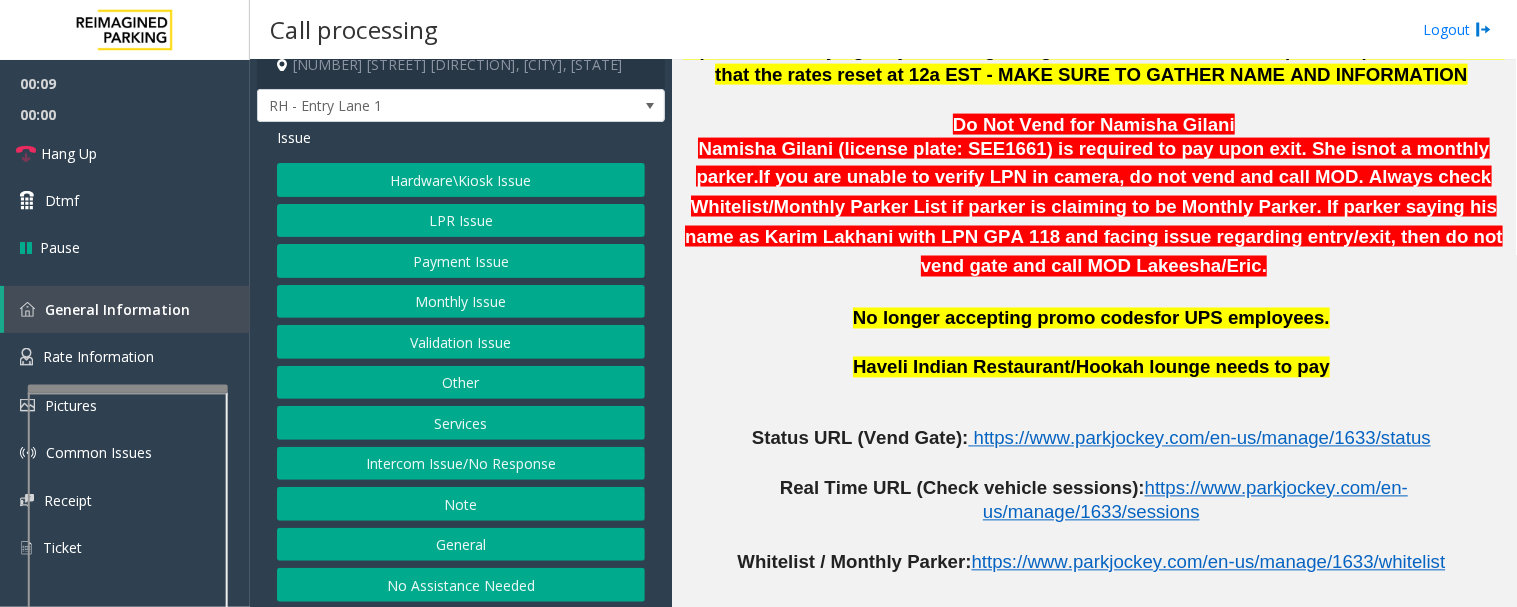 scroll, scrollTop: 24, scrollLeft: 0, axis: vertical 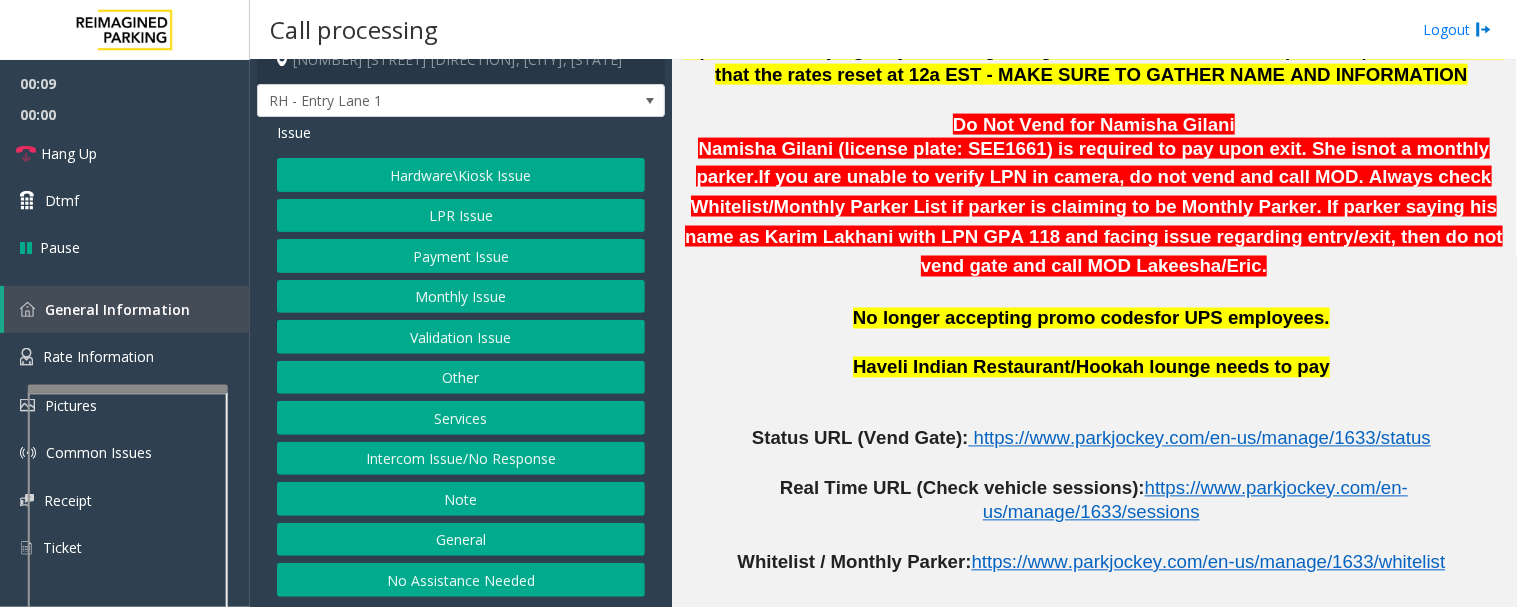 click on "Hardware\Kiosk Issue   LPR Issue   Payment Issue   Monthly Issue   Validation Issue   Other   Services   Intercom Issue/No Response   Note   General   No Assistance Needed" 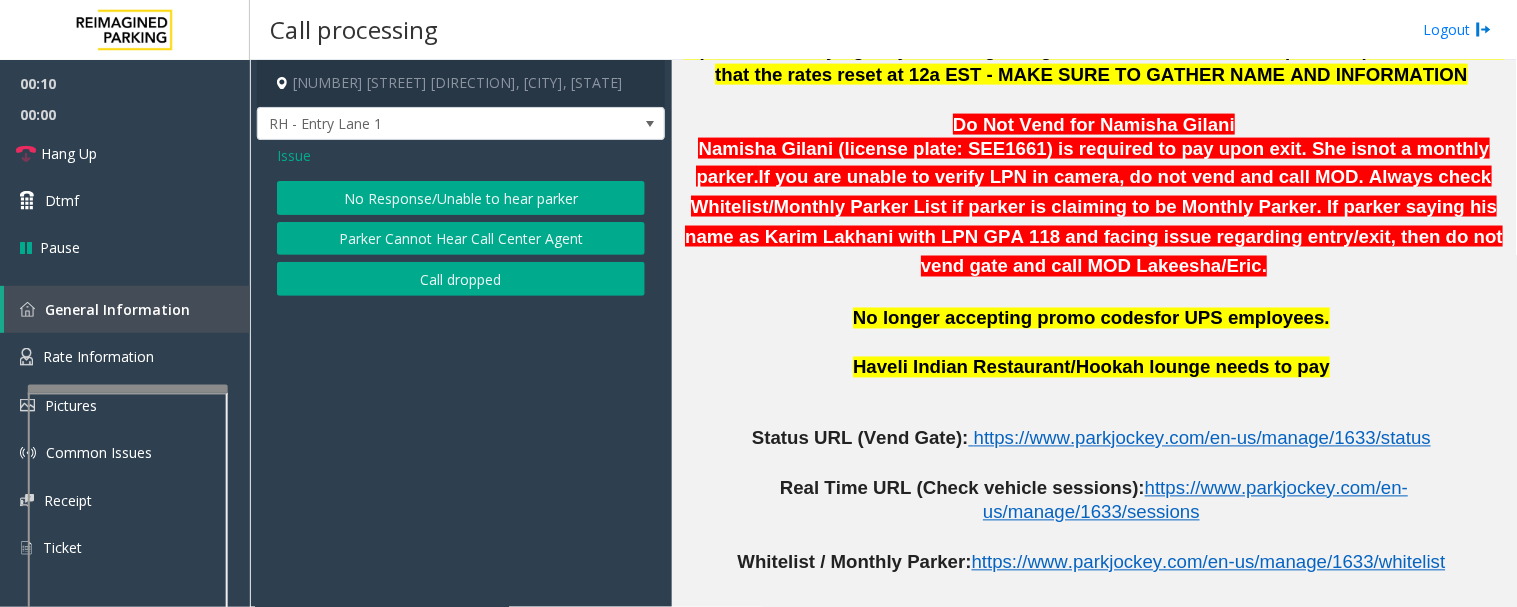 scroll, scrollTop: 0, scrollLeft: 0, axis: both 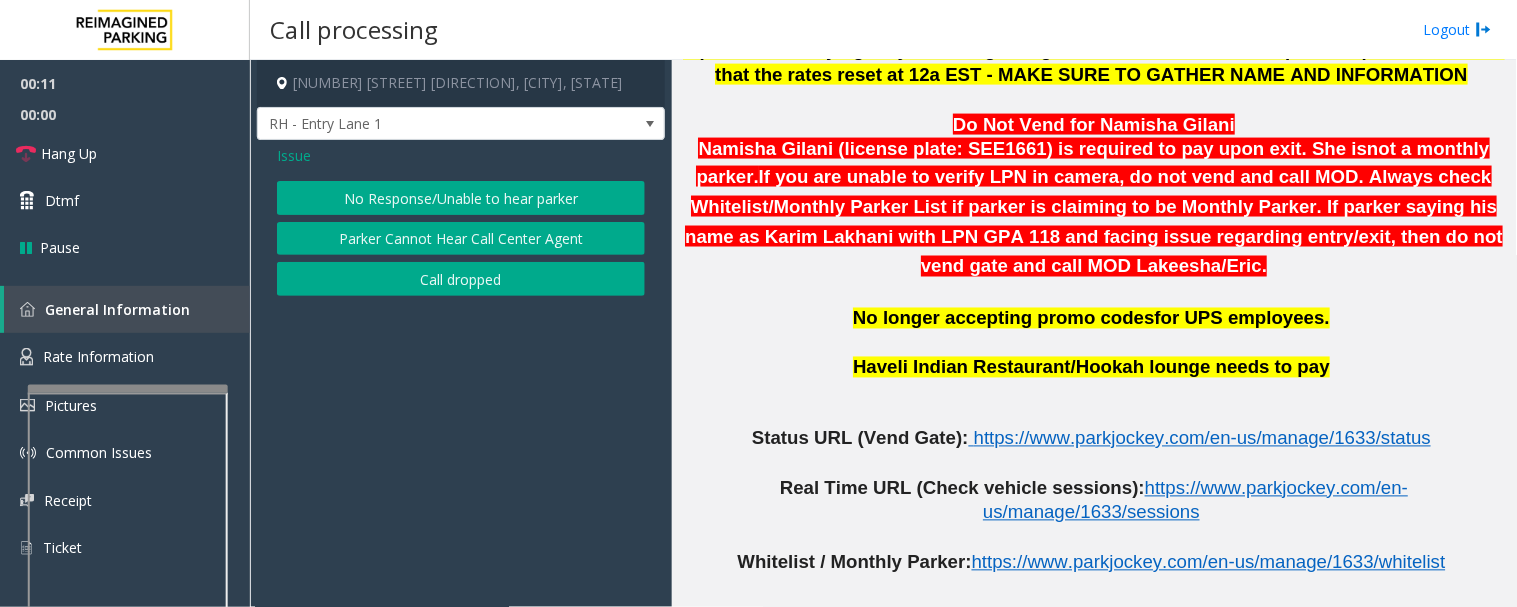 click on "No Response/Unable to hear parker" 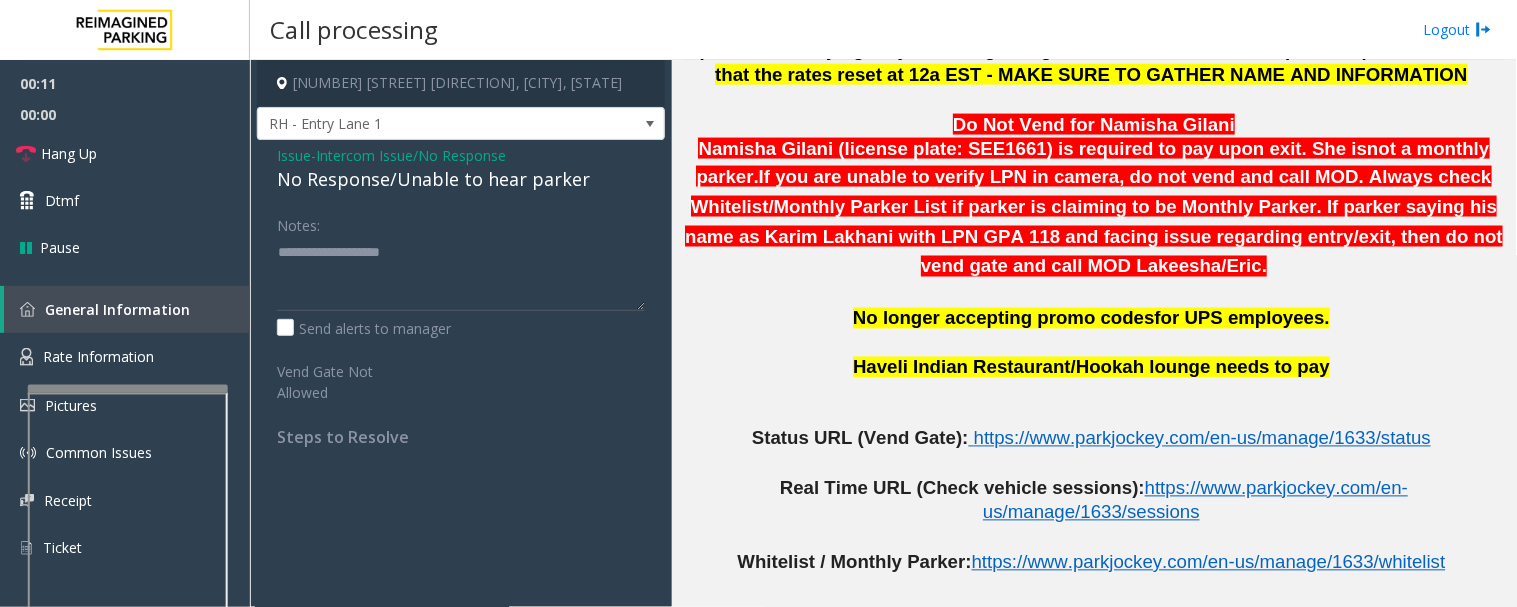 click on "No Response/Unable to hear parker" 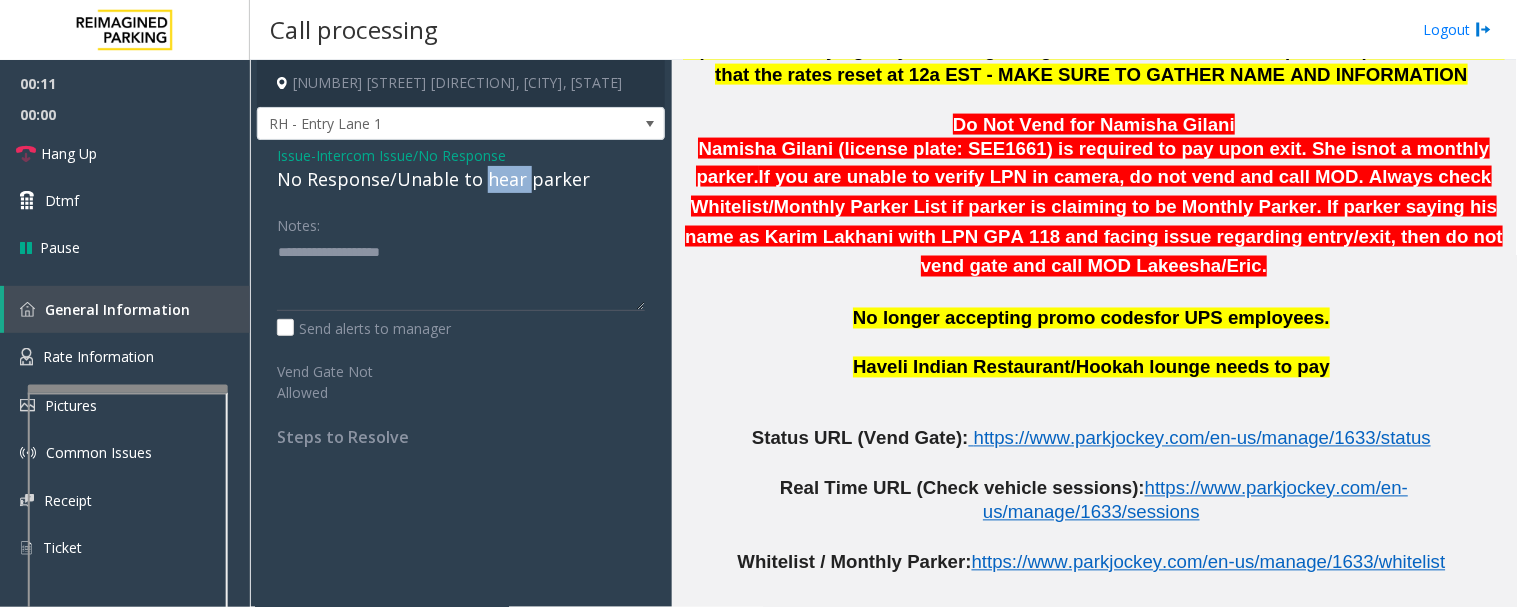 click on "No Response/Unable to hear parker" 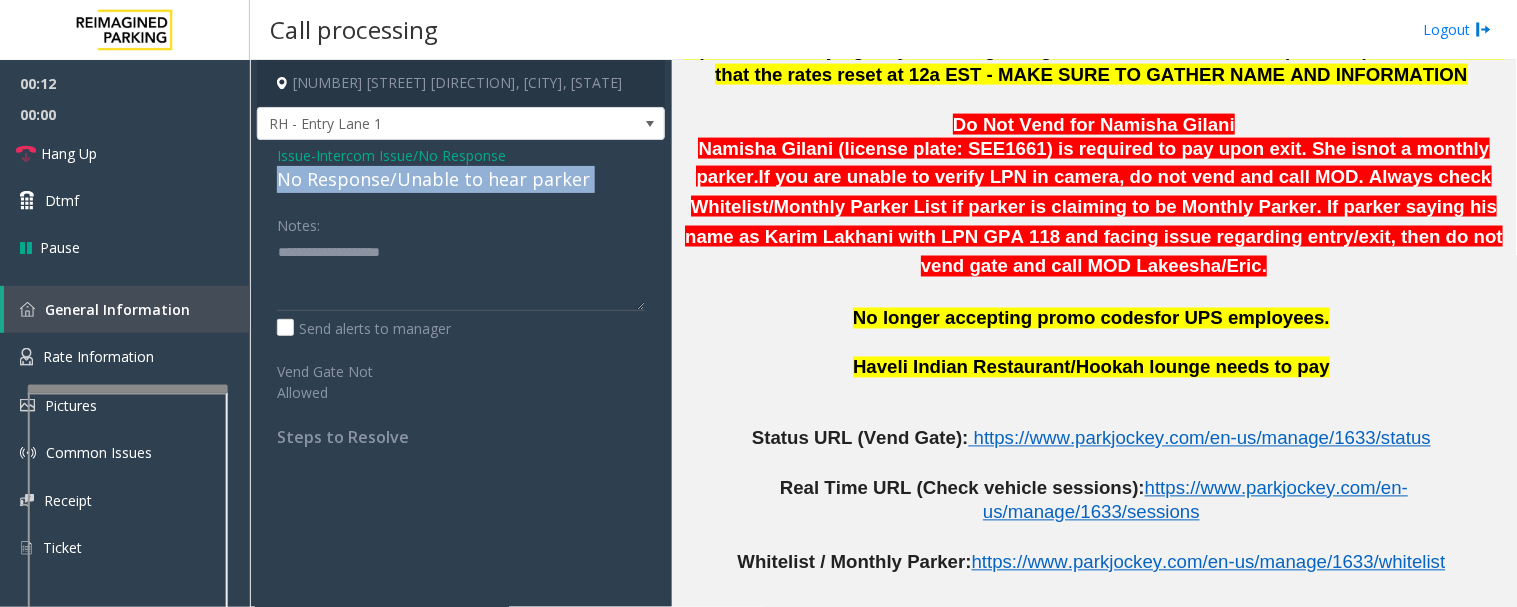 click on "No Response/Unable to hear parker" 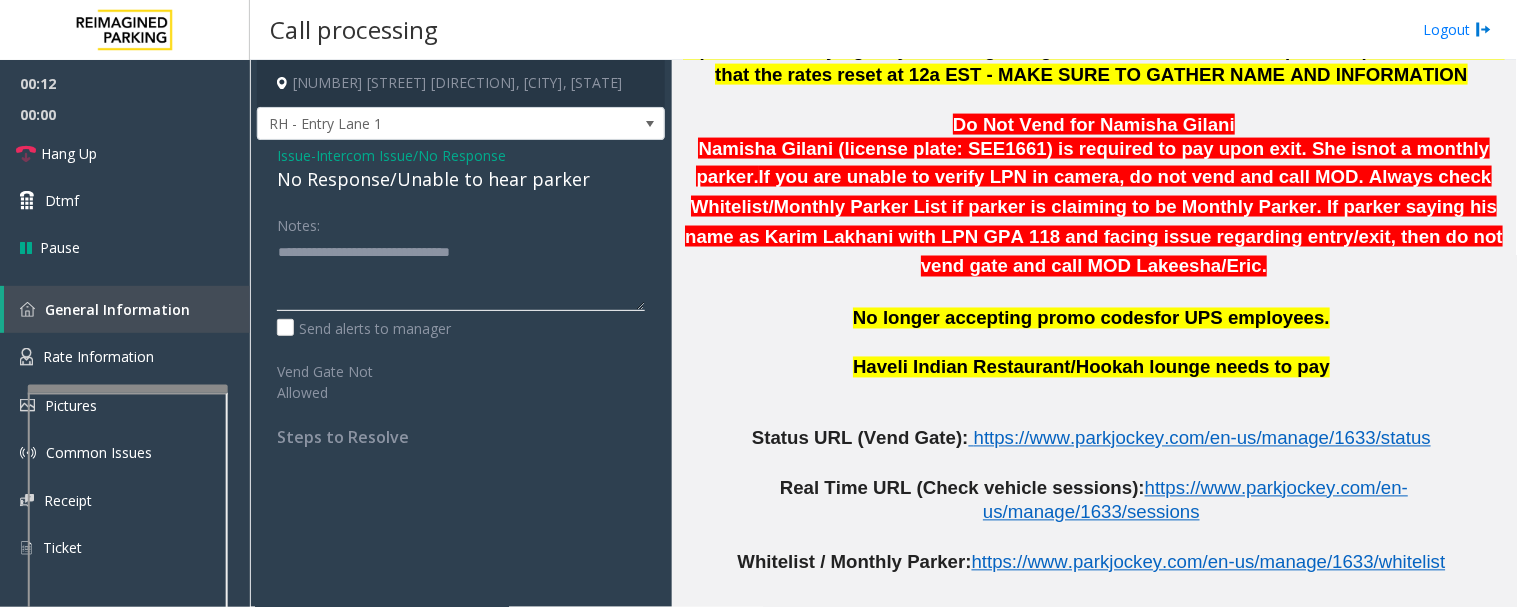 type on "**********" 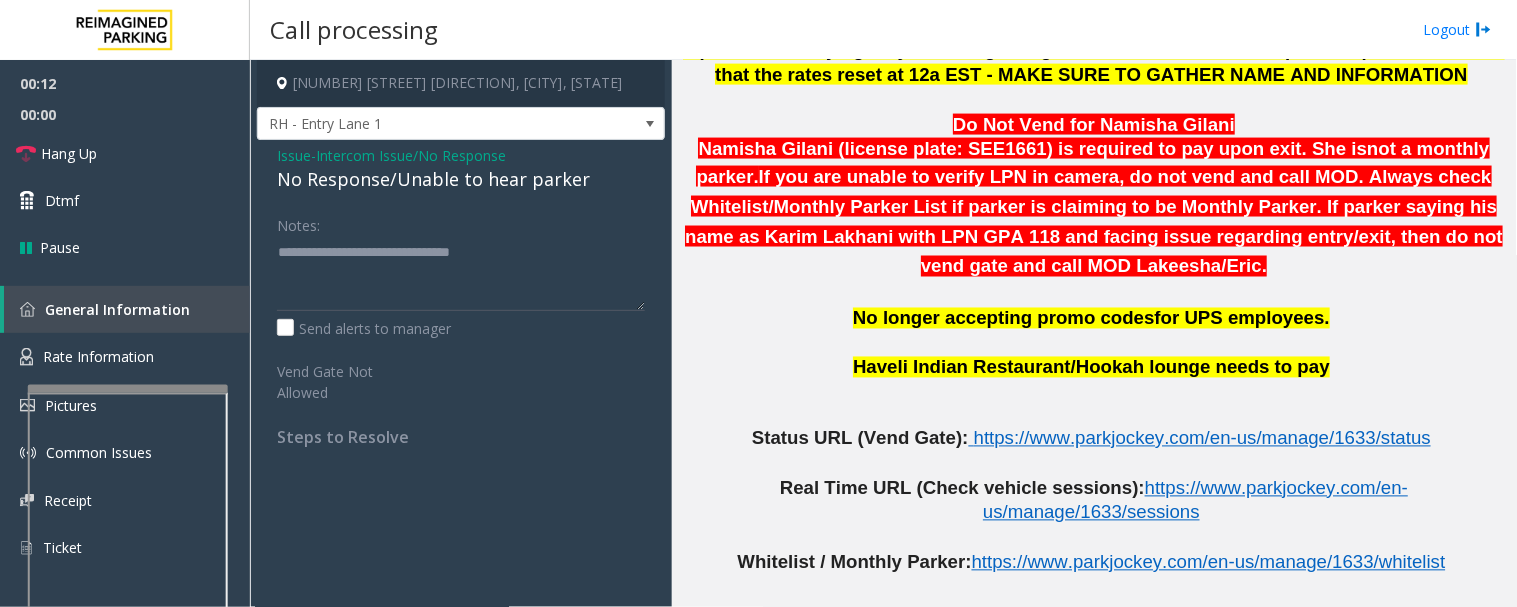 click on "Notes:" 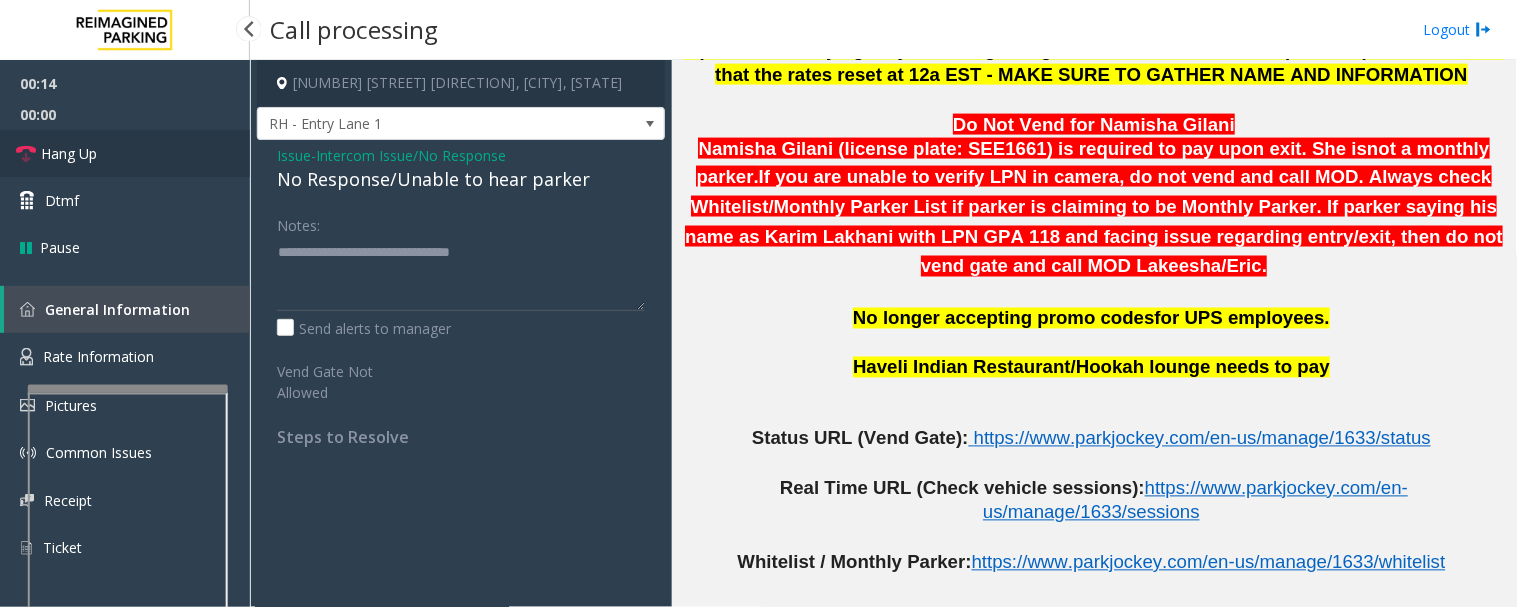 click on "Hang Up" at bounding box center (69, 153) 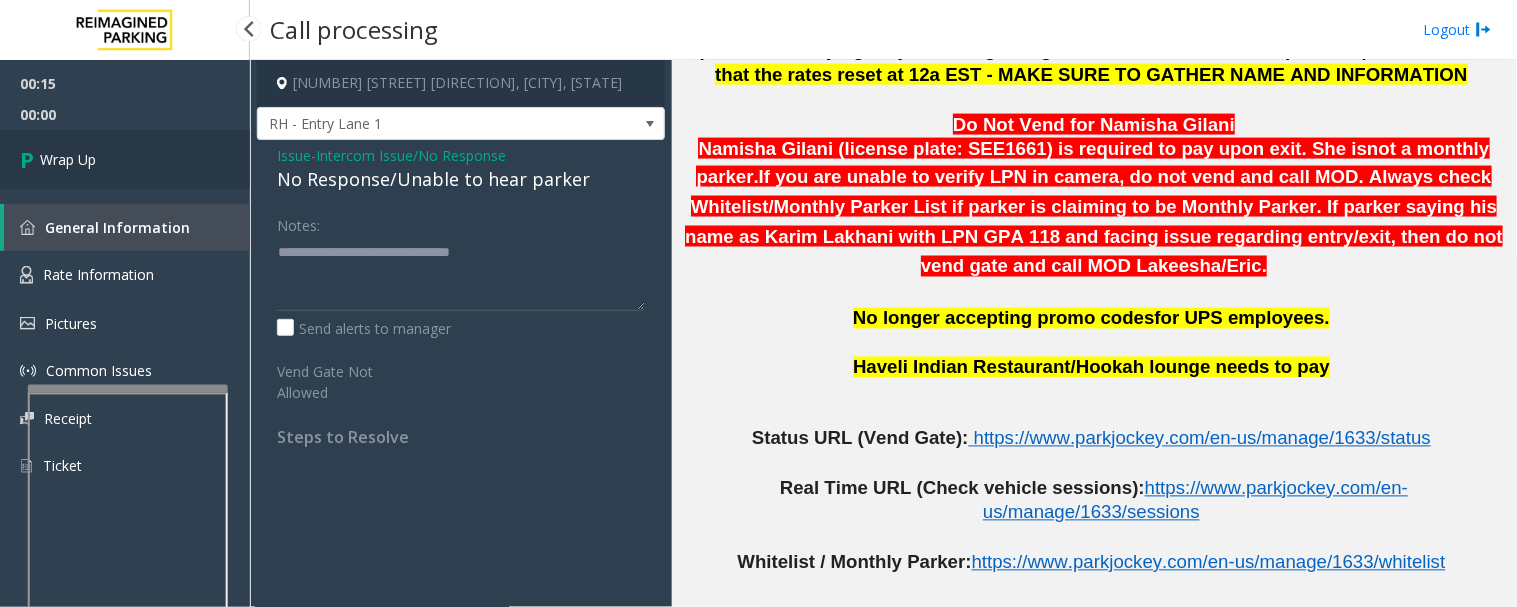 click on "Wrap Up" at bounding box center (125, 159) 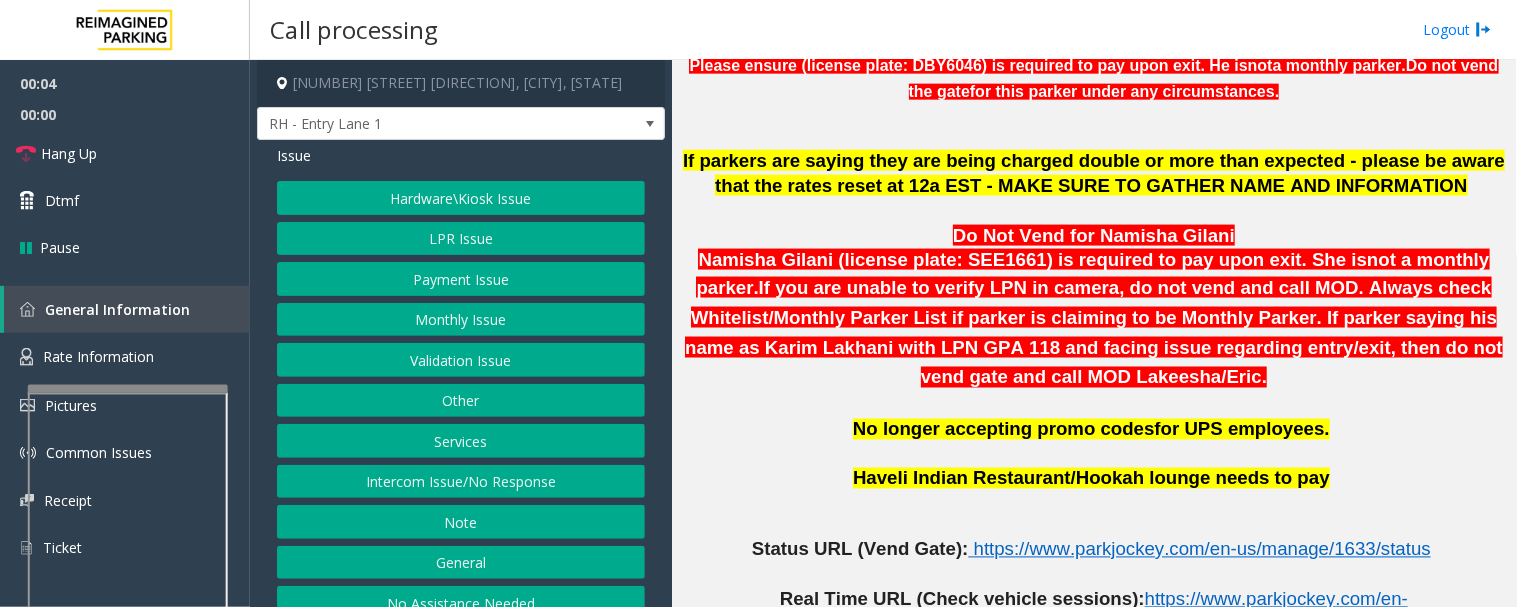 scroll, scrollTop: 888, scrollLeft: 0, axis: vertical 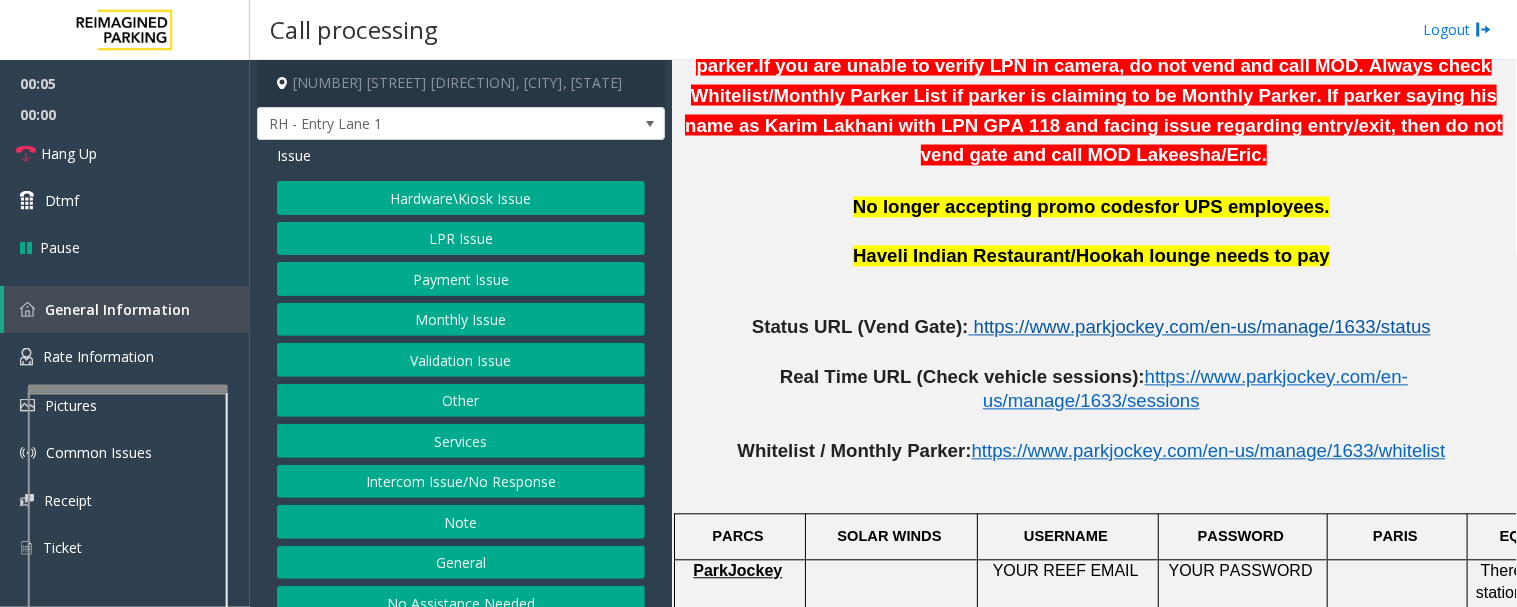 click on "https://www.parkjockey.com/en-us/manage/1633/status" 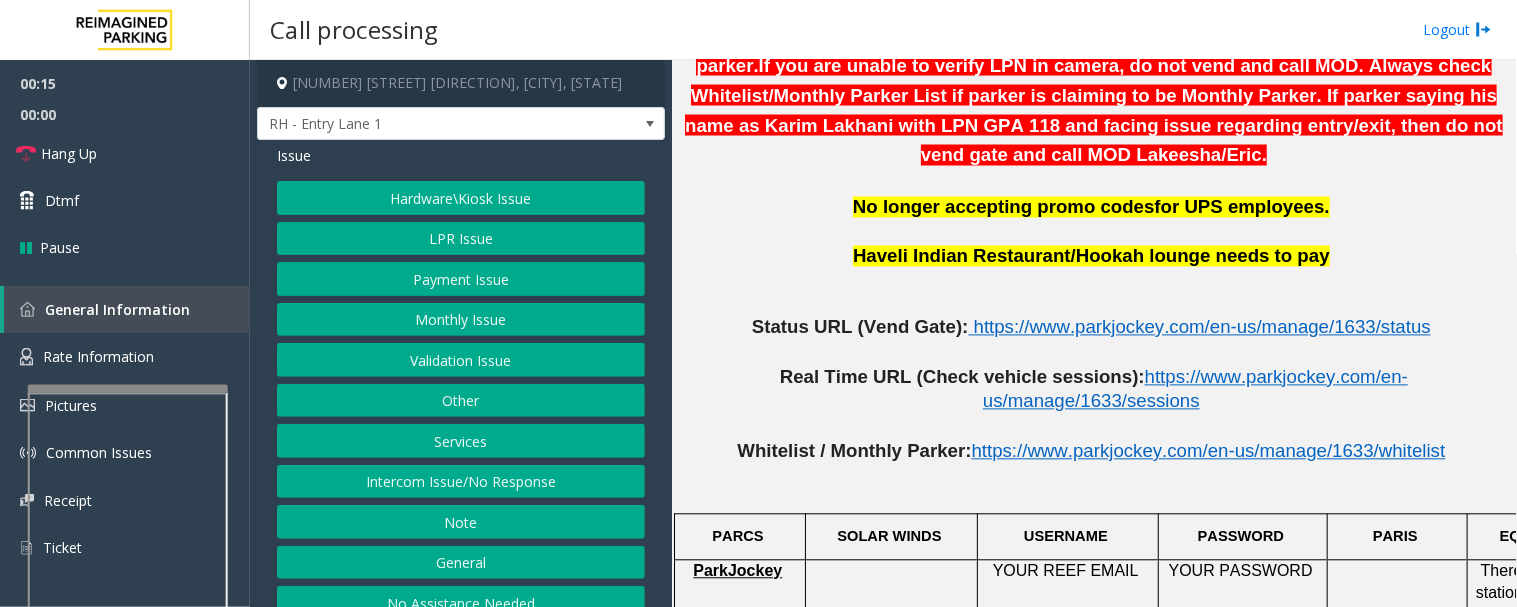 click on "Intercom Issue/No Response" 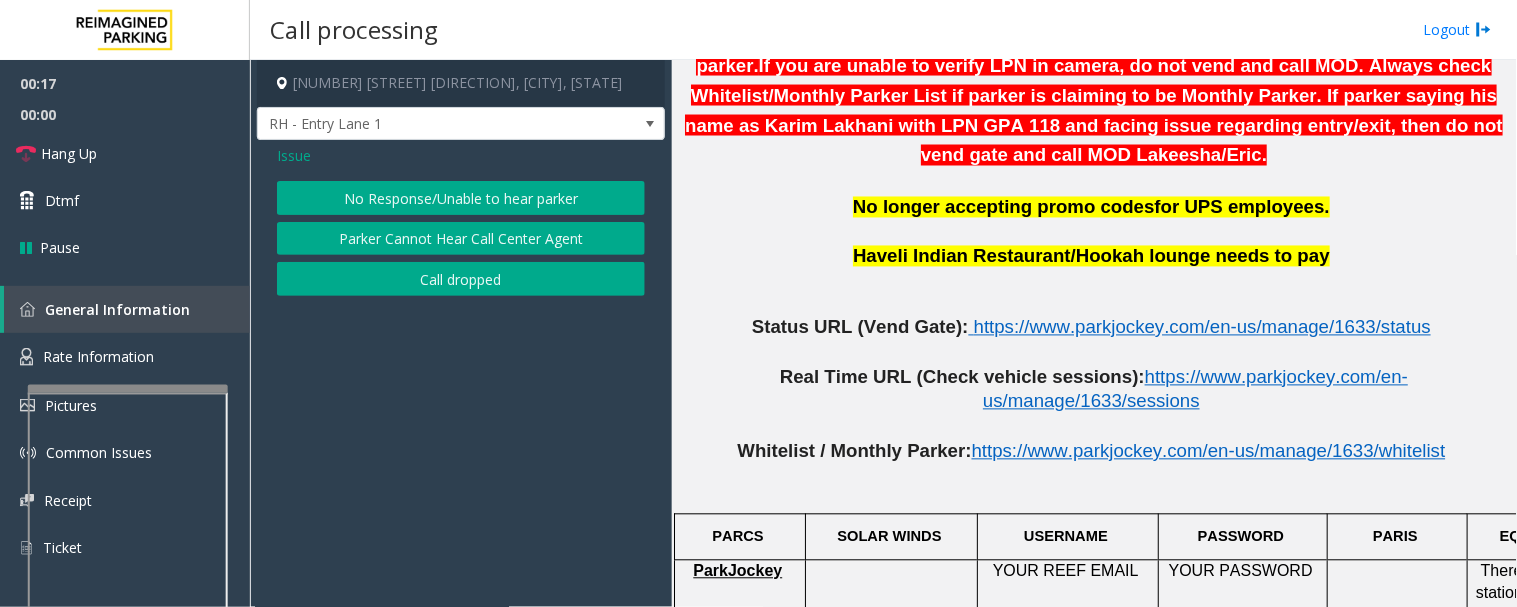 click on "No Response/Unable to hear parker" 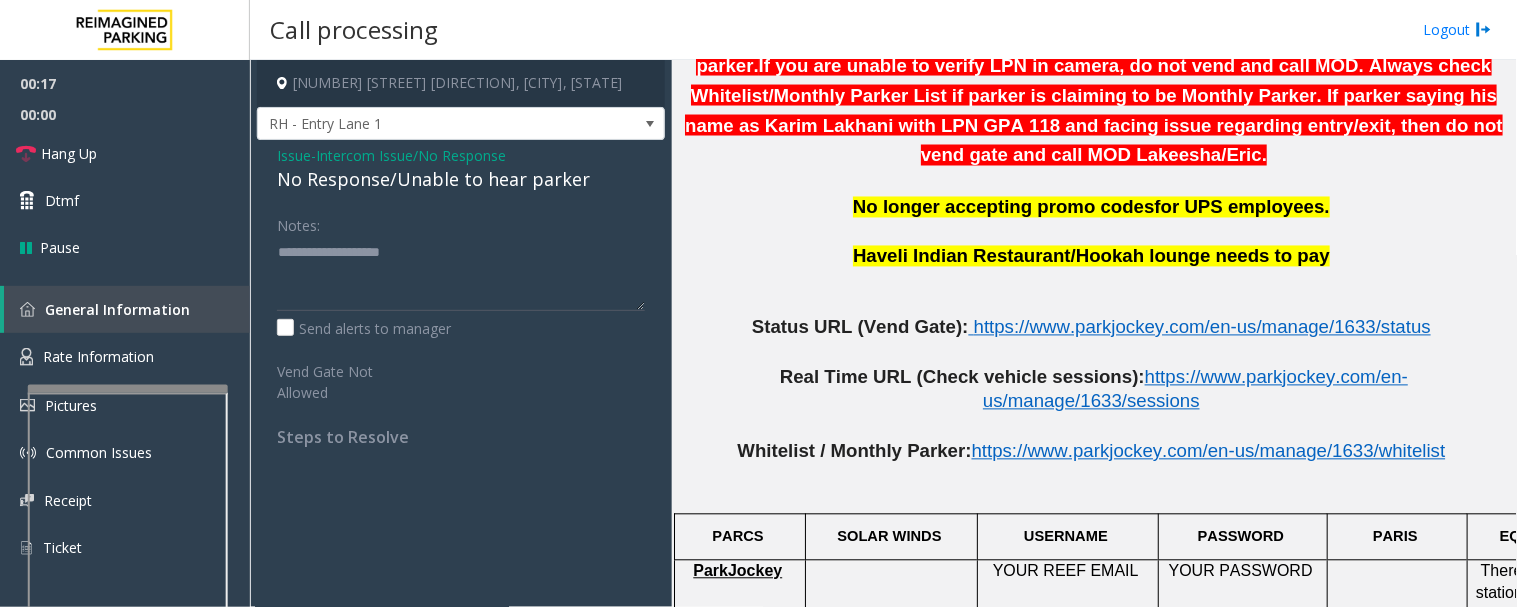 click on "No Response/Unable to hear parker" 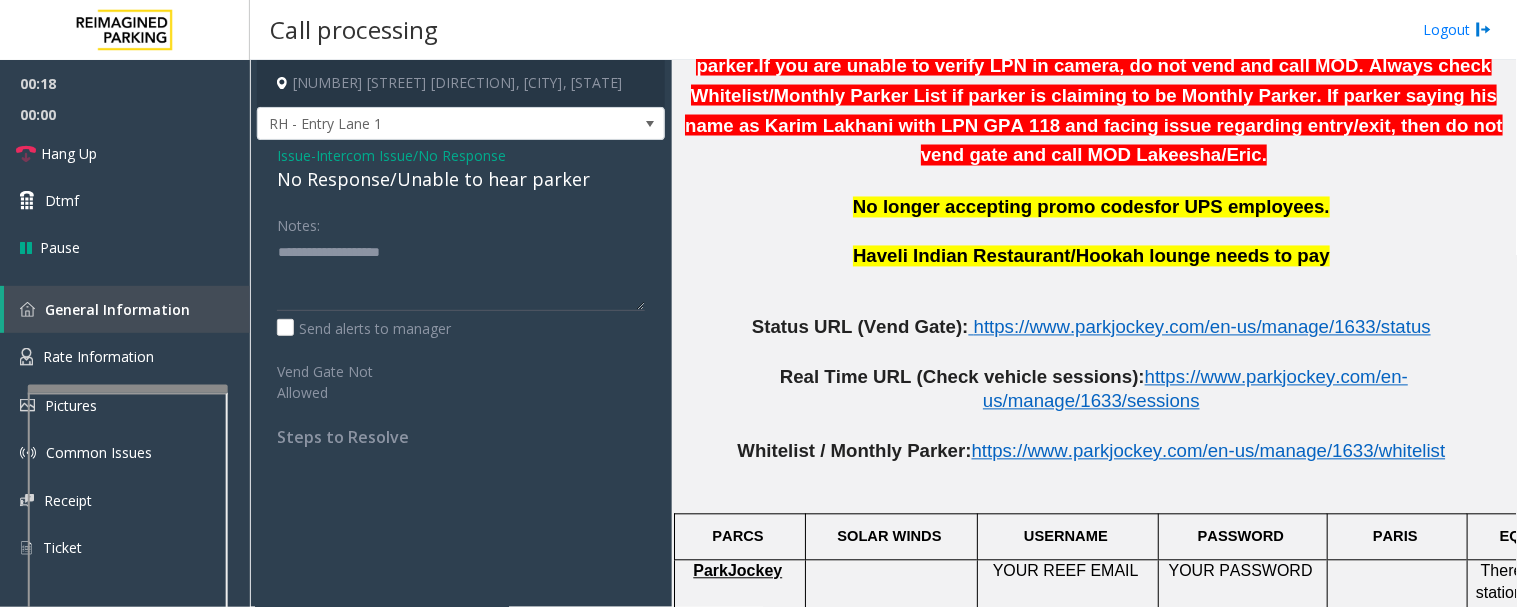 click on "No Response/Unable to hear parker" 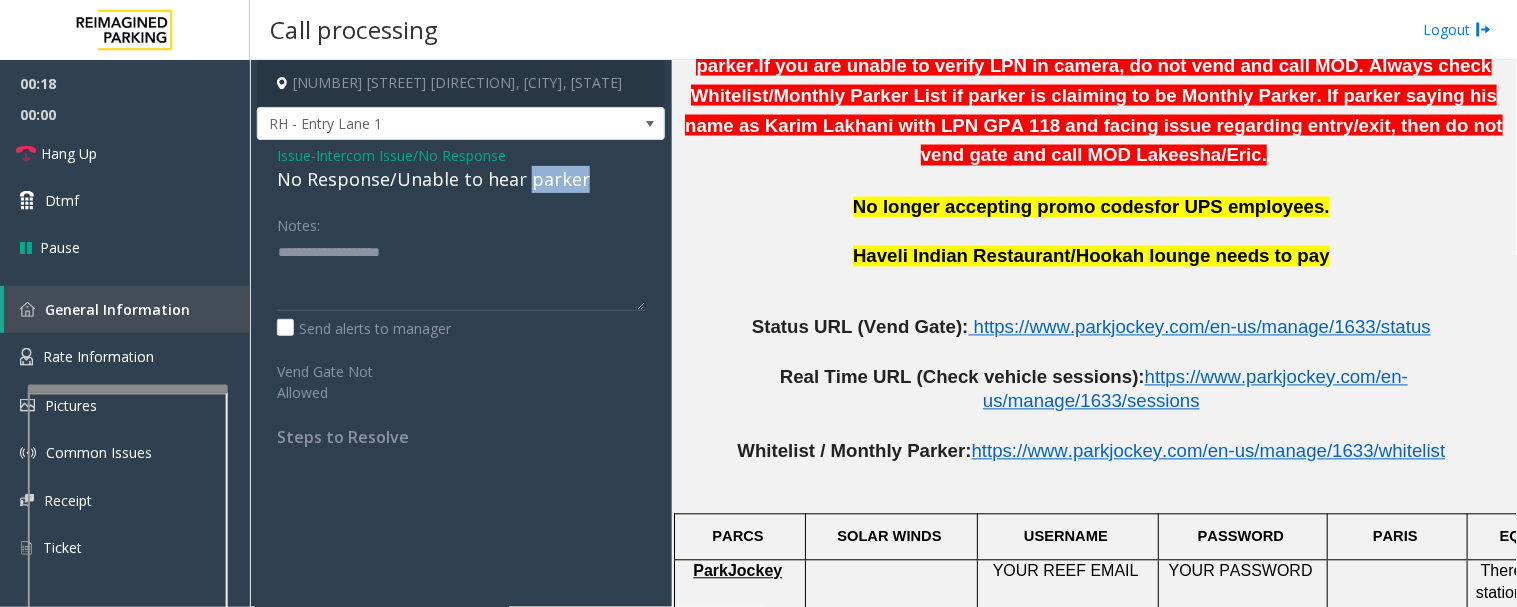 click on "No Response/Unable to hear parker" 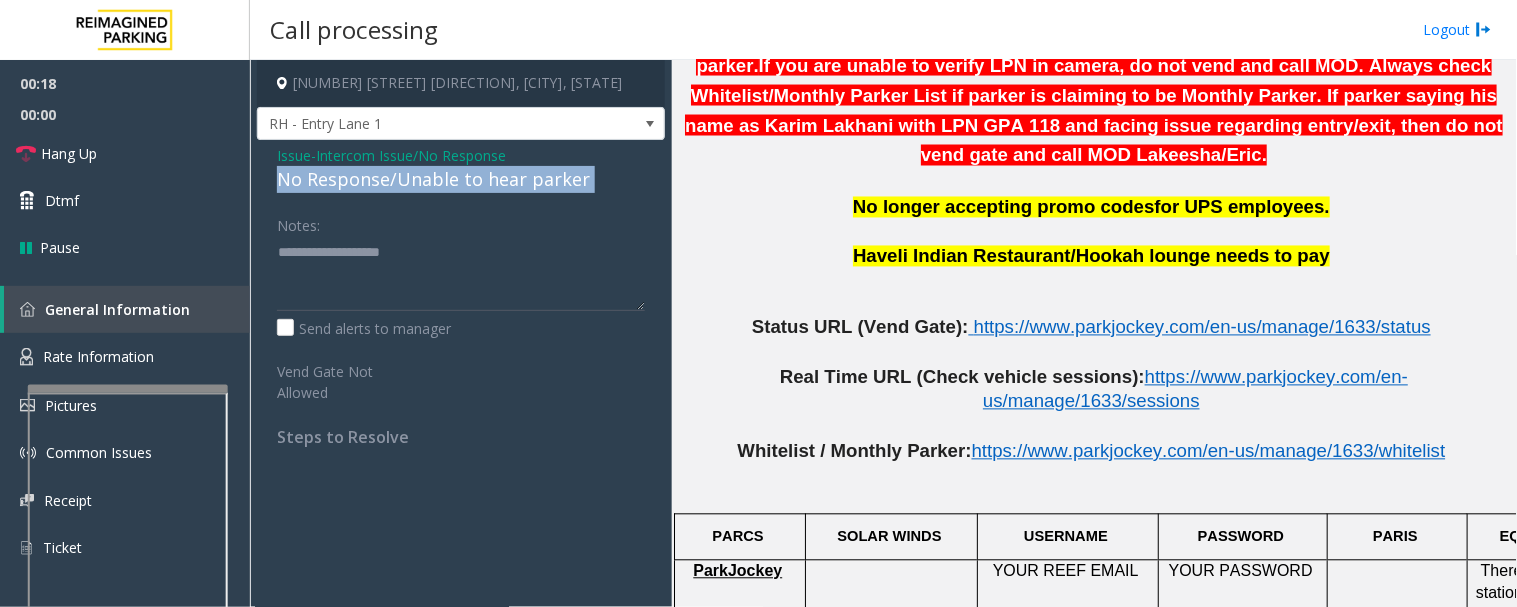 click on "No Response/Unable to hear parker" 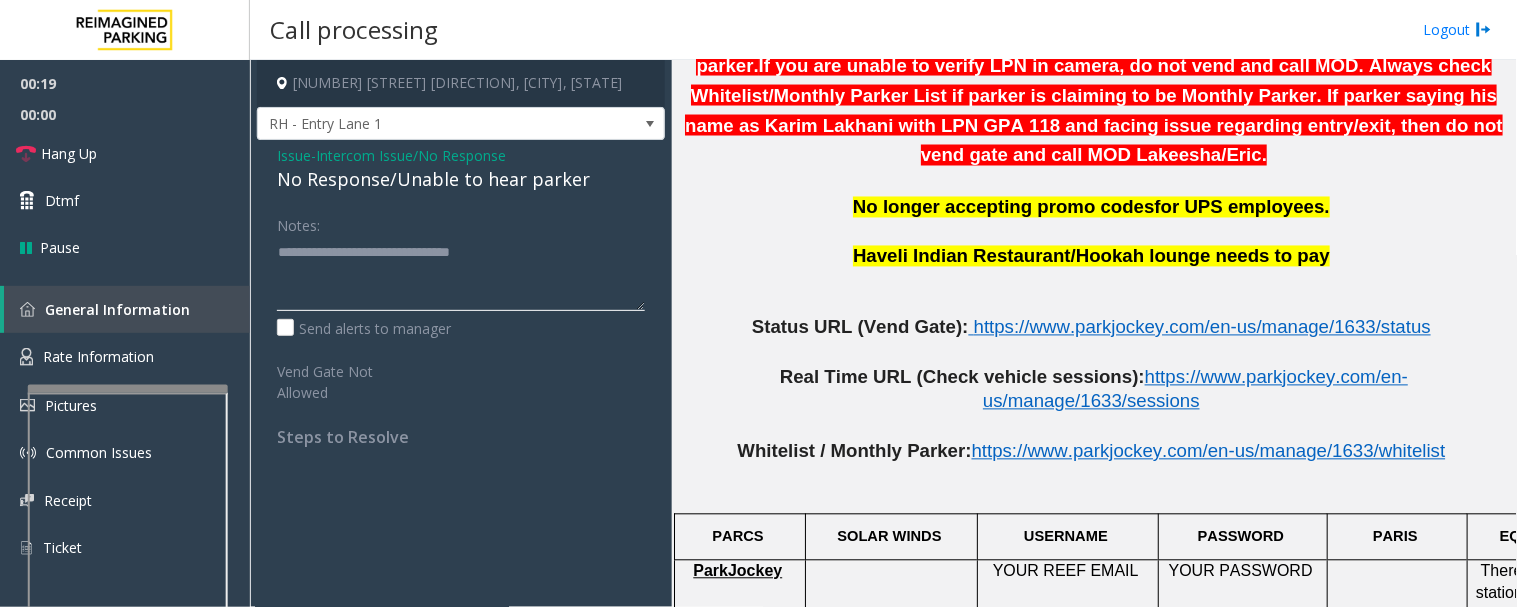 click 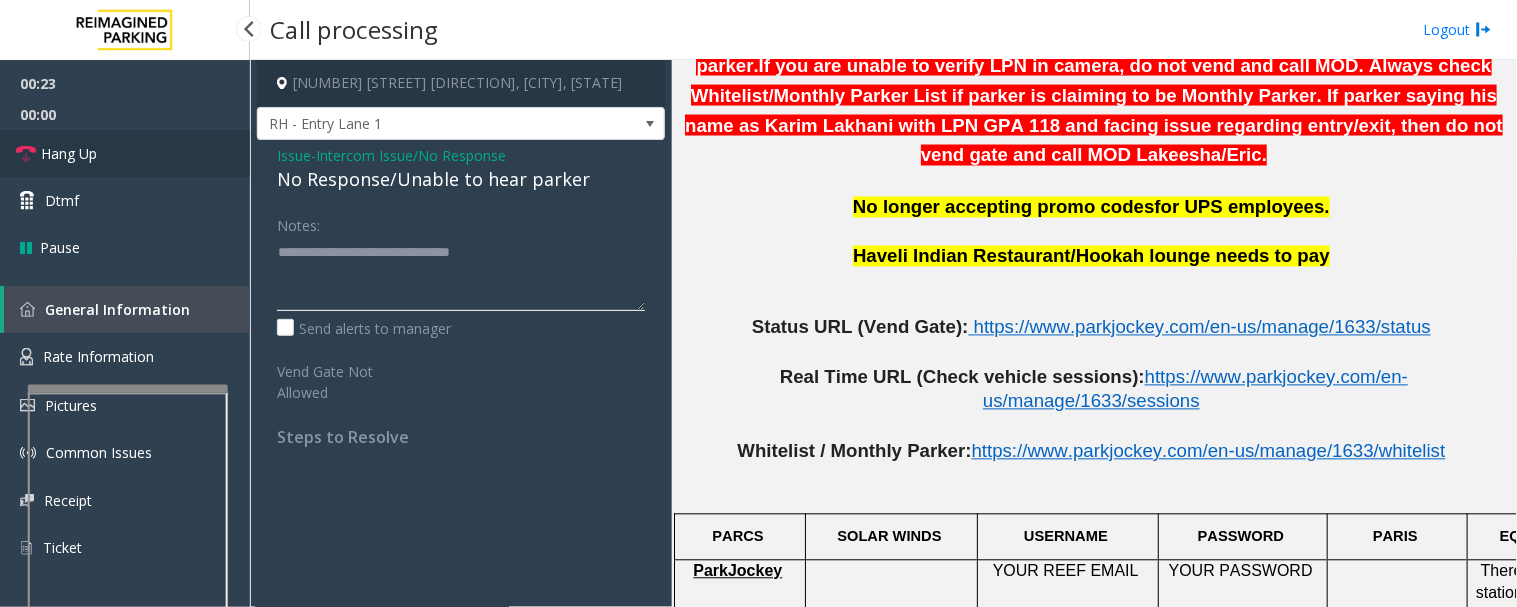 type on "**********" 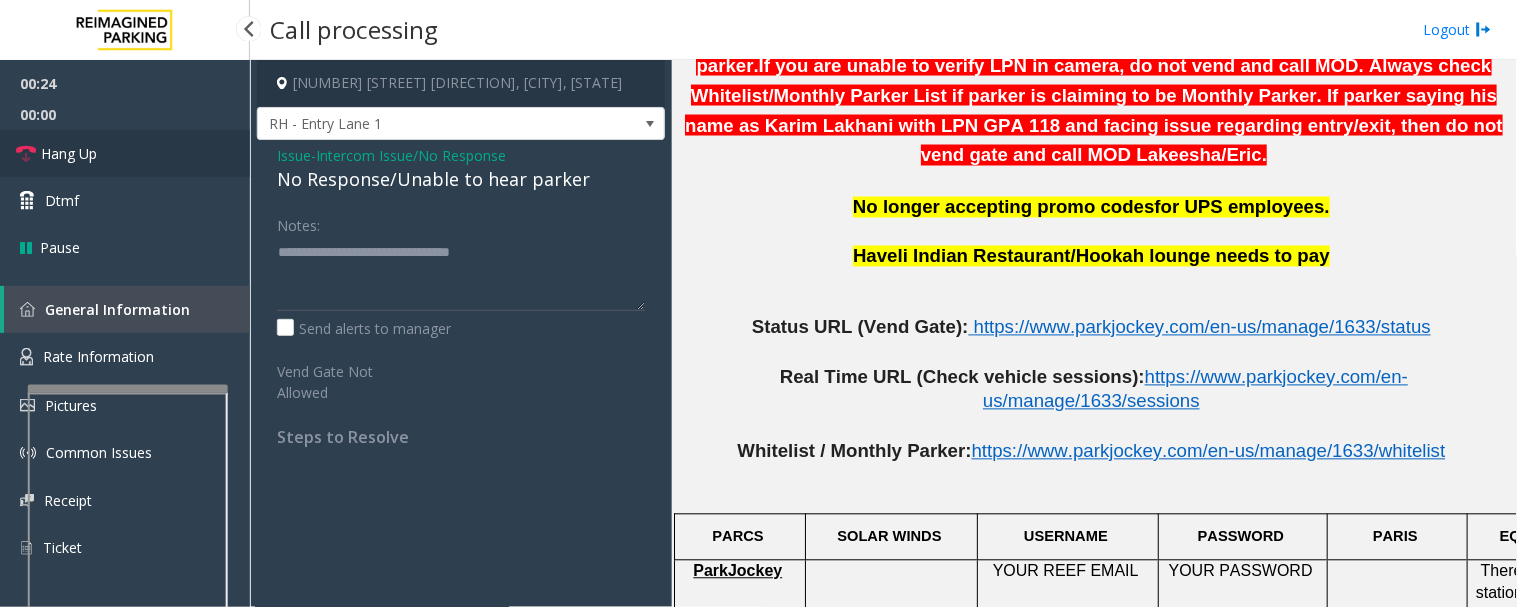click on "Hang Up" at bounding box center (69, 153) 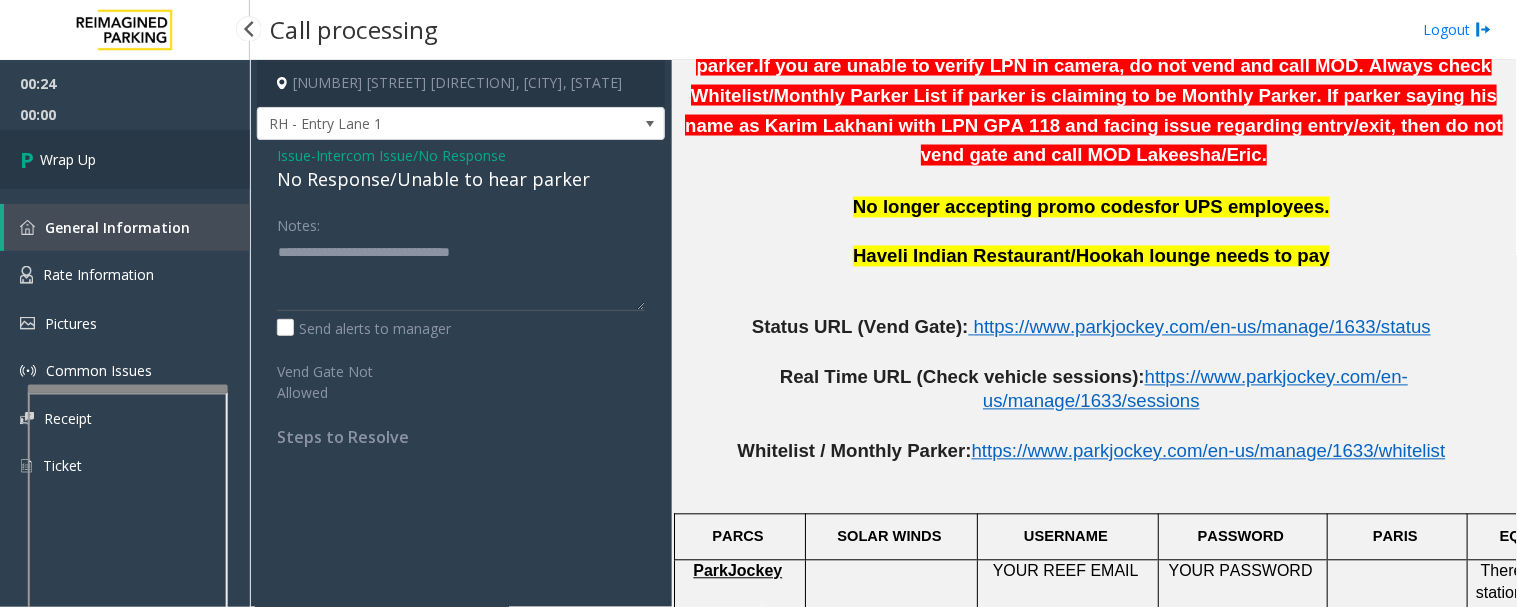 click on "Wrap Up" at bounding box center (68, 159) 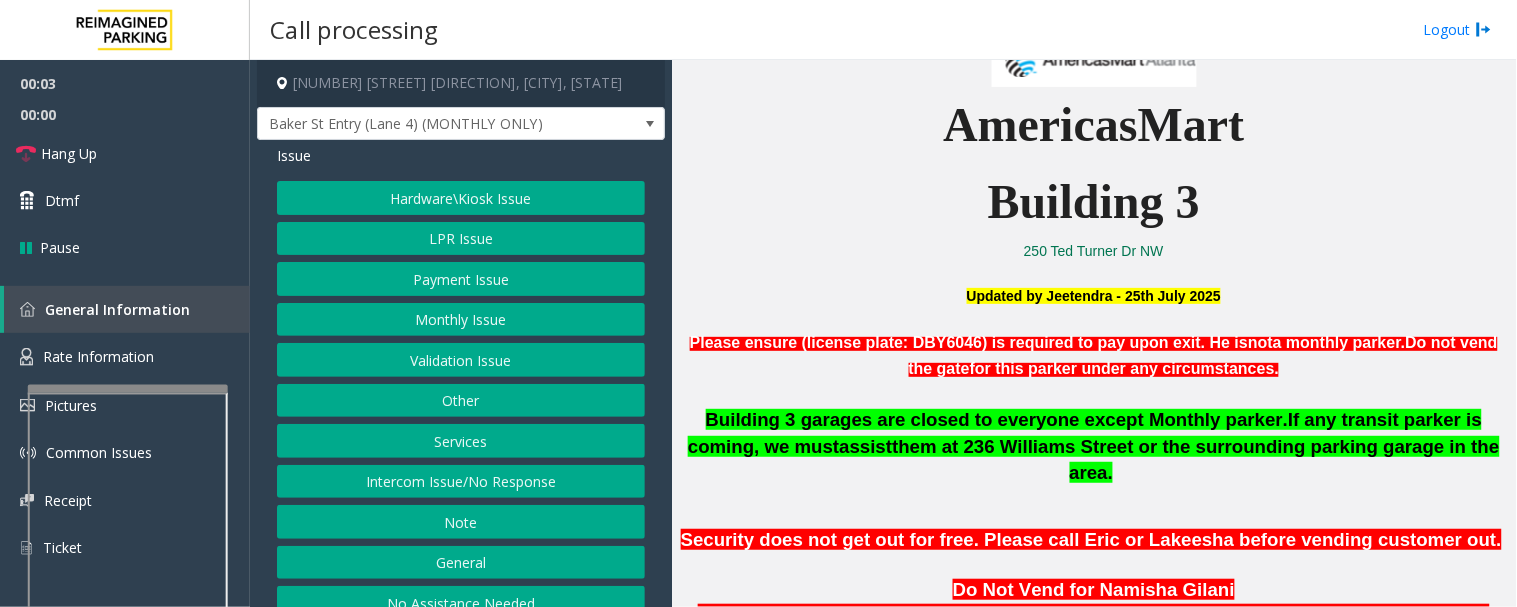 scroll, scrollTop: 1000, scrollLeft: 0, axis: vertical 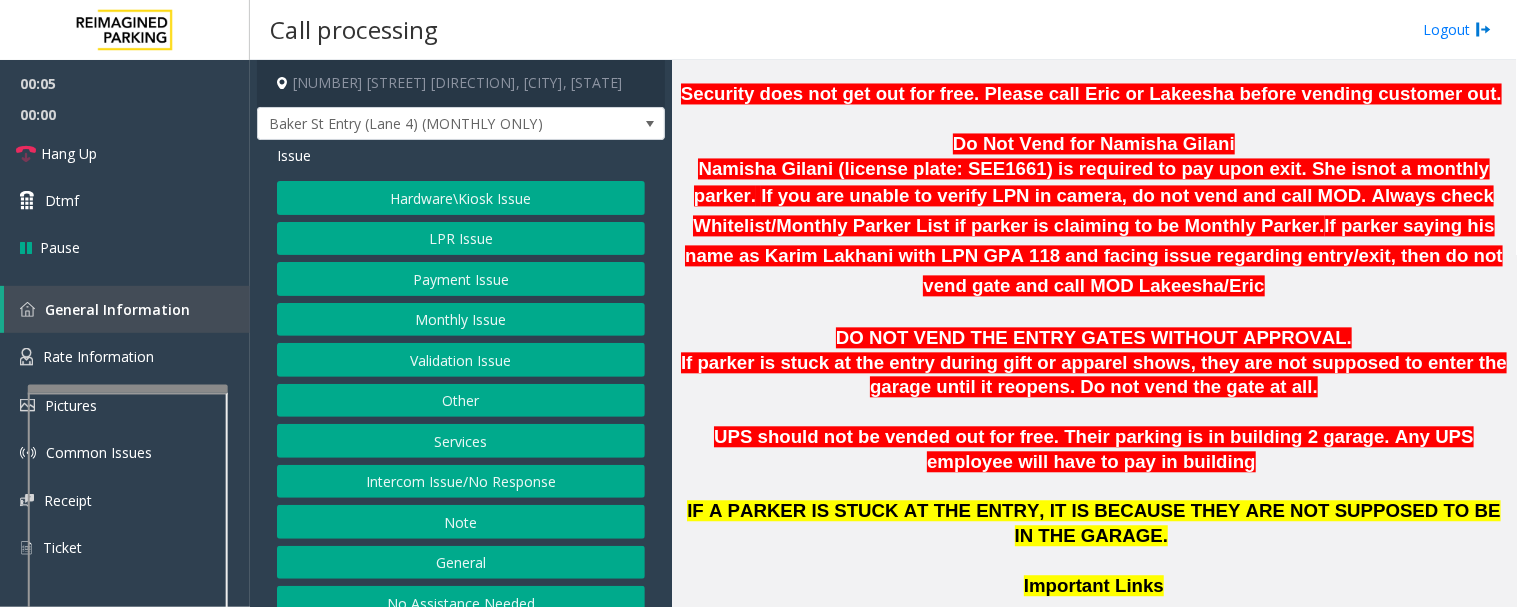 click on "Status URL (Vend Gate)" 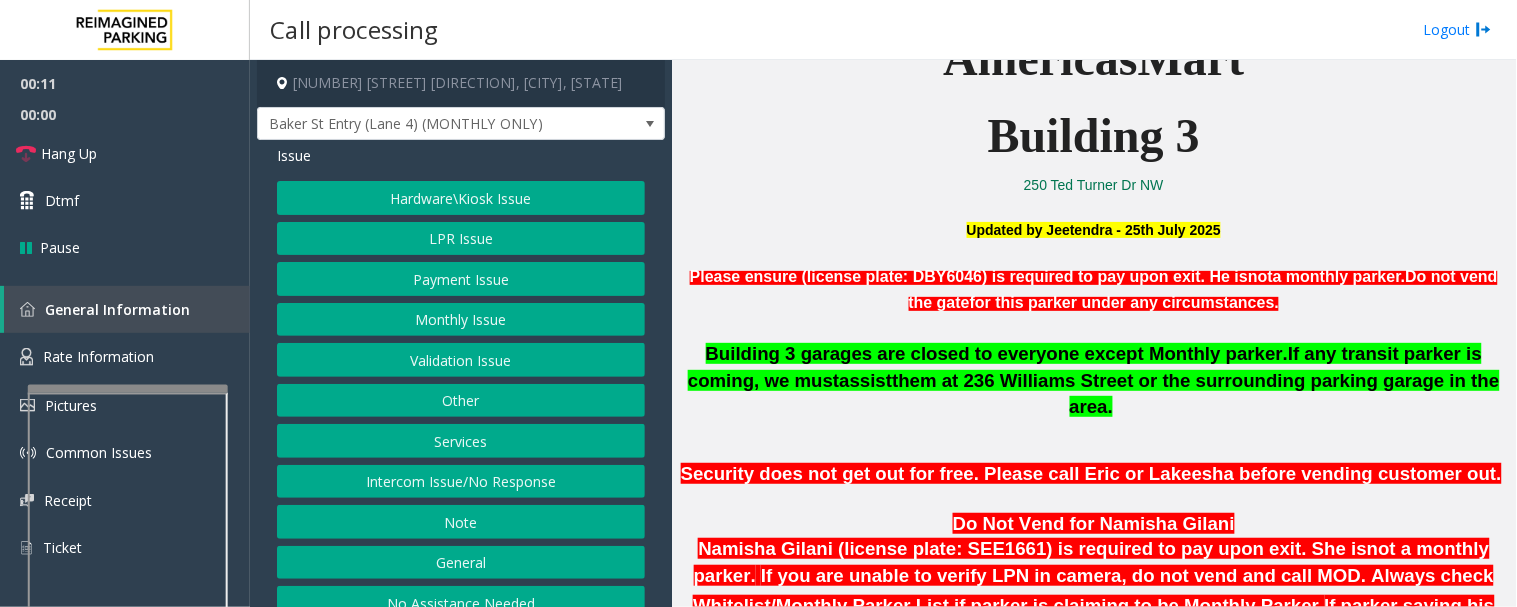 scroll, scrollTop: 555, scrollLeft: 0, axis: vertical 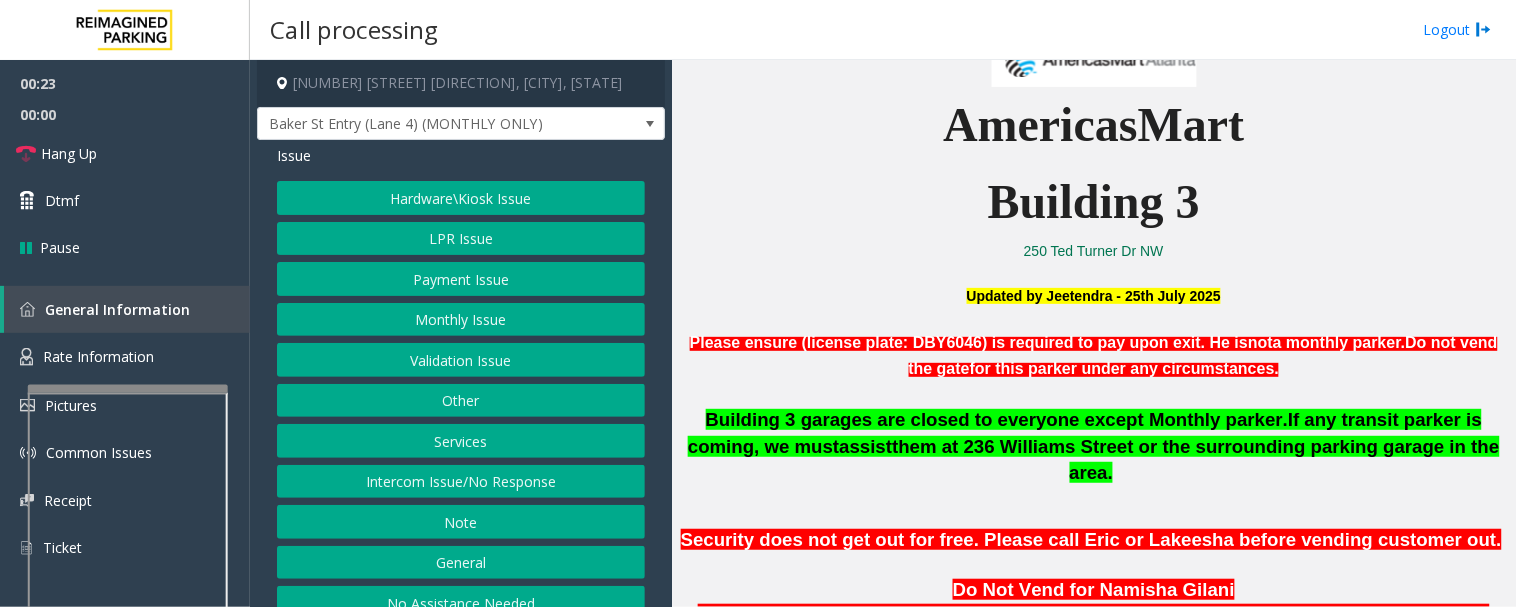 click on "Hardware\Kiosk Issue" 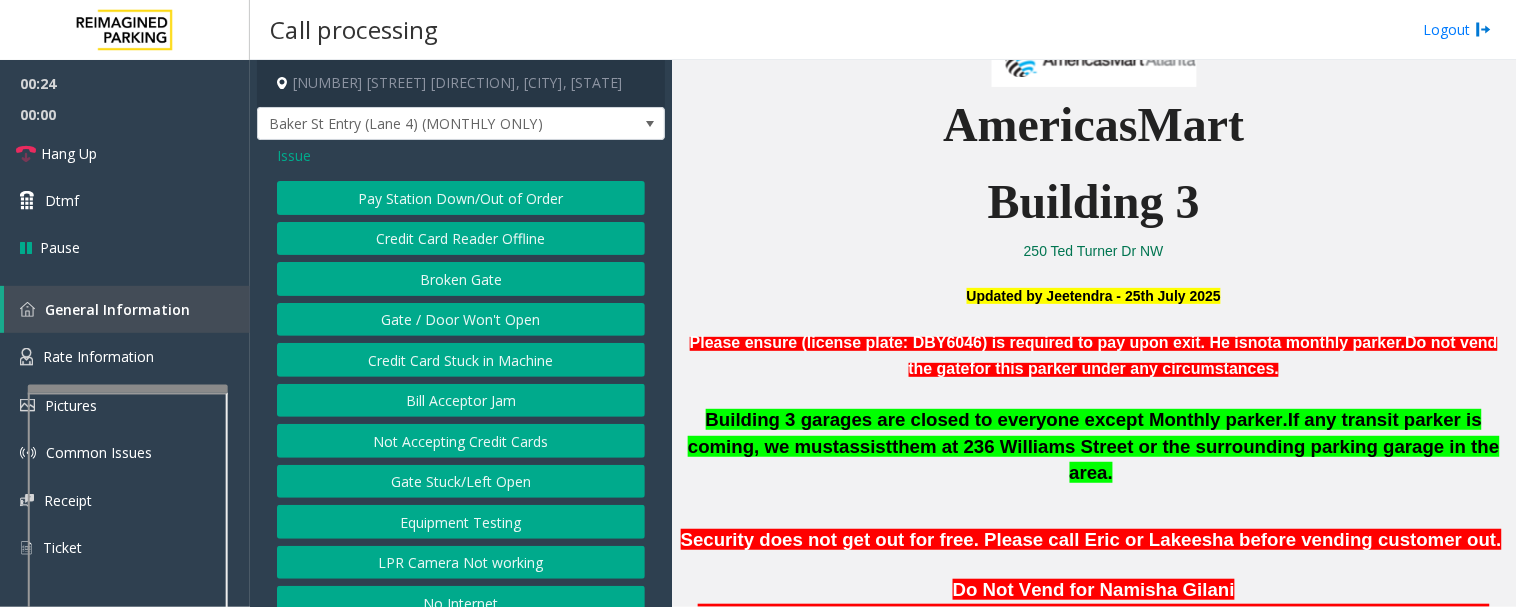 click on "Gate / Door Won't Open" 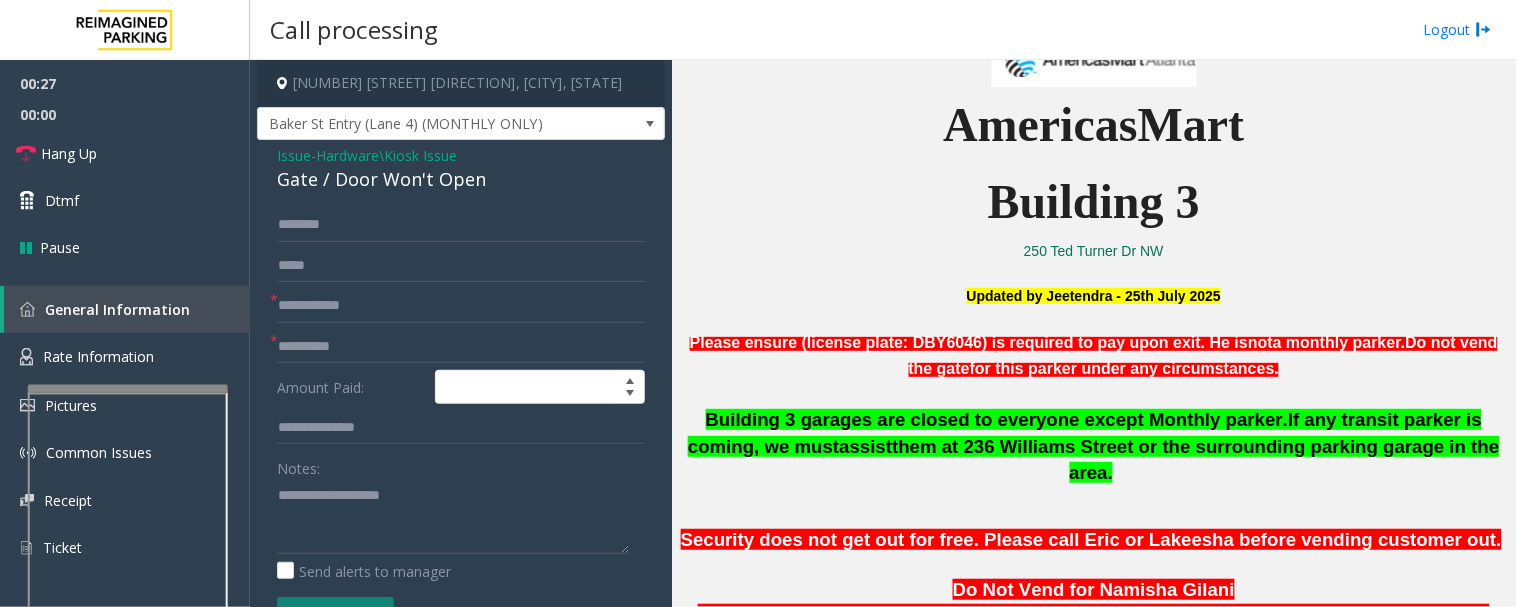 click on "Gate / Door Won't Open" 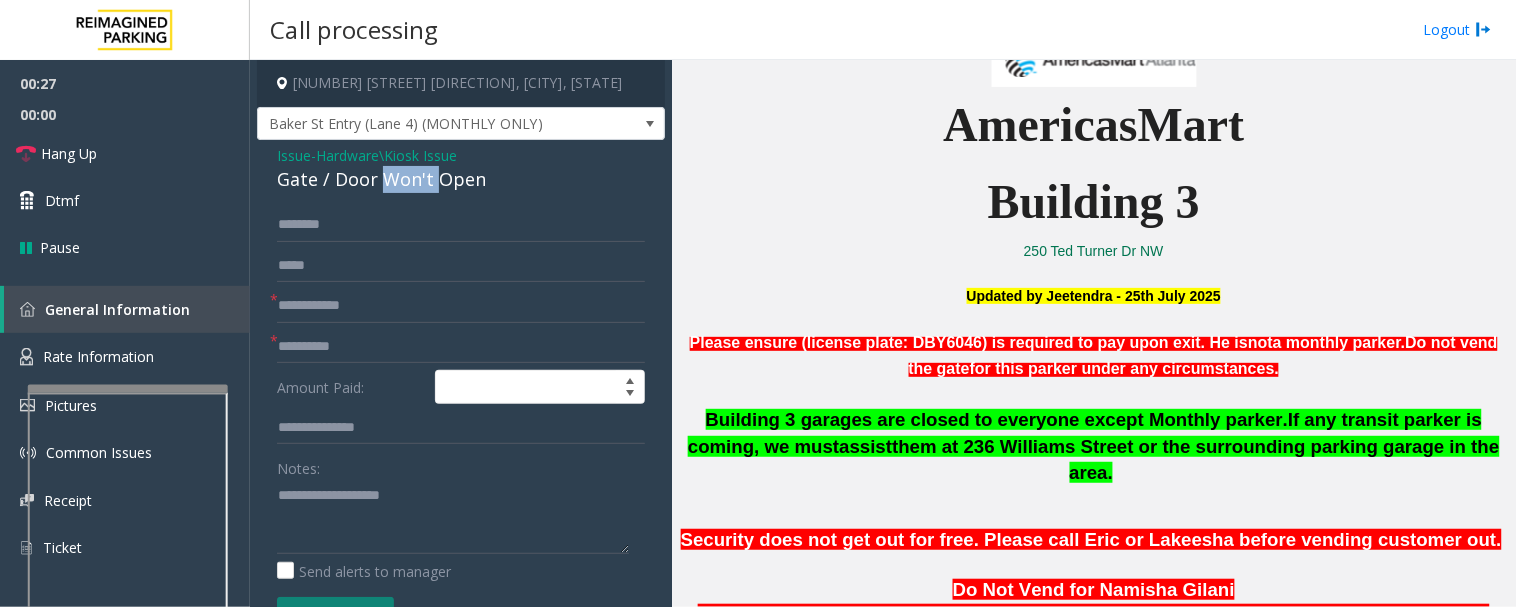 click on "Gate / Door Won't Open" 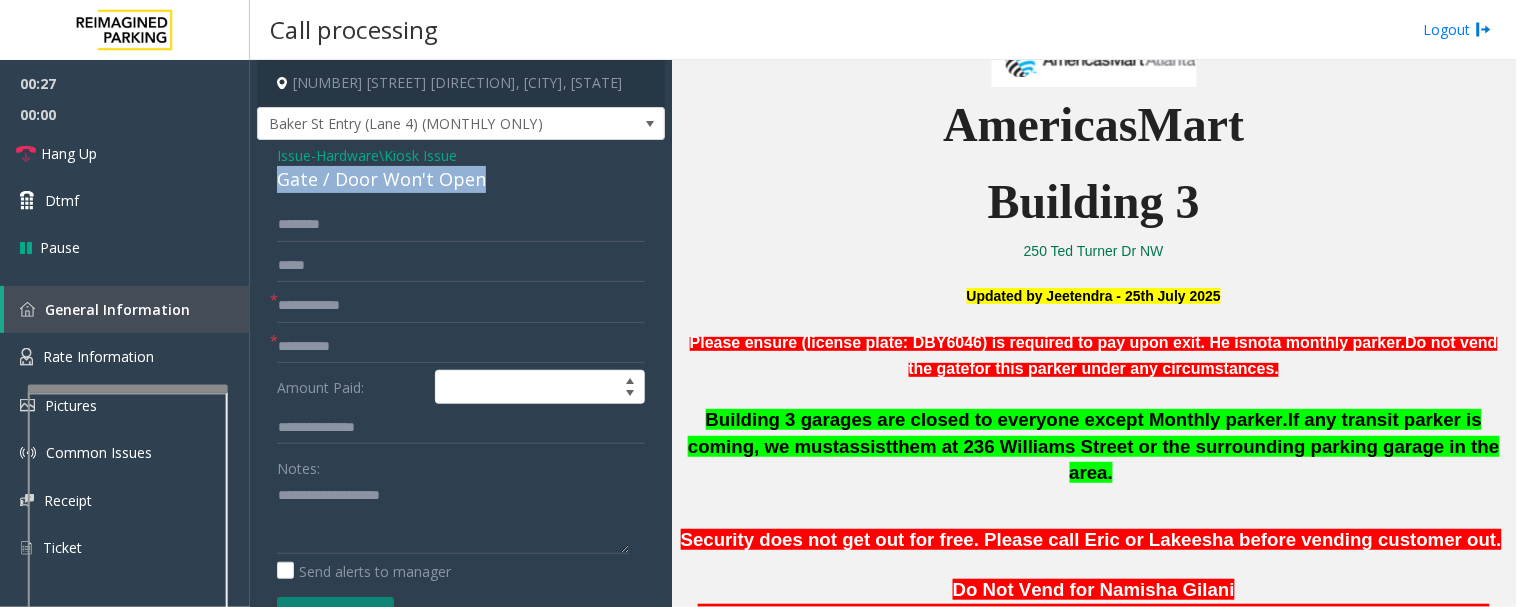 click on "Gate / Door Won't Open" 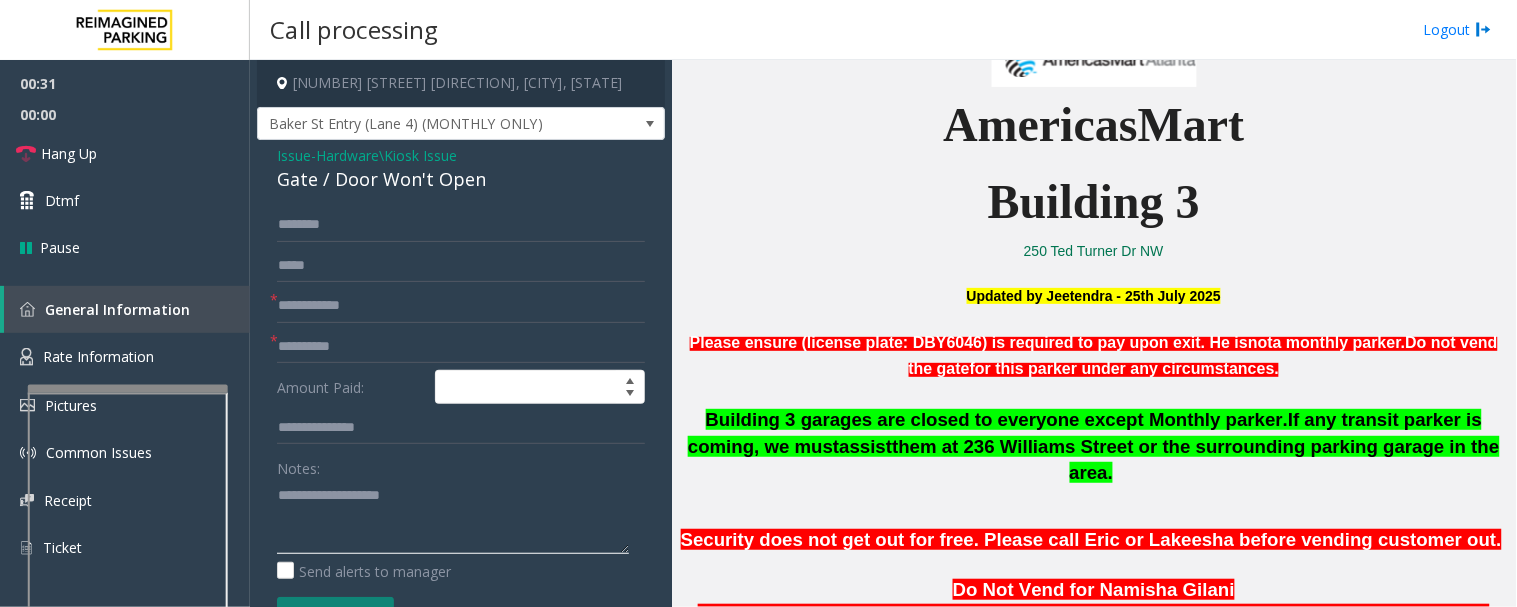 click 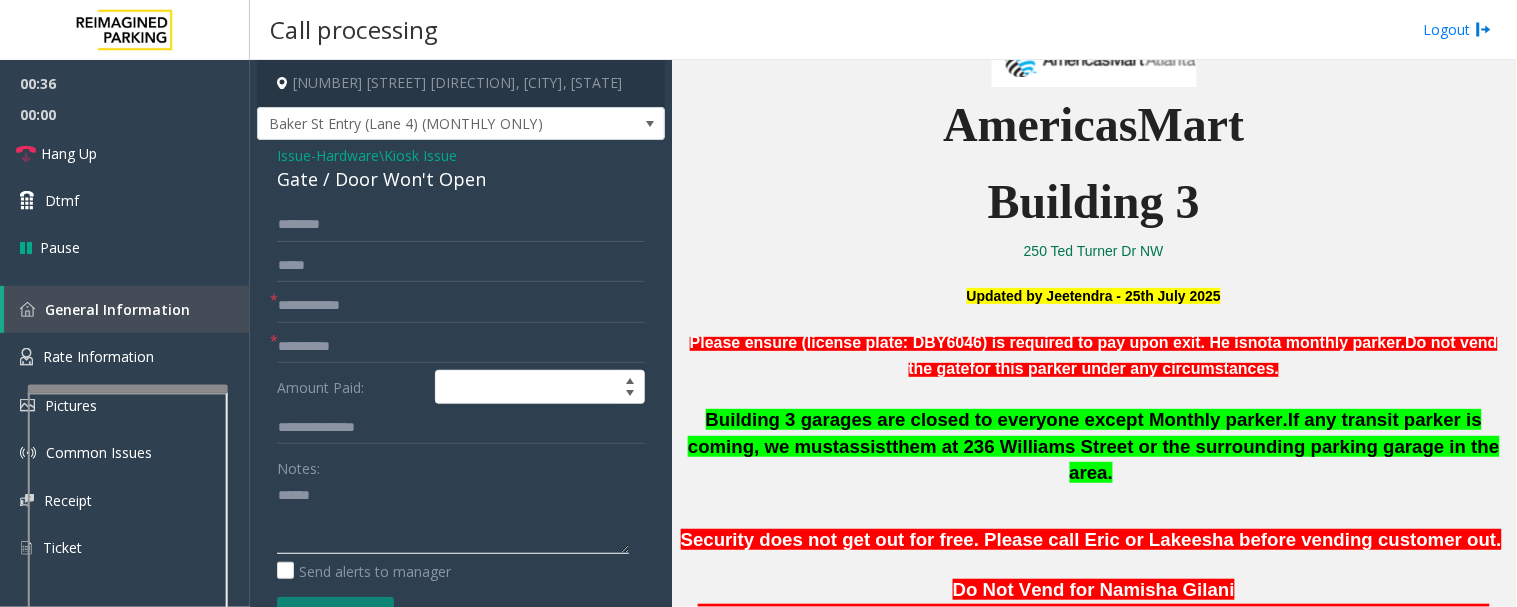 paste on "**********" 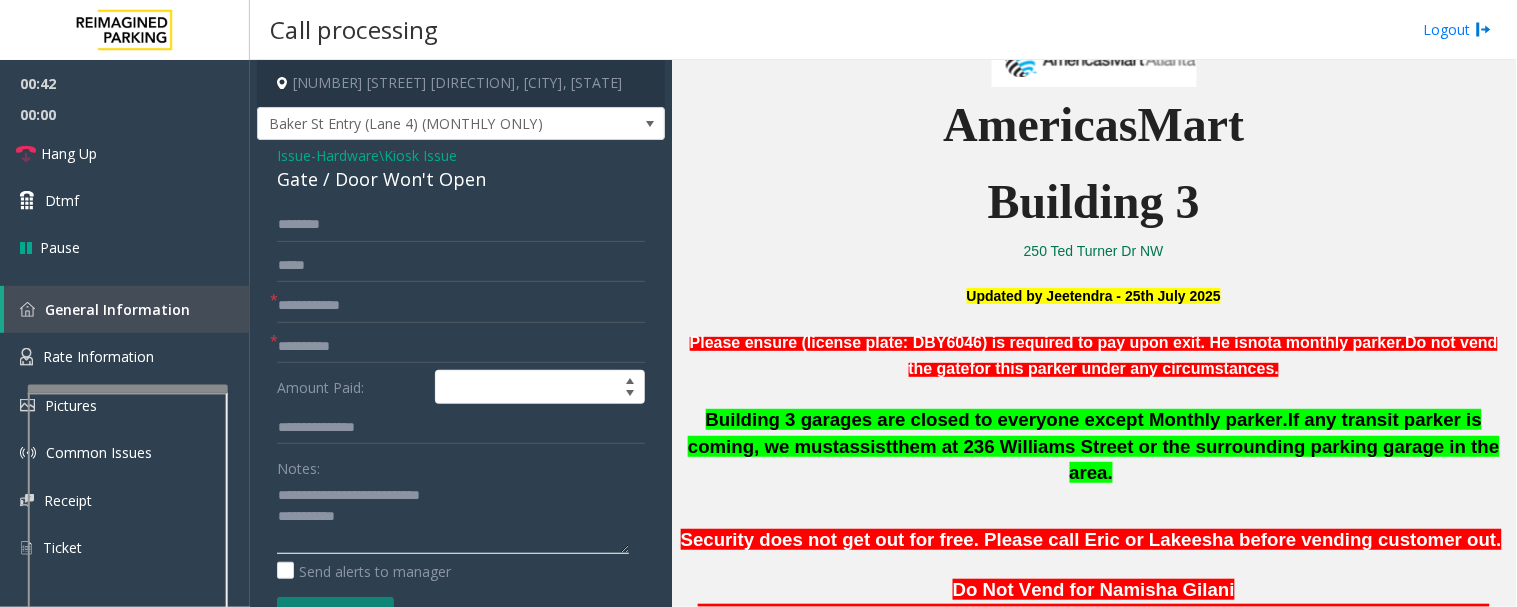type on "**********" 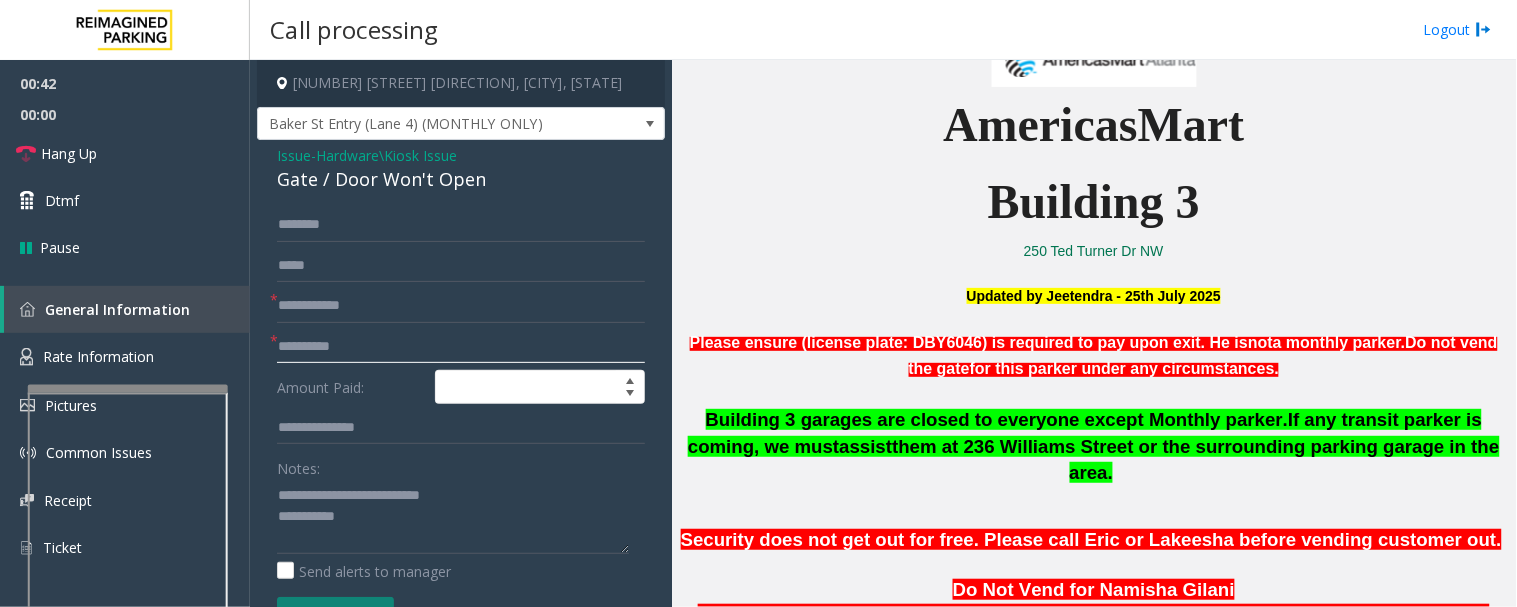 click 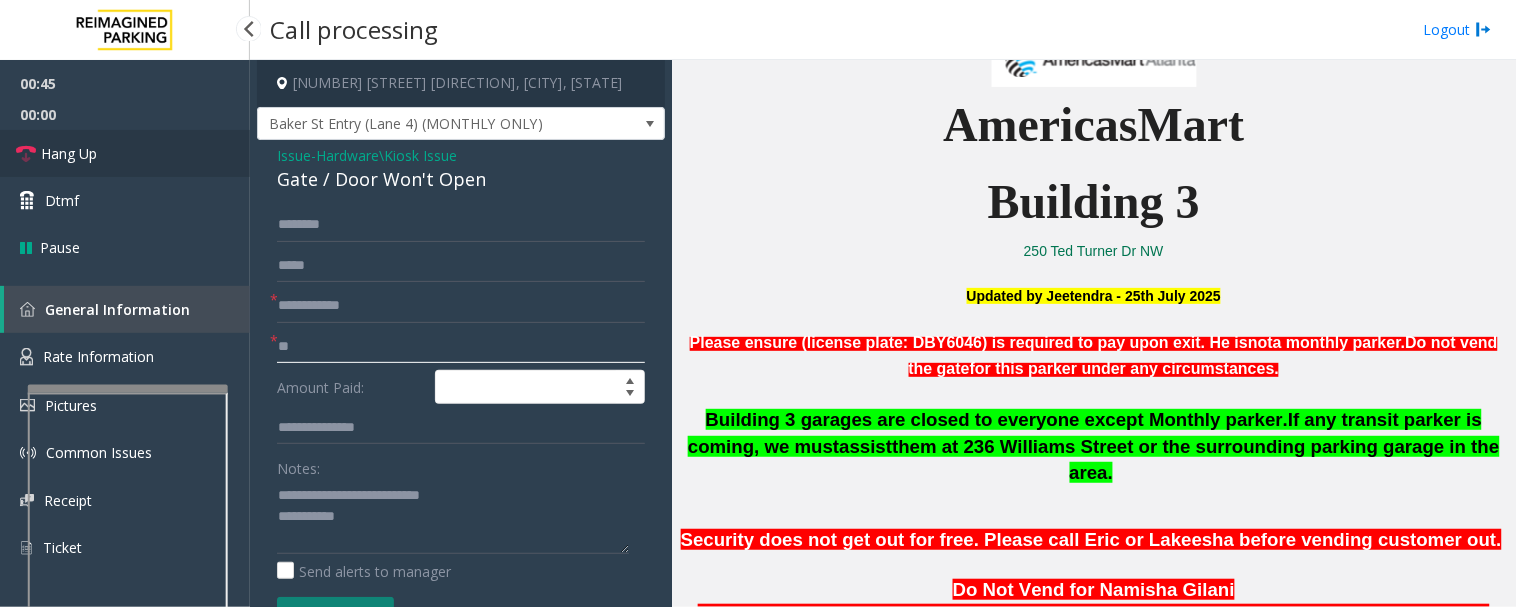 type on "**" 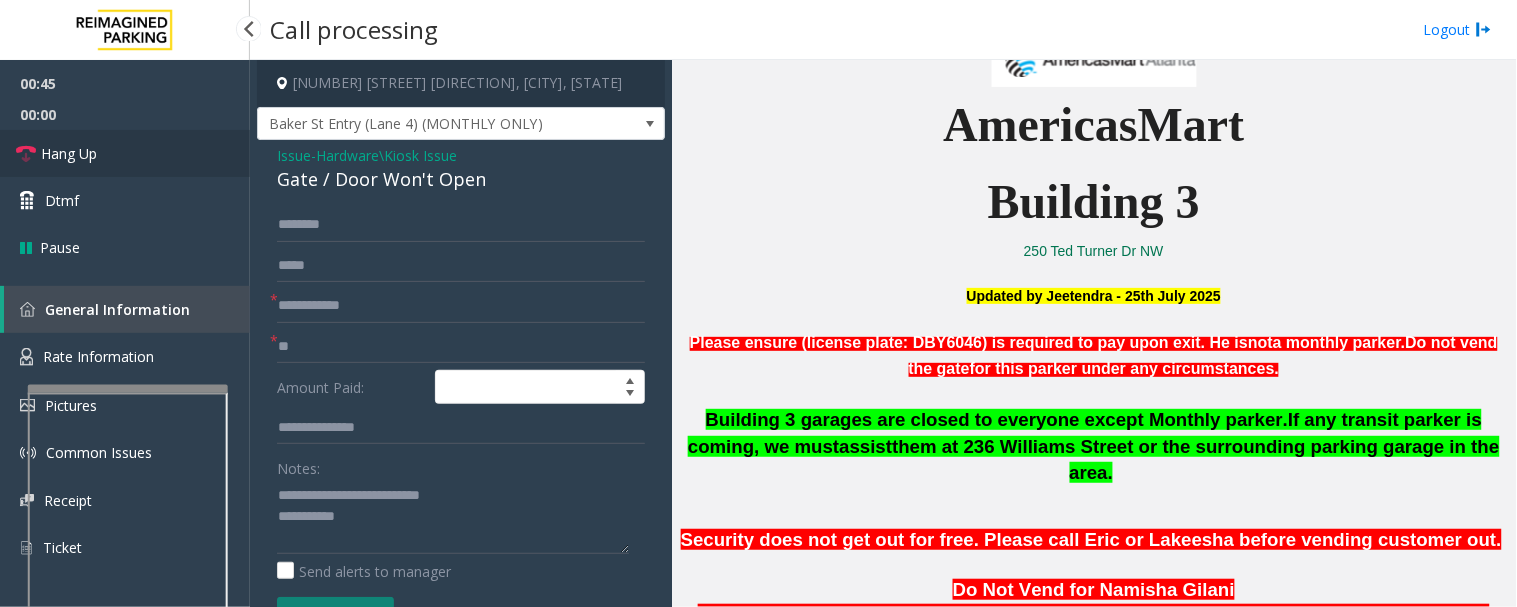 click on "Hang Up" at bounding box center [69, 153] 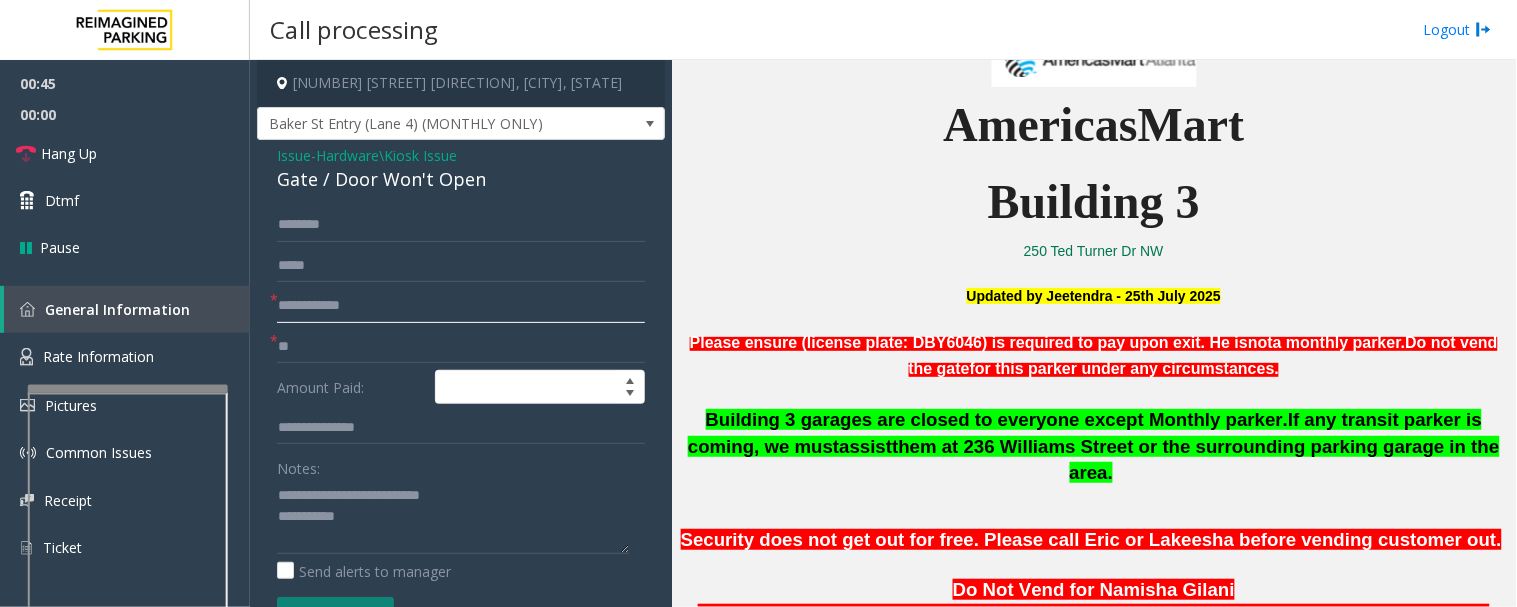 click 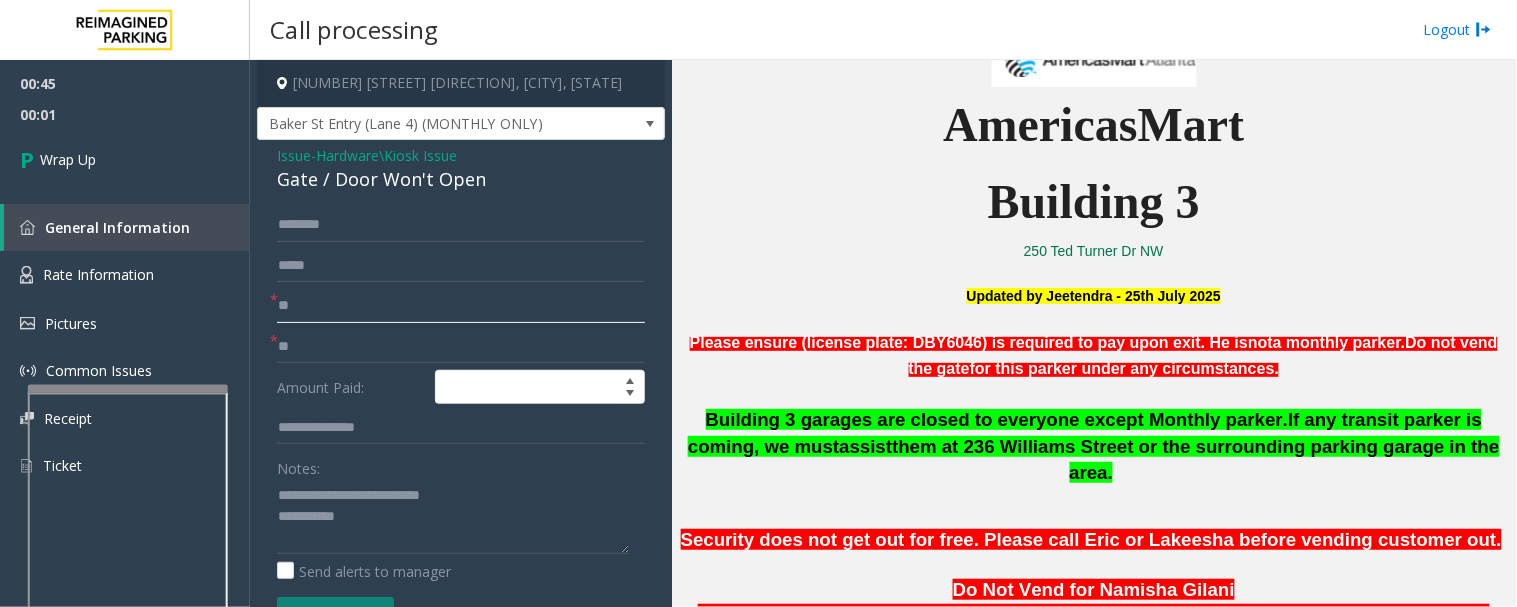 type on "**" 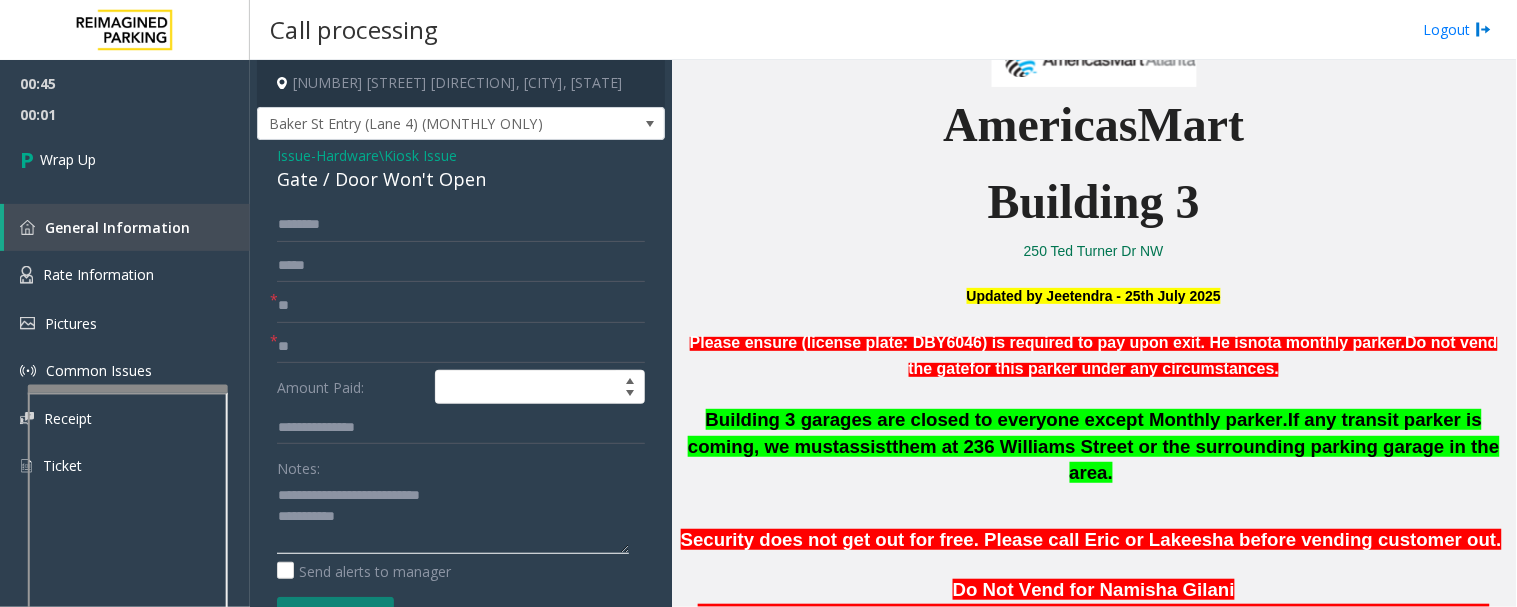 click 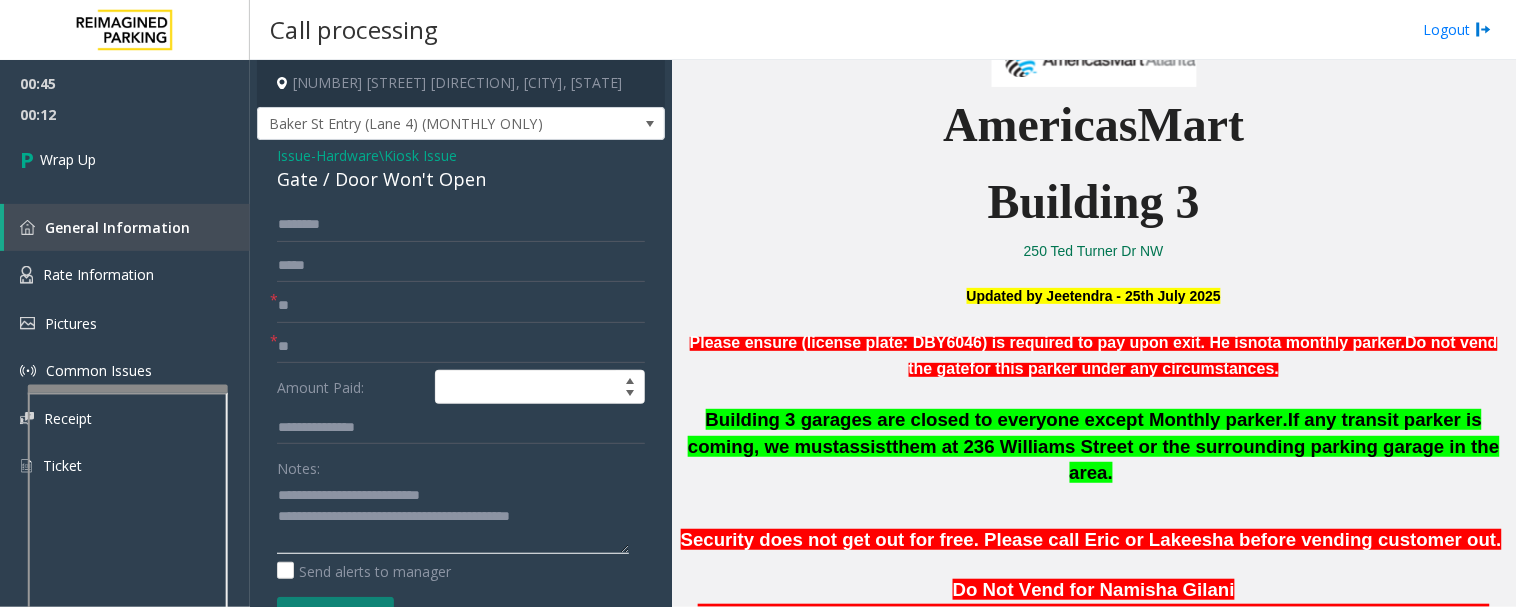 click 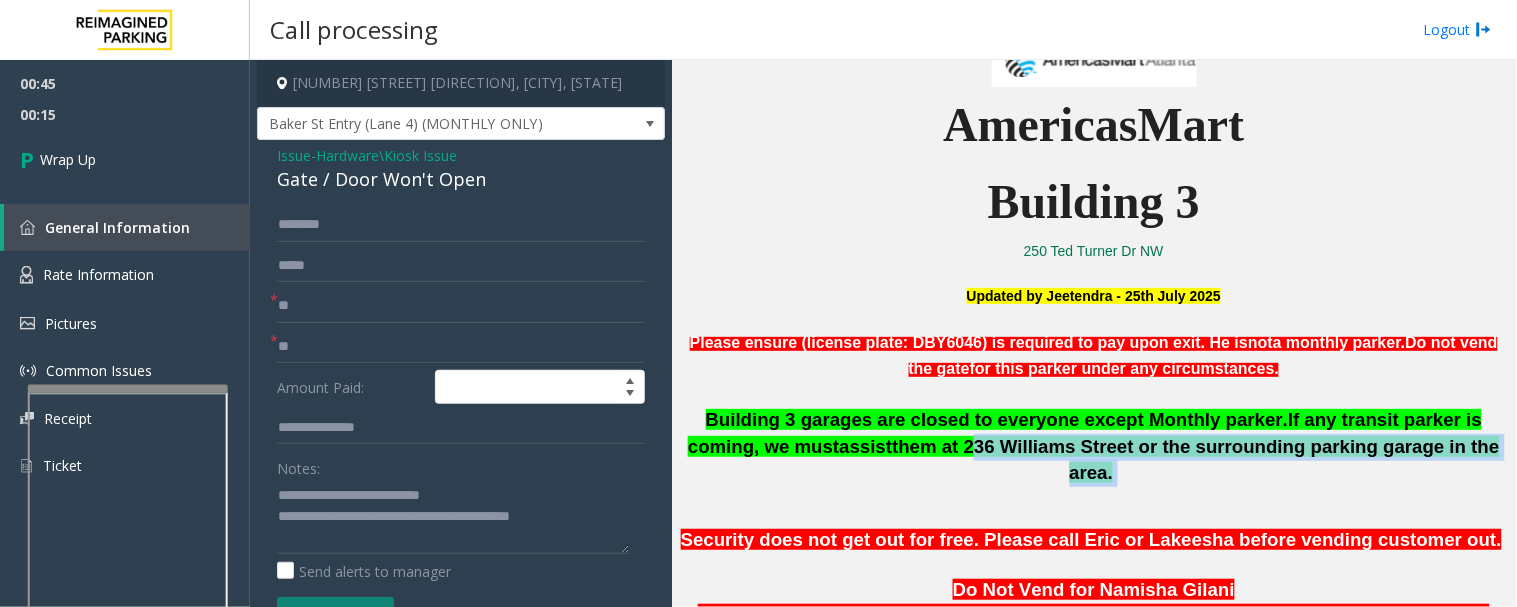 drag, startPoint x: 905, startPoint y: 450, endPoint x: 1425, endPoint y: 452, distance: 520.00385 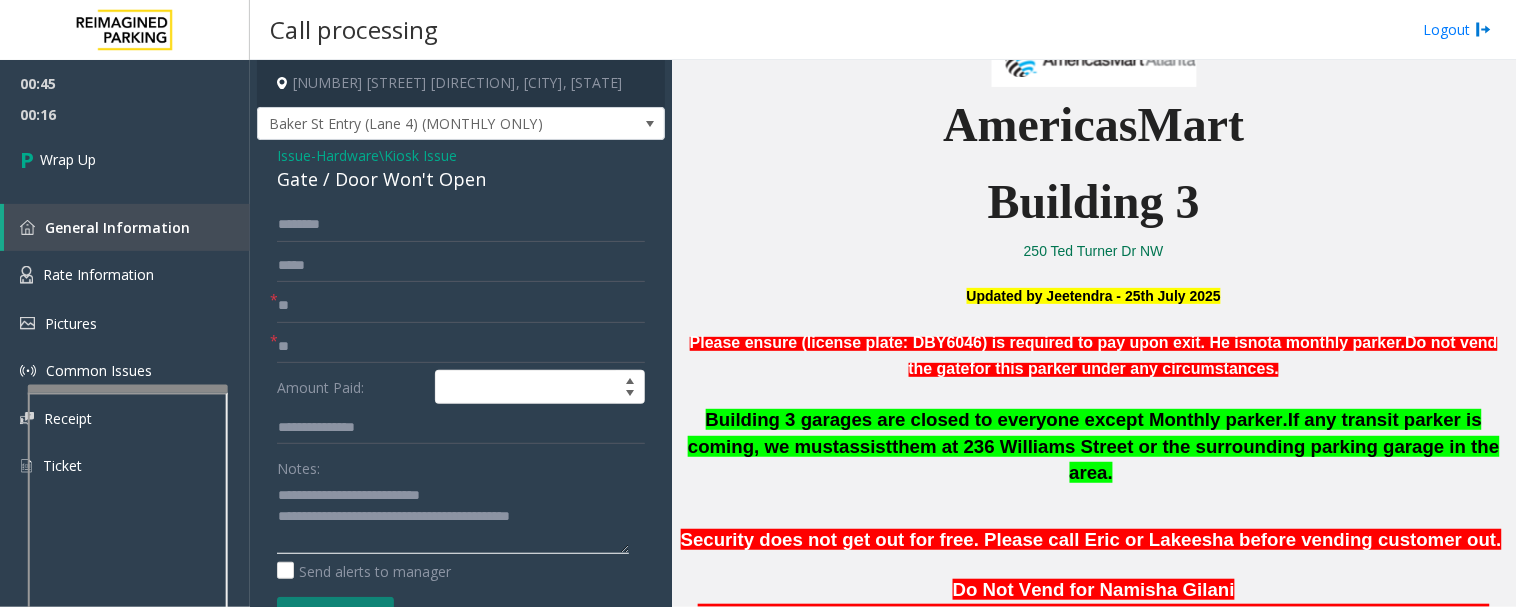 click 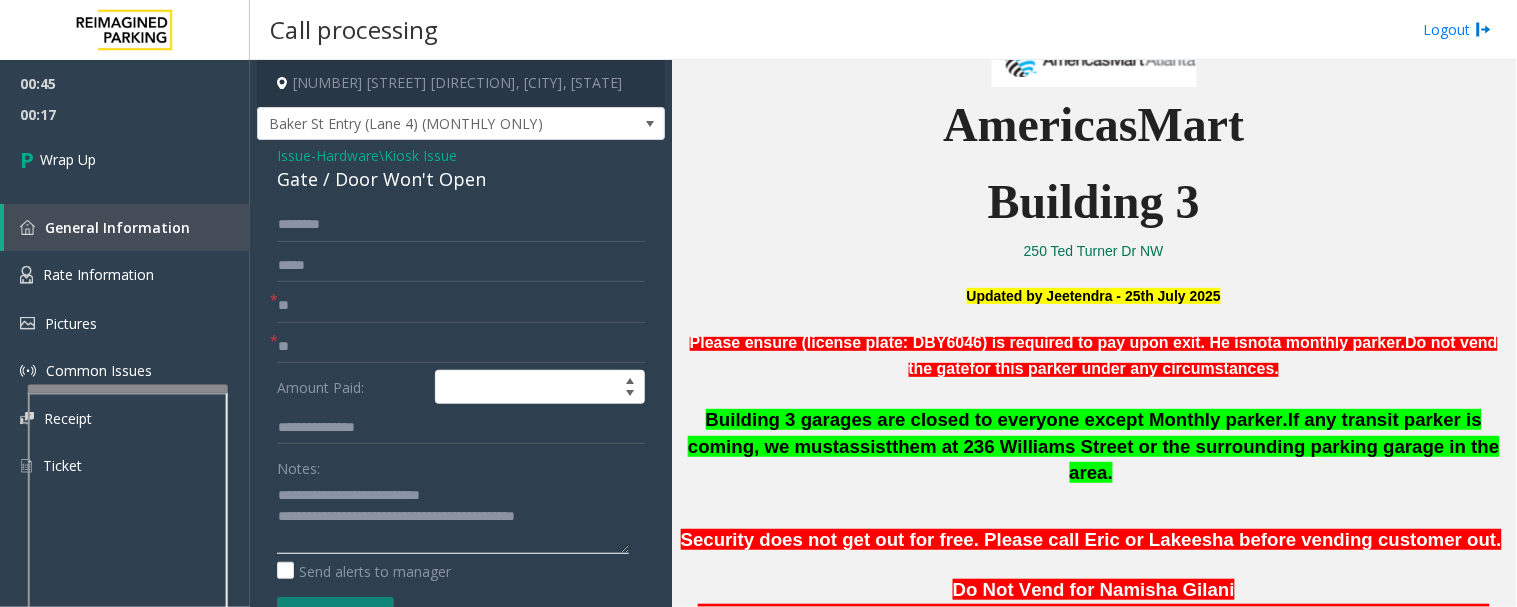 paste on "**********" 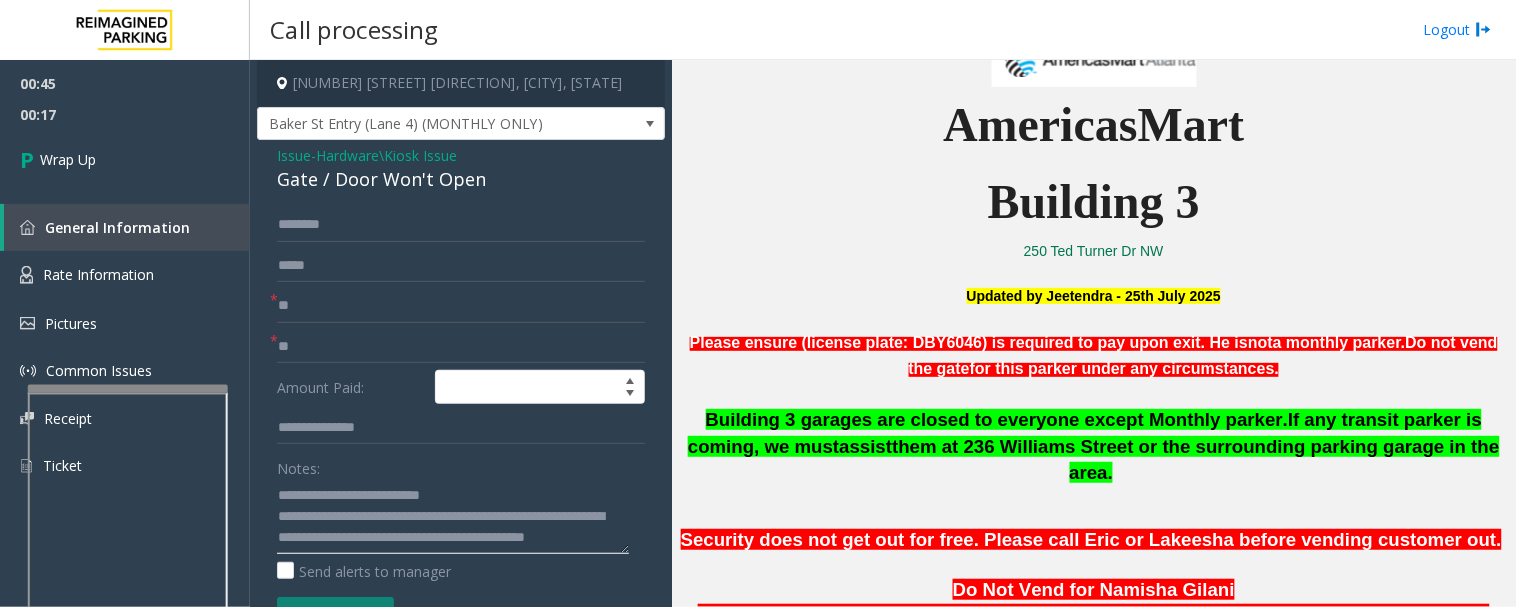 scroll, scrollTop: 14, scrollLeft: 0, axis: vertical 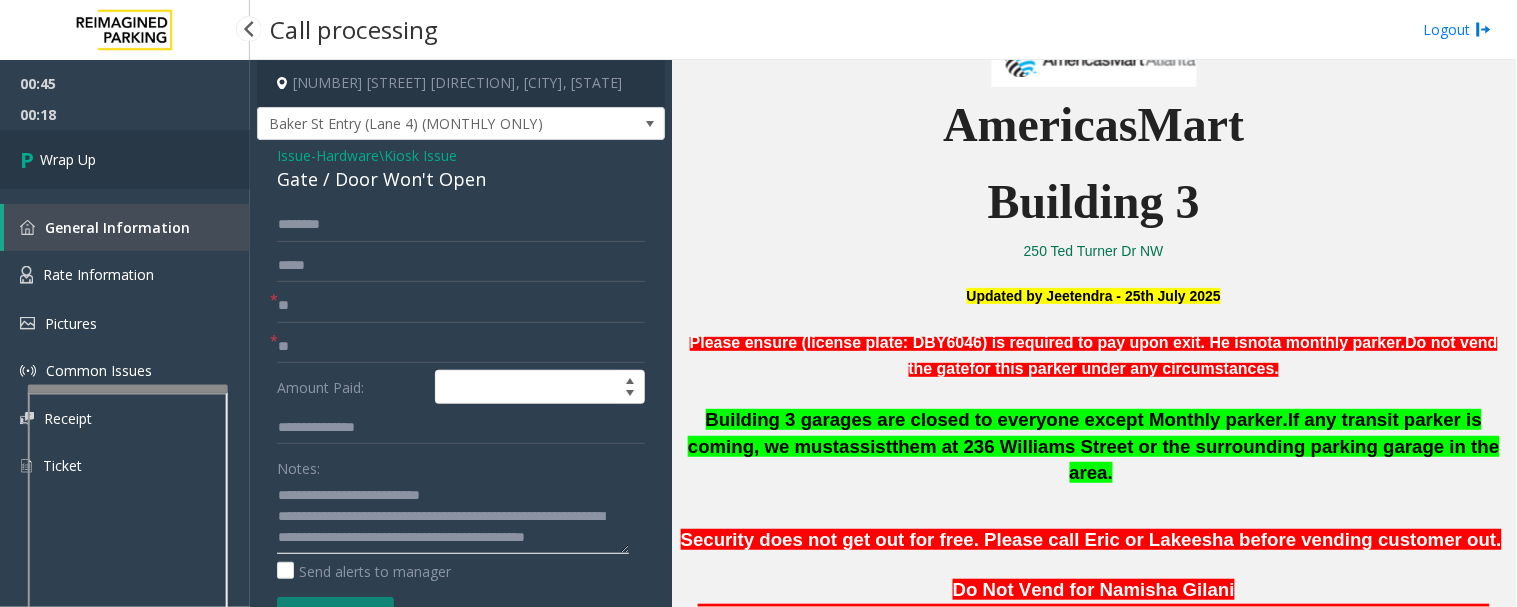 type on "**********" 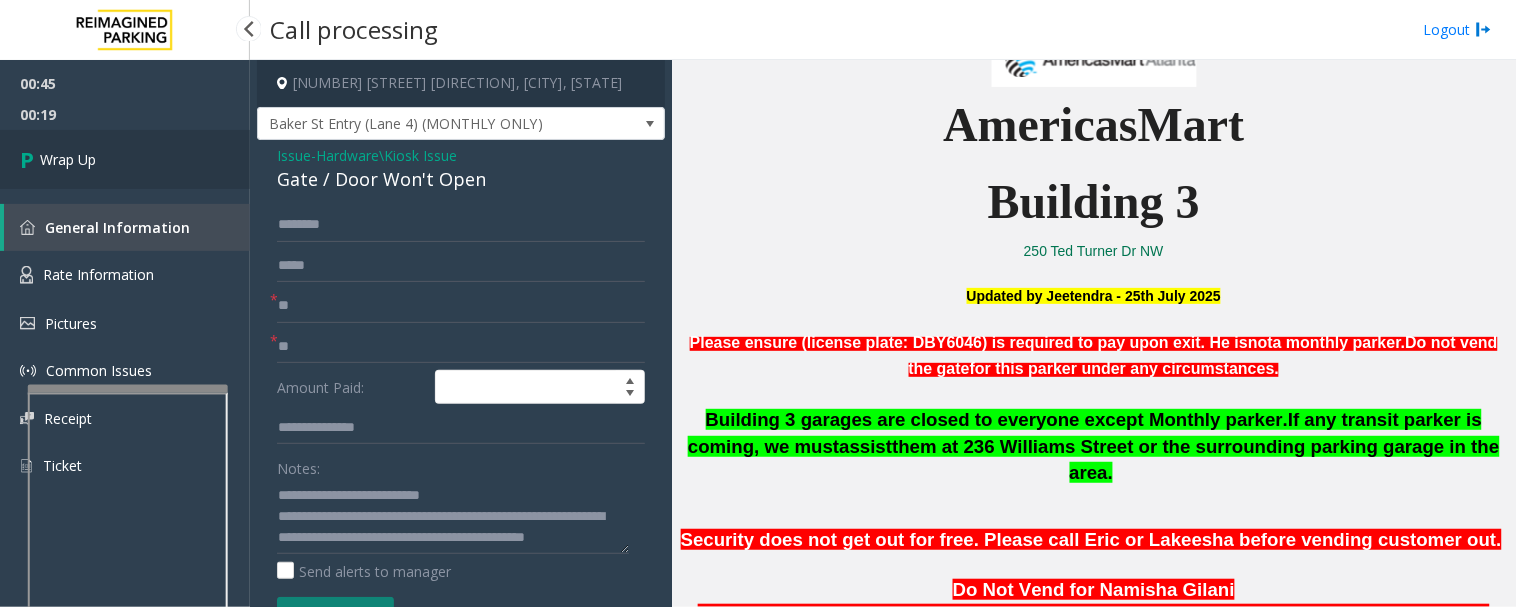 click on "Wrap Up" at bounding box center (125, 159) 